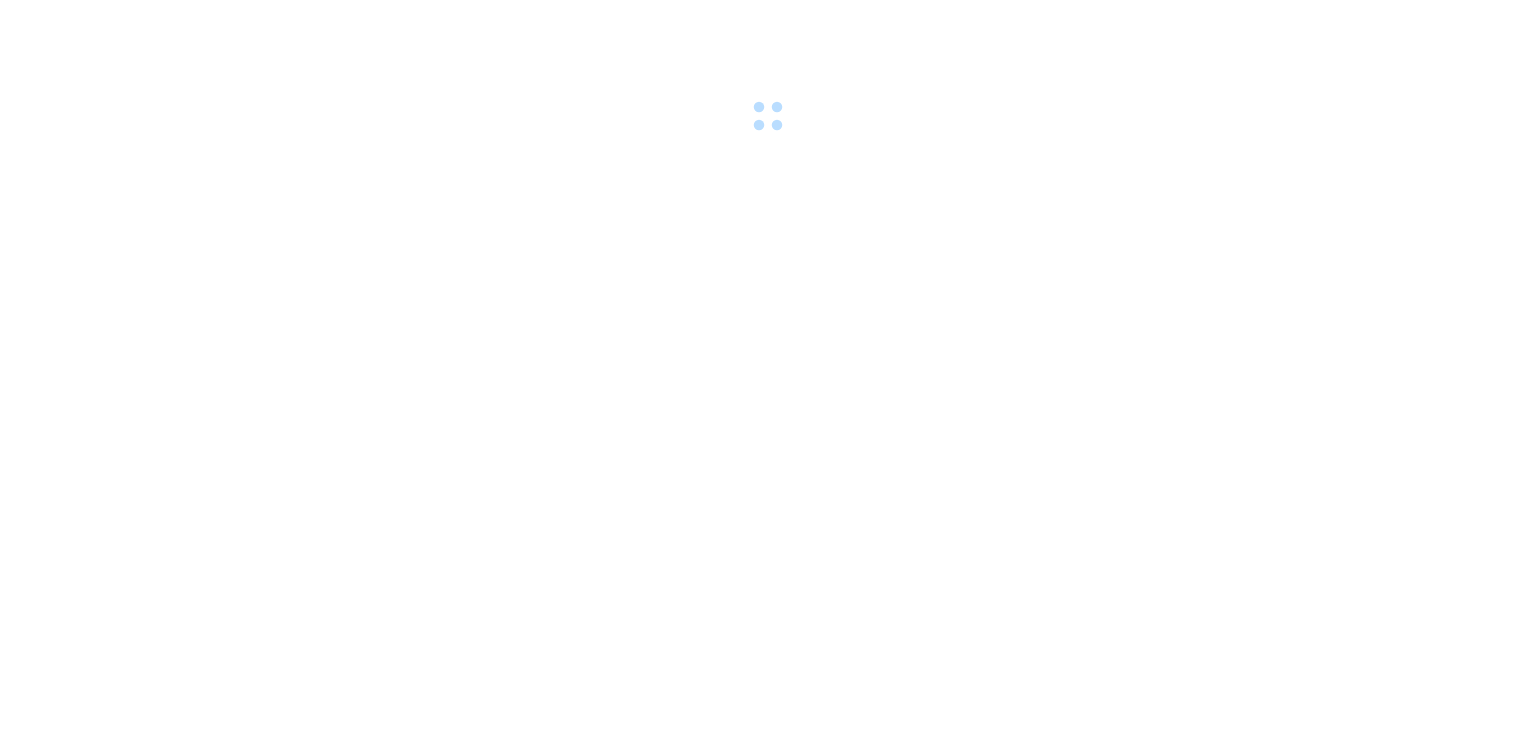 scroll, scrollTop: 0, scrollLeft: 0, axis: both 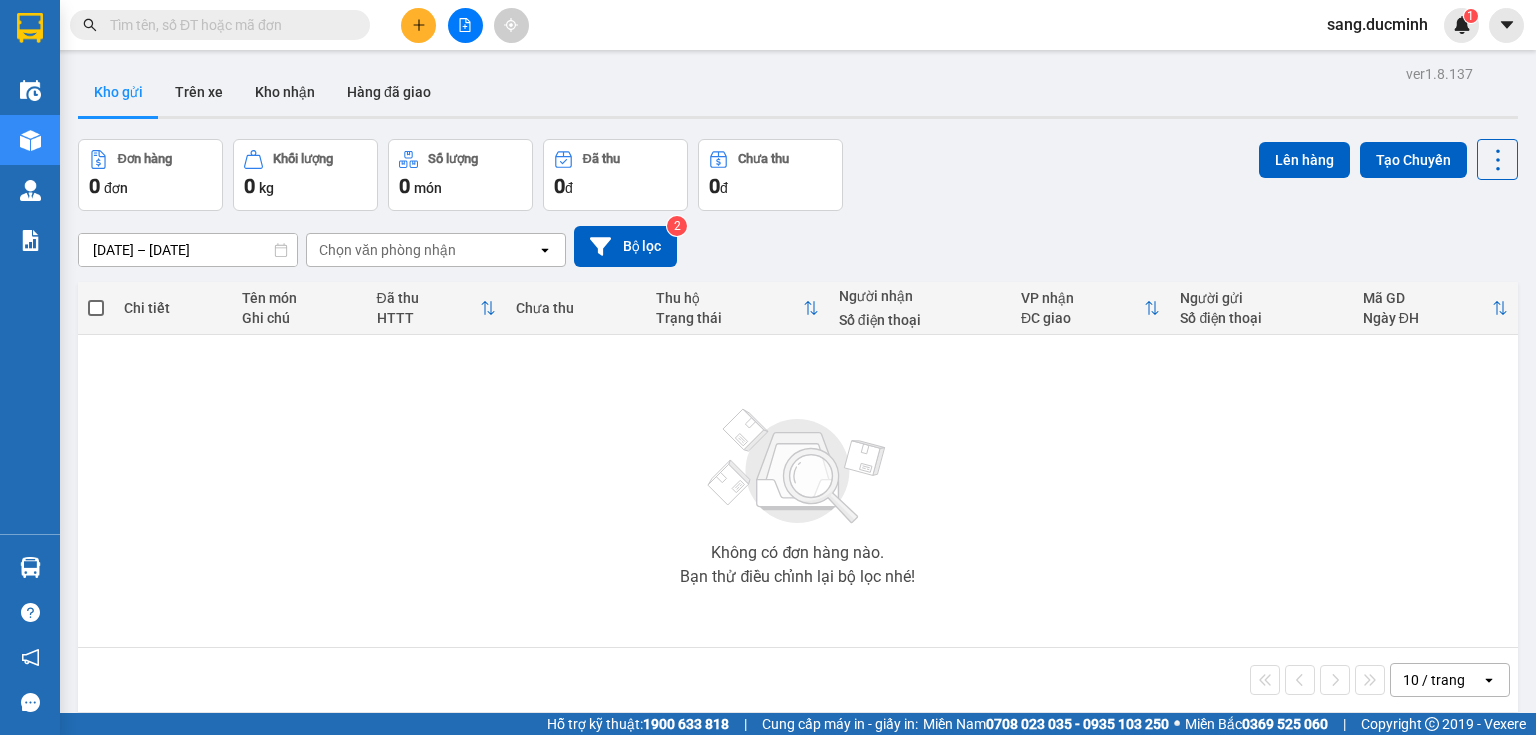 click at bounding box center [220, 25] 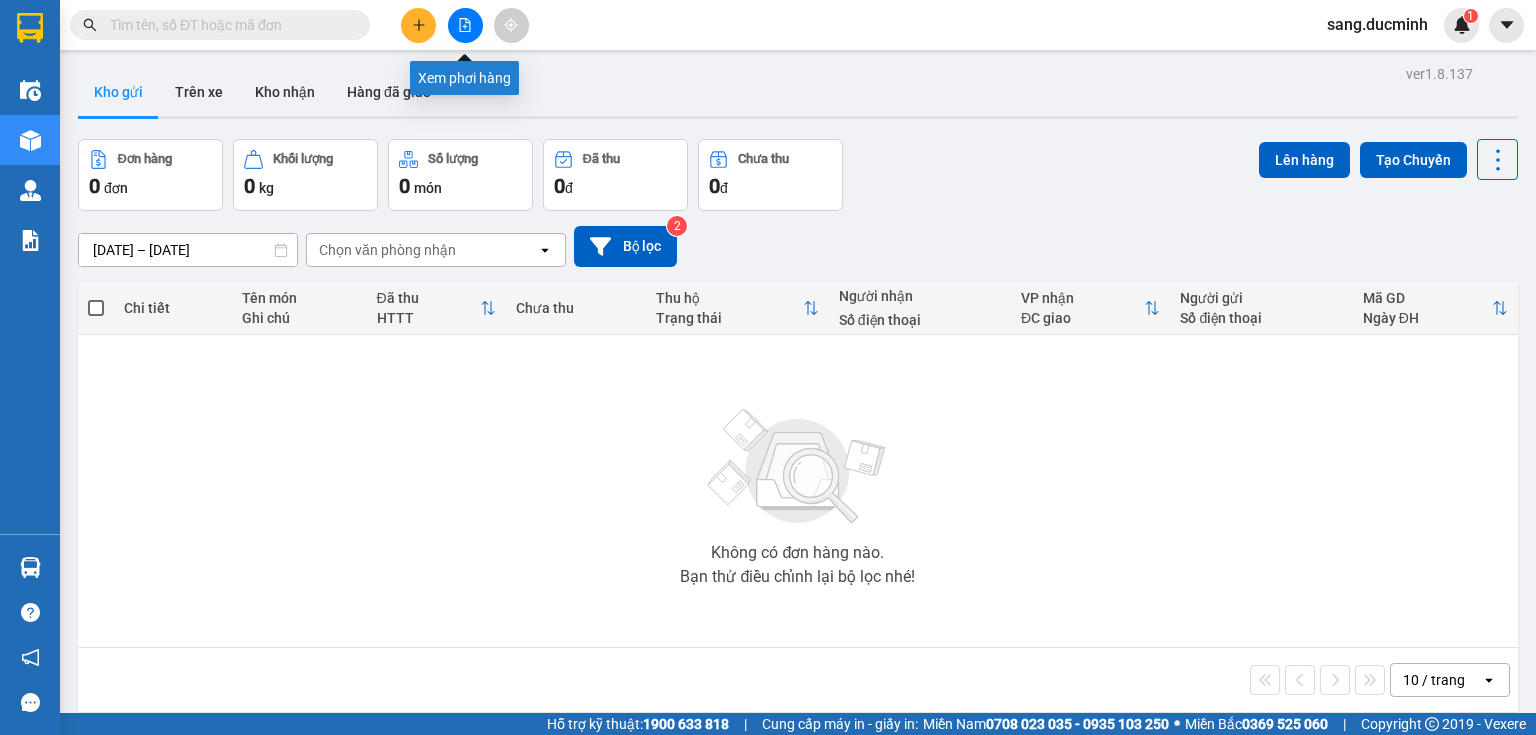 click at bounding box center (465, 25) 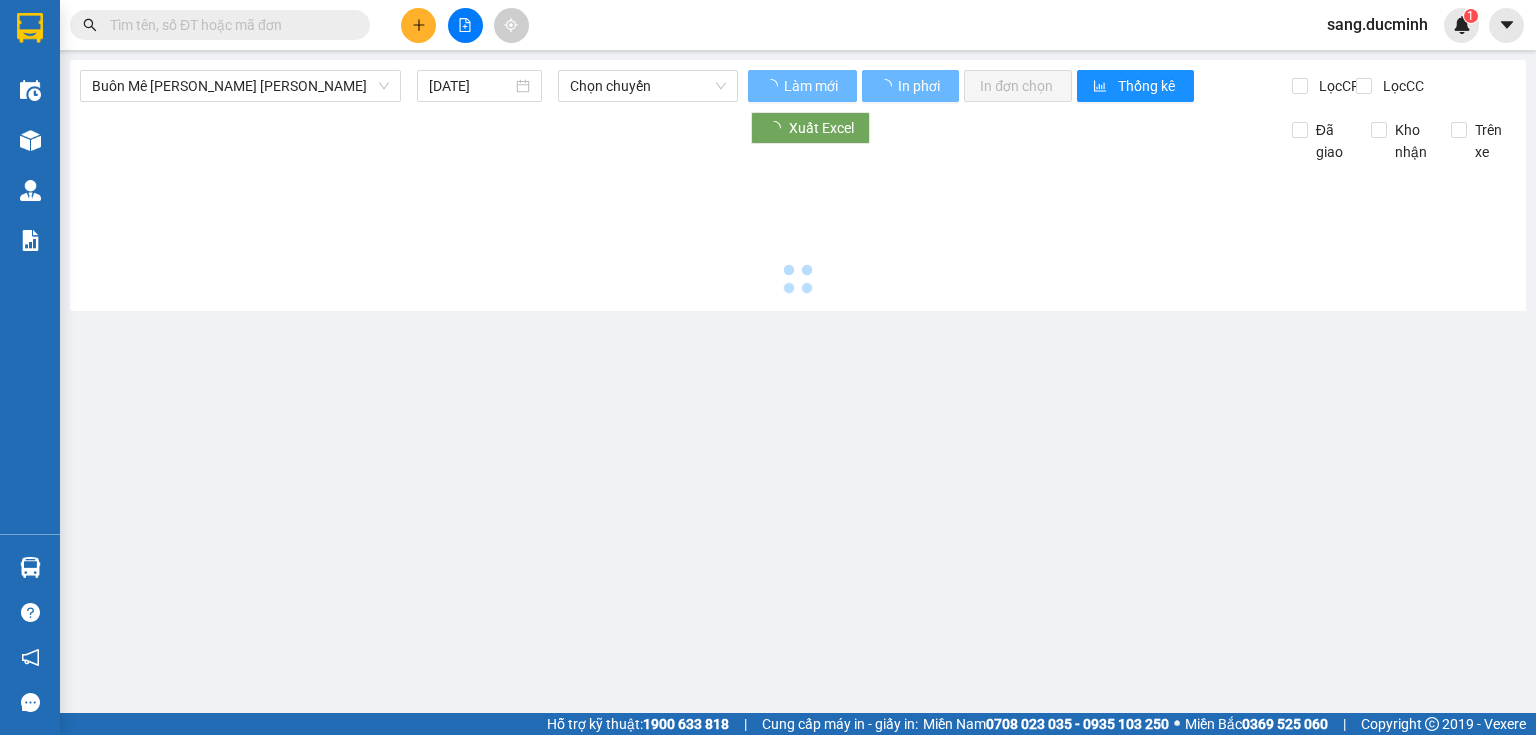 type on "[DATE]" 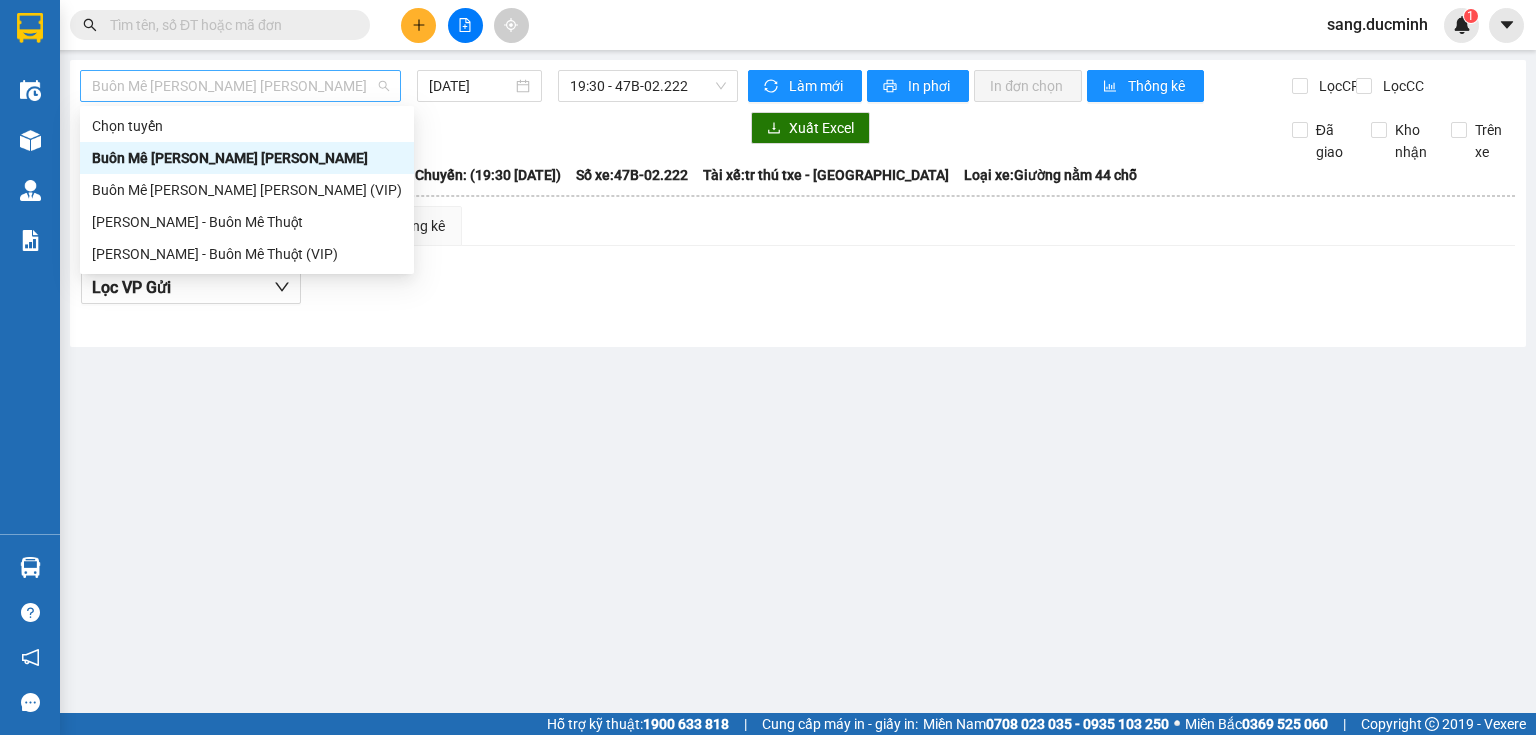 click on "Buôn Mê [PERSON_NAME] [PERSON_NAME]" at bounding box center (240, 86) 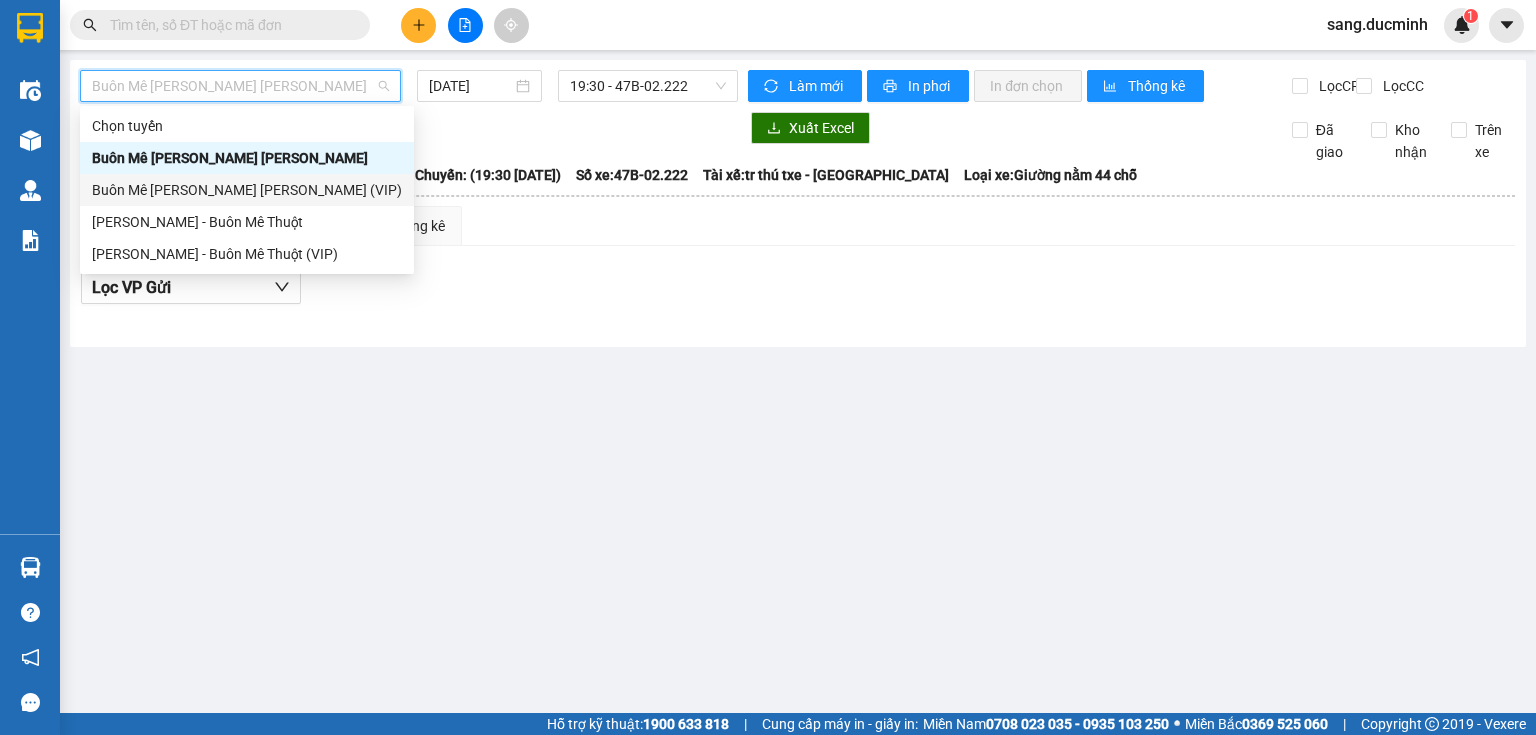 click on "Buôn Mê [PERSON_NAME] [PERSON_NAME] (VIP)" at bounding box center [247, 190] 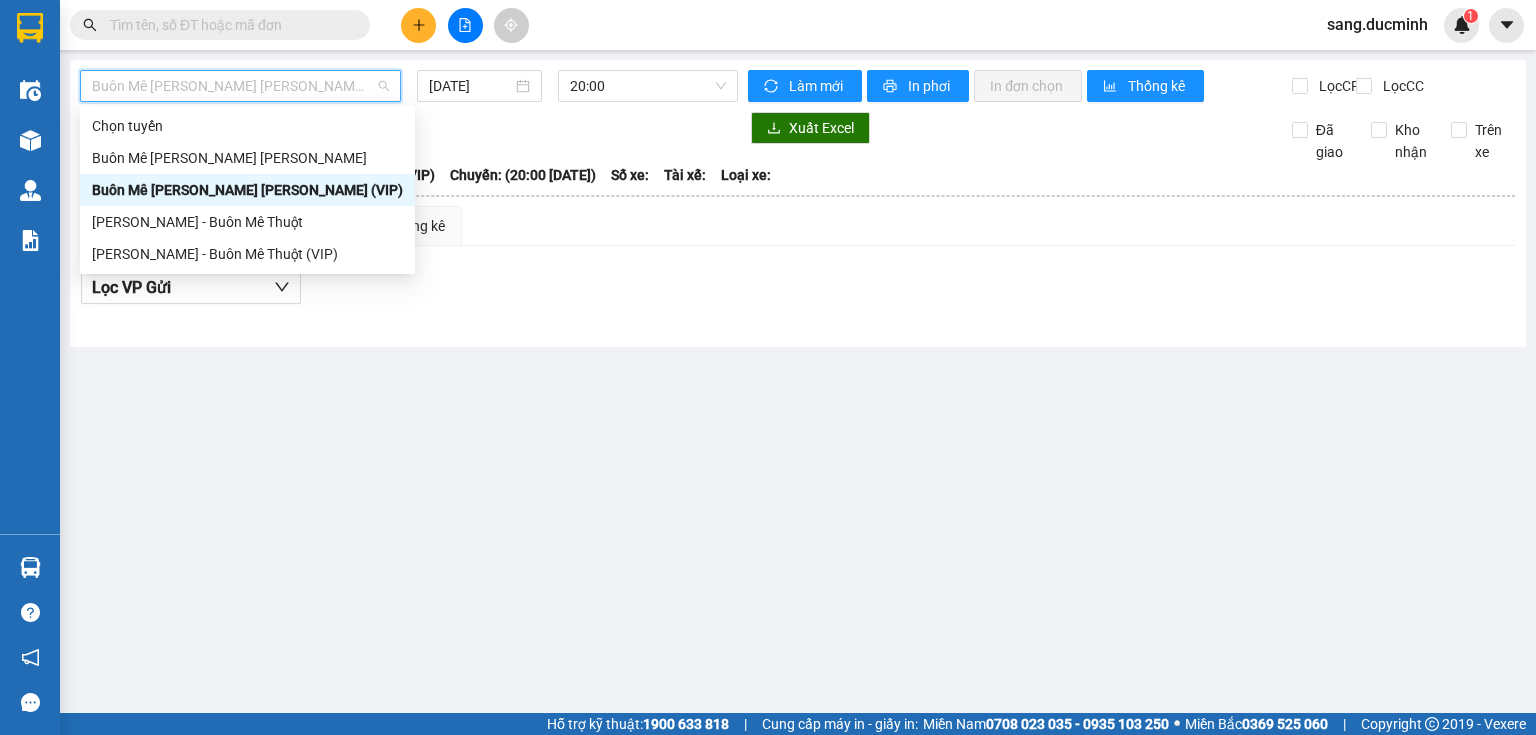 click on "Buôn Mê [PERSON_NAME] [PERSON_NAME] (VIP)" at bounding box center (240, 86) 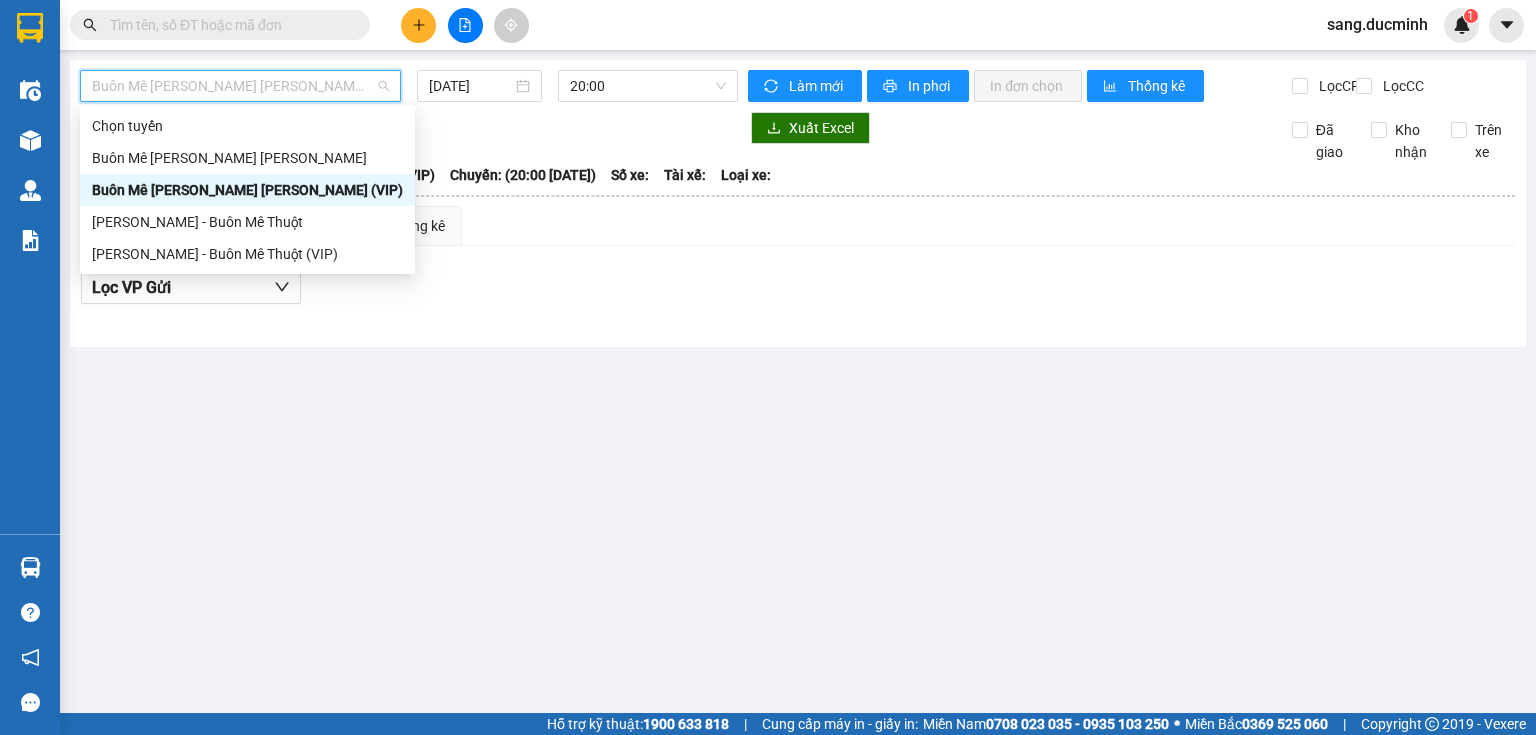 click on "Buôn Mê [PERSON_NAME] [PERSON_NAME] (VIP)" at bounding box center (247, 190) 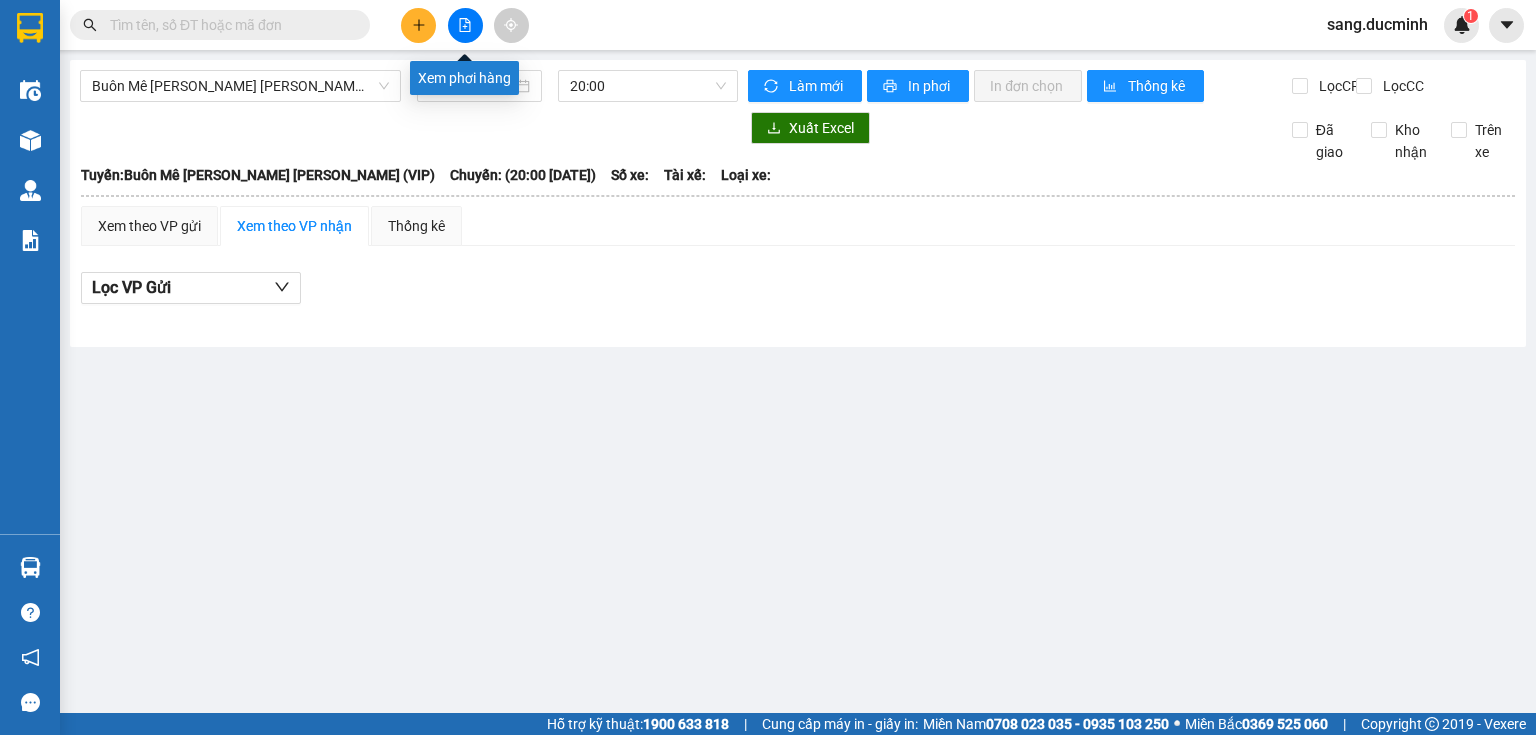 click at bounding box center (465, 25) 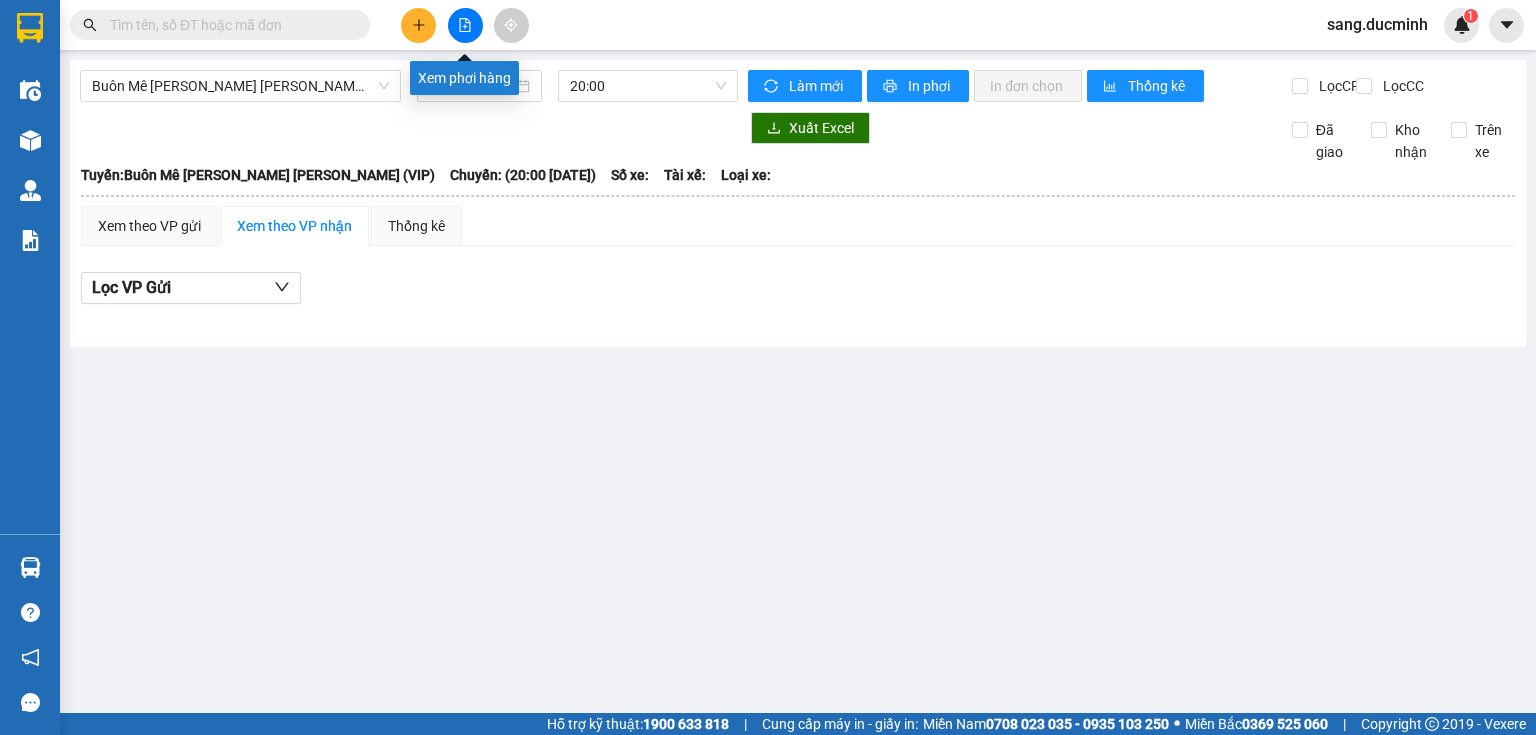 click 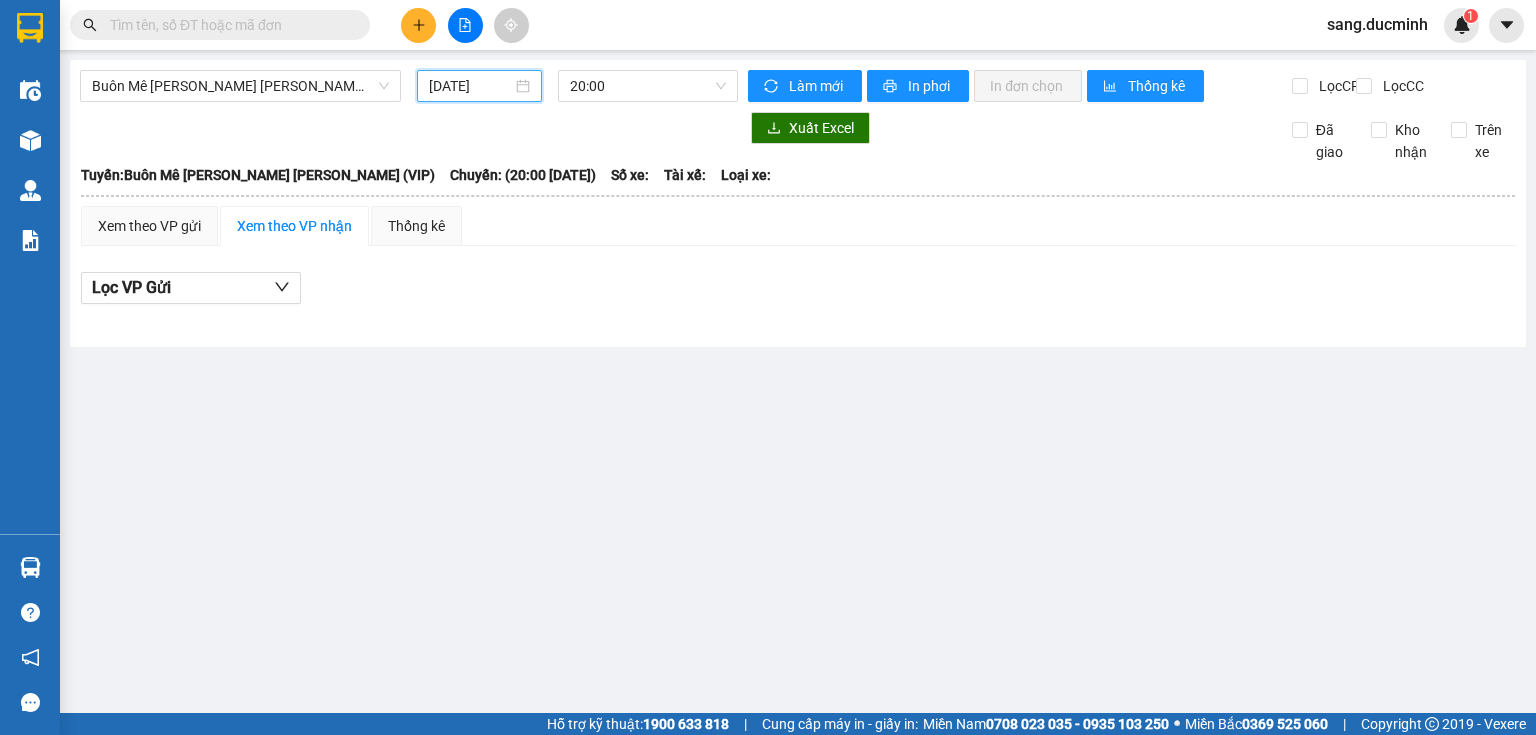 click on "[DATE]" at bounding box center (470, 86) 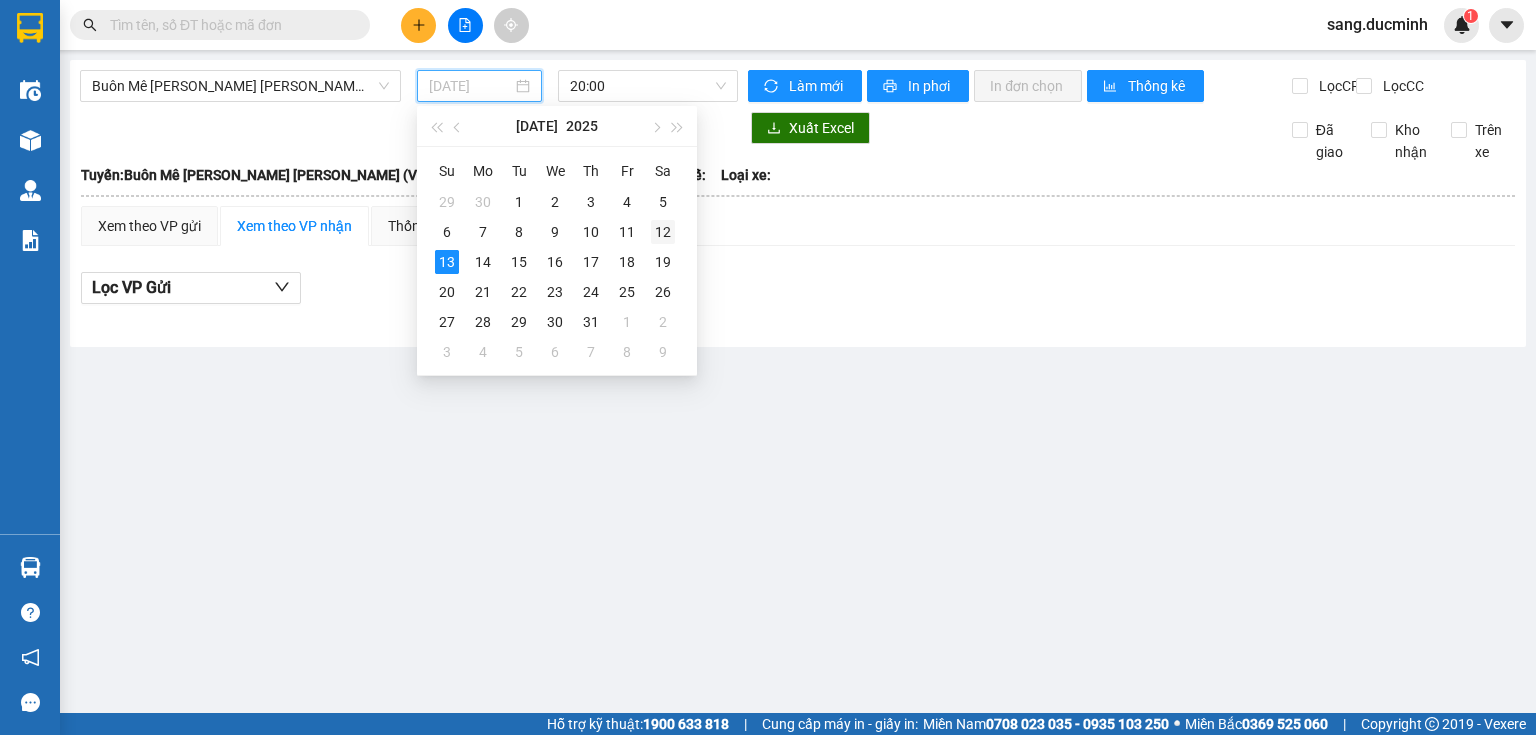 click on "12" at bounding box center (663, 232) 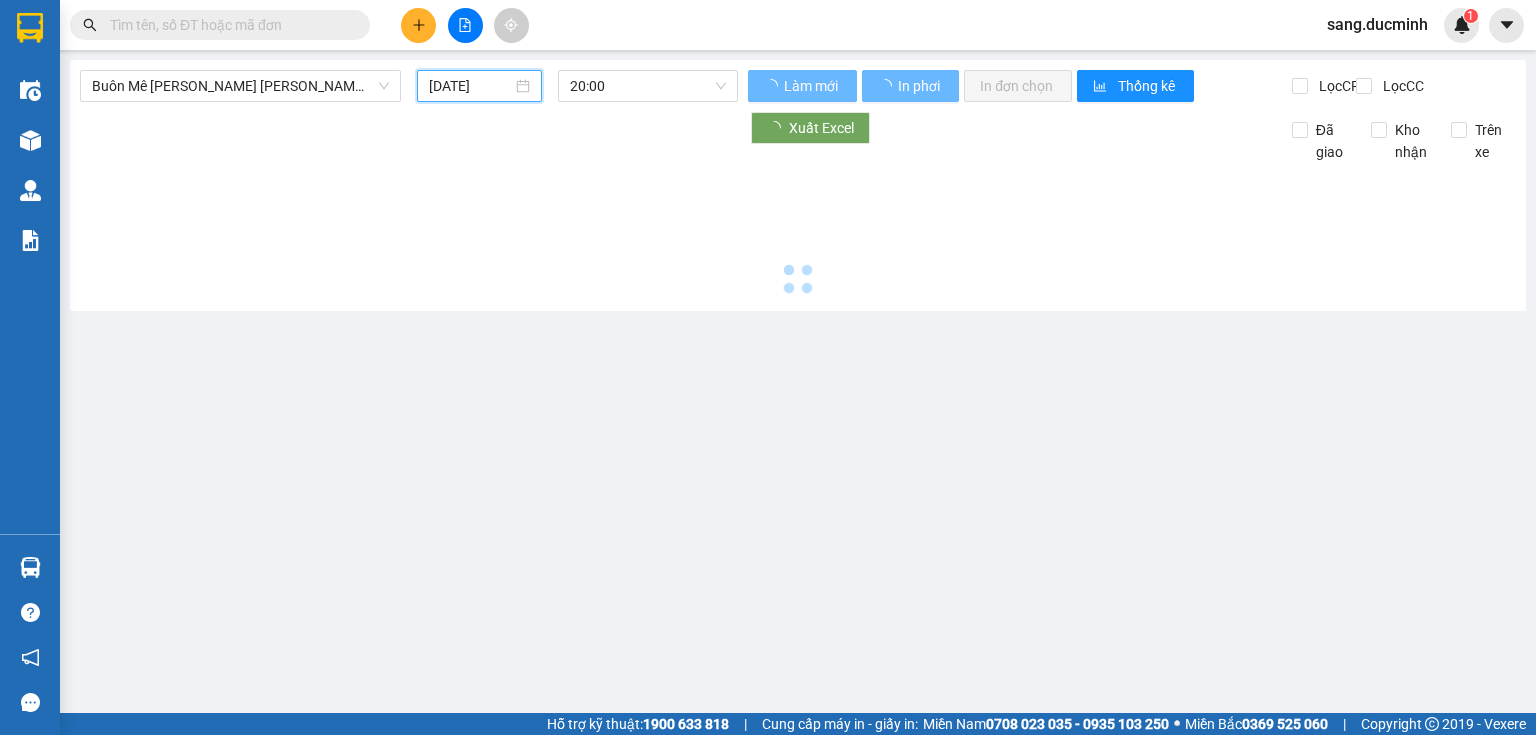 type on "[DATE]" 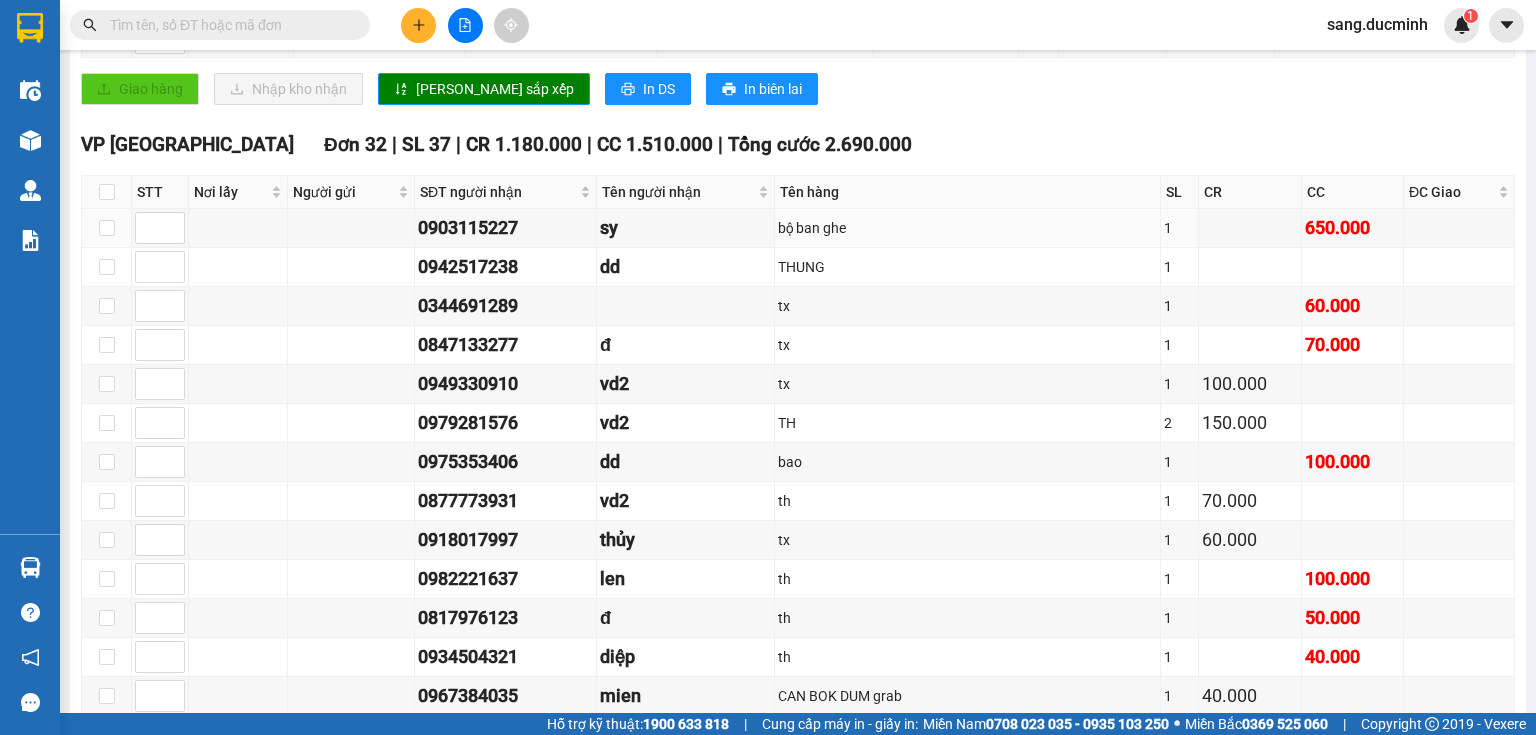 scroll, scrollTop: 960, scrollLeft: 0, axis: vertical 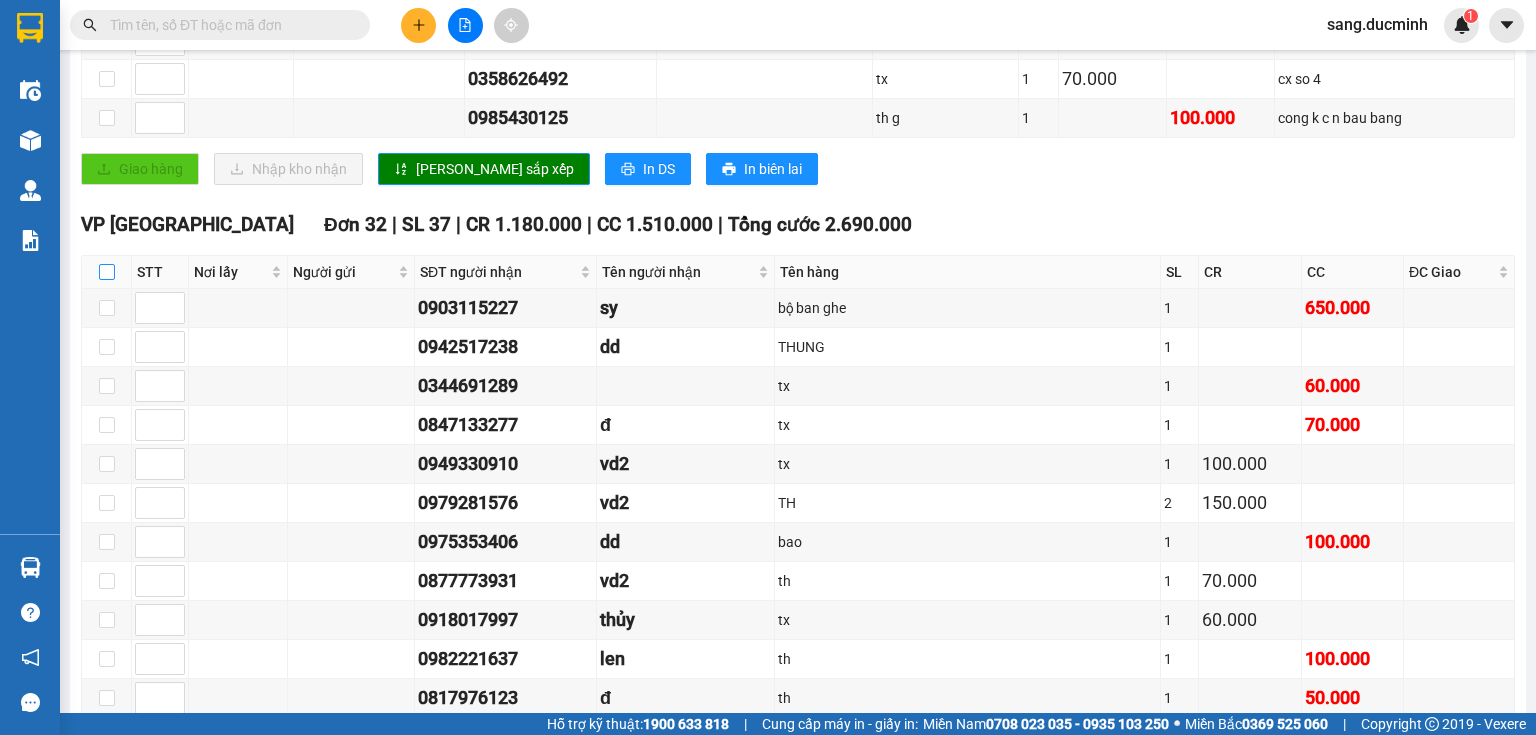 click at bounding box center [107, 272] 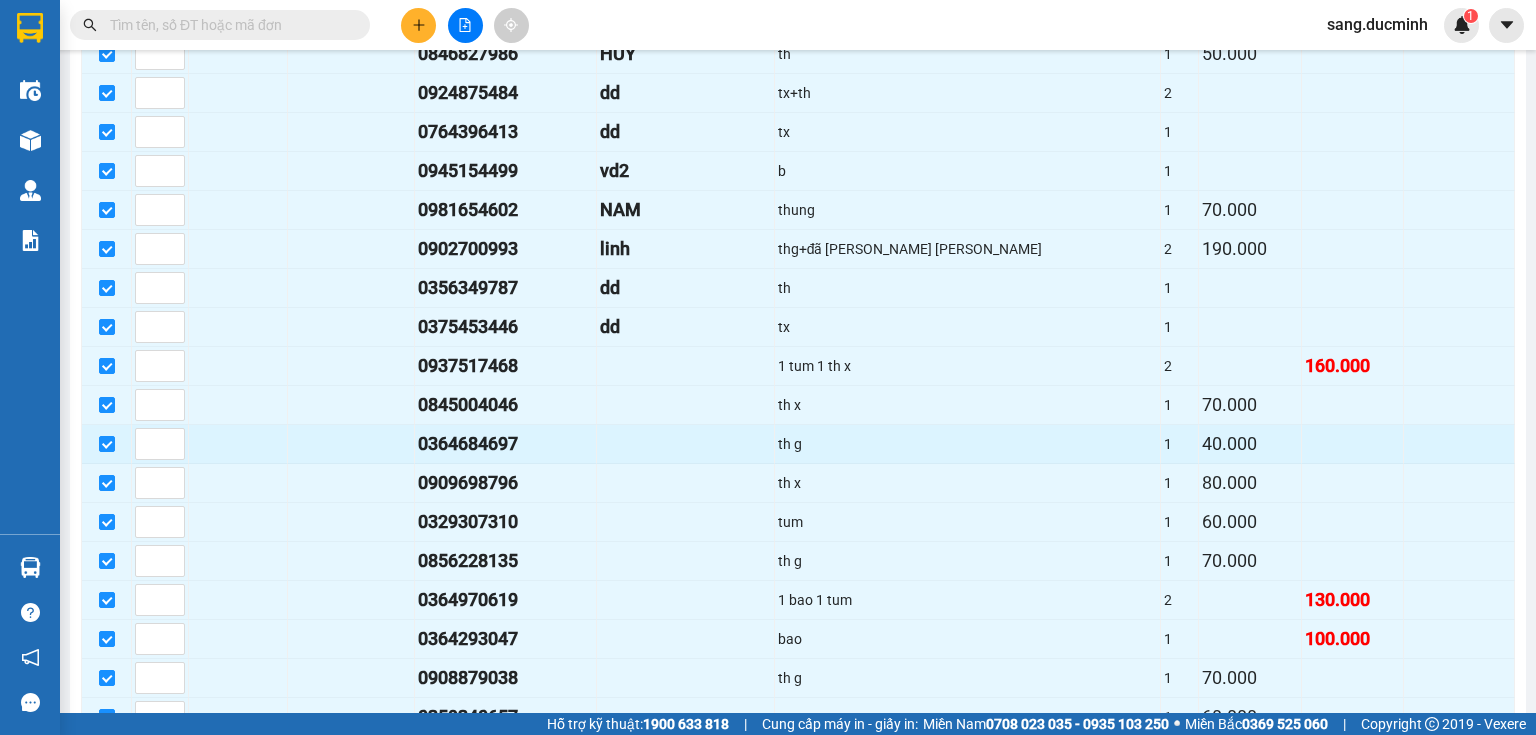 scroll, scrollTop: 1920, scrollLeft: 0, axis: vertical 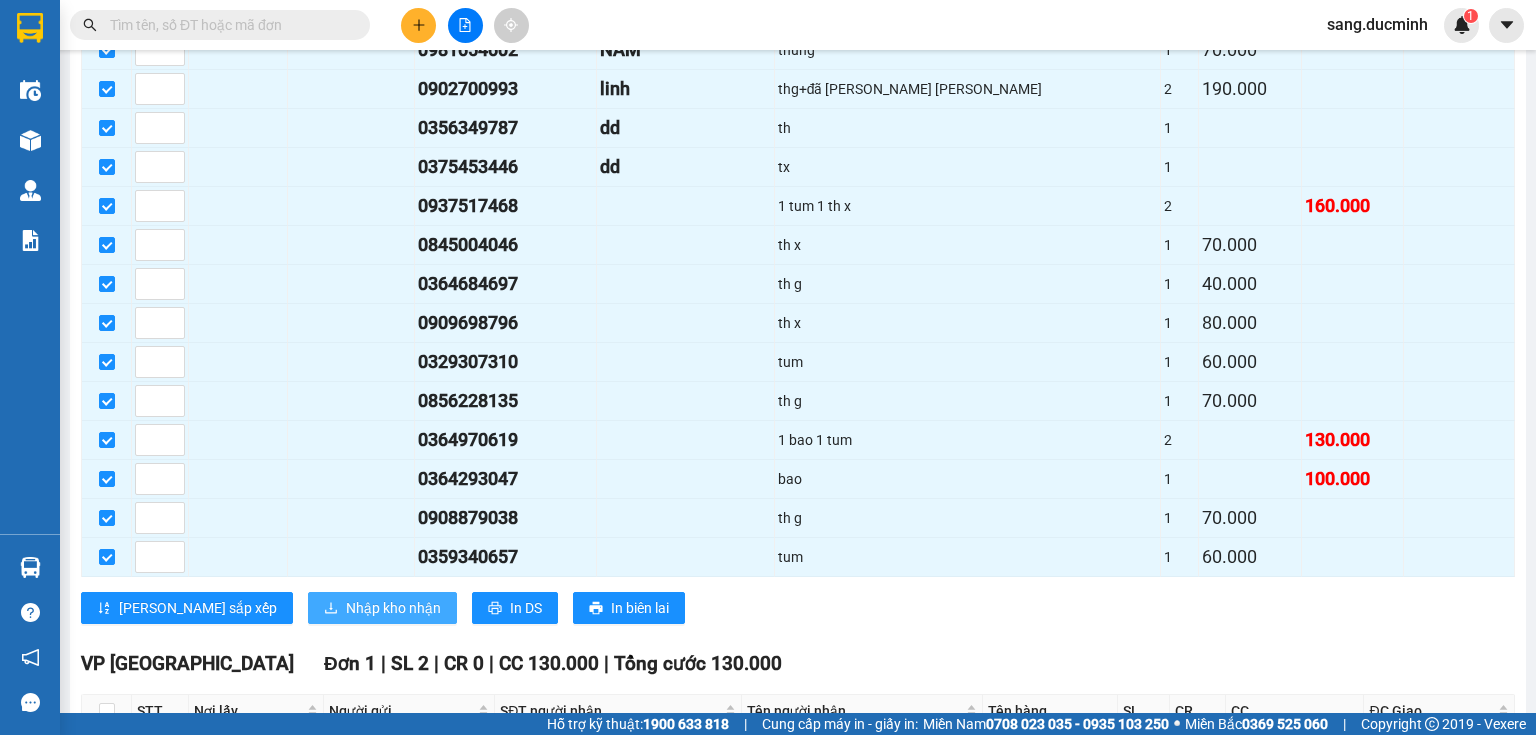 click on "Nhập kho nhận" at bounding box center (393, 608) 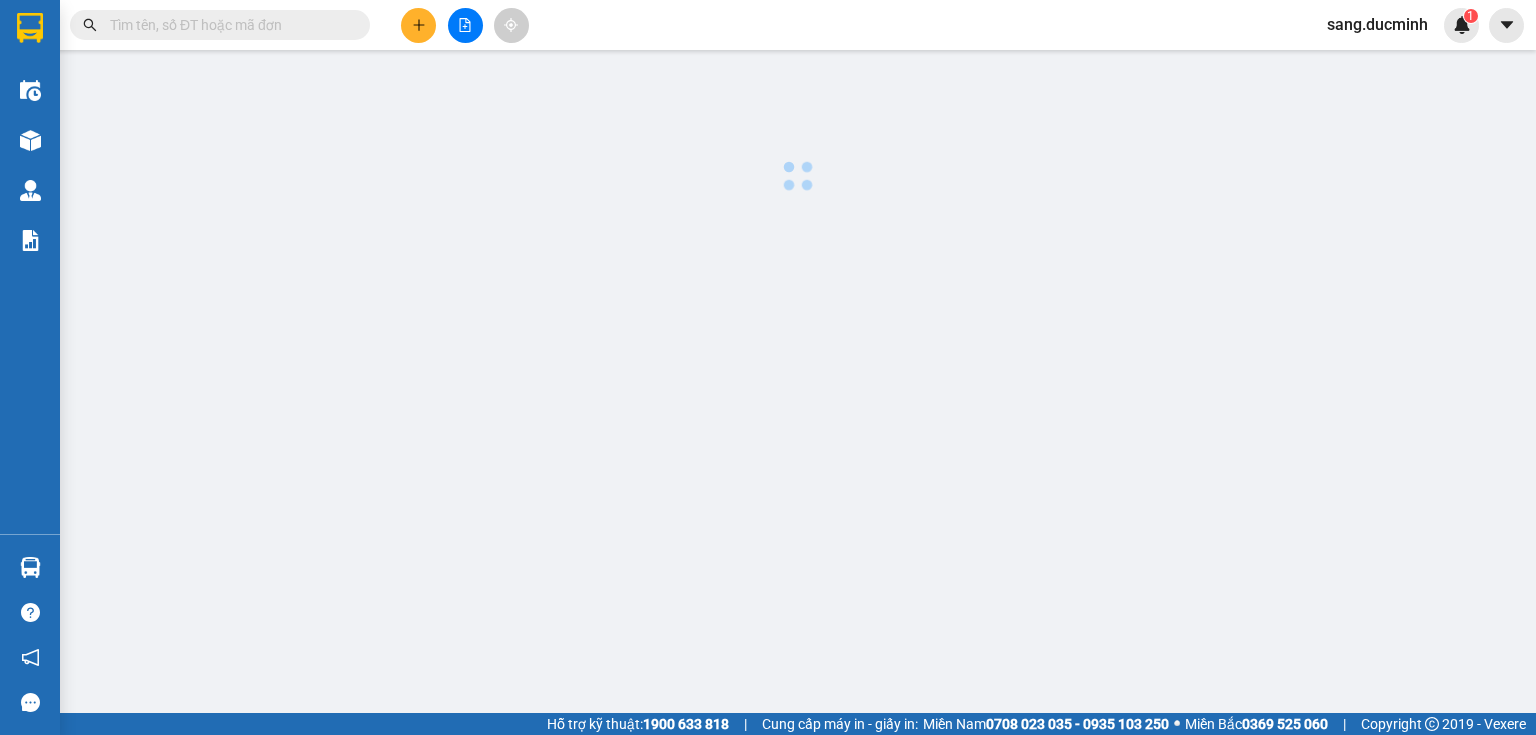 scroll, scrollTop: 0, scrollLeft: 0, axis: both 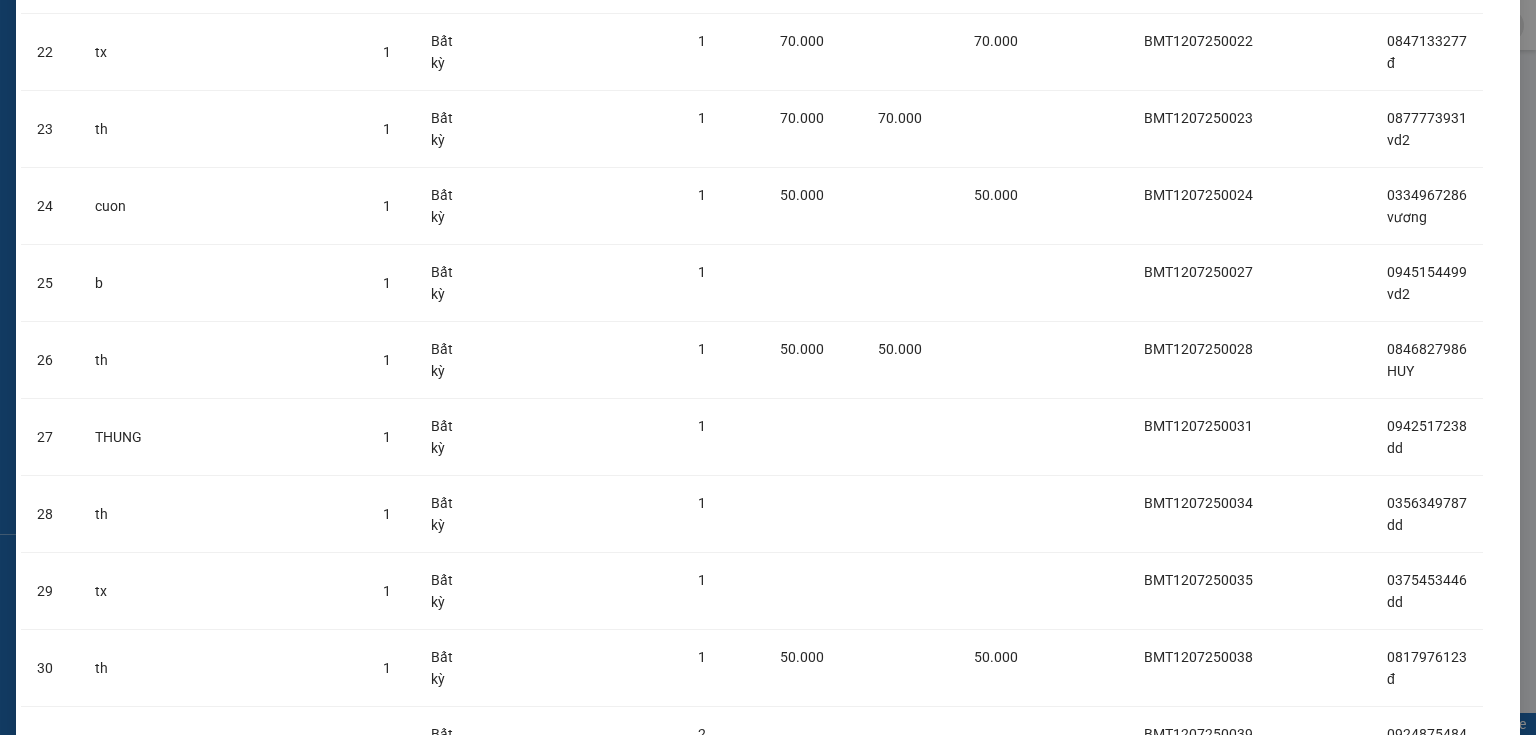 click on "Nhập hàng kho nhận" at bounding box center [841, 952] 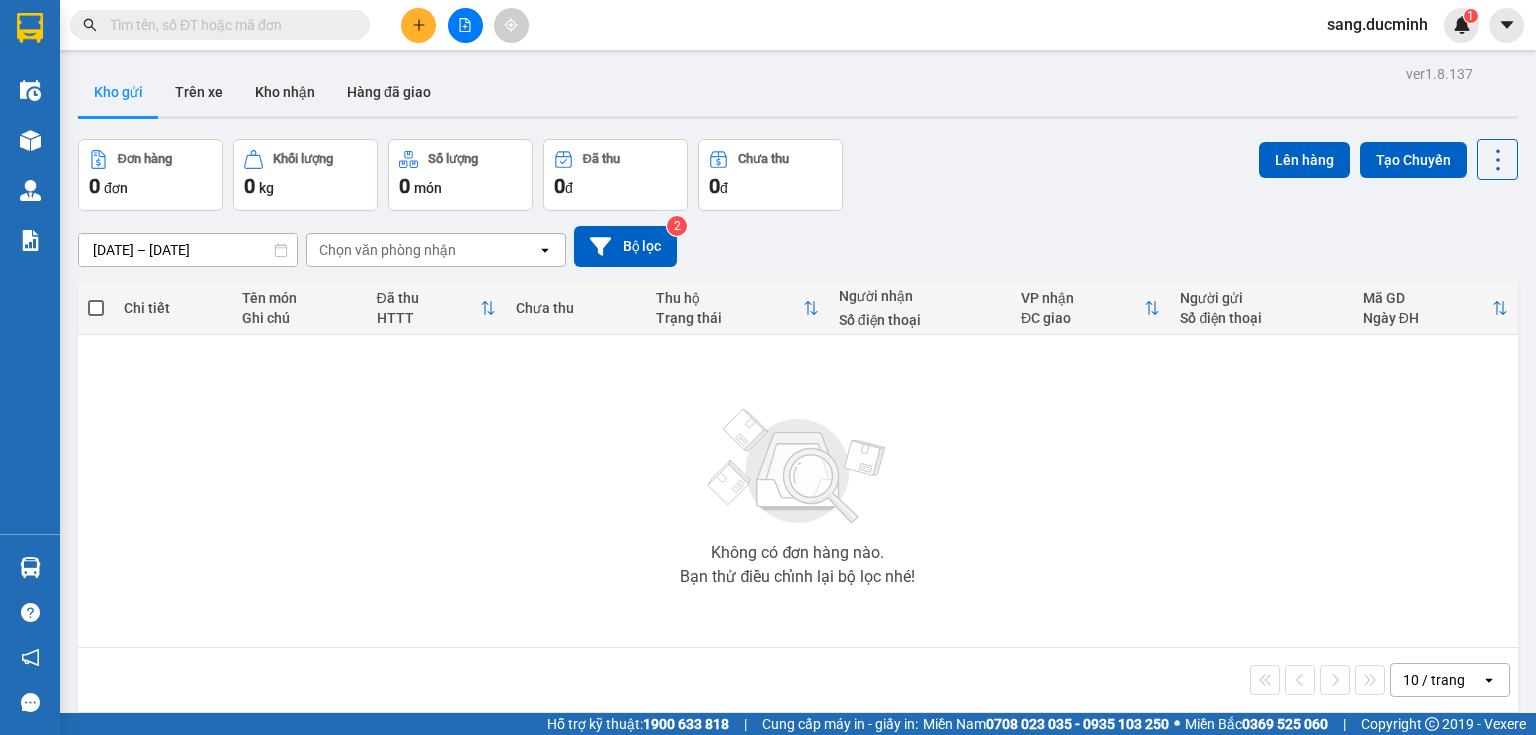 click at bounding box center [228, 25] 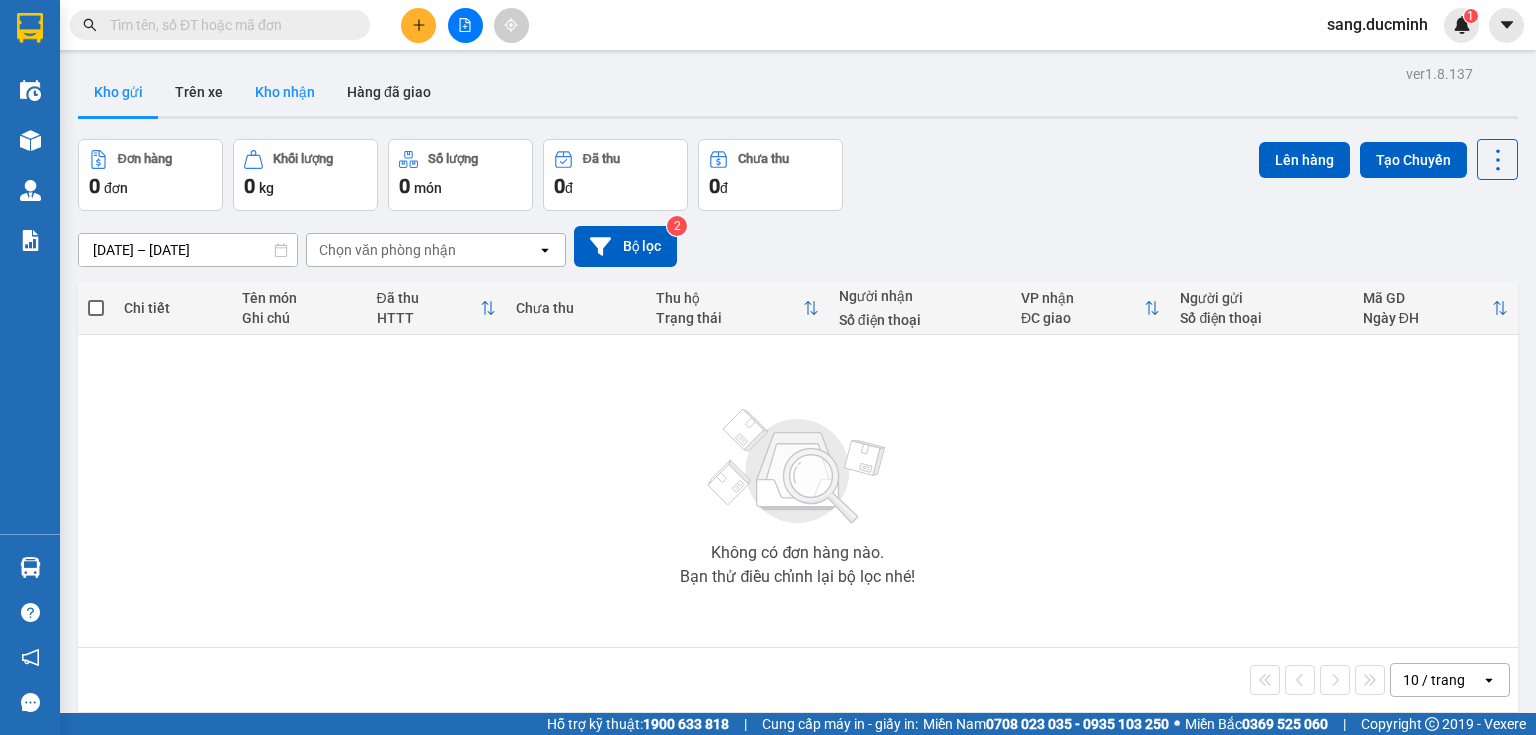 drag, startPoint x: 253, startPoint y: 40, endPoint x: 280, endPoint y: 80, distance: 48.259712 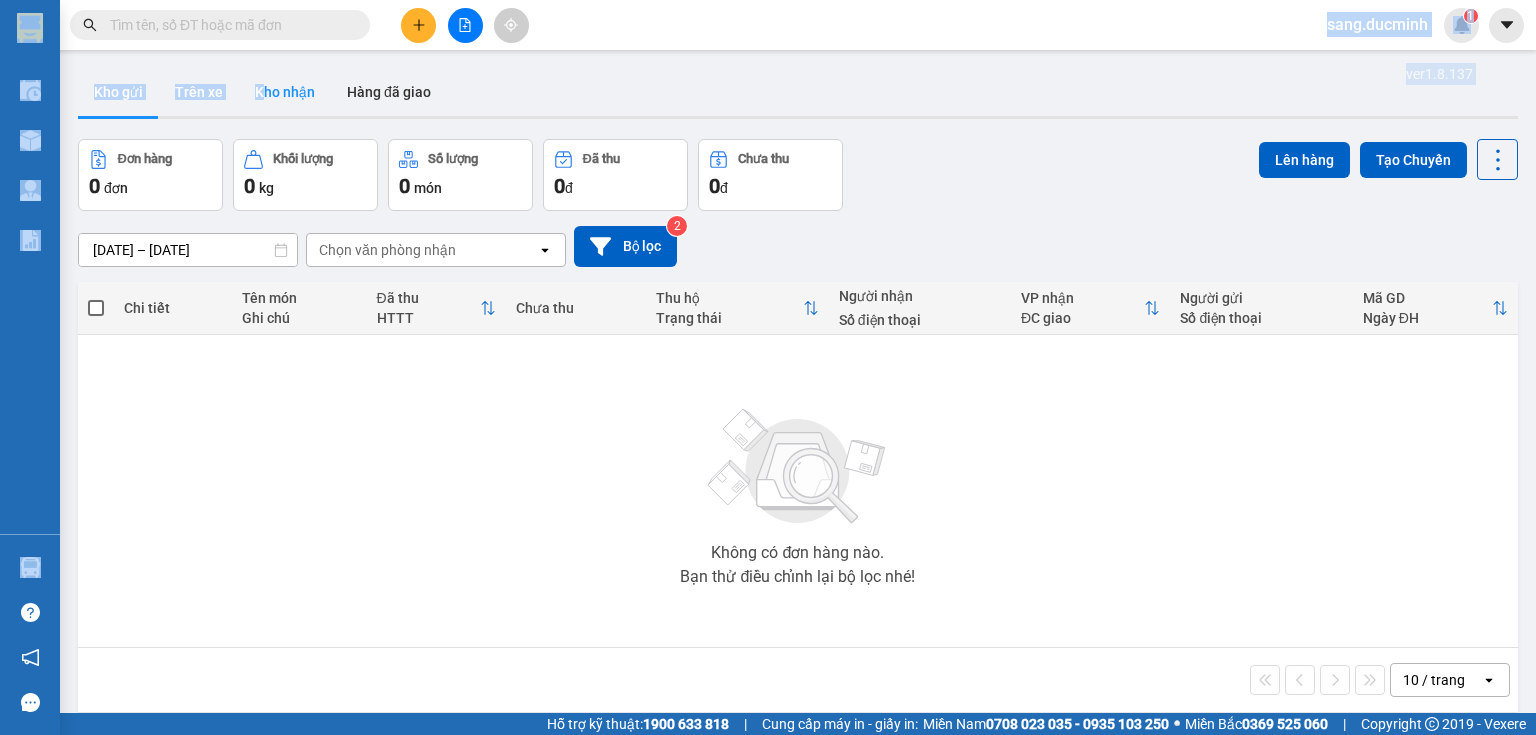 click on "Kho nhận" at bounding box center [285, 92] 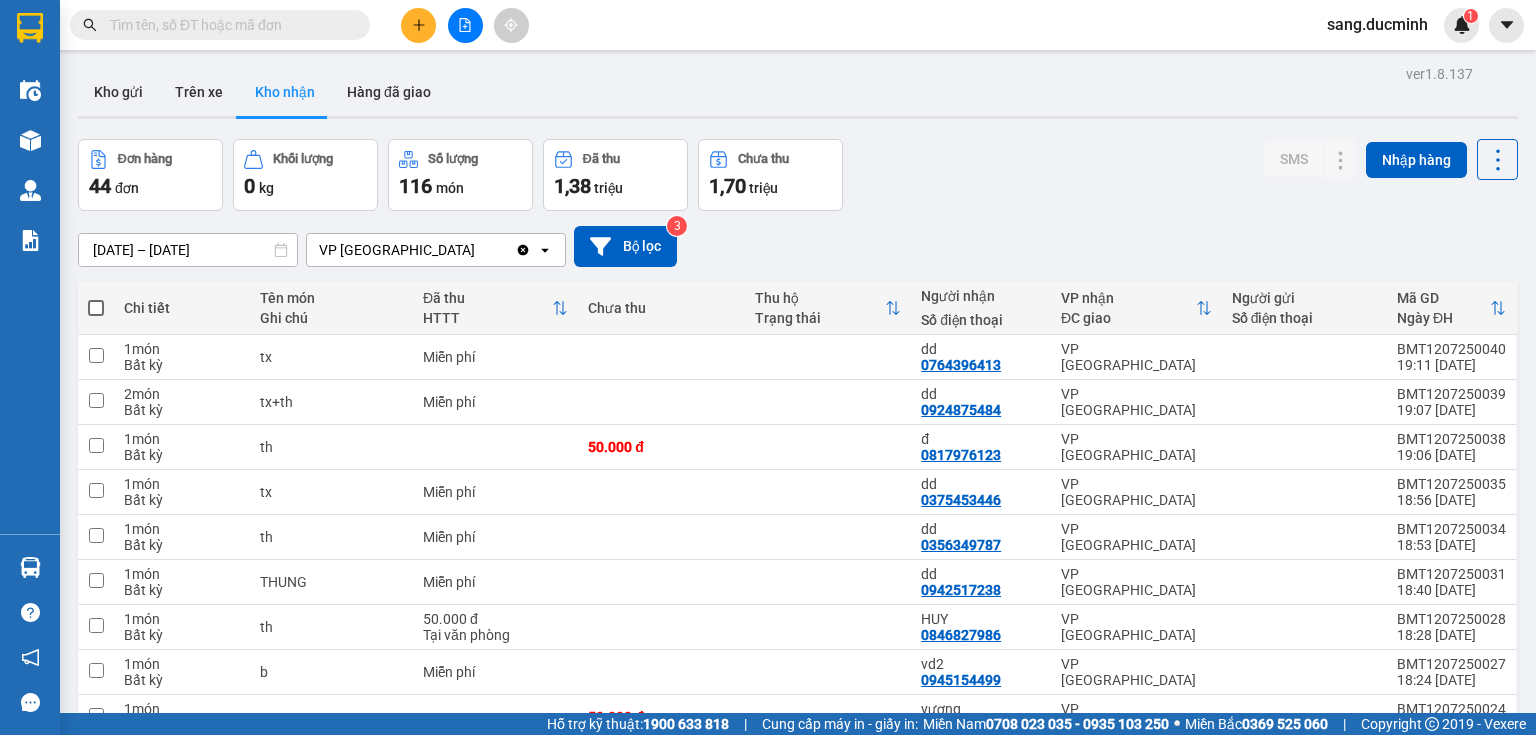 click at bounding box center (228, 25) 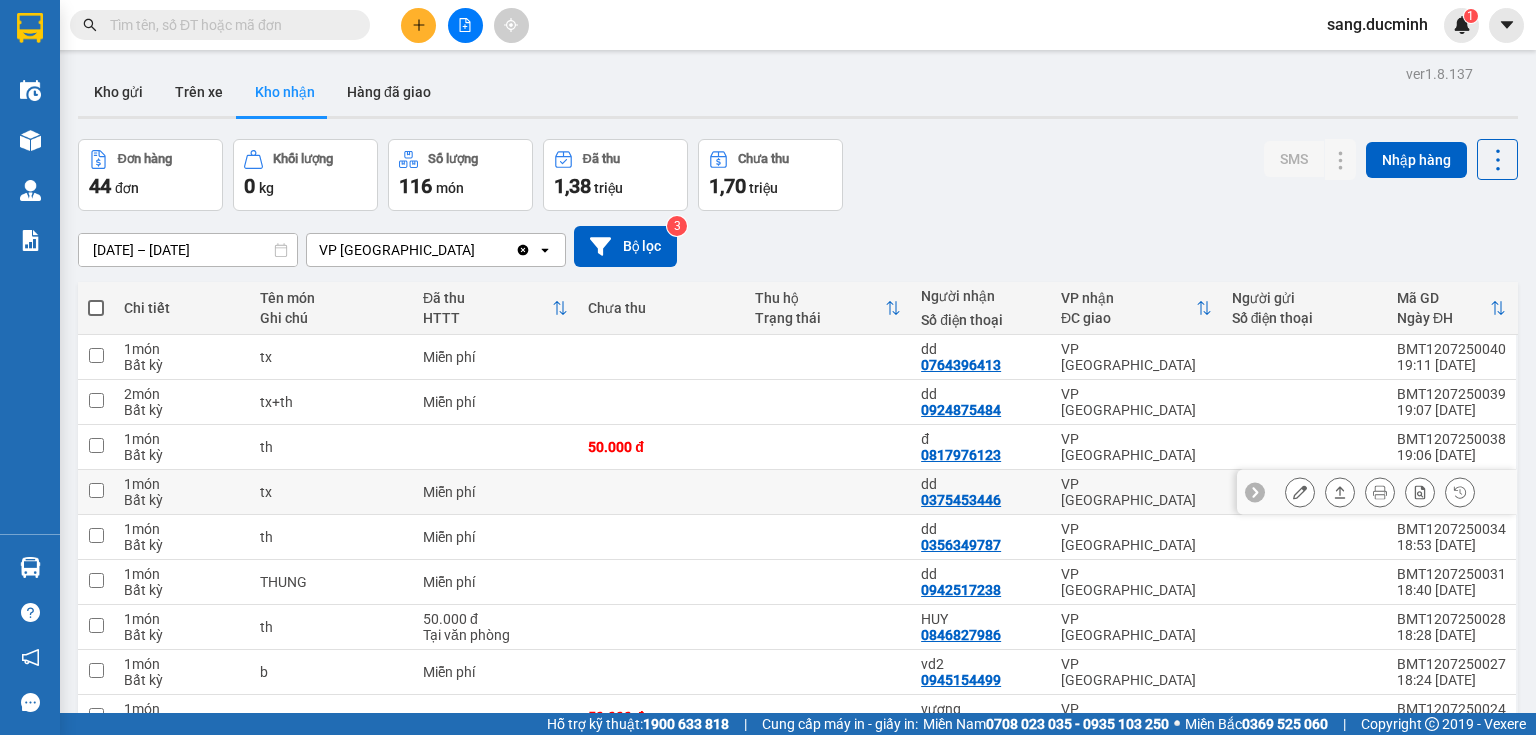 scroll, scrollTop: 150, scrollLeft: 0, axis: vertical 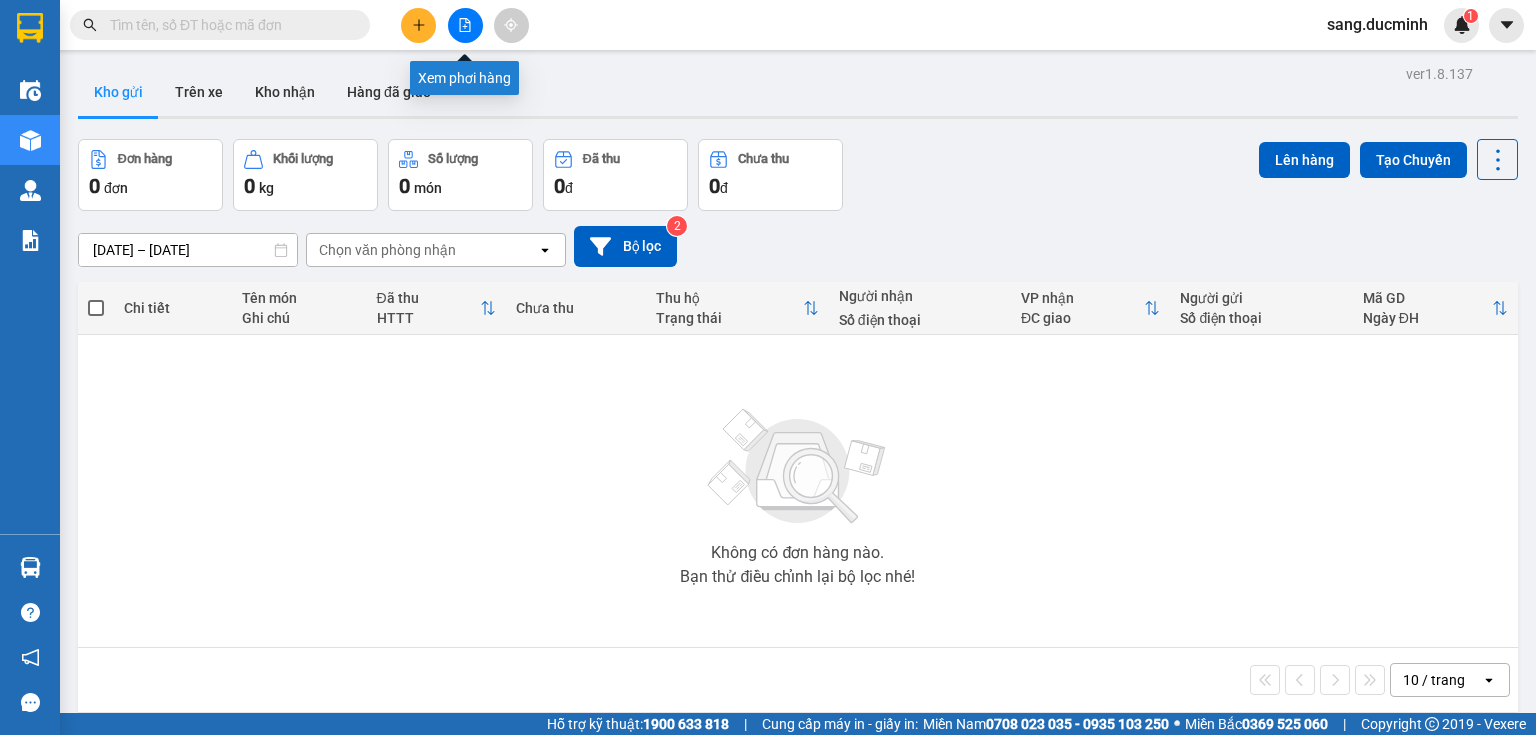 click 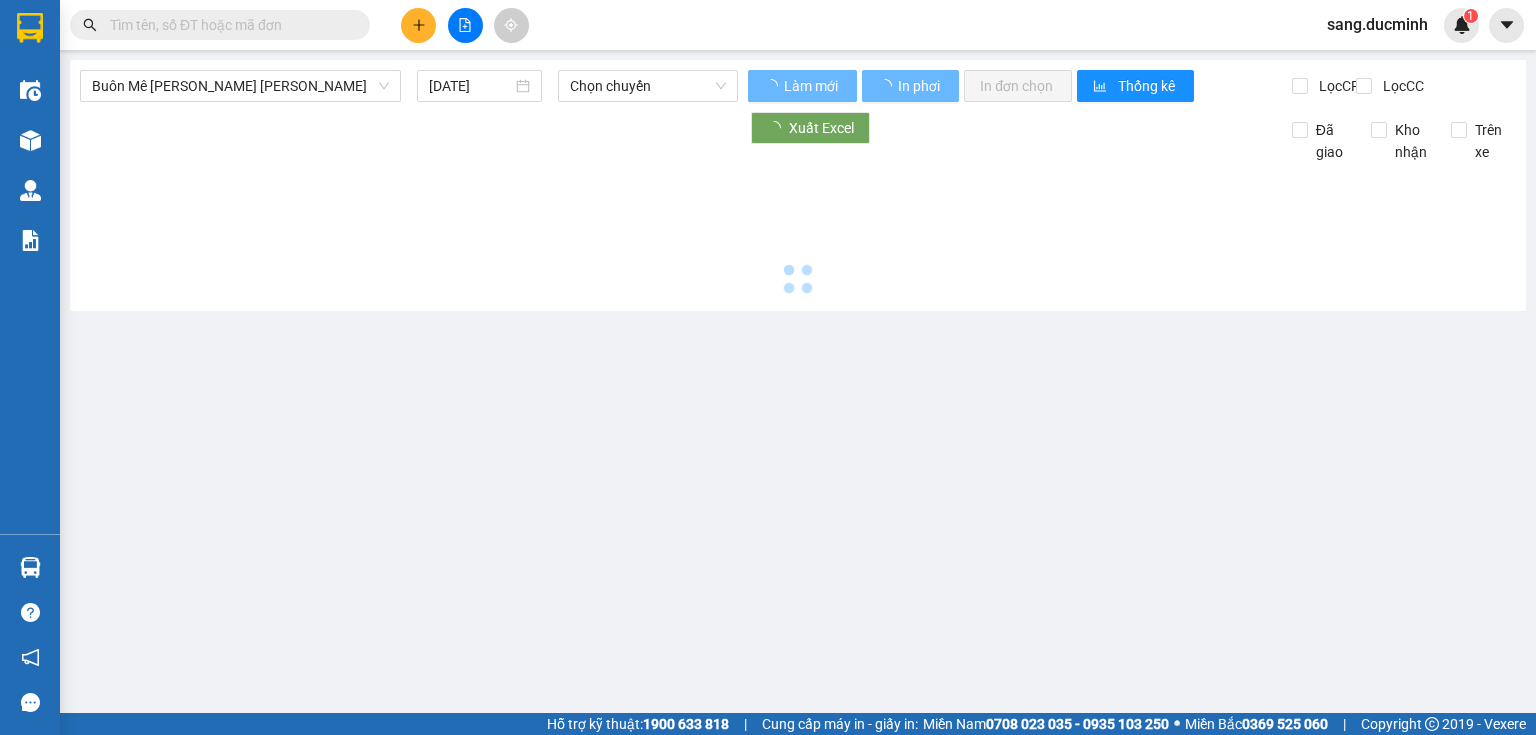 type on "[DATE]" 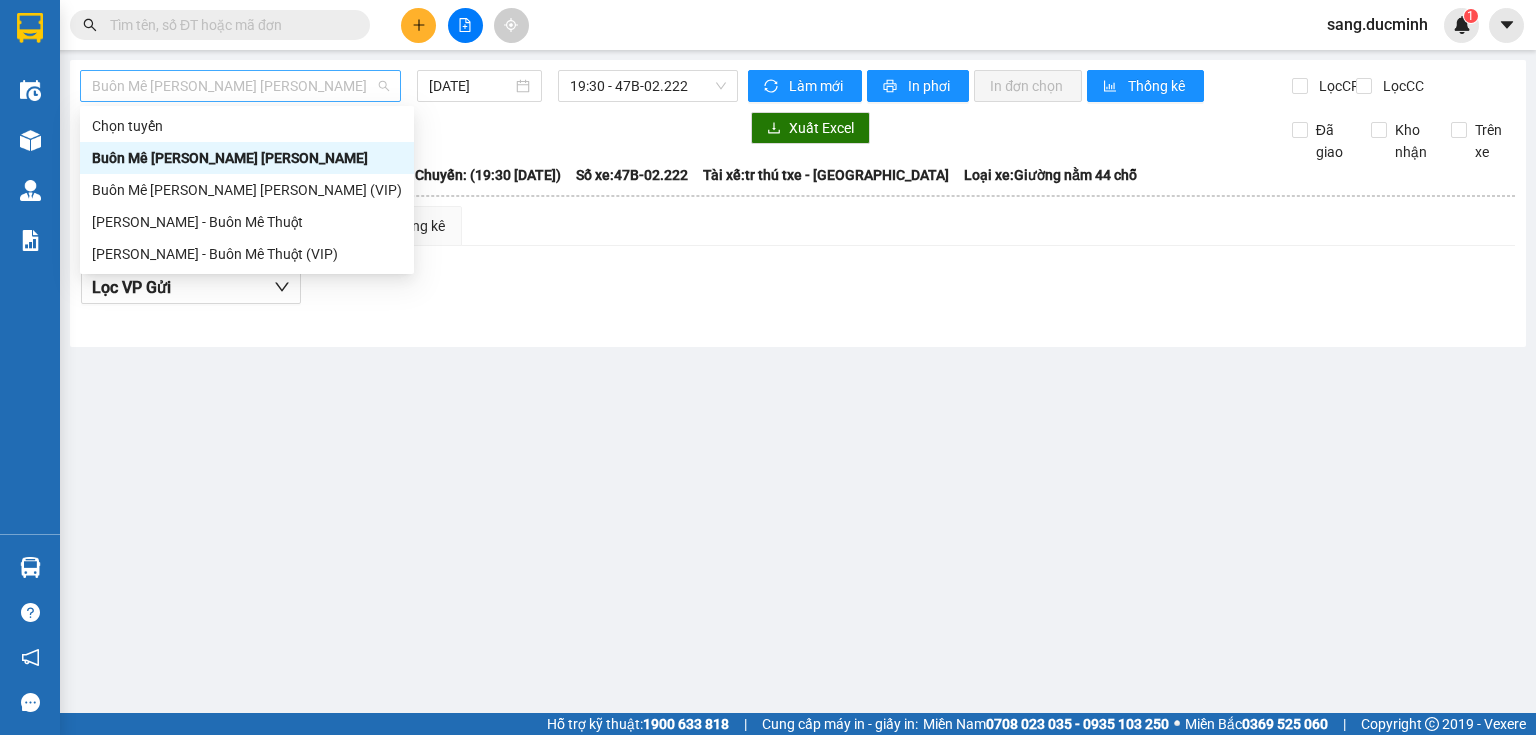 click on "Buôn Mê [PERSON_NAME] [PERSON_NAME]" at bounding box center [240, 86] 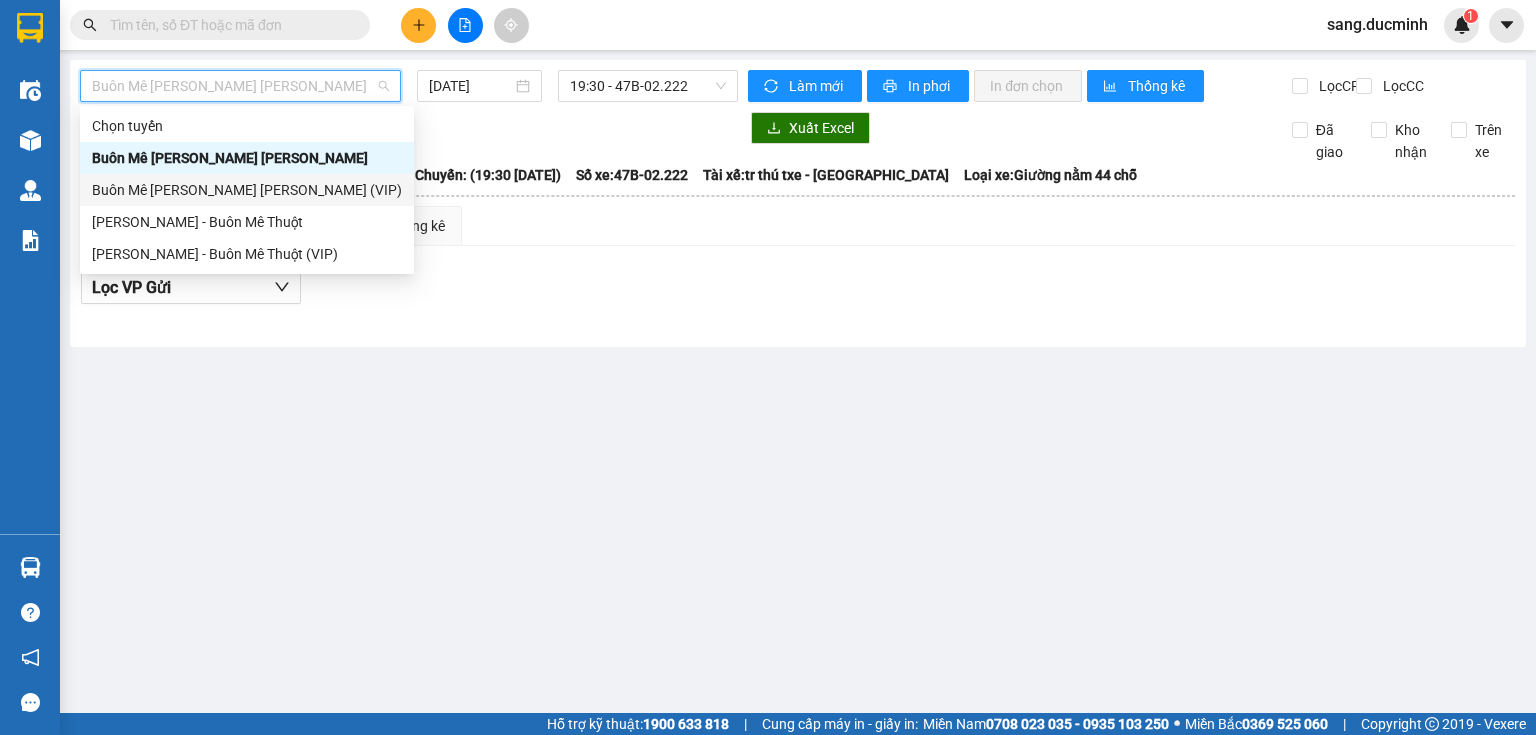 click on "Buôn Mê [PERSON_NAME] [PERSON_NAME] (VIP)" at bounding box center (247, 190) 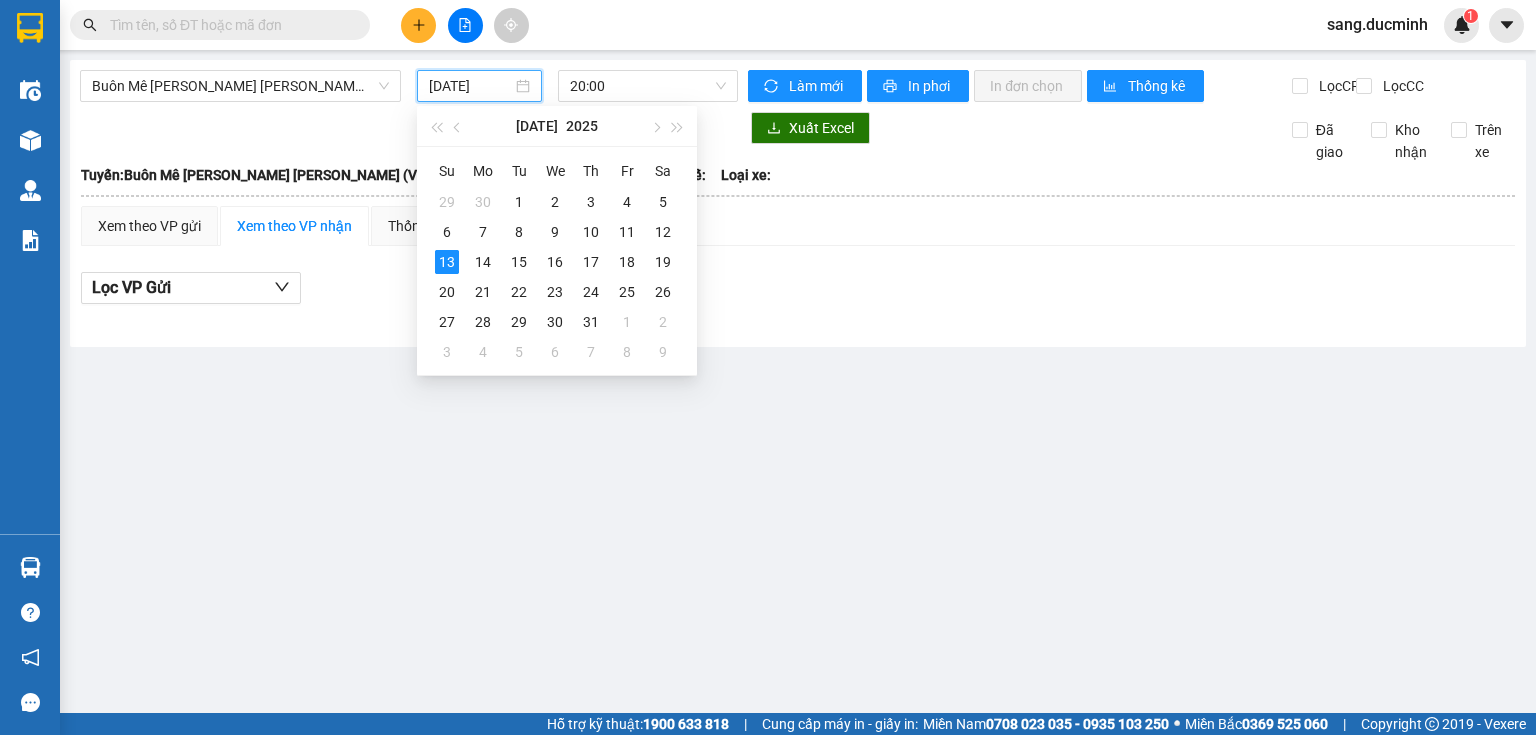 click on "[DATE]" at bounding box center (470, 86) 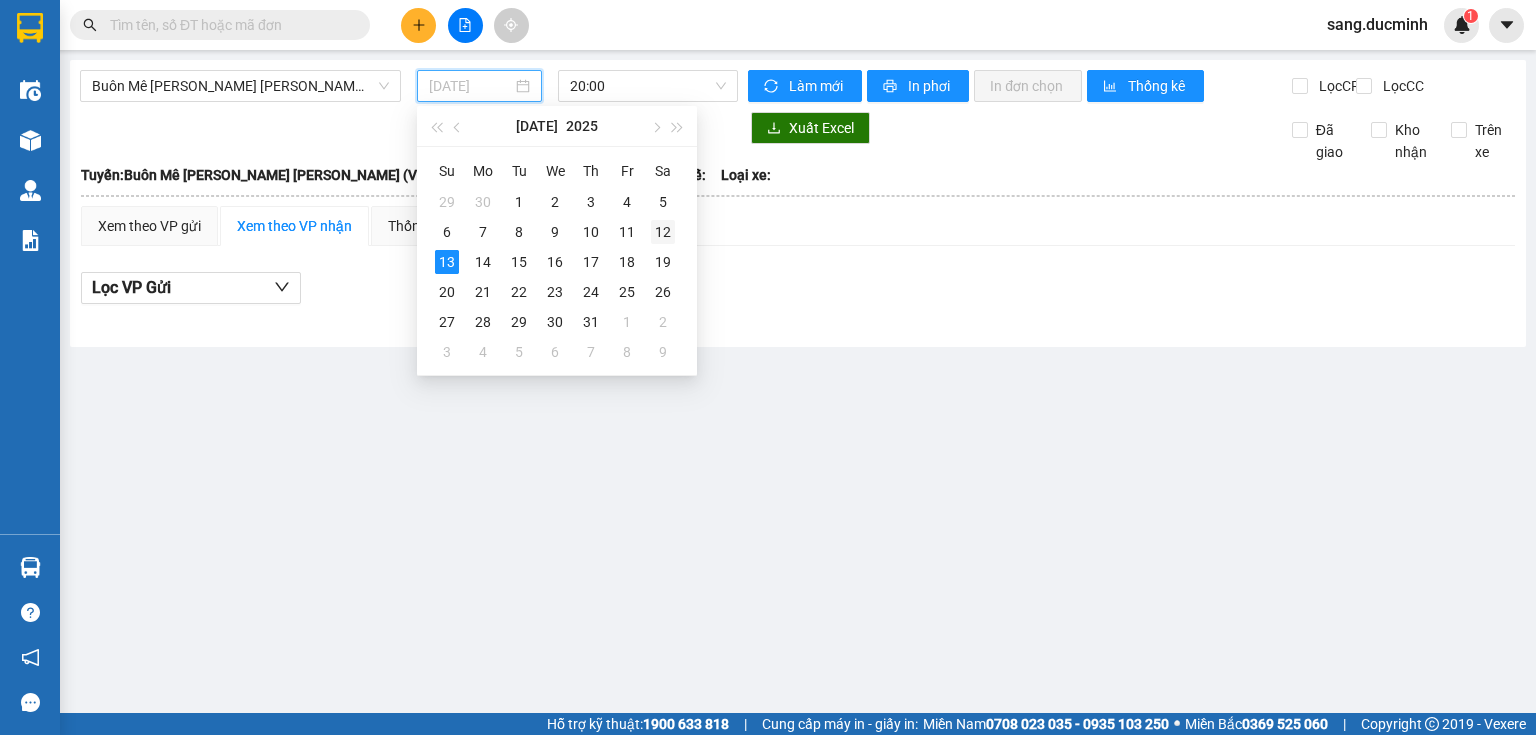 click on "12" at bounding box center [663, 232] 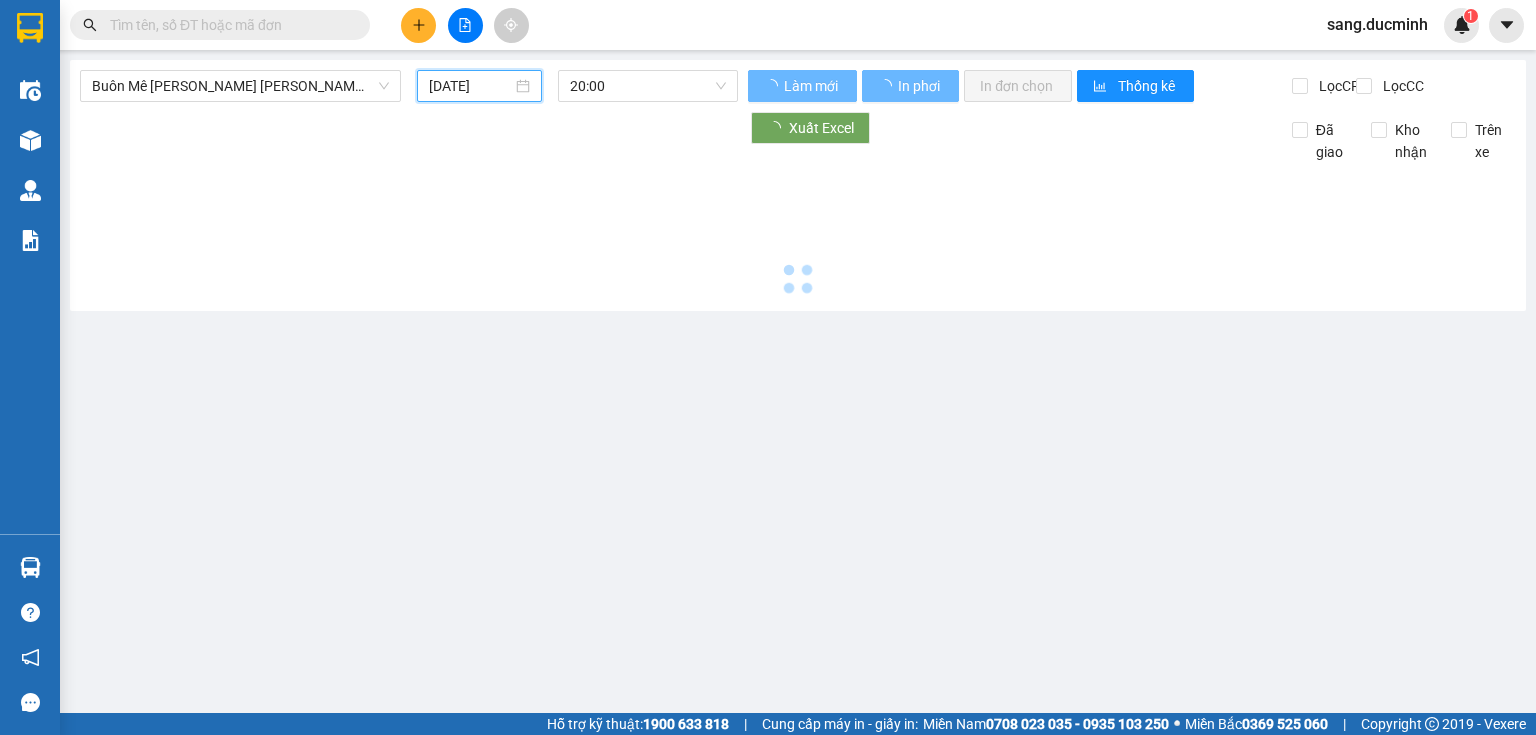 type on "[DATE]" 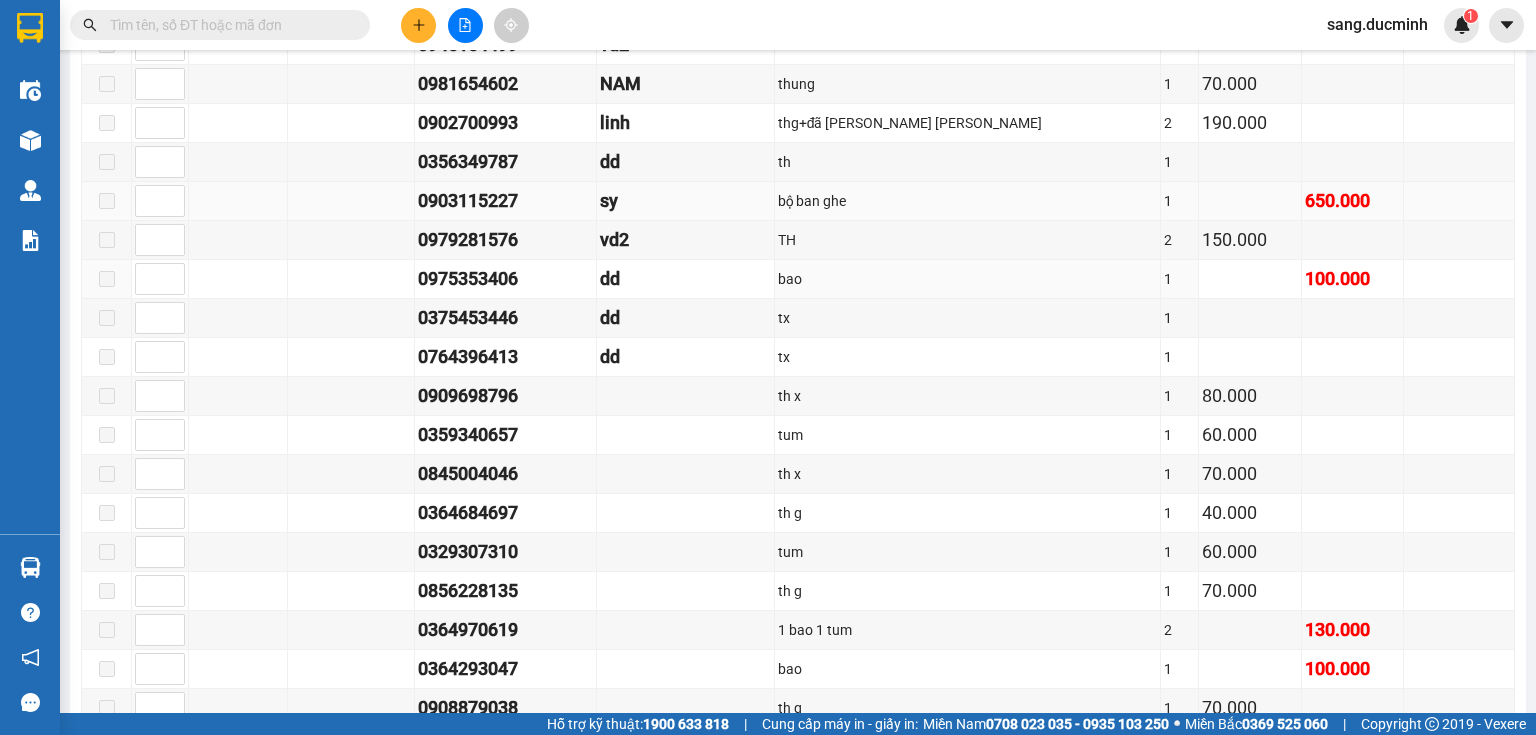 scroll, scrollTop: 2061, scrollLeft: 0, axis: vertical 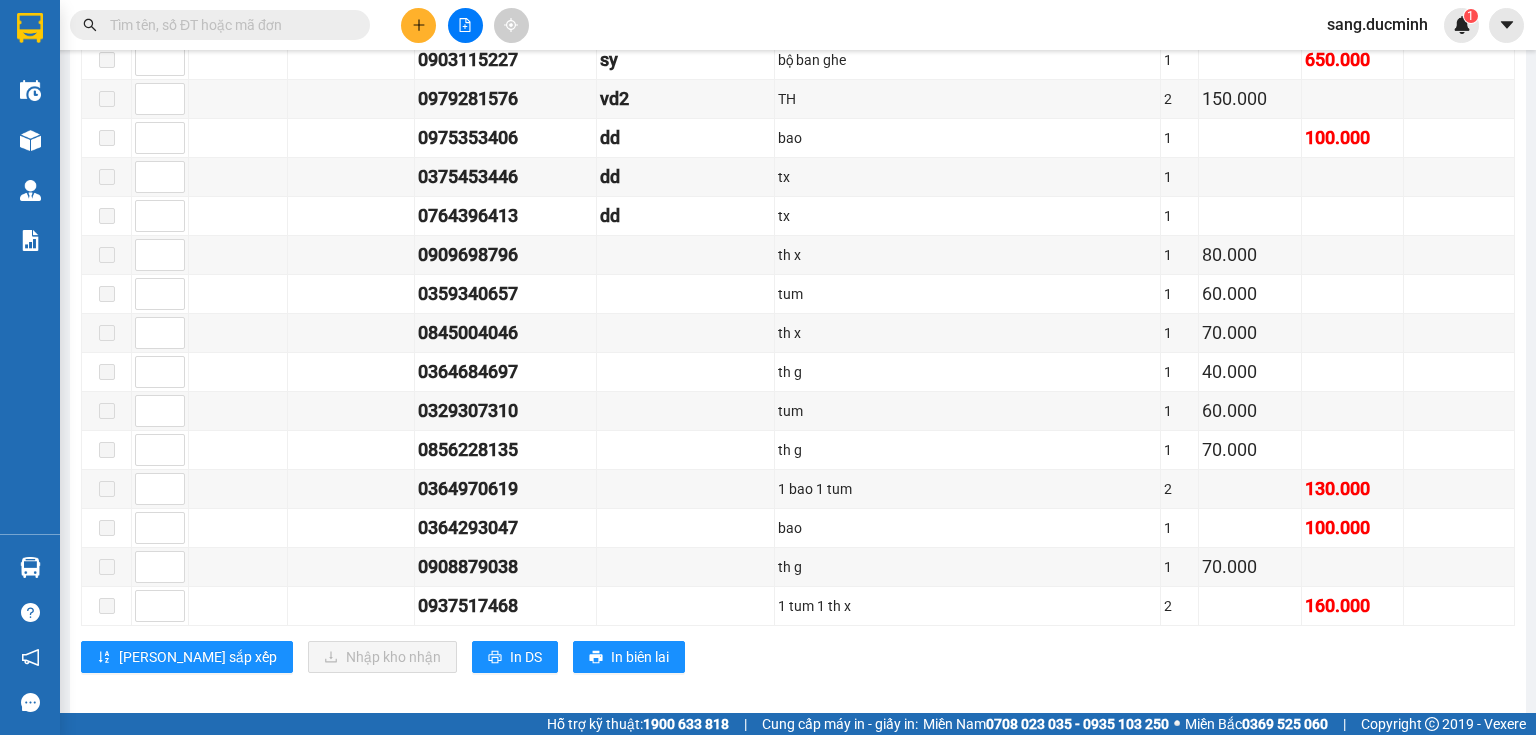 click at bounding box center (228, 25) 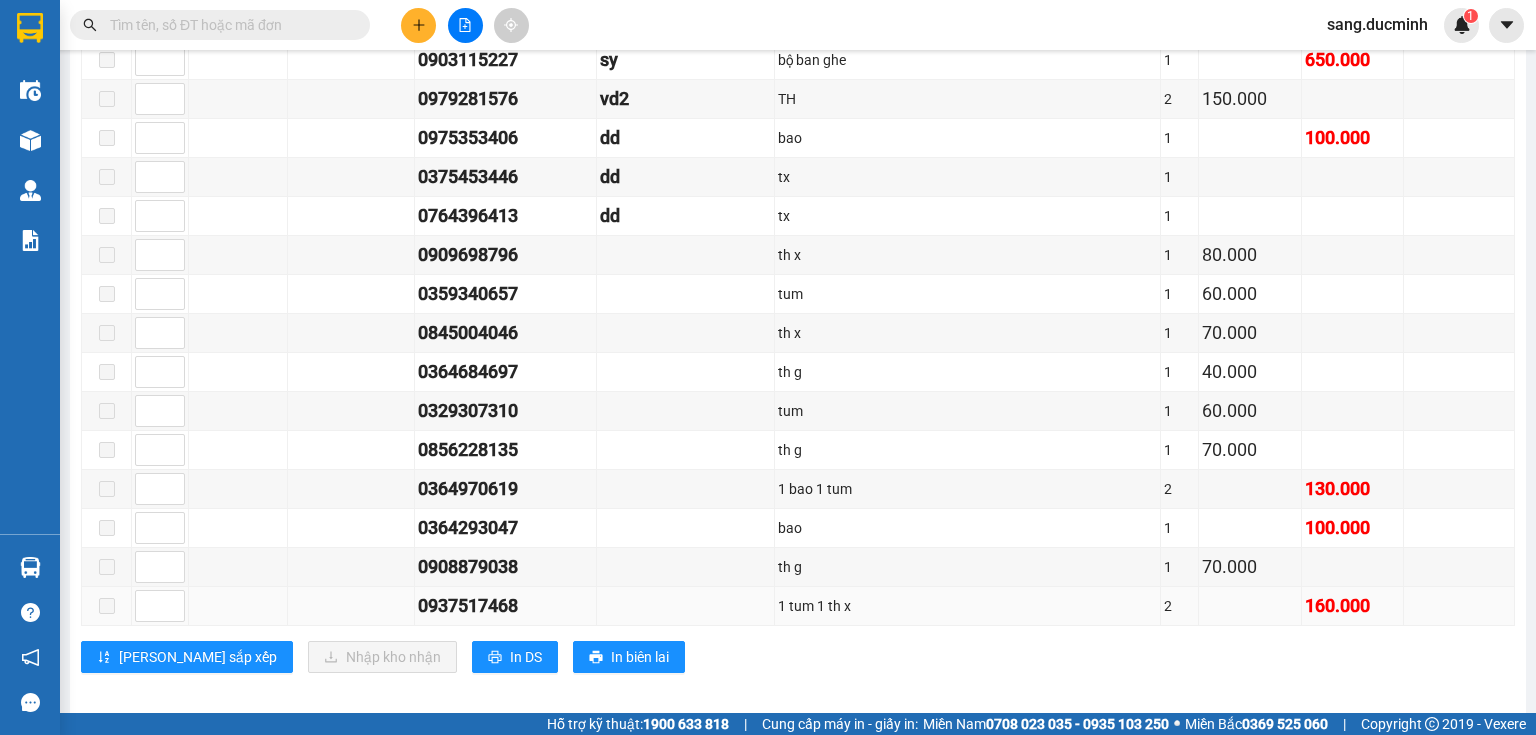 click at bounding box center [107, 606] 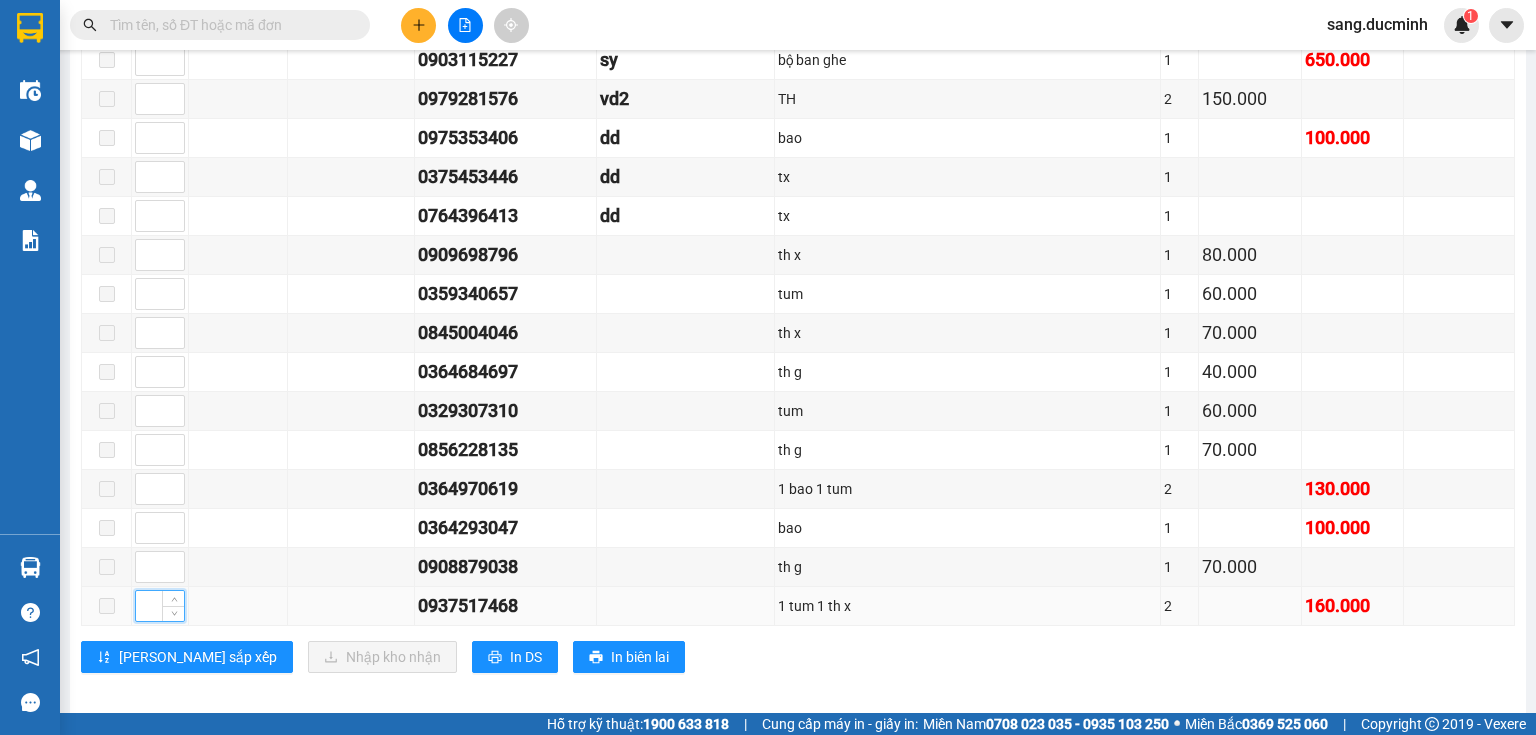 click at bounding box center (160, 606) 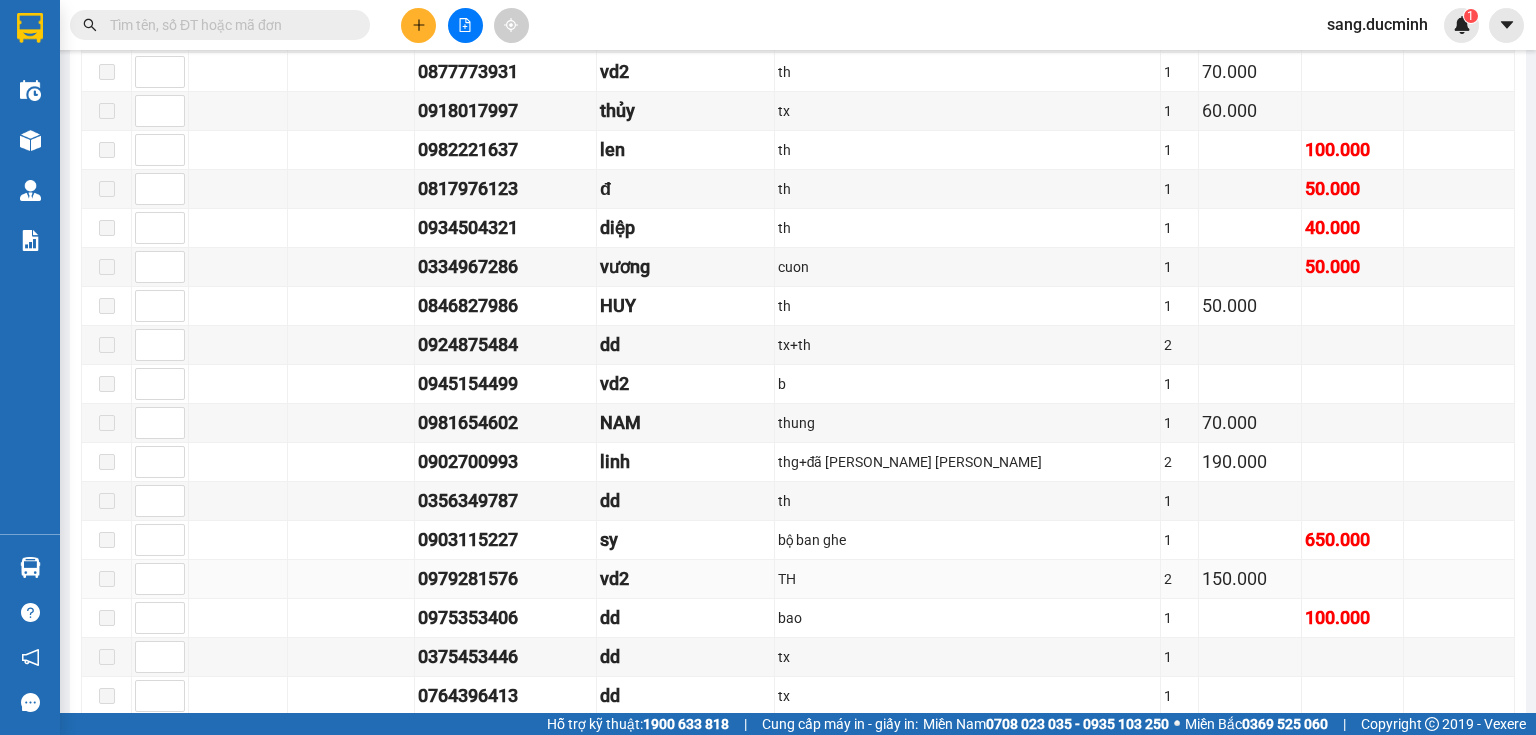 scroll, scrollTop: 1741, scrollLeft: 0, axis: vertical 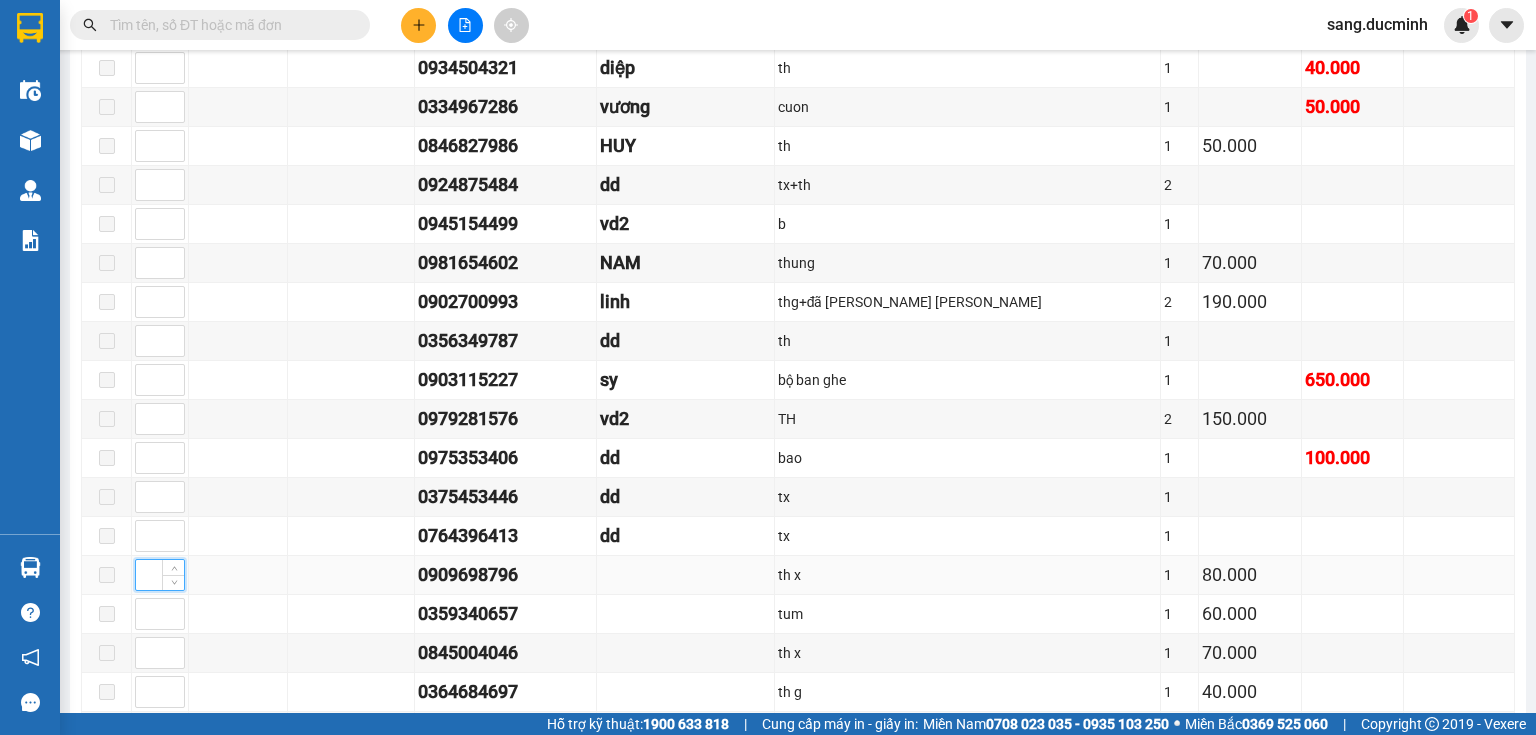 click at bounding box center (160, 575) 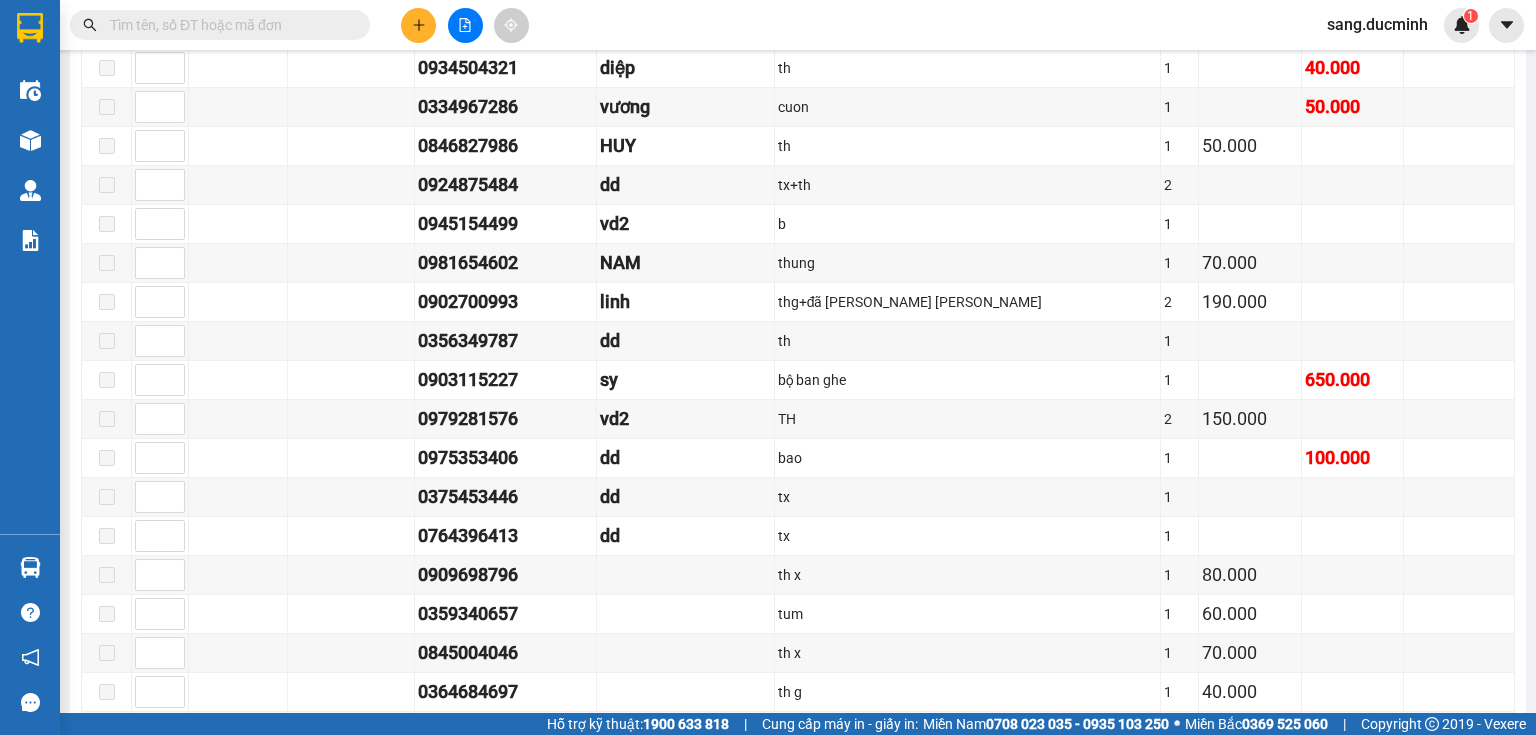 click at bounding box center [228, 25] 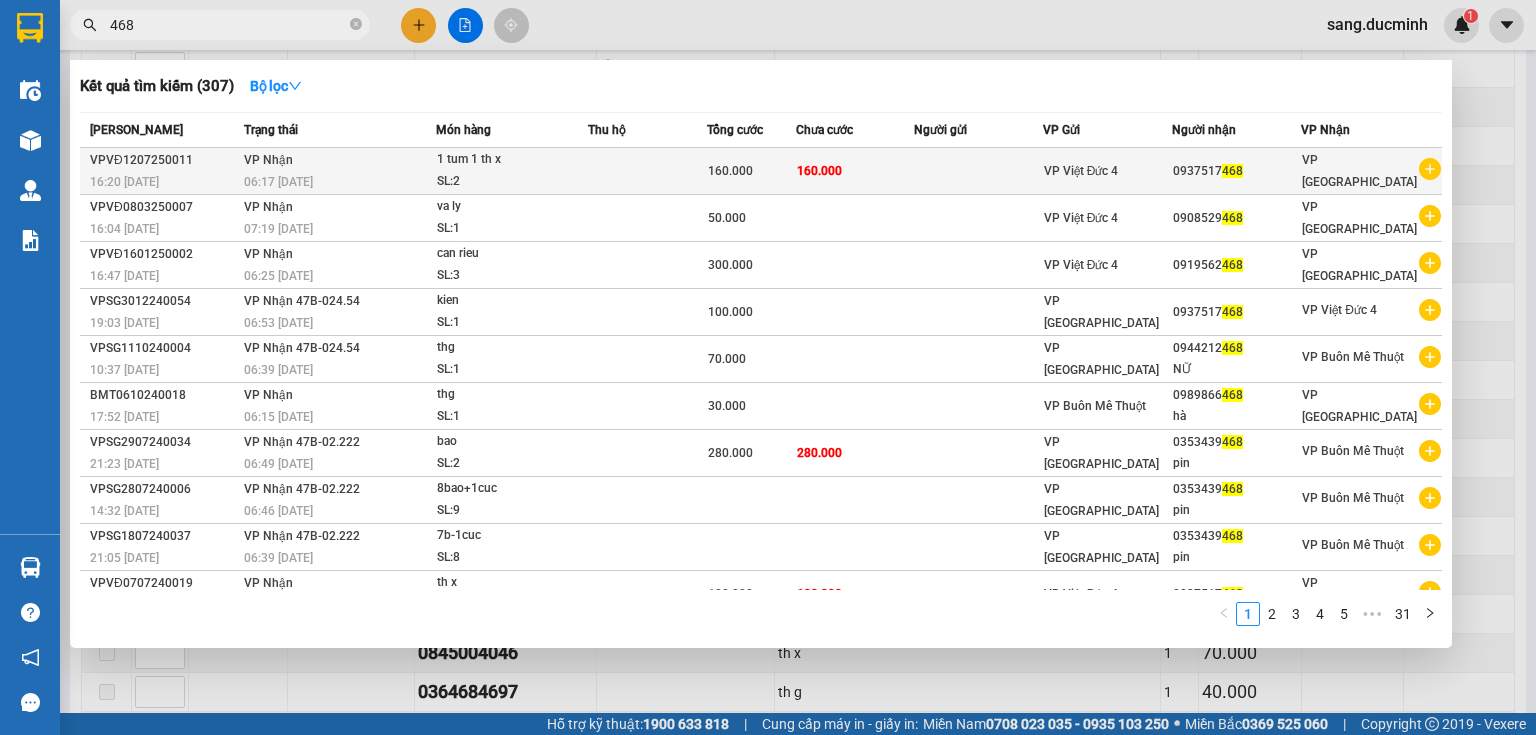 type on "468" 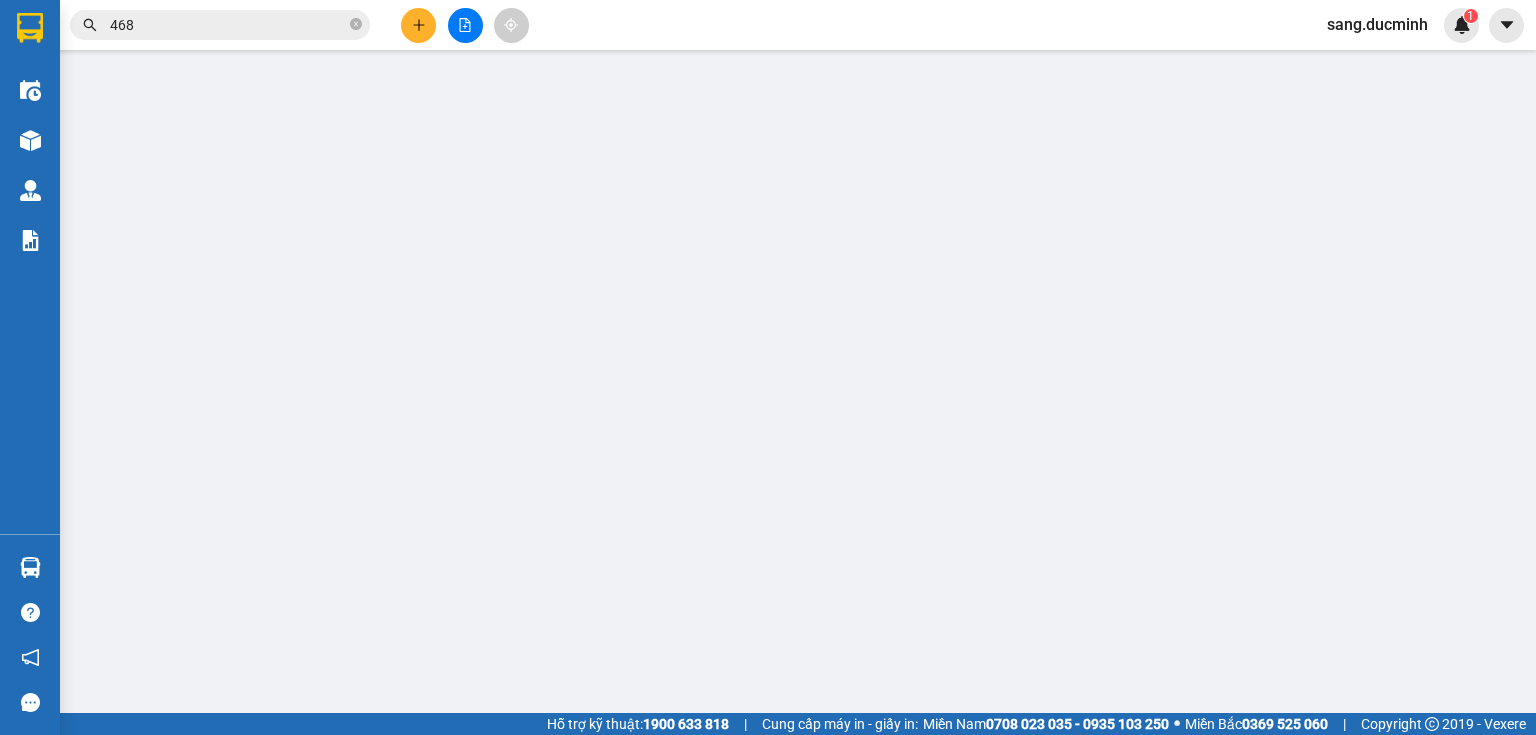 scroll, scrollTop: 0, scrollLeft: 0, axis: both 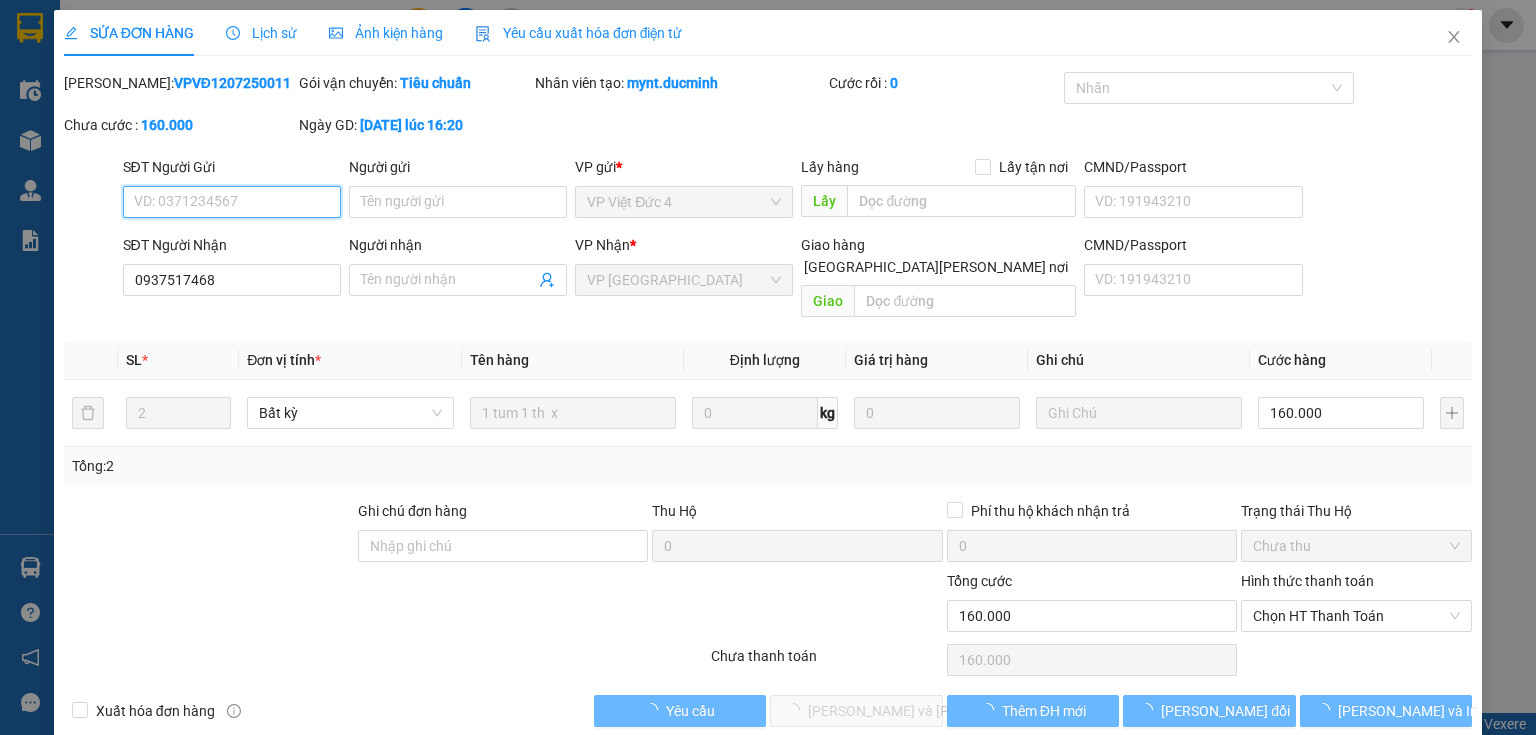 type on "0937517468" 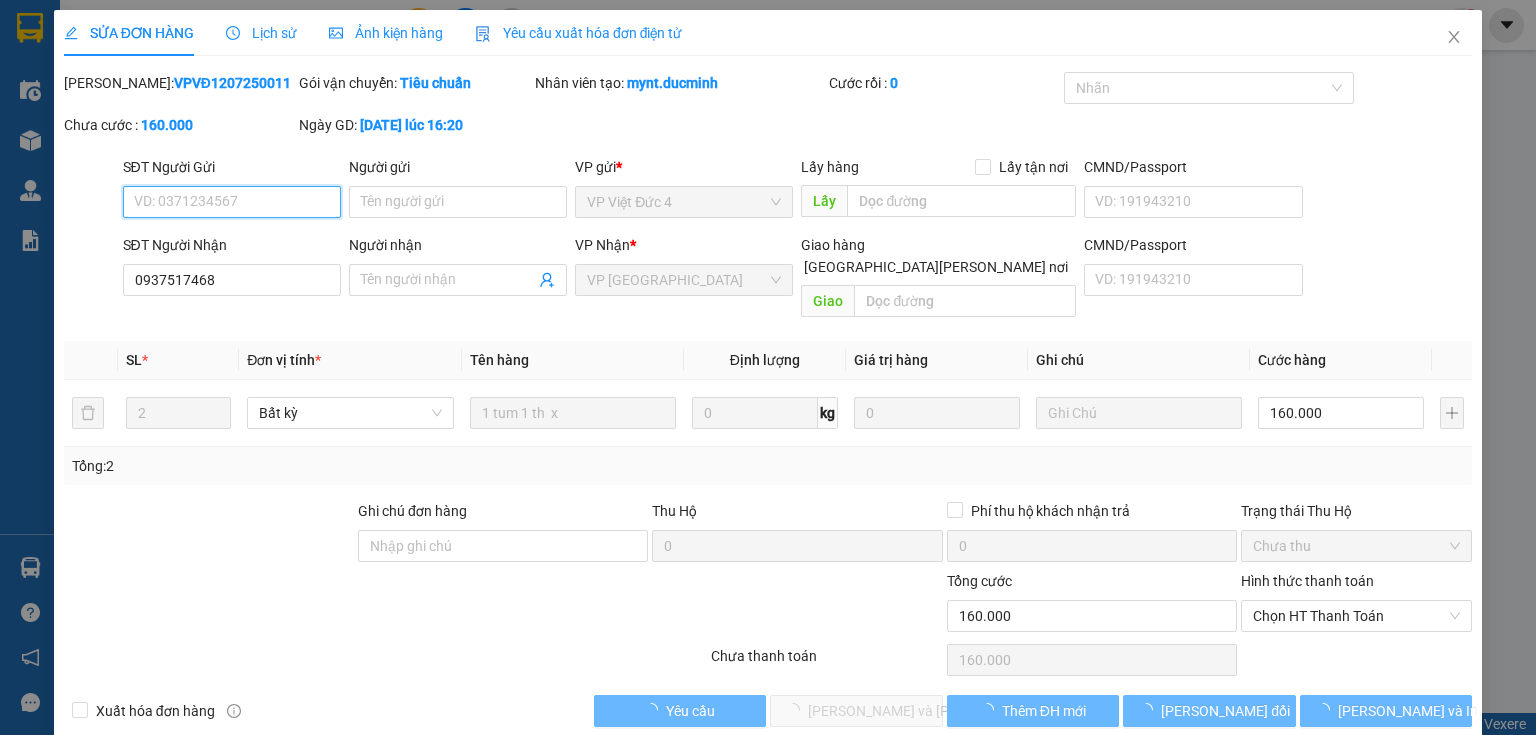 type on "160.000" 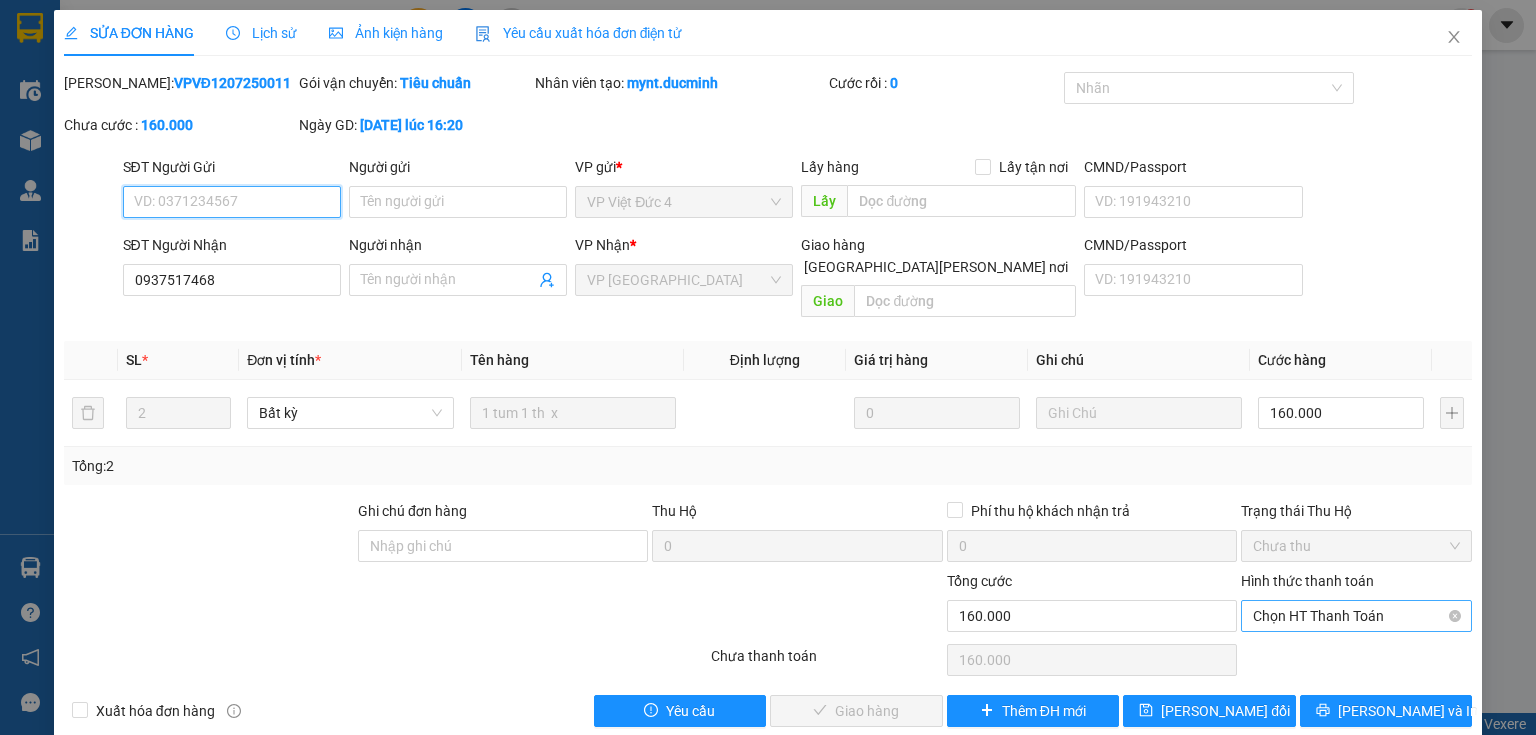 click on "Chọn HT Thanh Toán" at bounding box center [1356, 616] 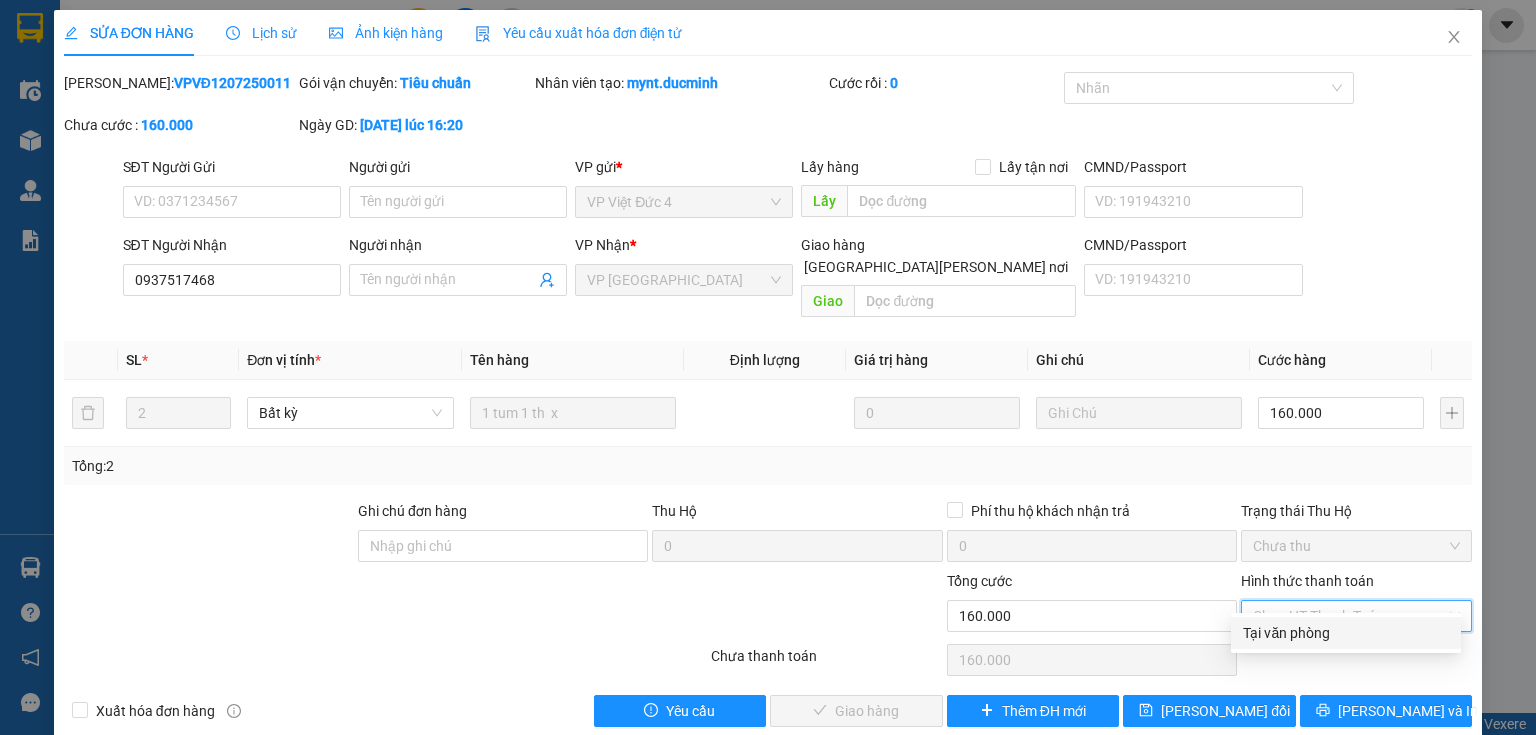 click on "Tại văn phòng" at bounding box center [1346, 633] 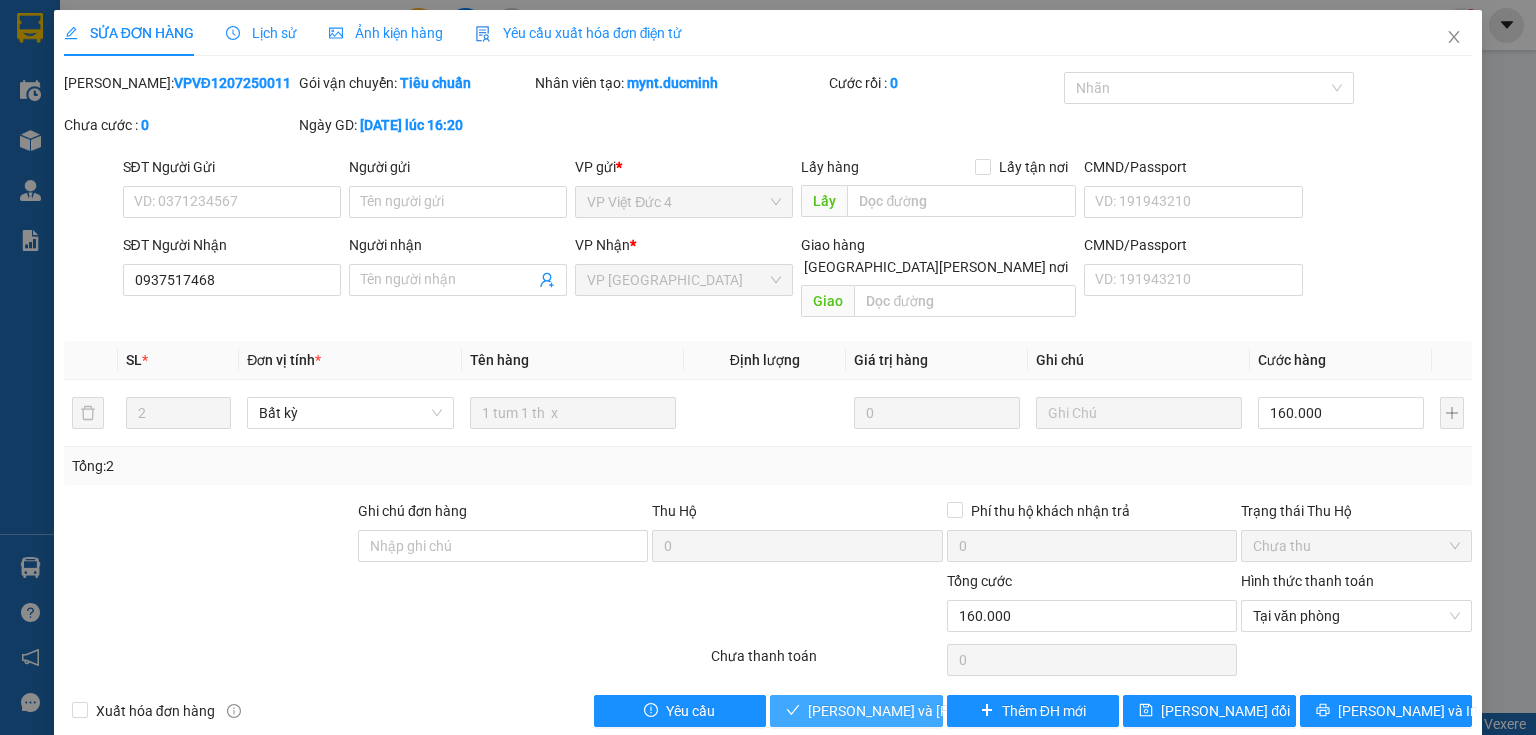 click on "Lưu và Giao hàng" at bounding box center [943, 711] 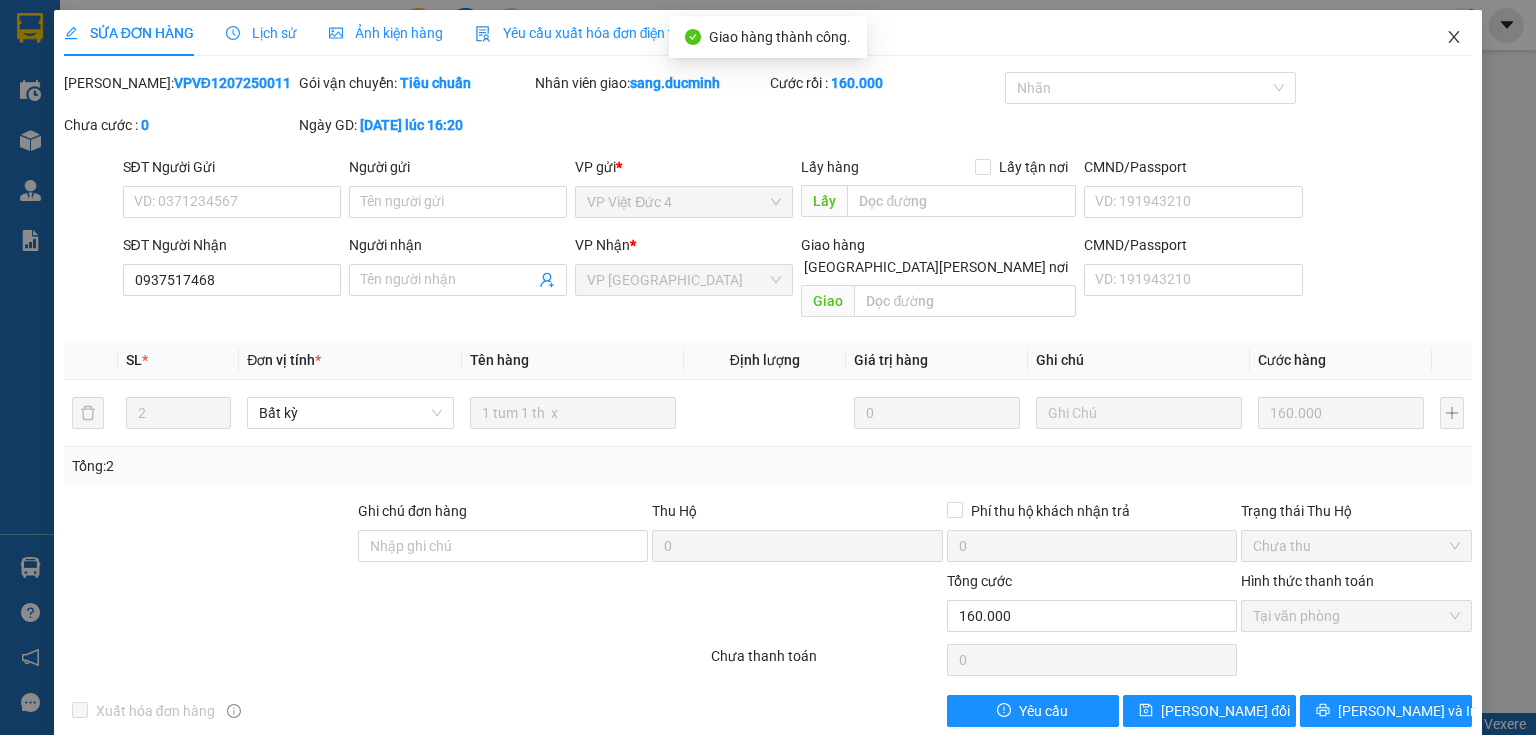 click 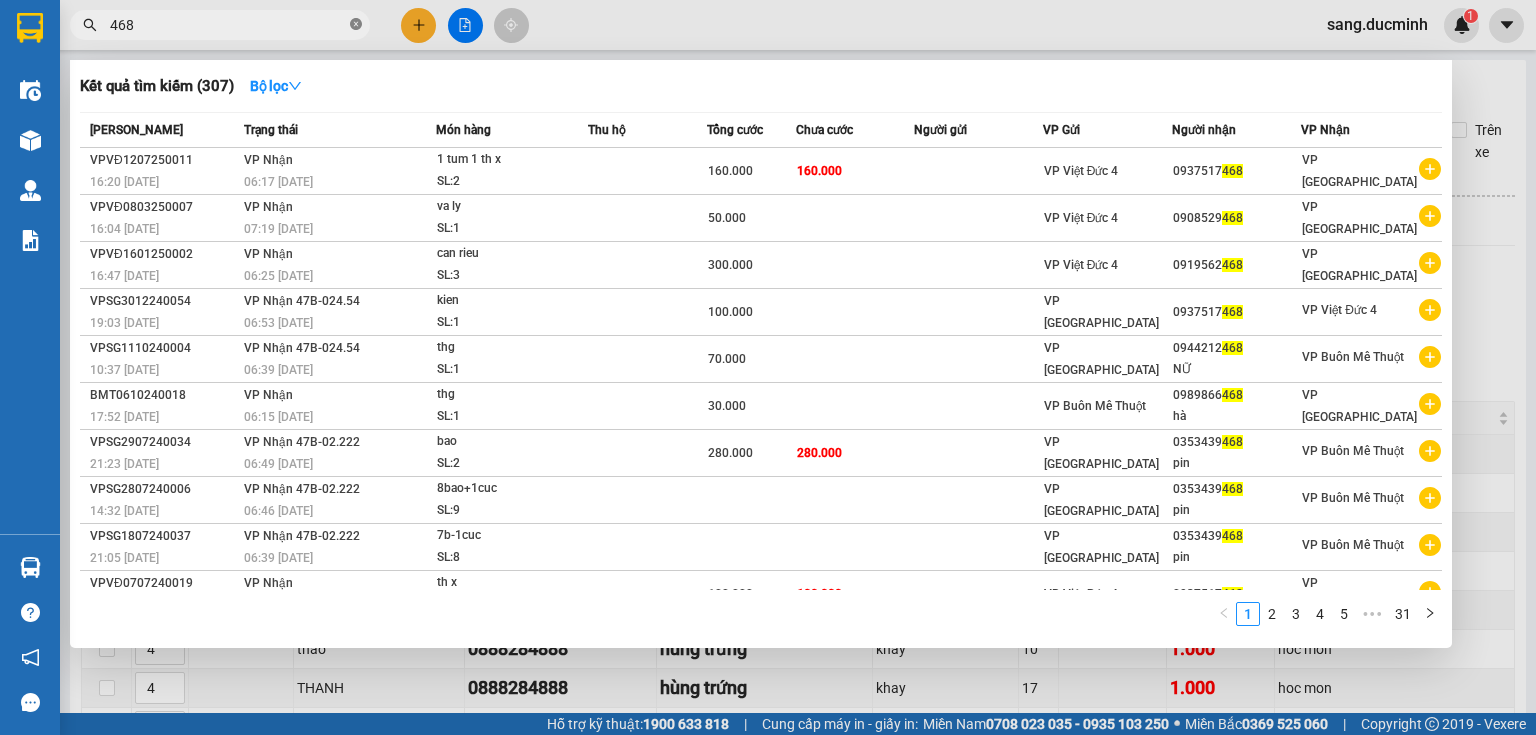 click 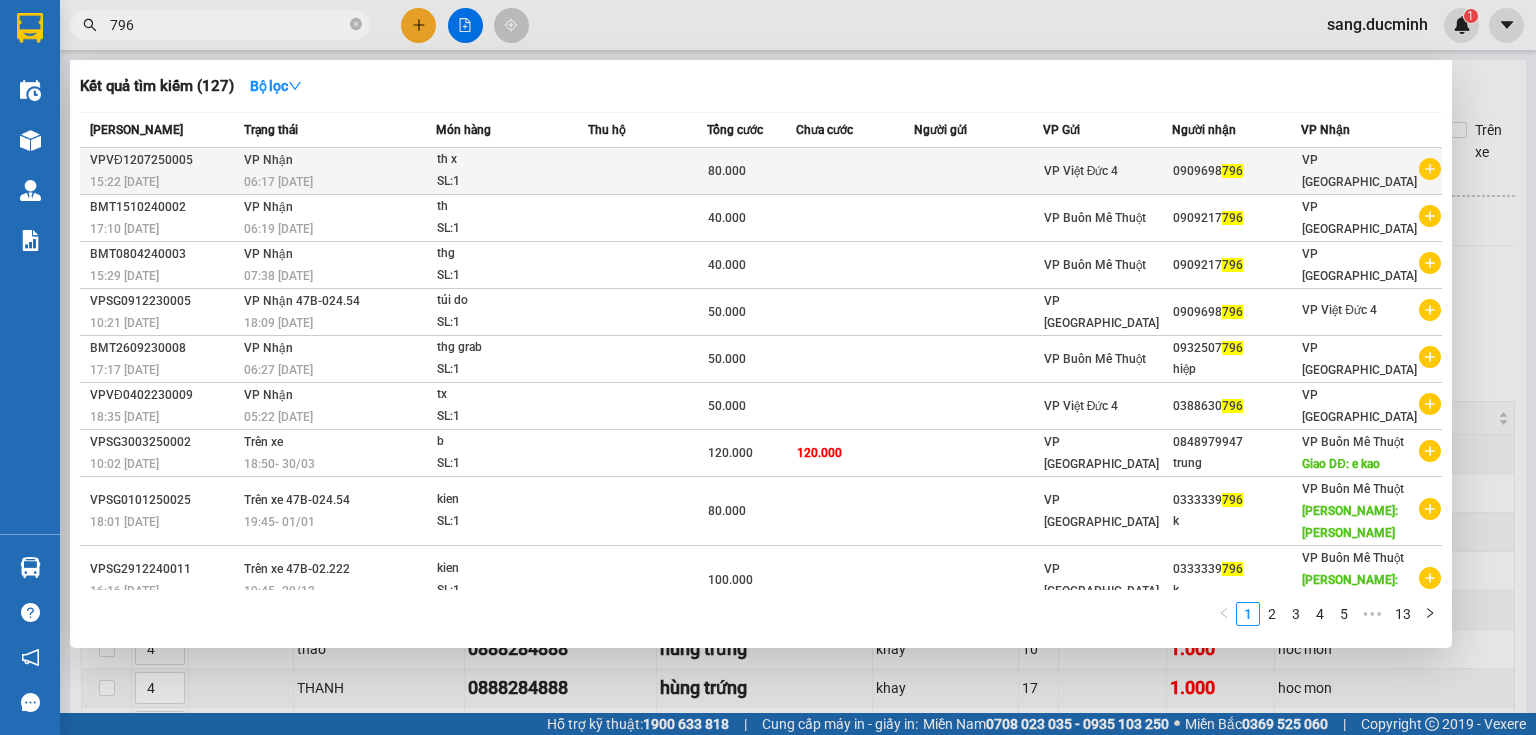 type on "796" 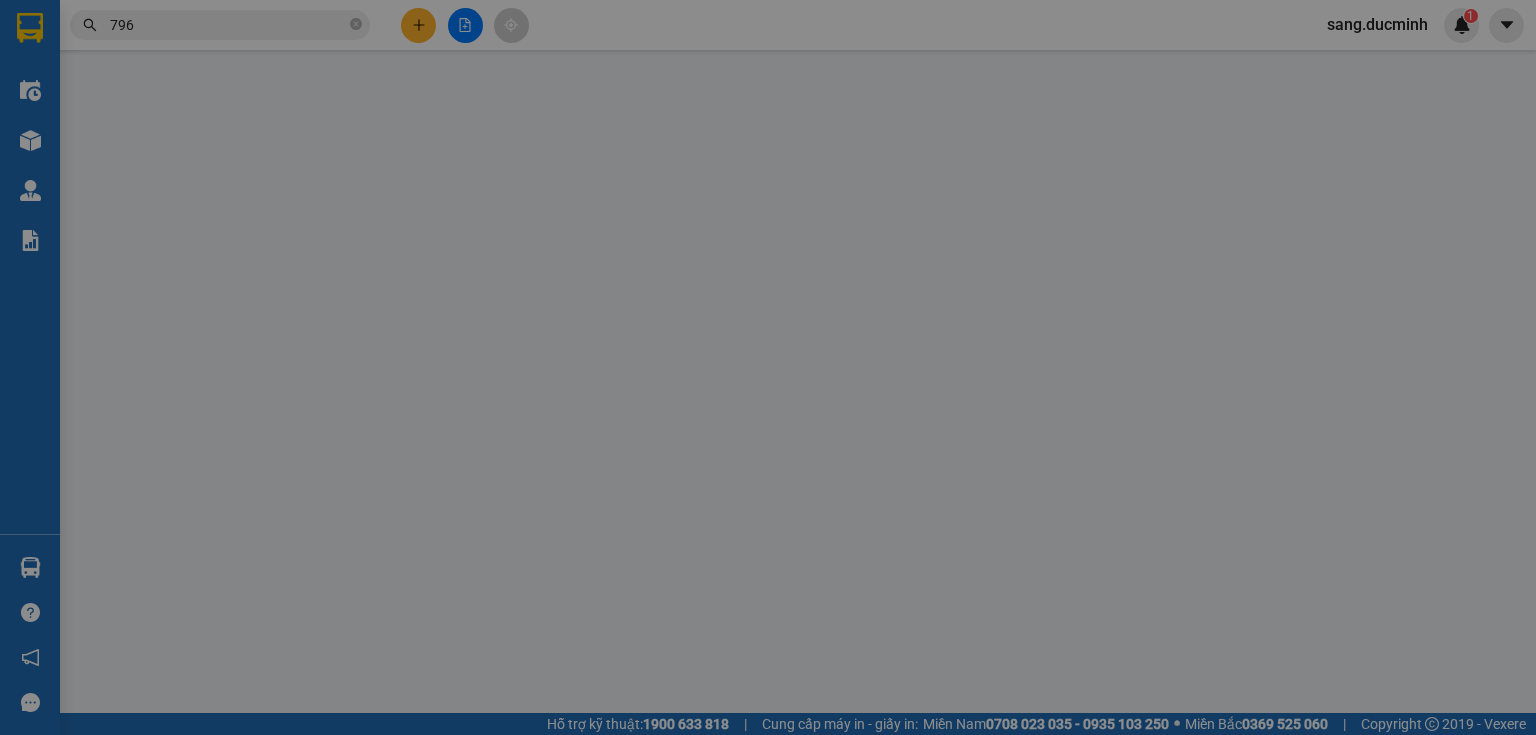 type on "0909698796" 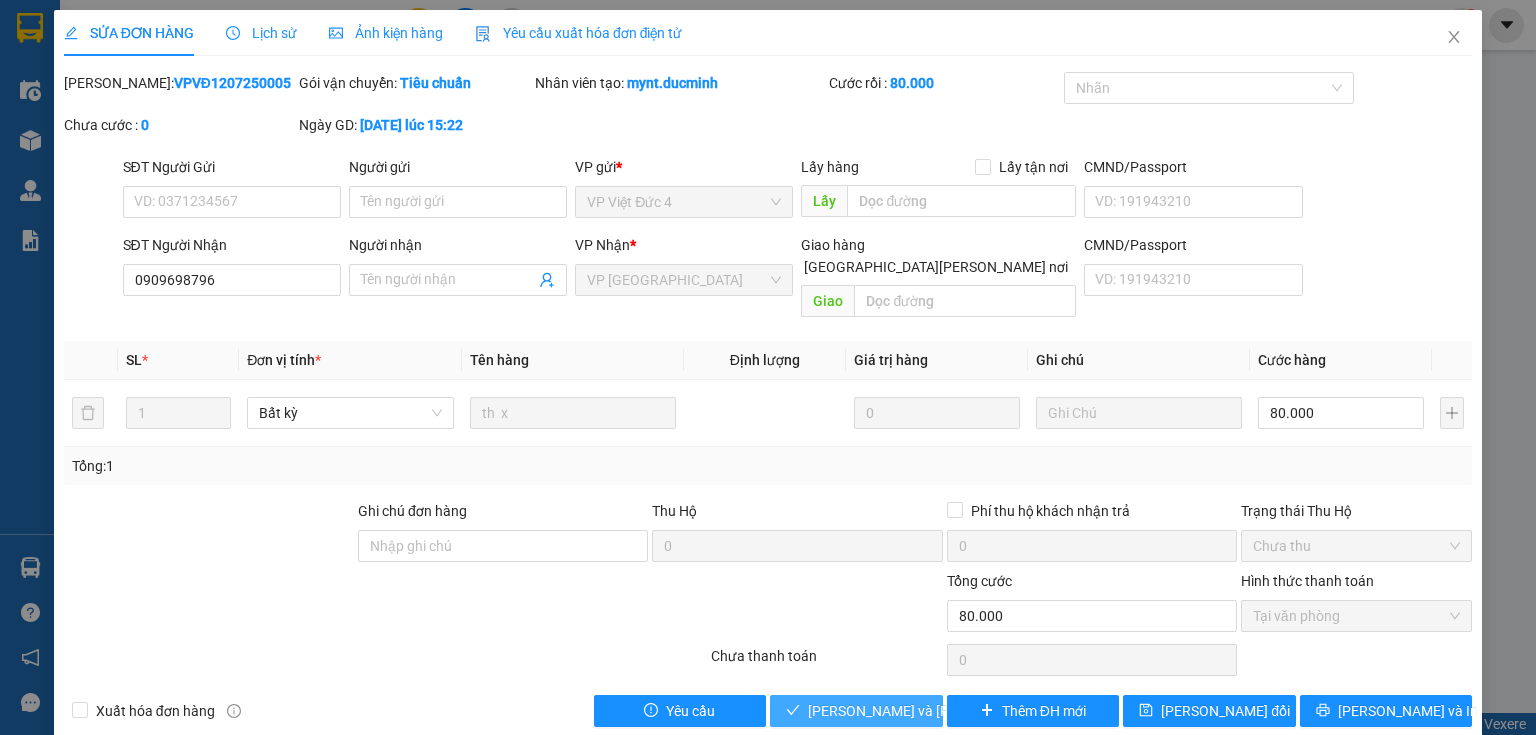 click on "Lưu và Giao hàng" at bounding box center (943, 711) 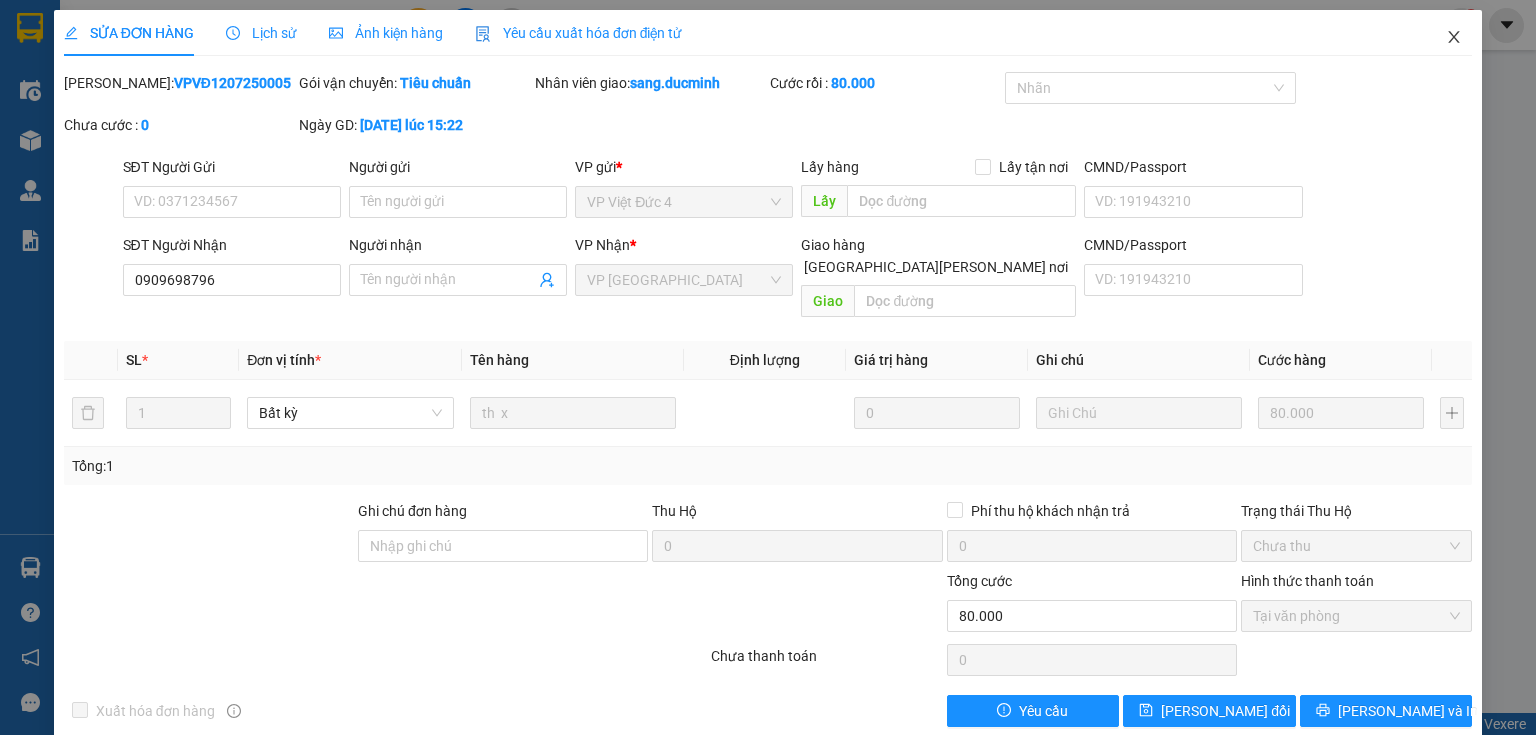 click 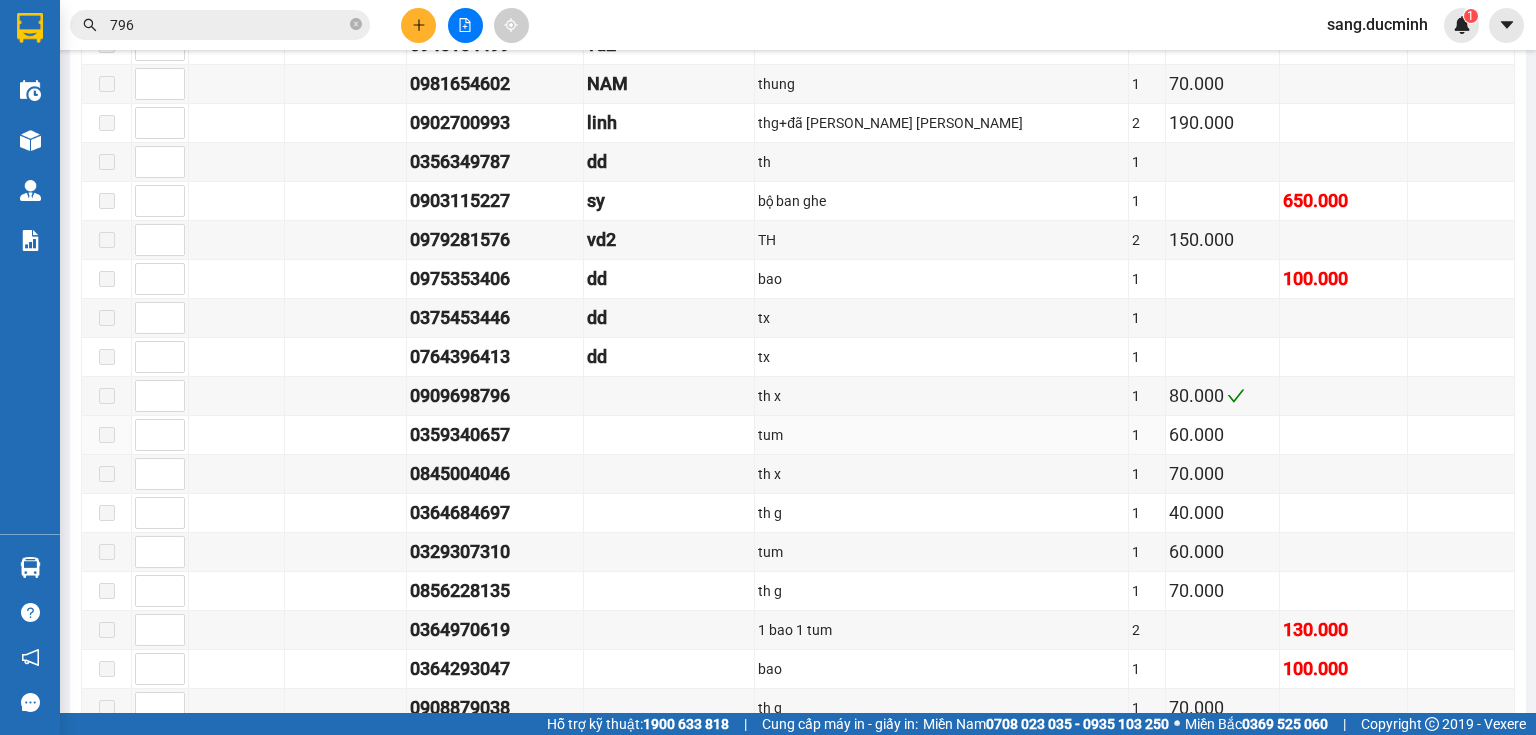 scroll, scrollTop: 2061, scrollLeft: 0, axis: vertical 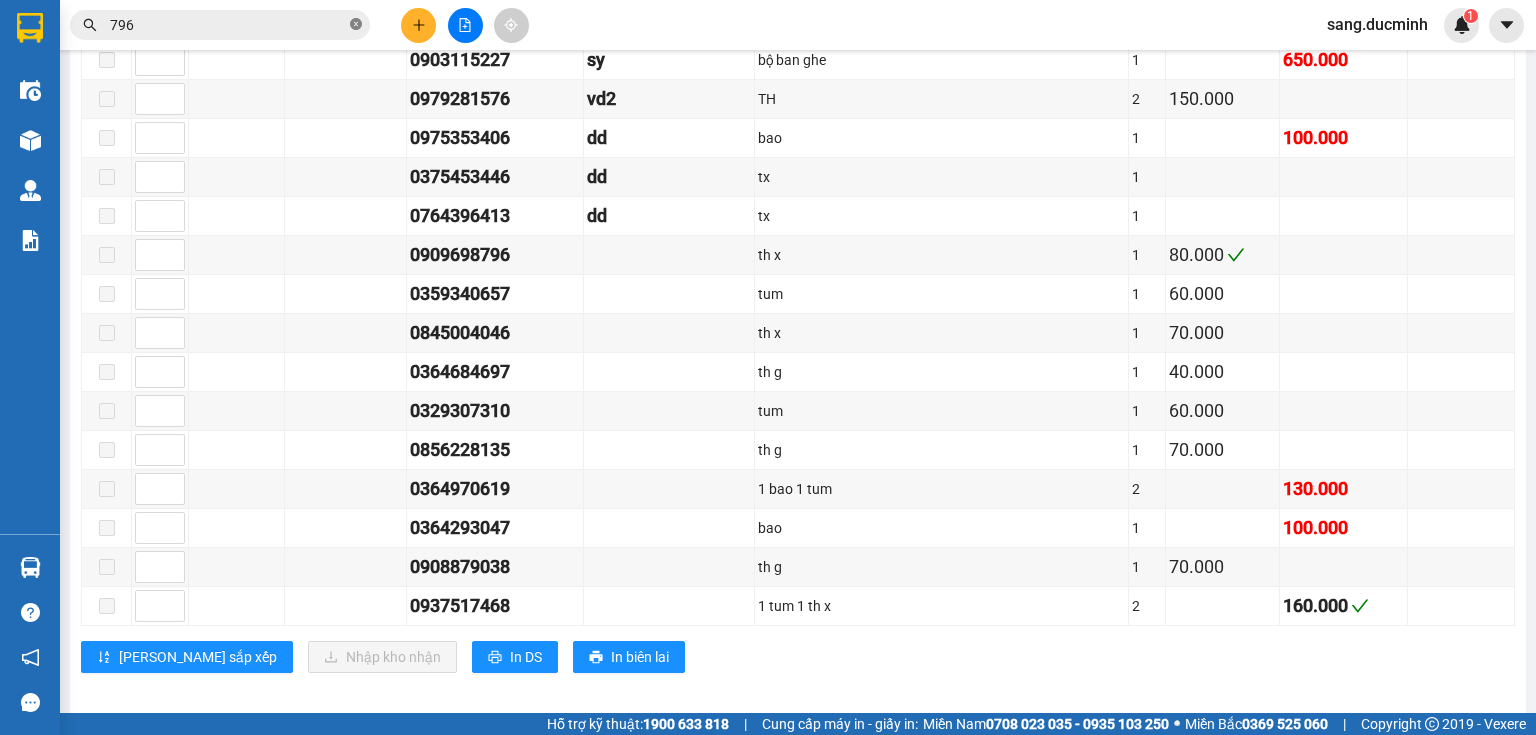 click 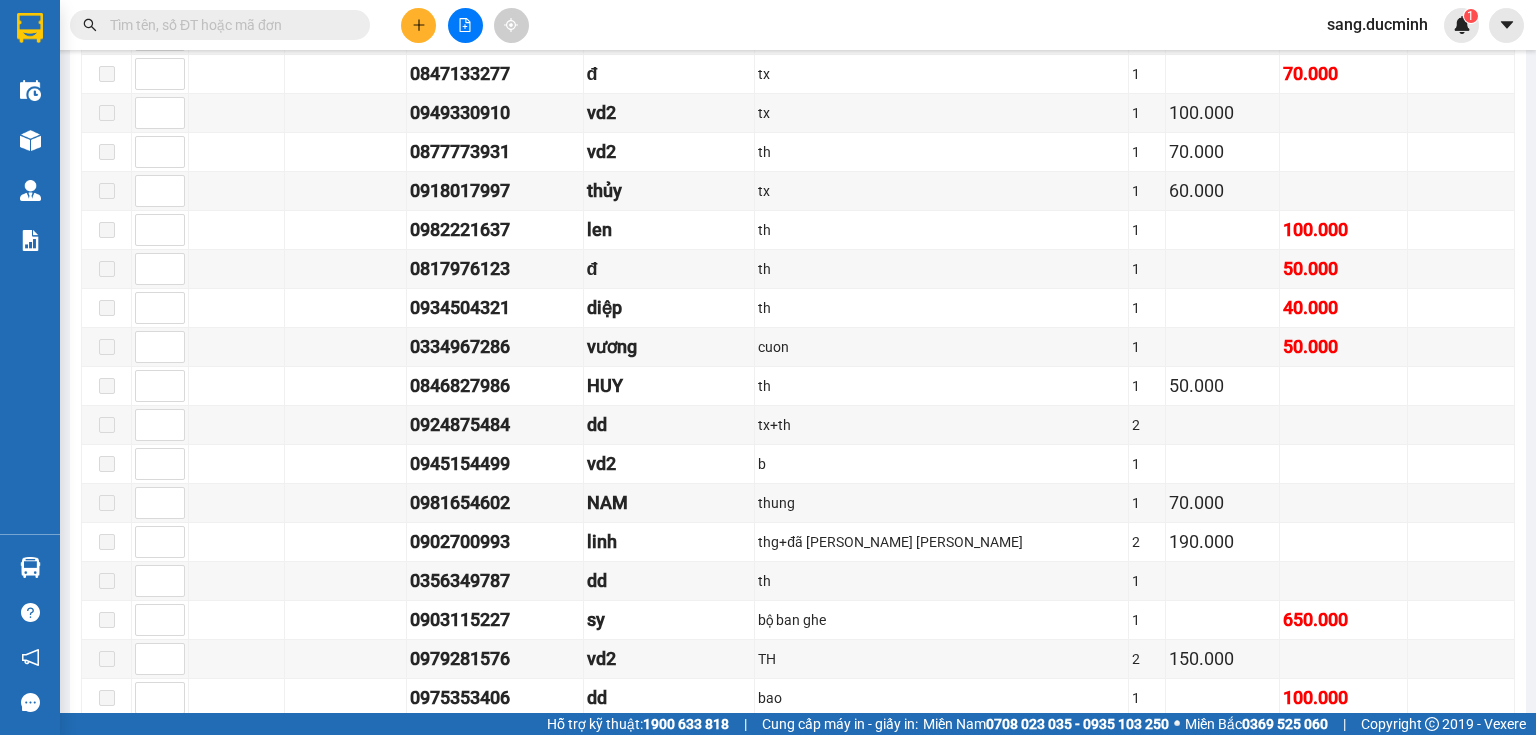 scroll, scrollTop: 1661, scrollLeft: 0, axis: vertical 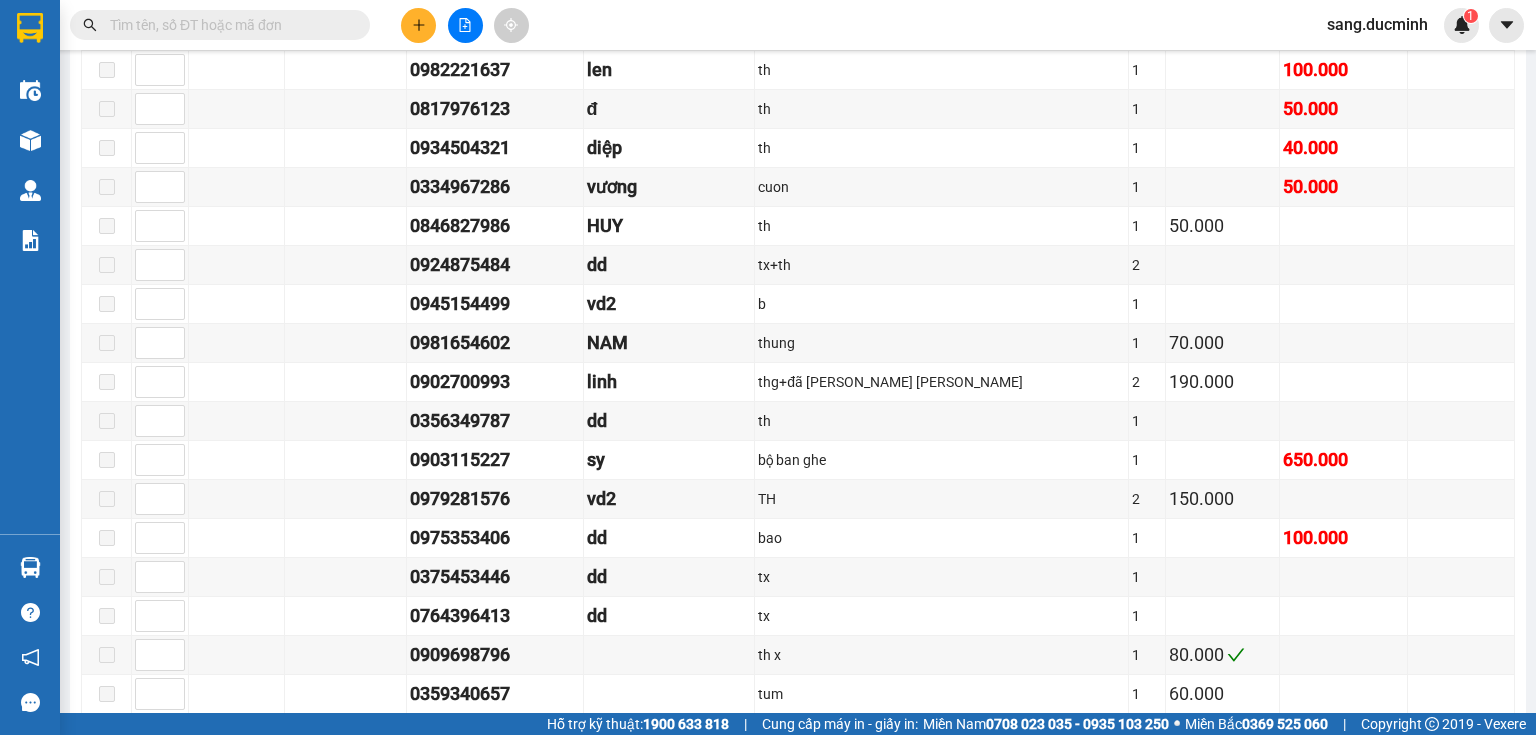 click at bounding box center [228, 25] 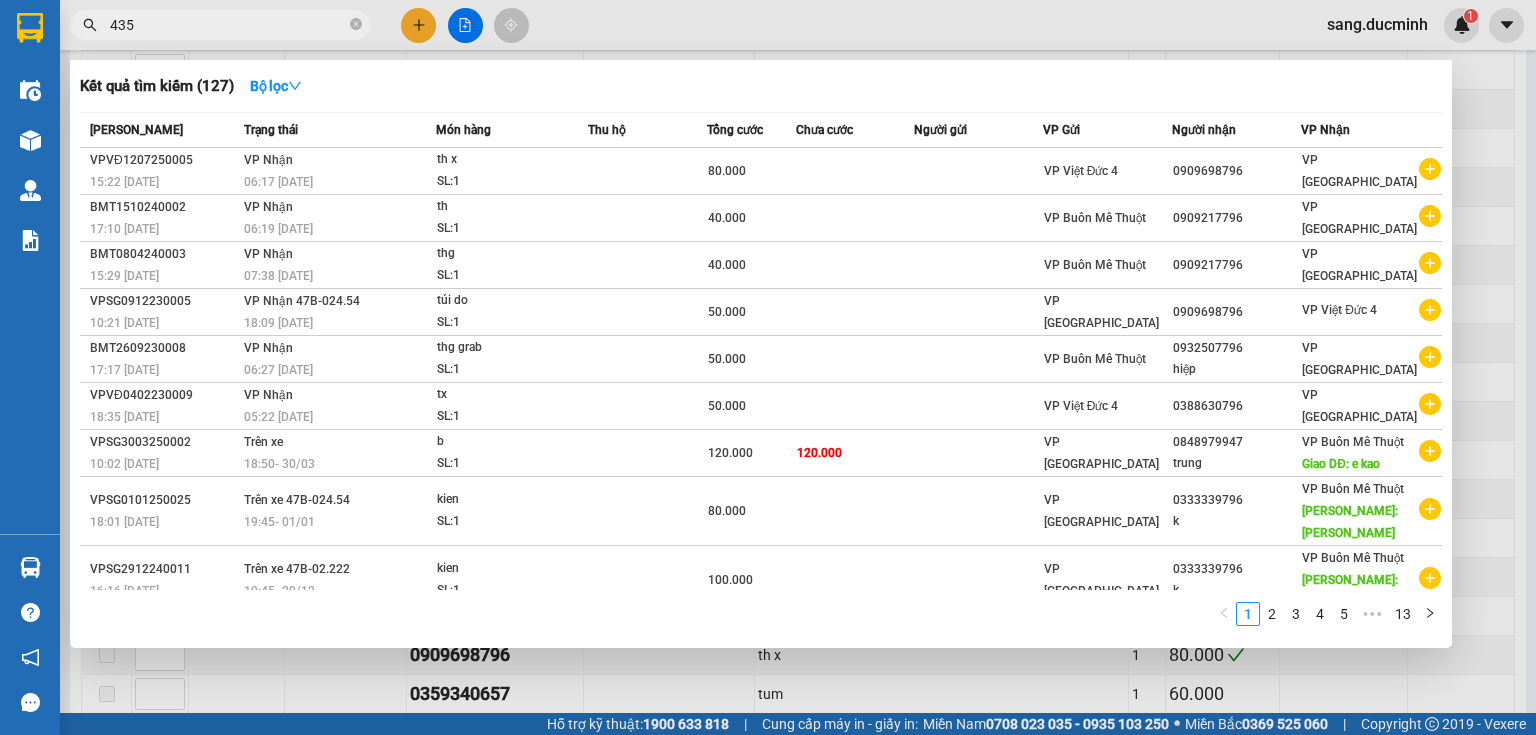 type on "4355" 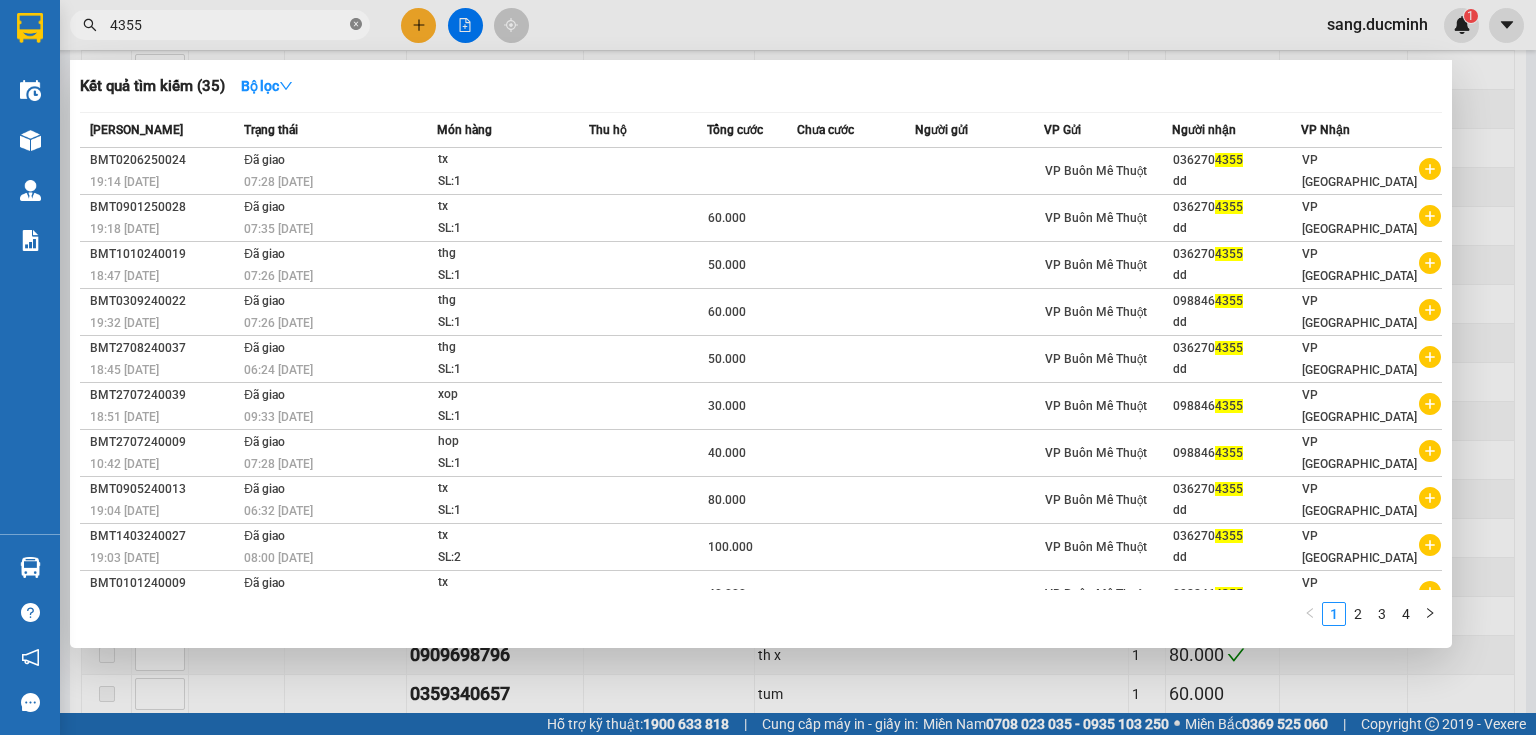 click 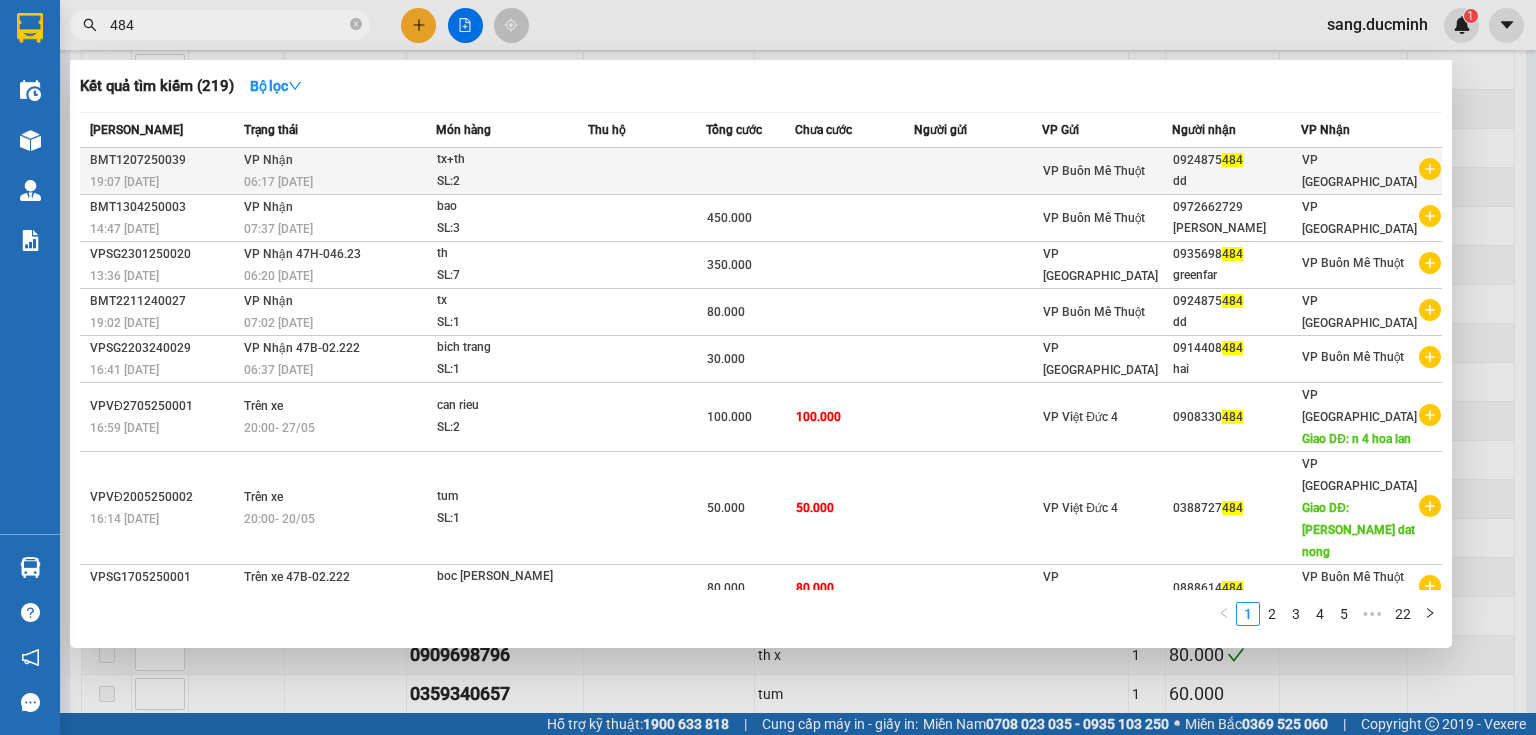 type on "484" 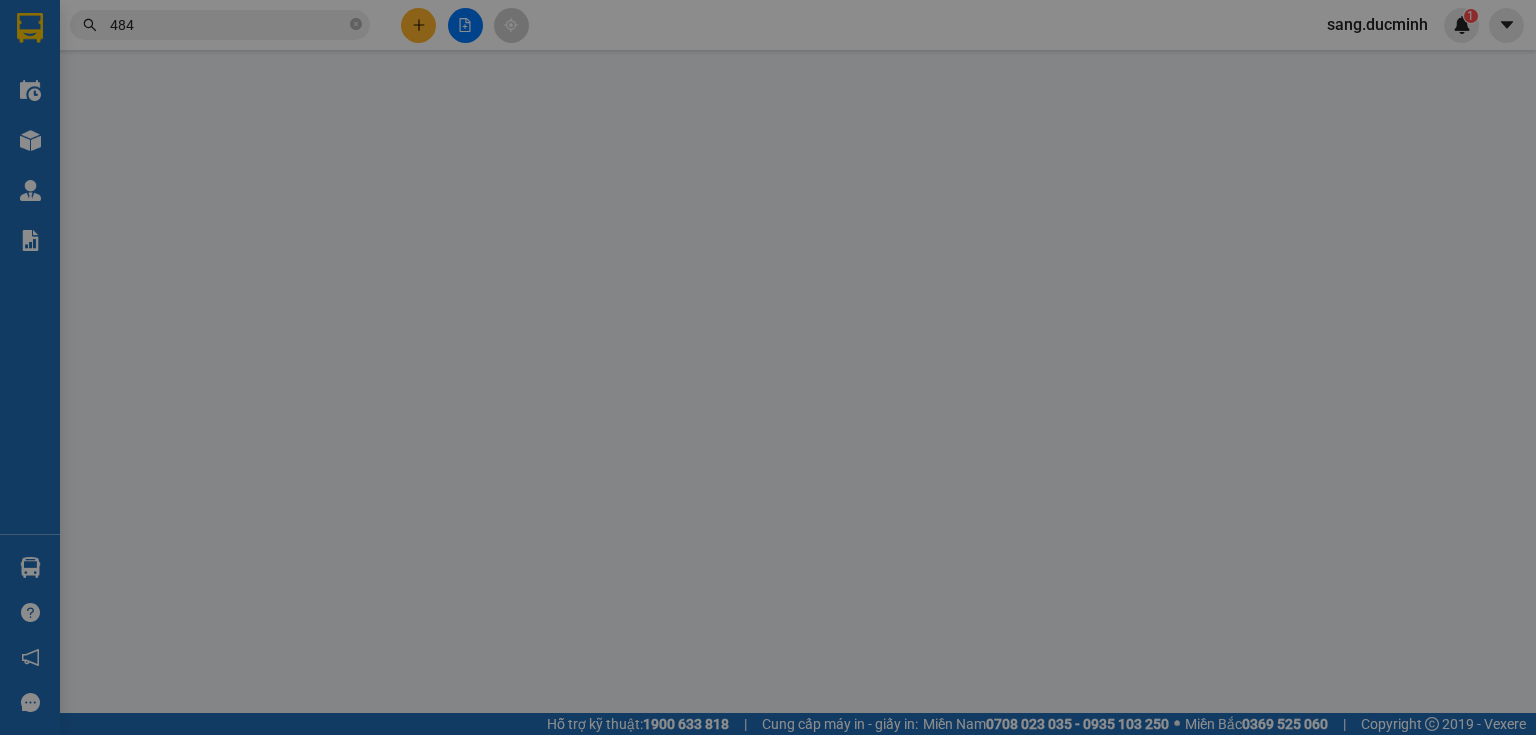 scroll, scrollTop: 0, scrollLeft: 0, axis: both 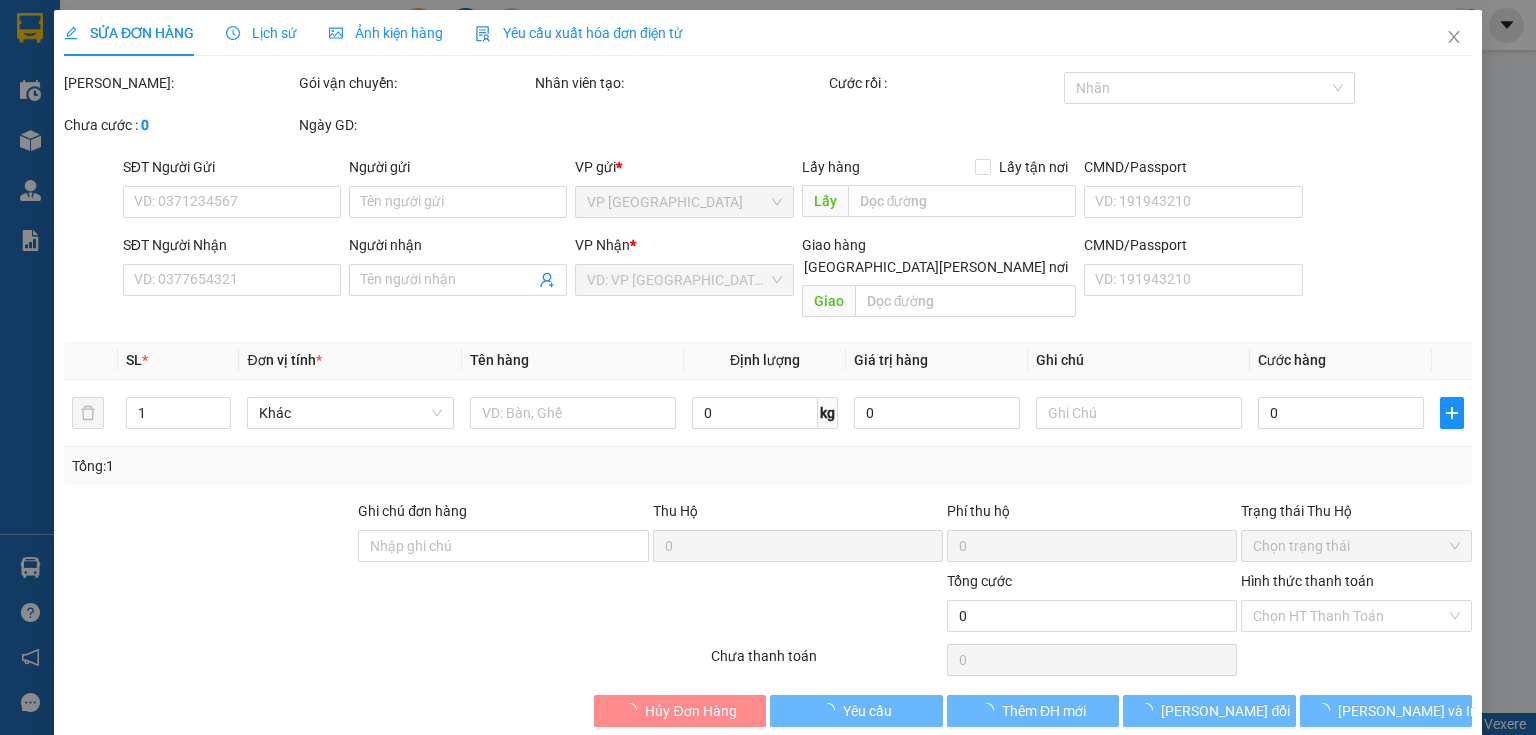 type on "0924875484" 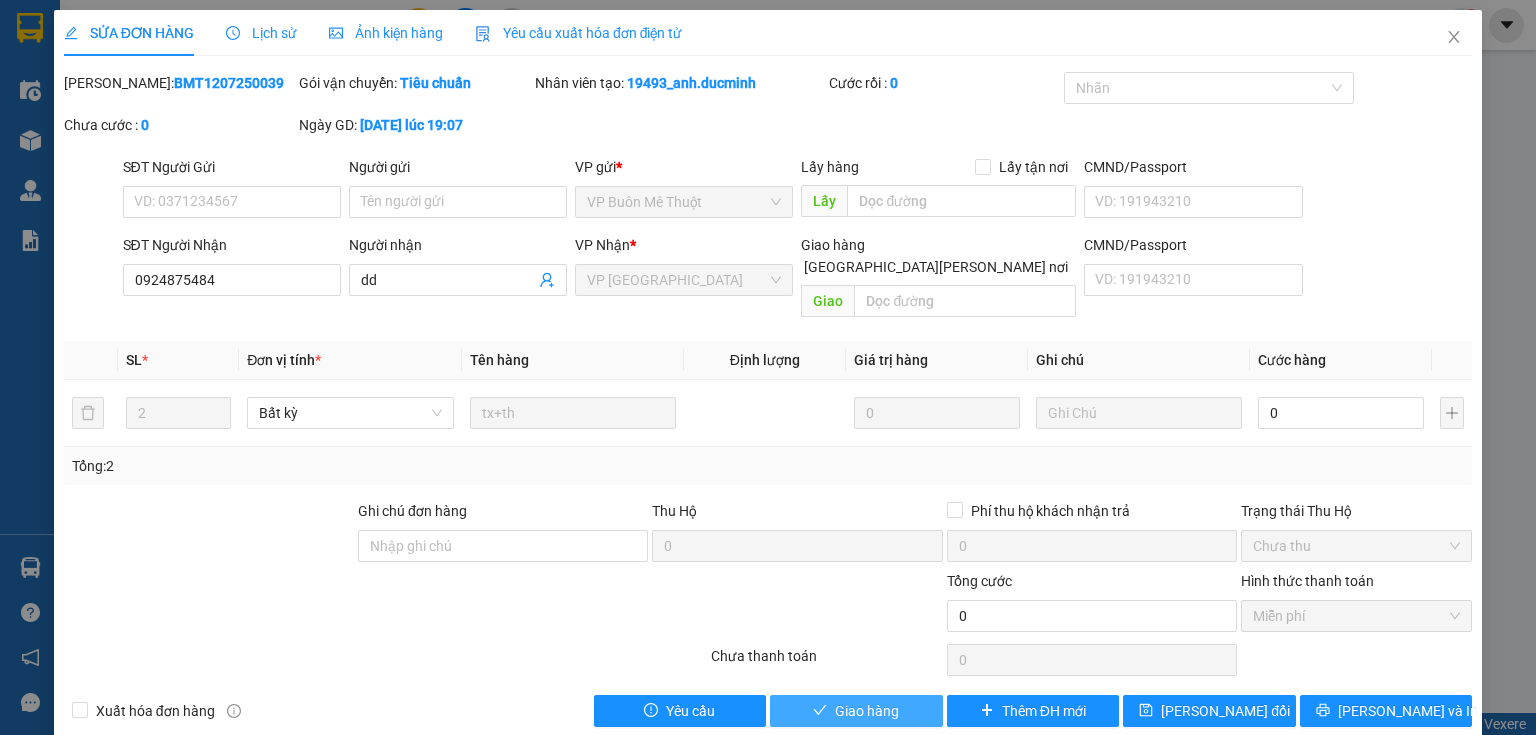 click on "Giao hàng" at bounding box center [856, 711] 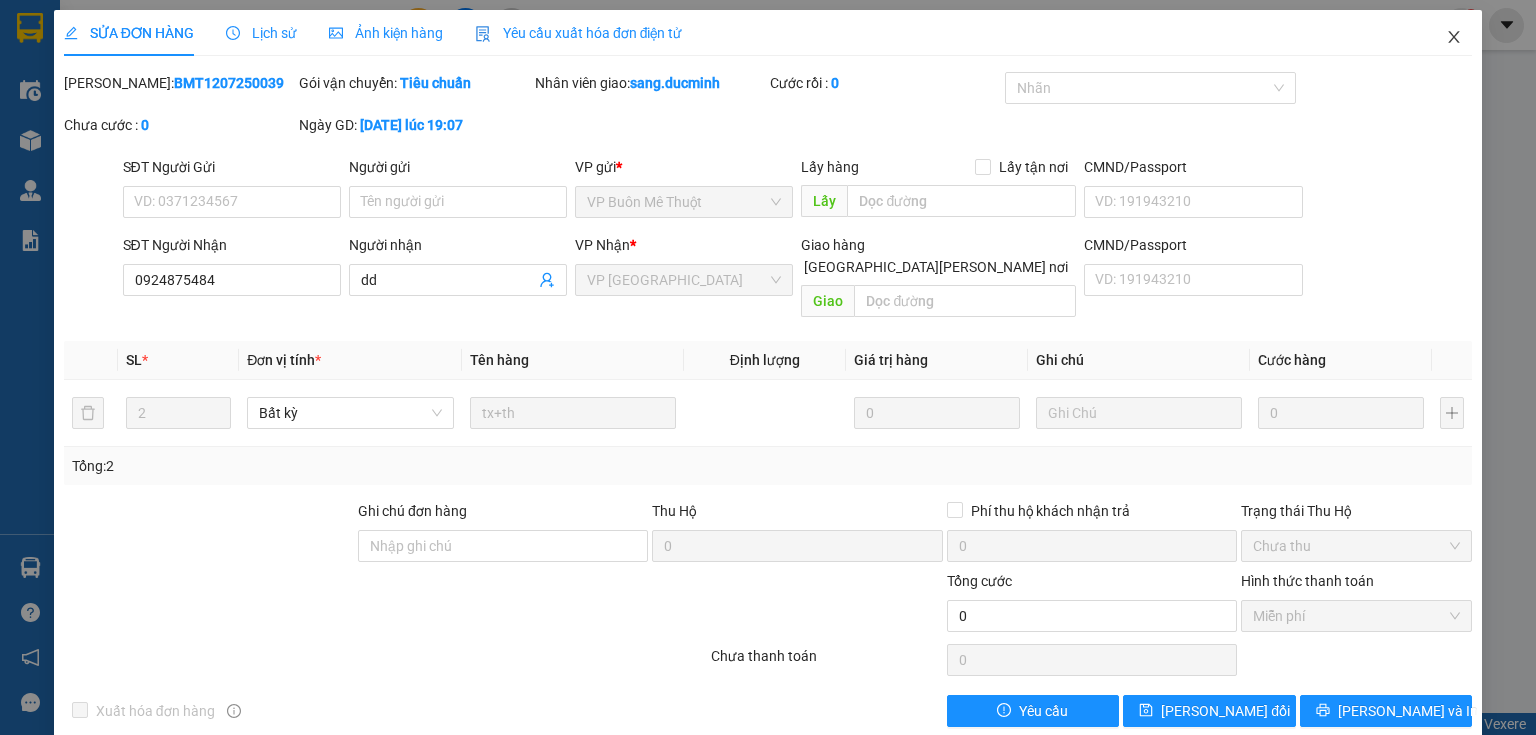 click 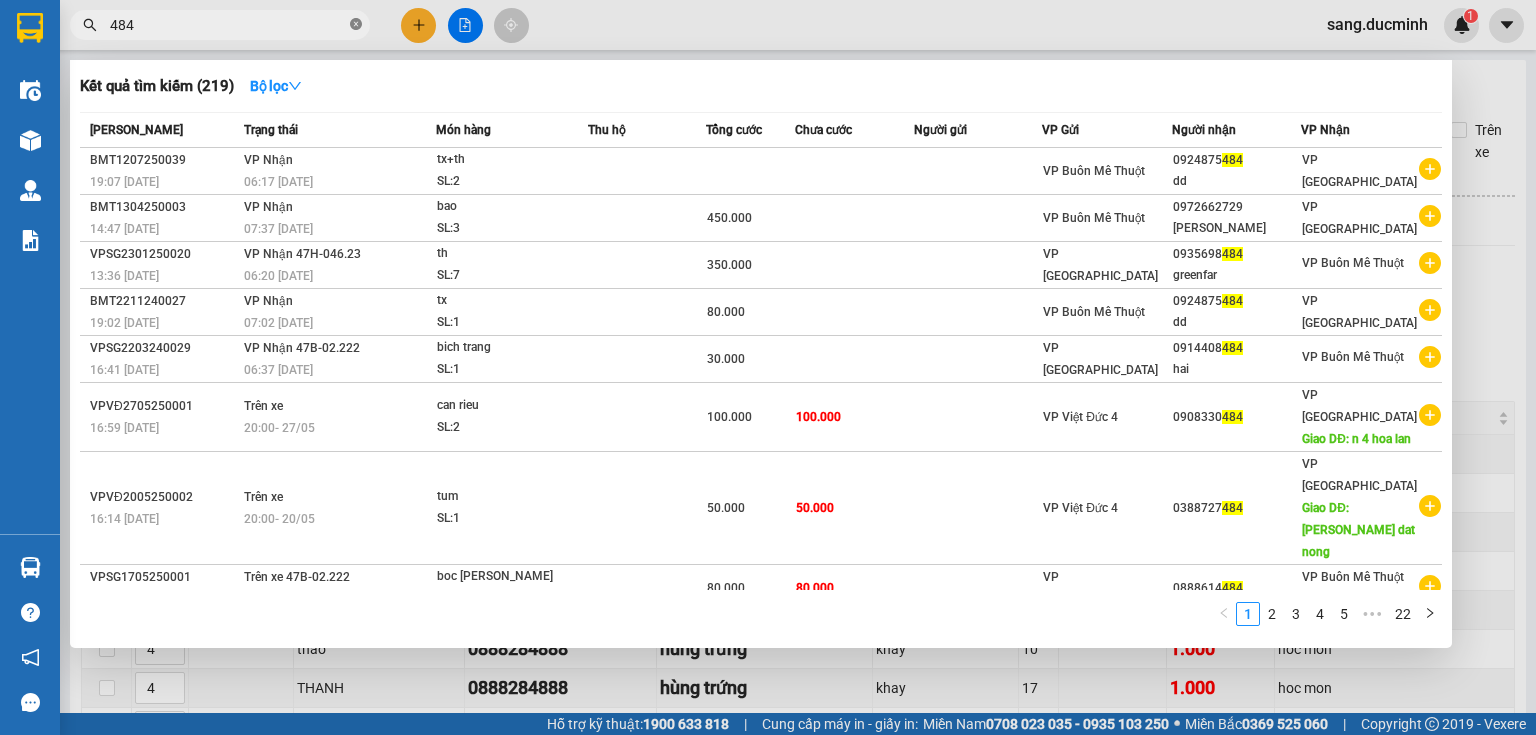click at bounding box center (356, 25) 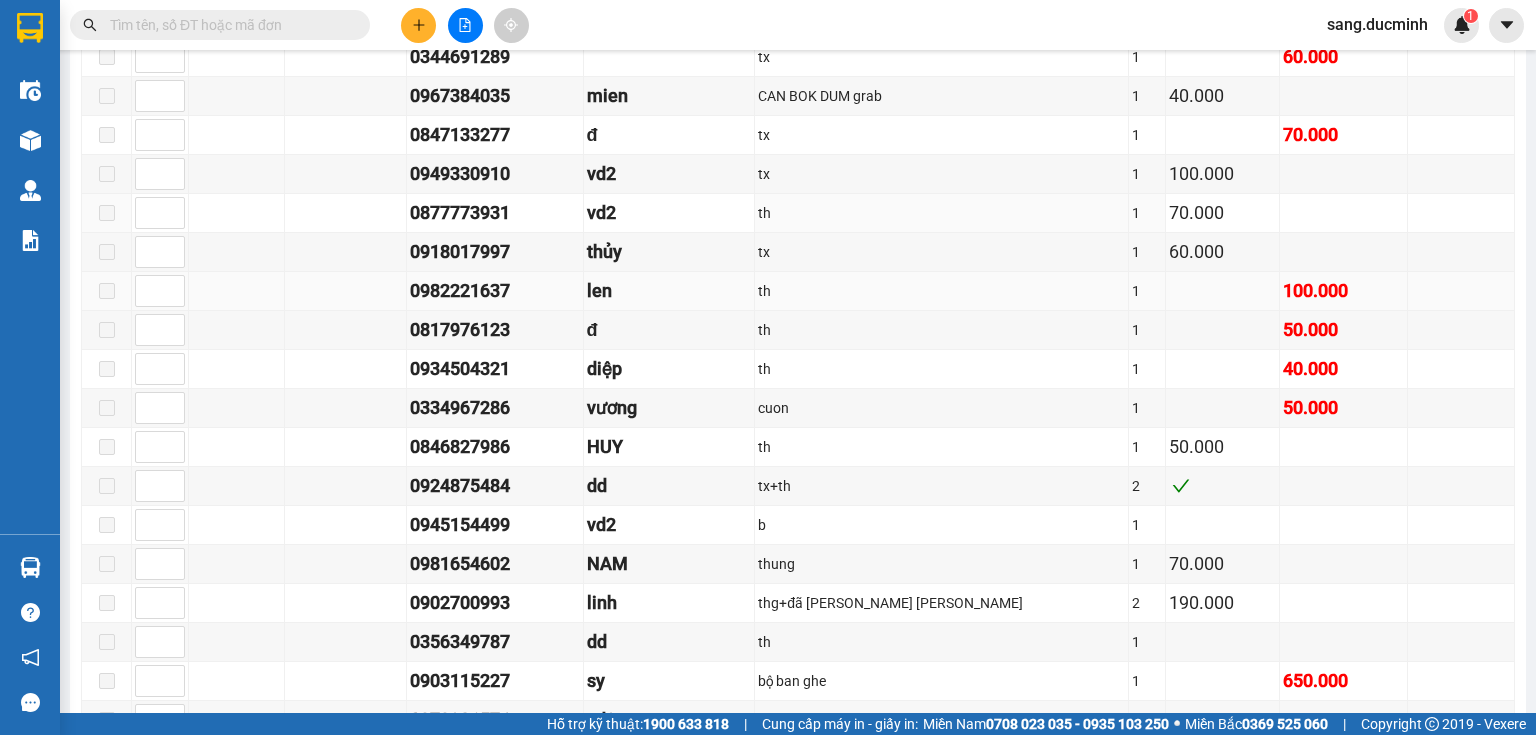 scroll, scrollTop: 1280, scrollLeft: 0, axis: vertical 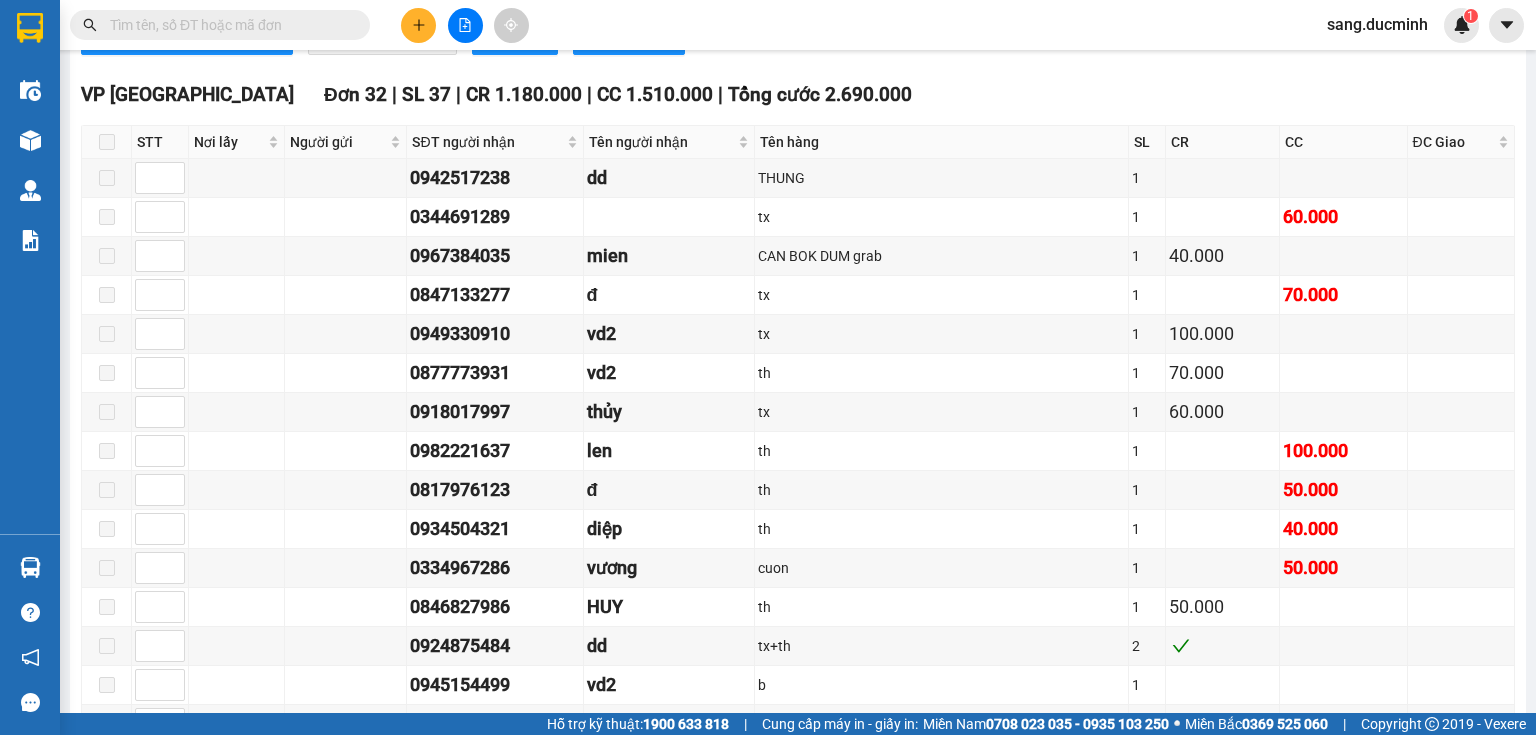 click at bounding box center (228, 25) 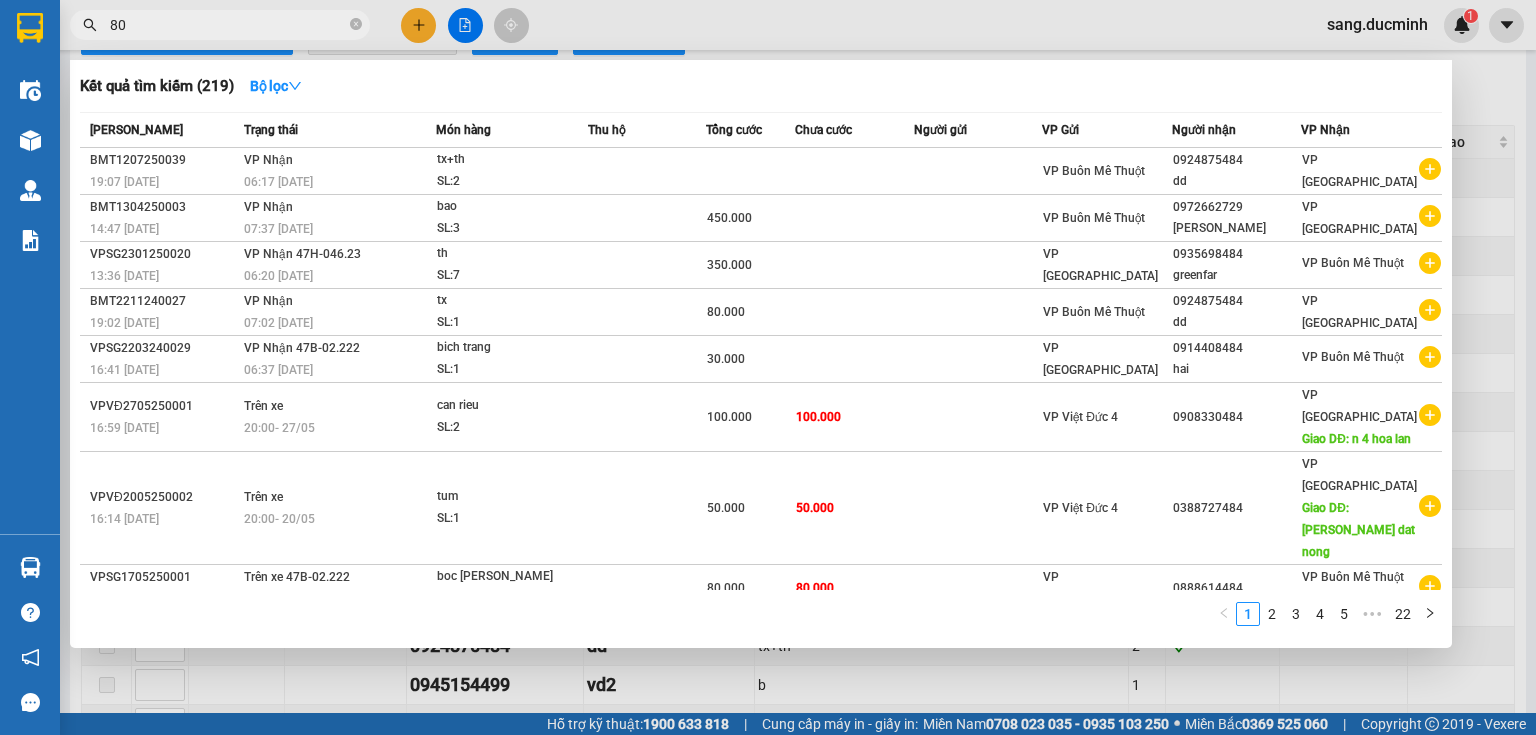 type on "806" 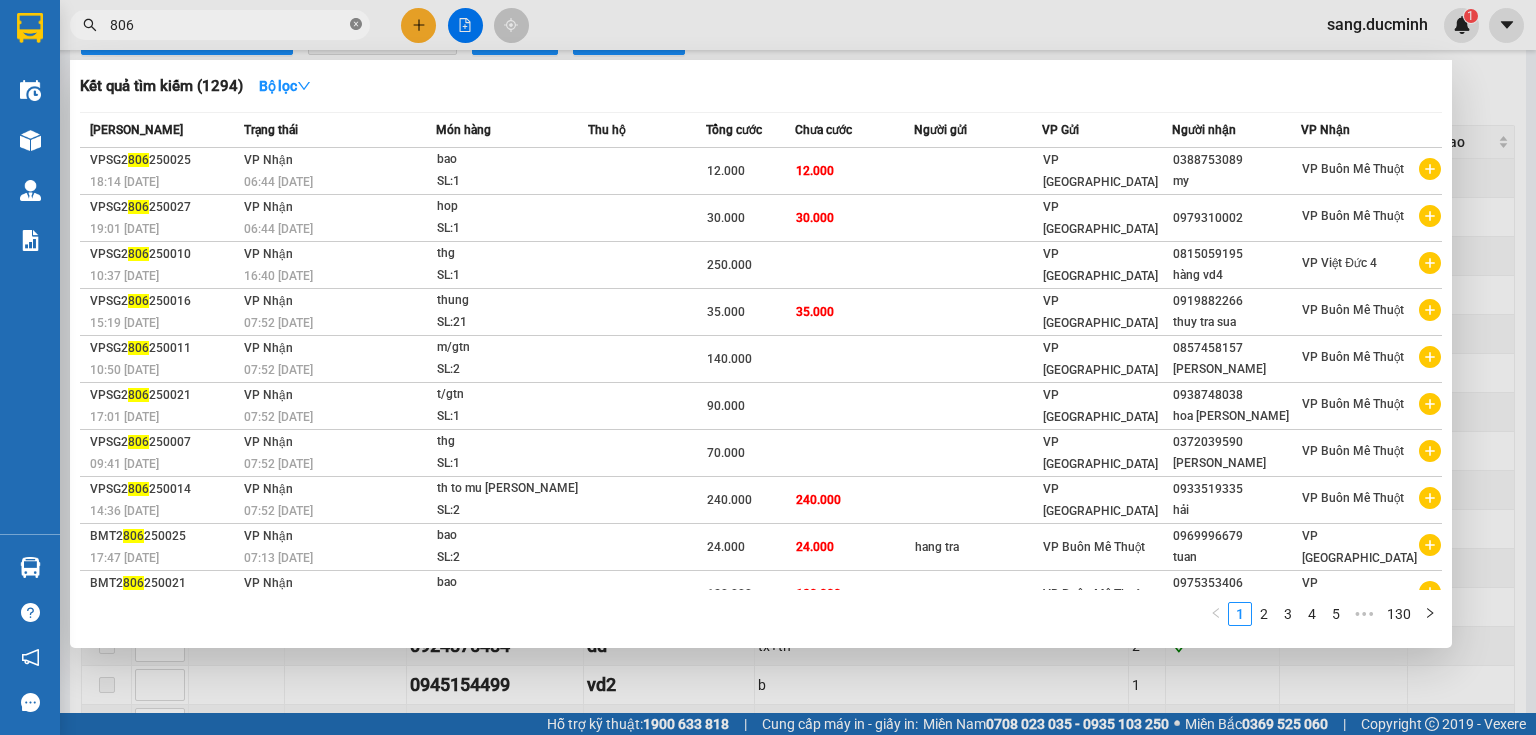 click 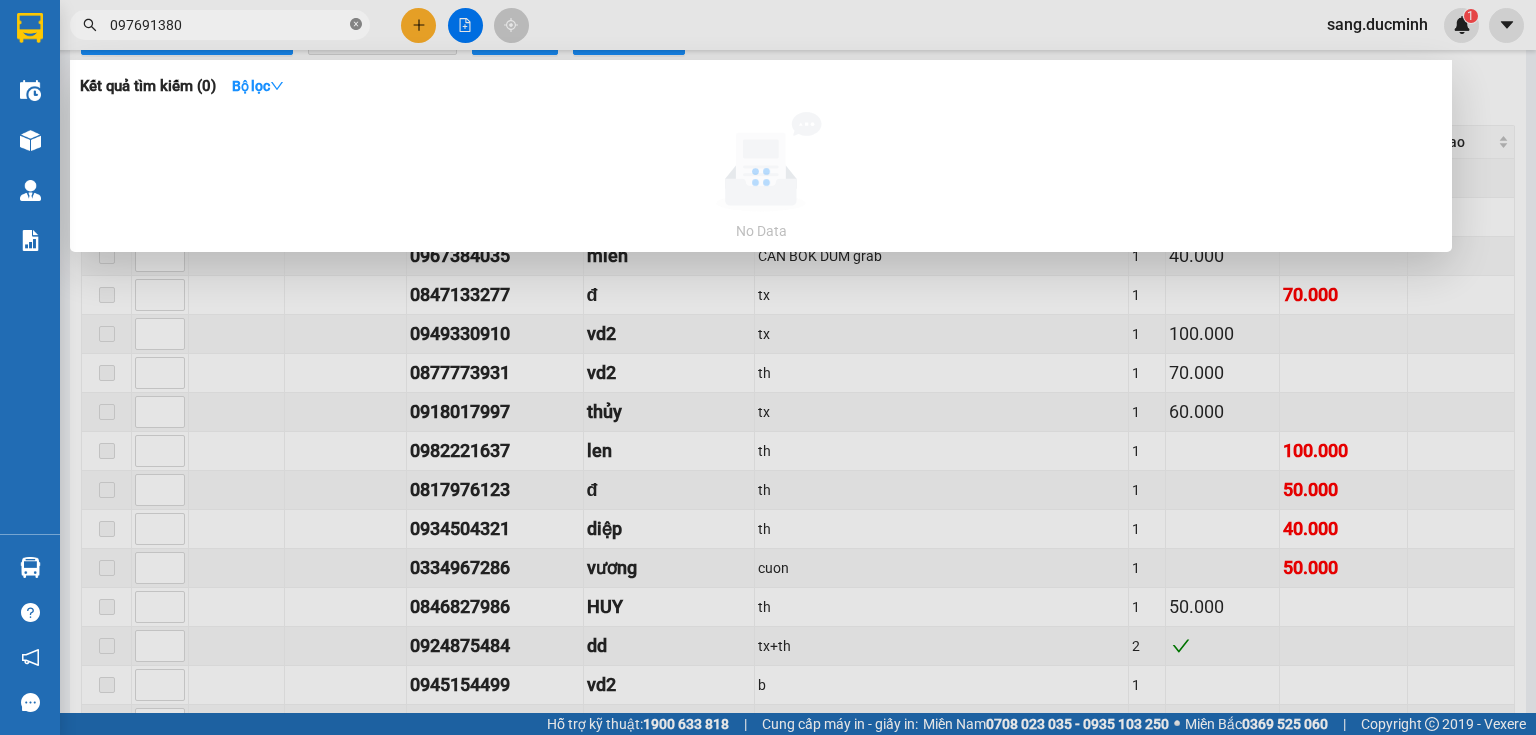 type on "0976913806" 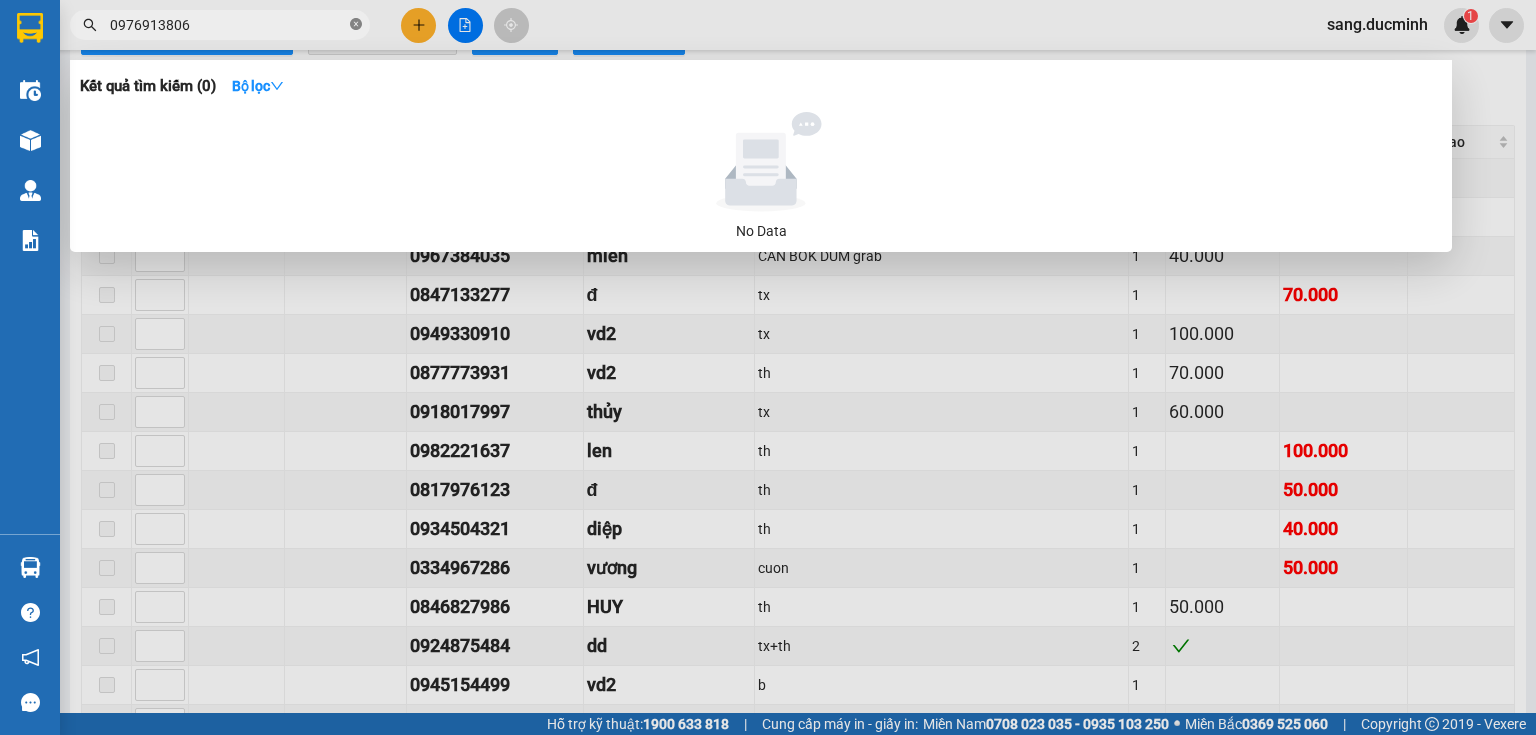 click 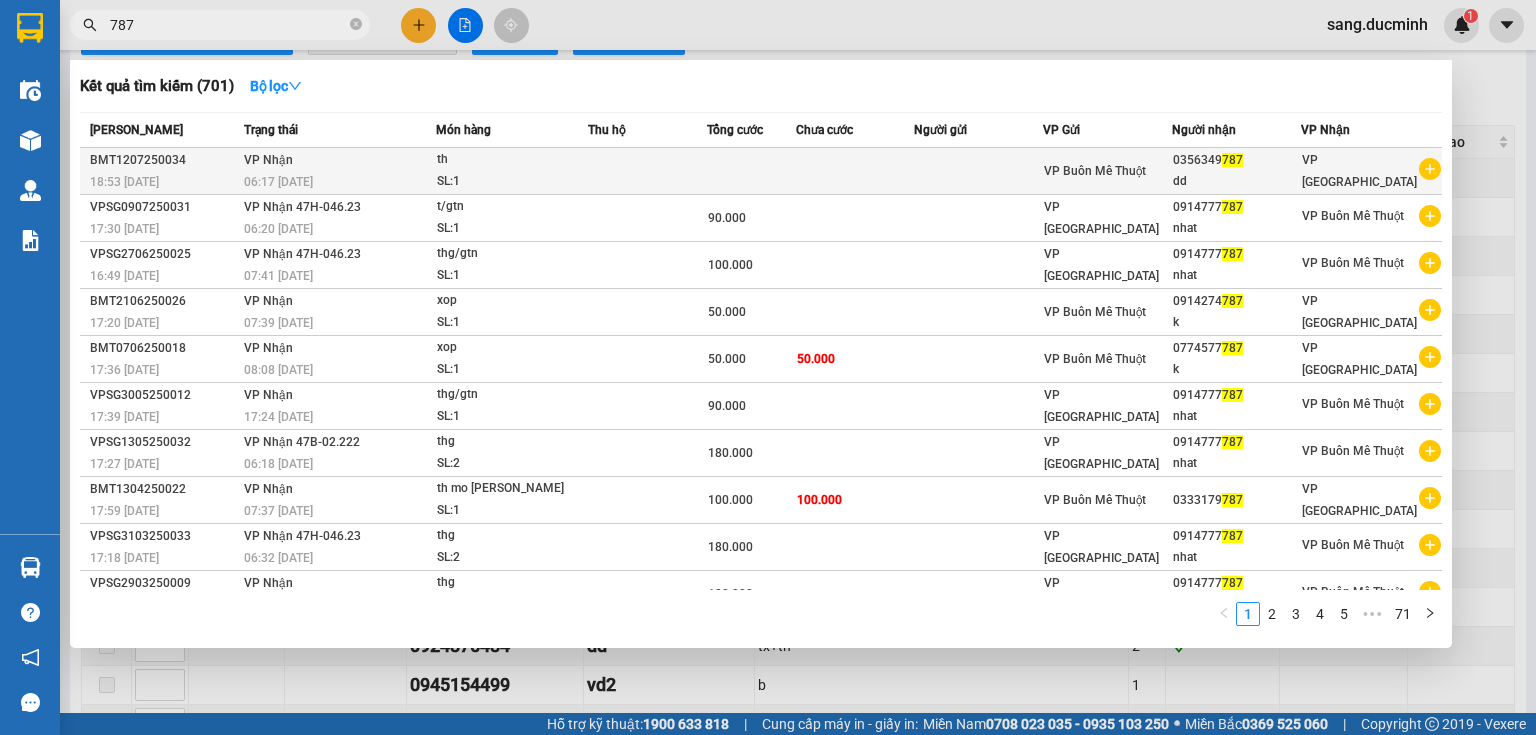 type on "787" 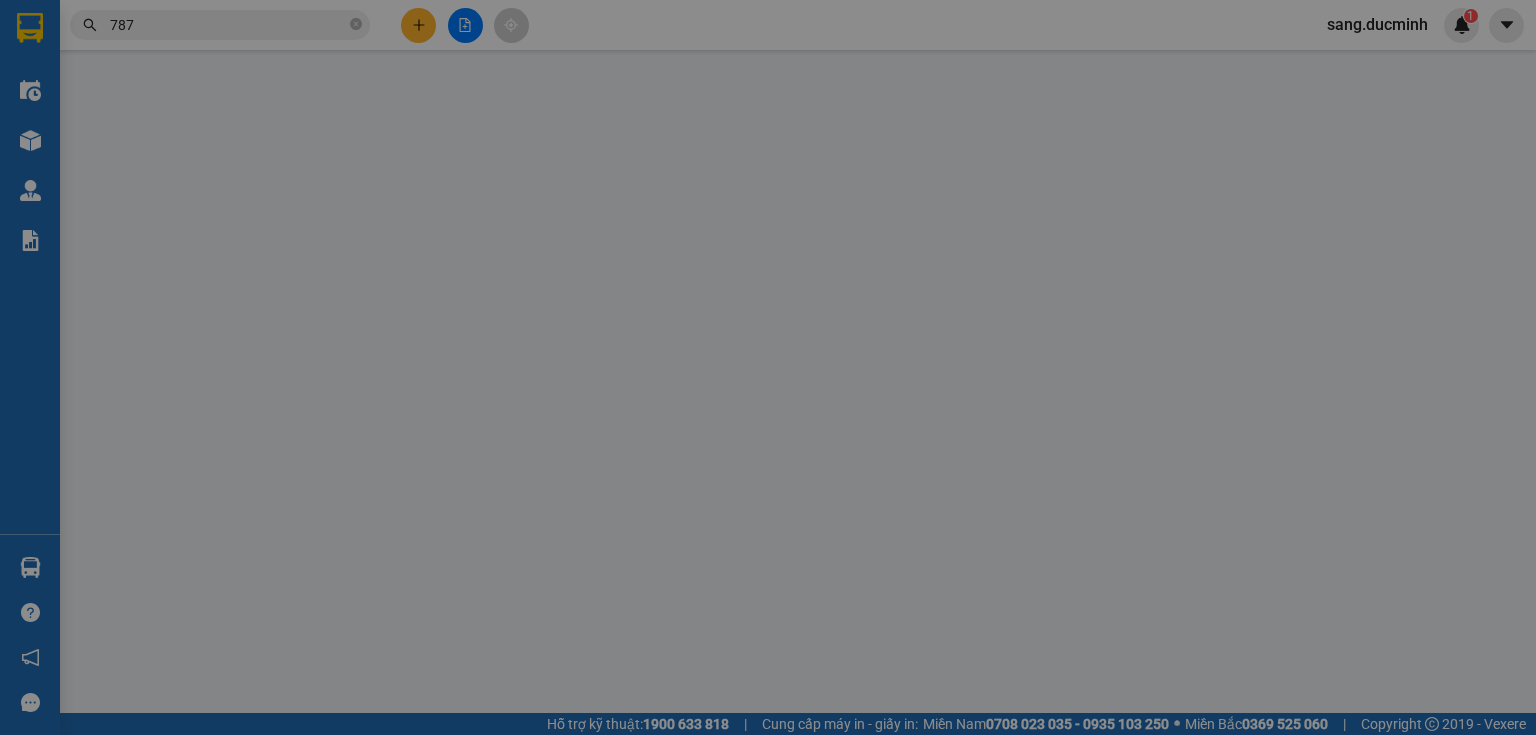 scroll, scrollTop: 0, scrollLeft: 0, axis: both 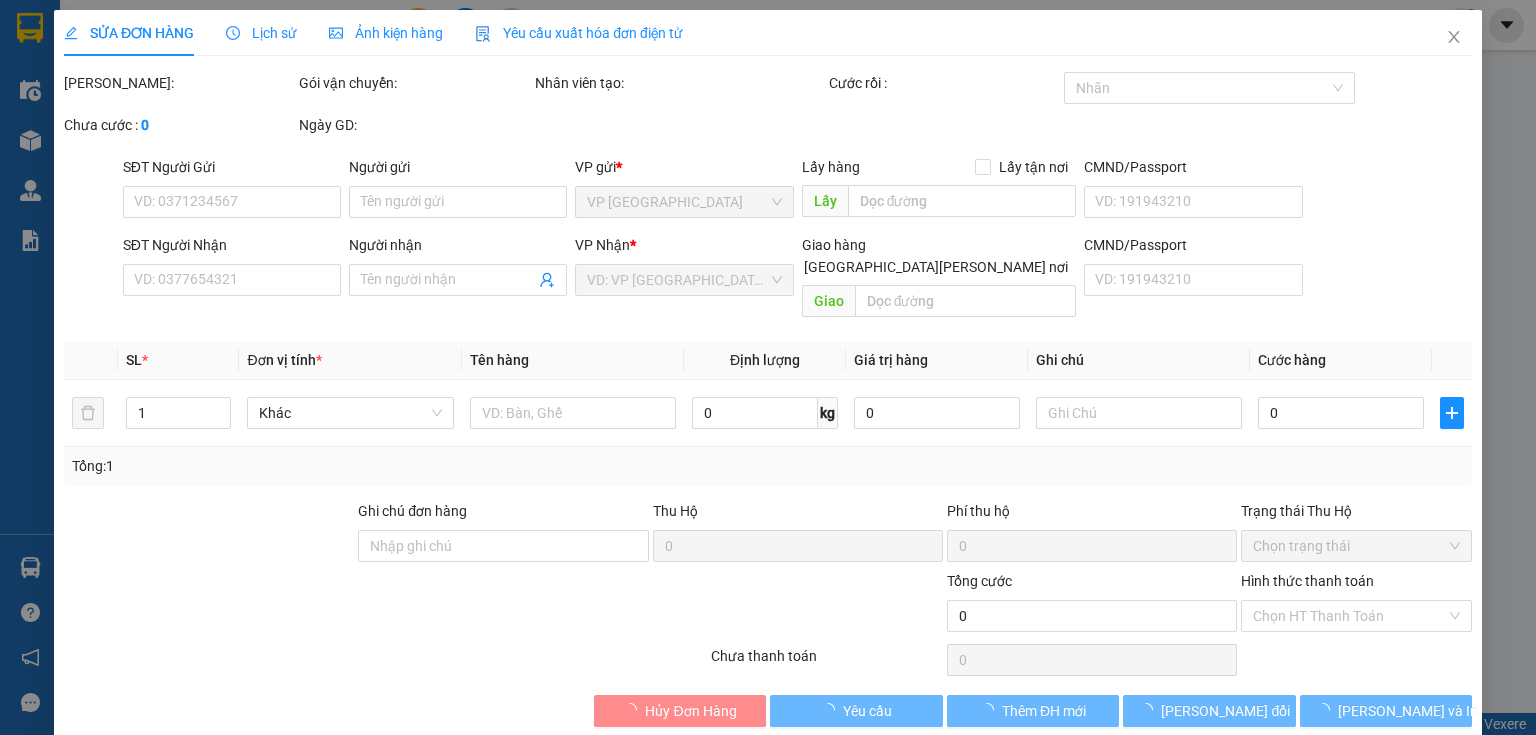 type on "0356349787" 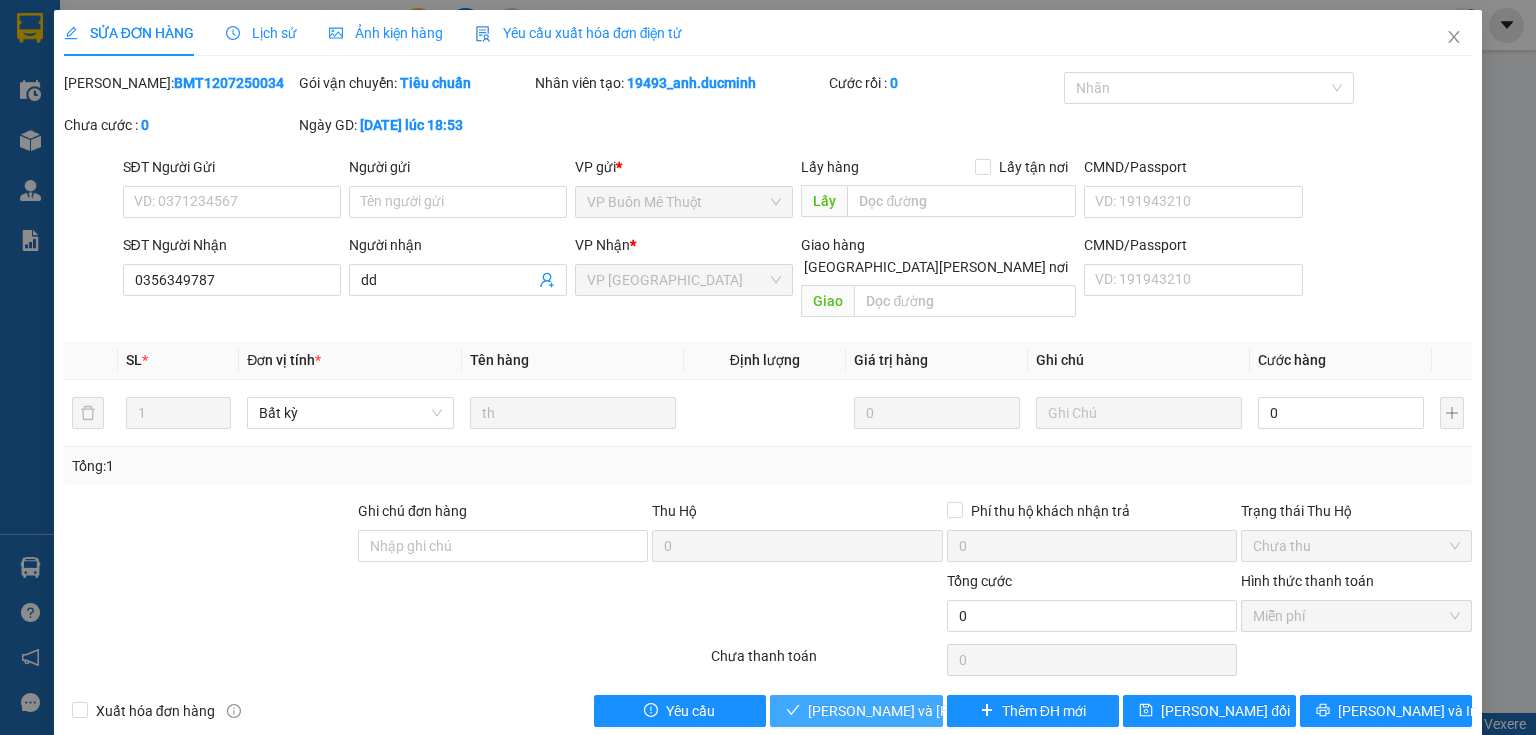 click on "Lưu và Giao hàng" at bounding box center [943, 711] 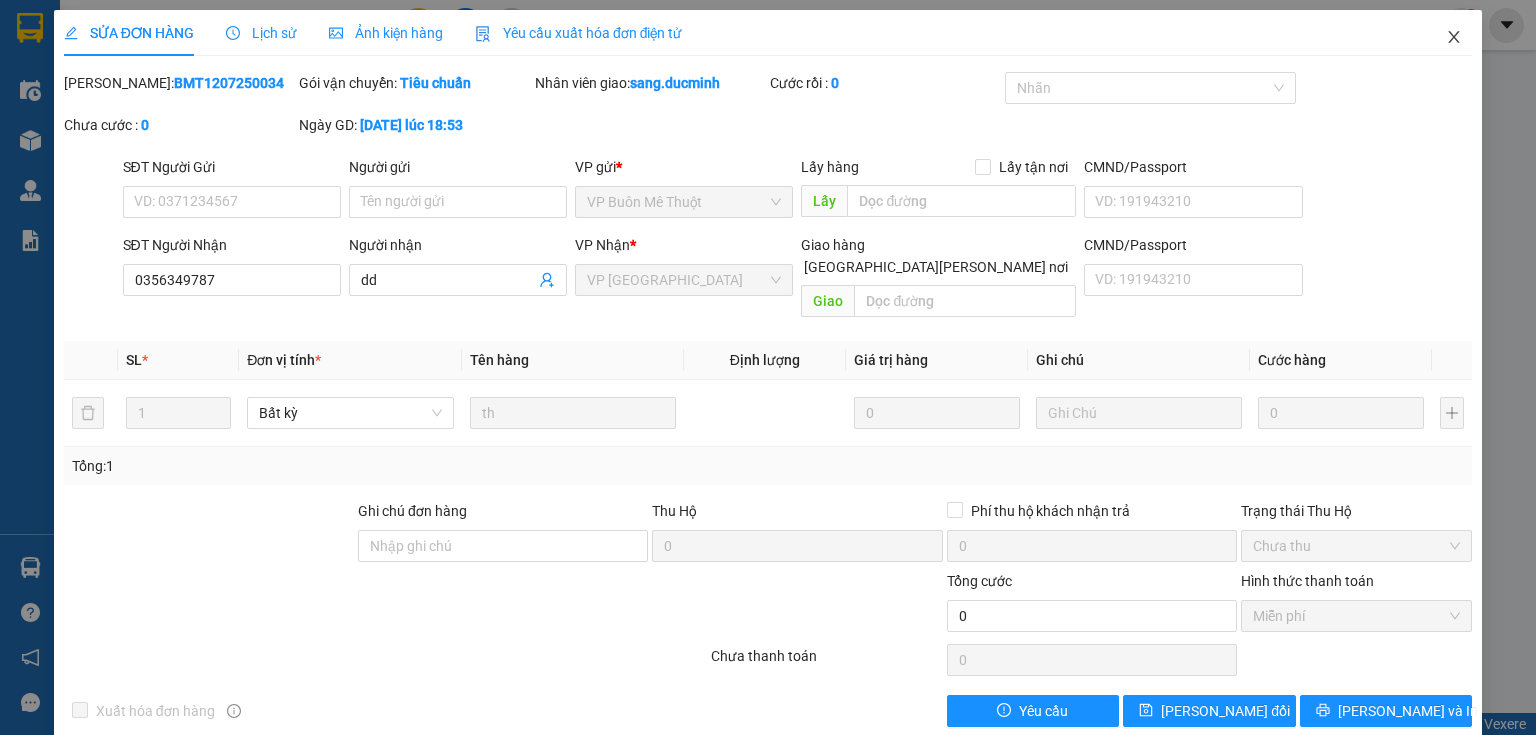 click 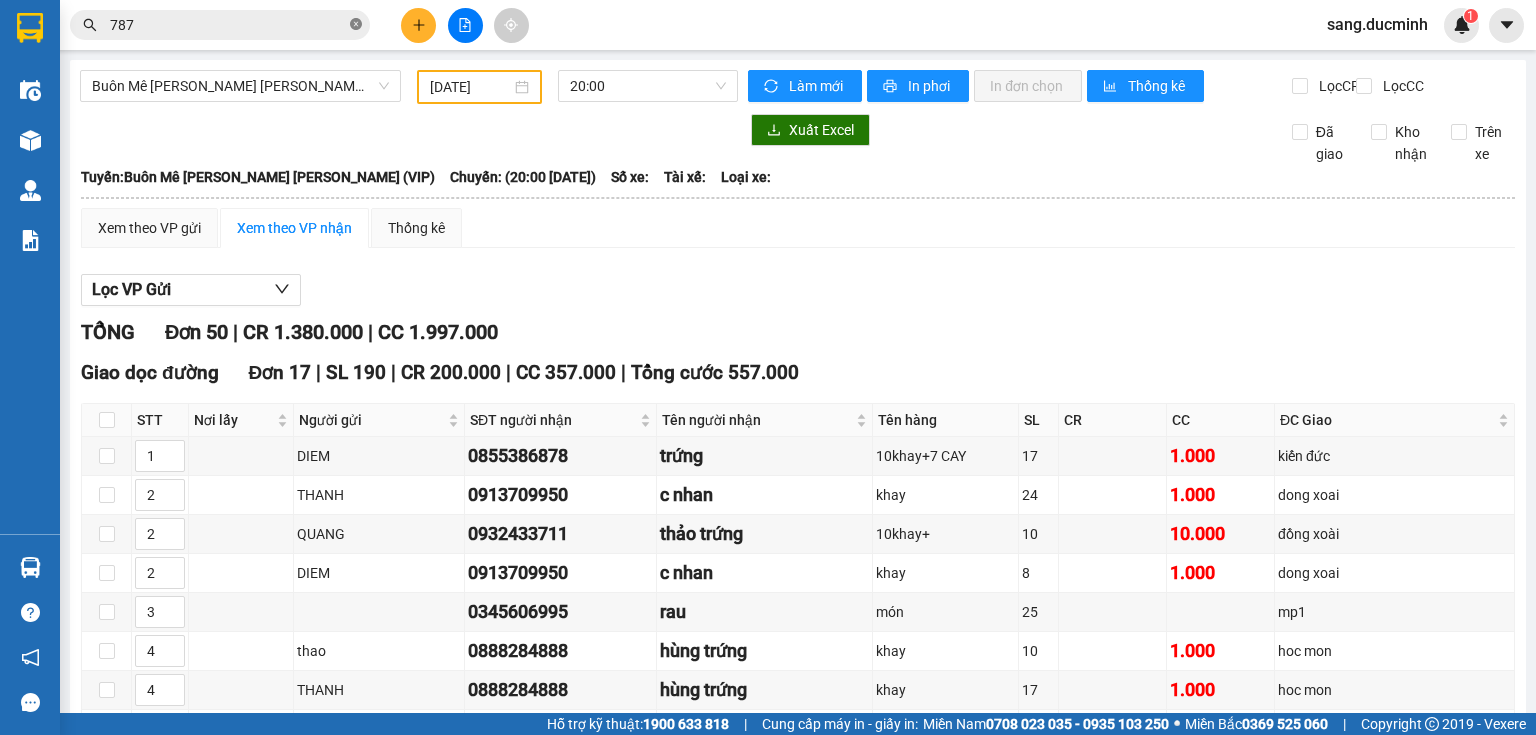 click 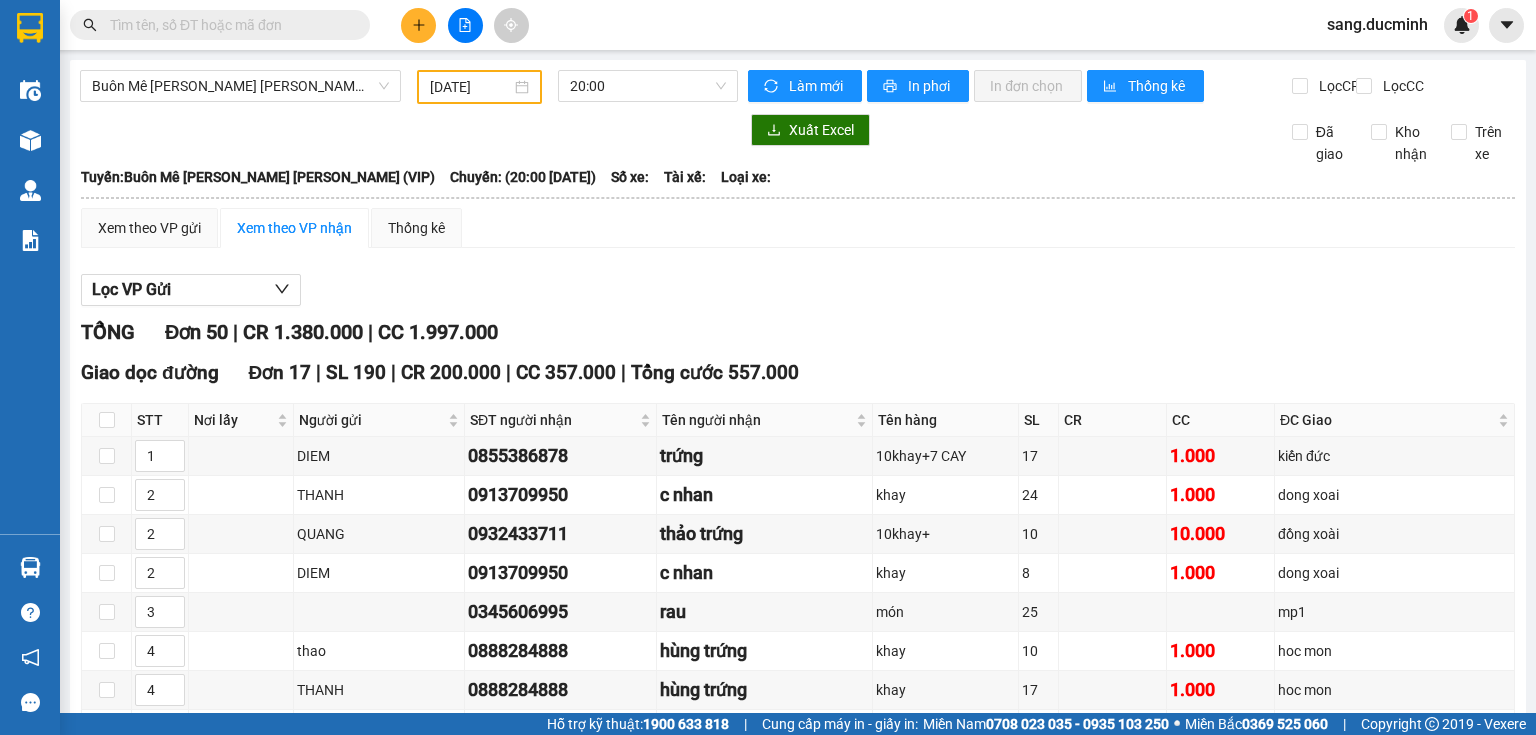 click at bounding box center (228, 25) 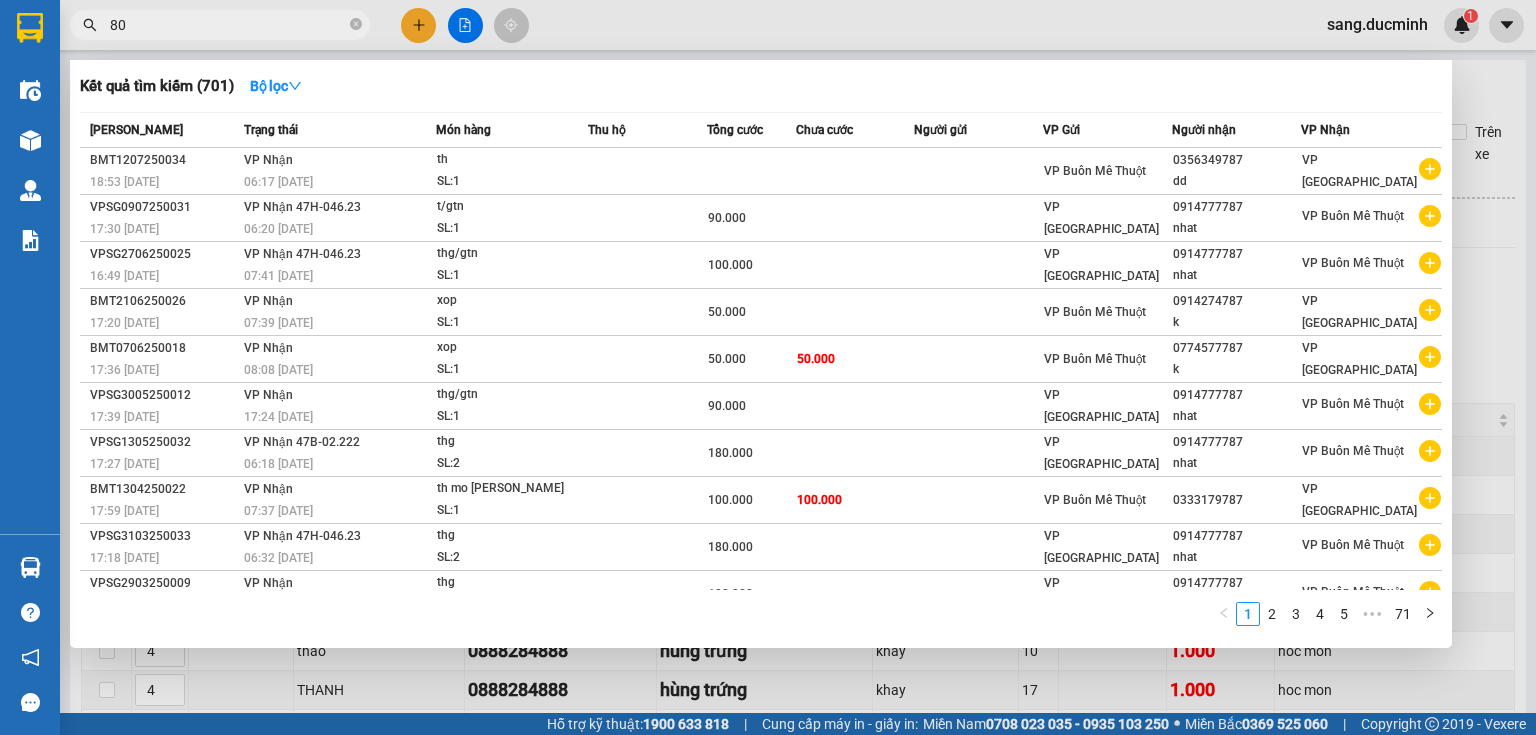 type on "806" 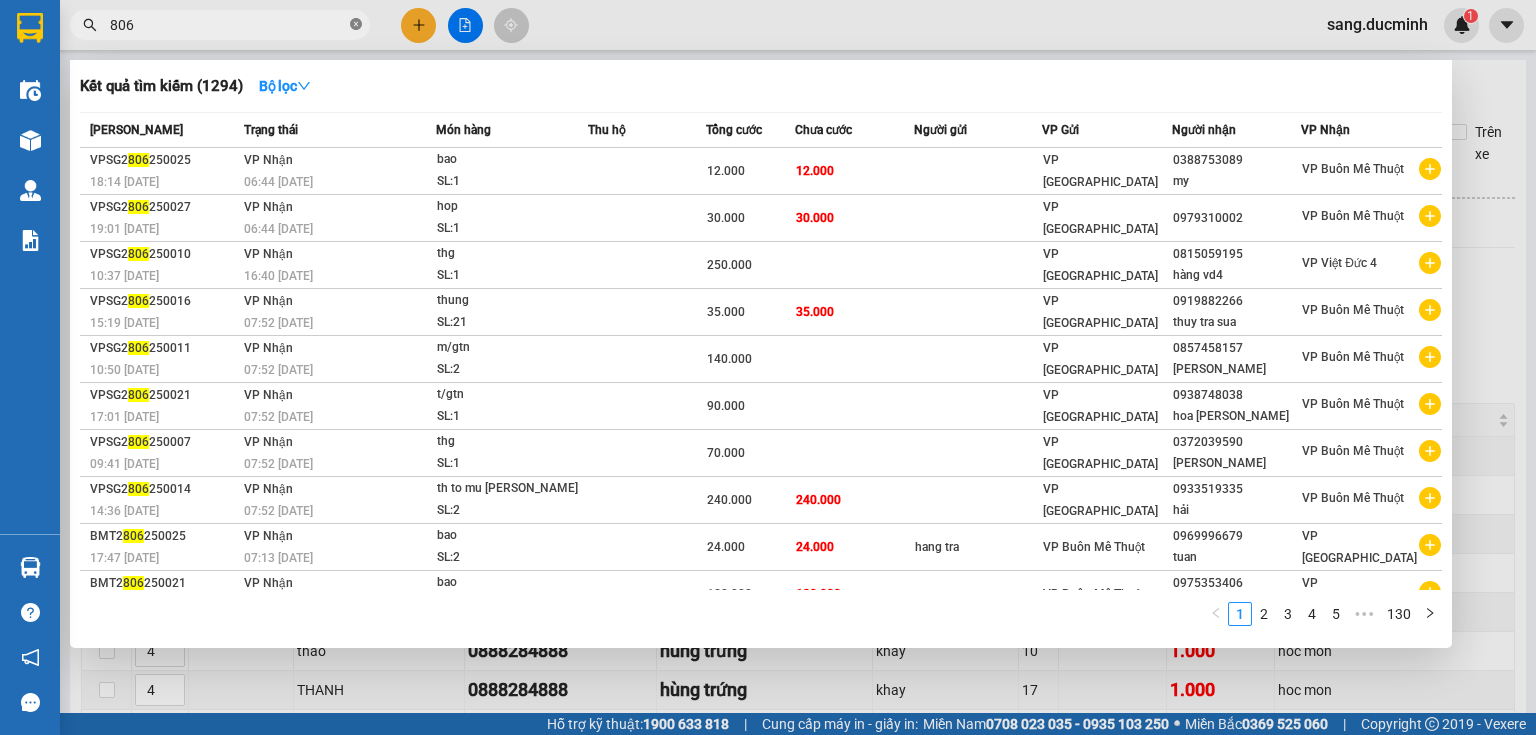click 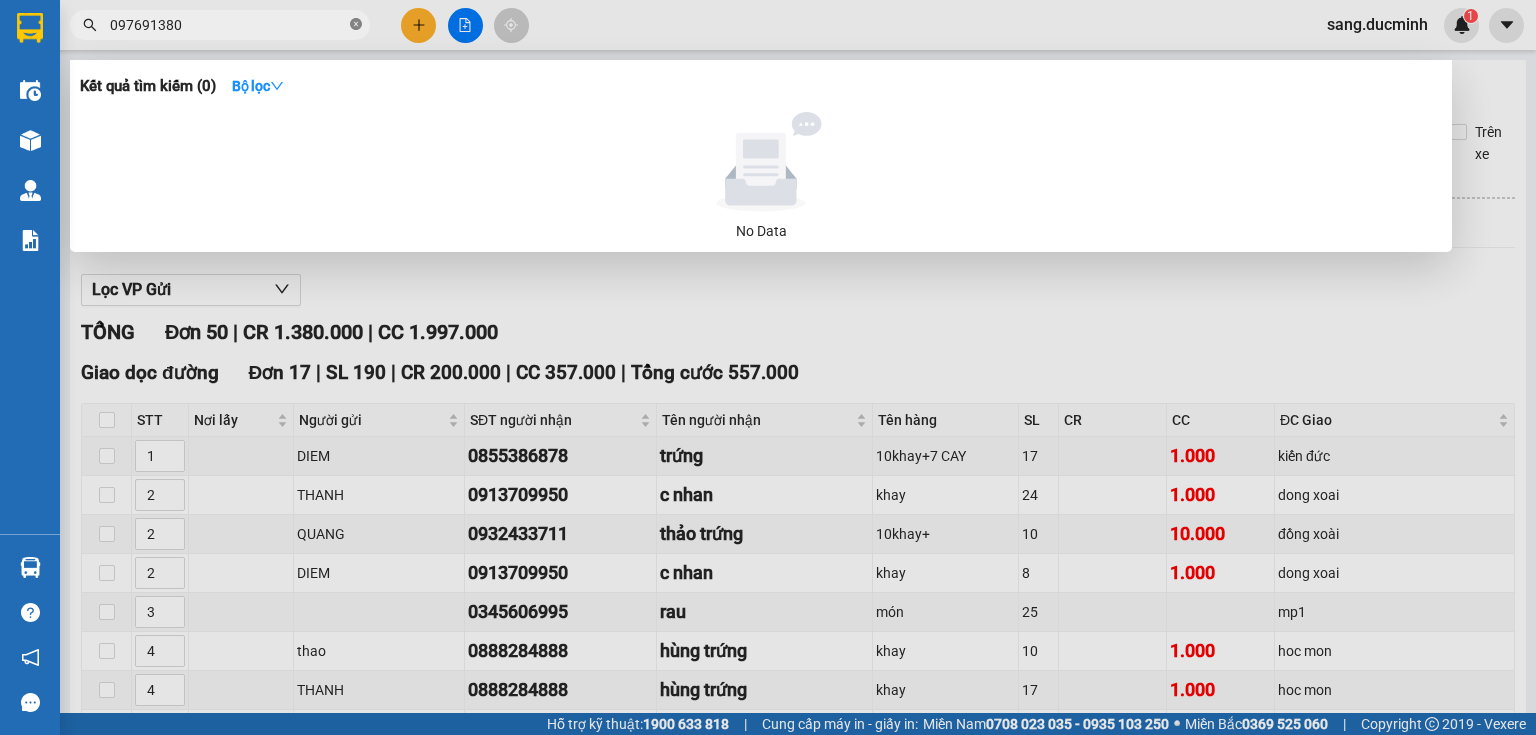 type on "0976913806" 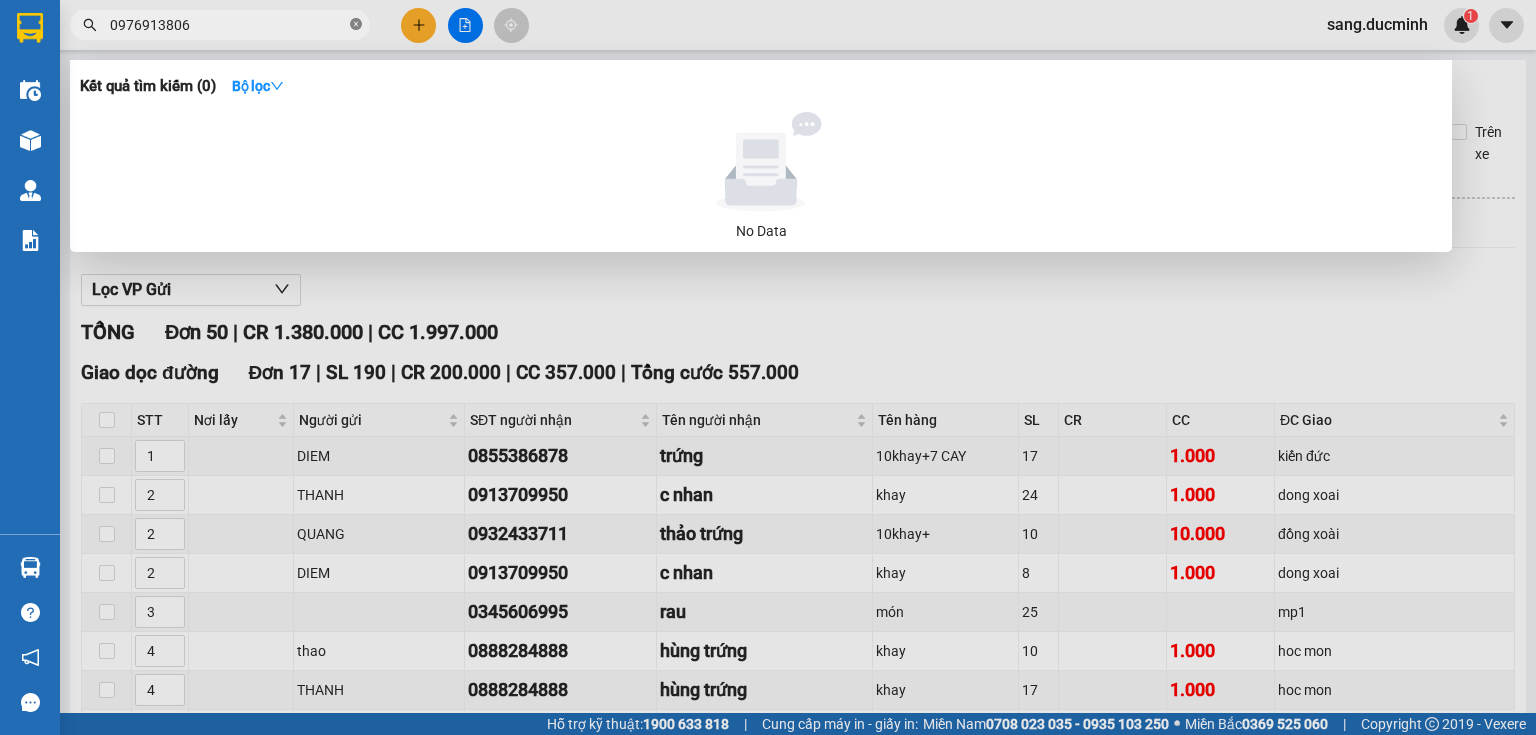 click 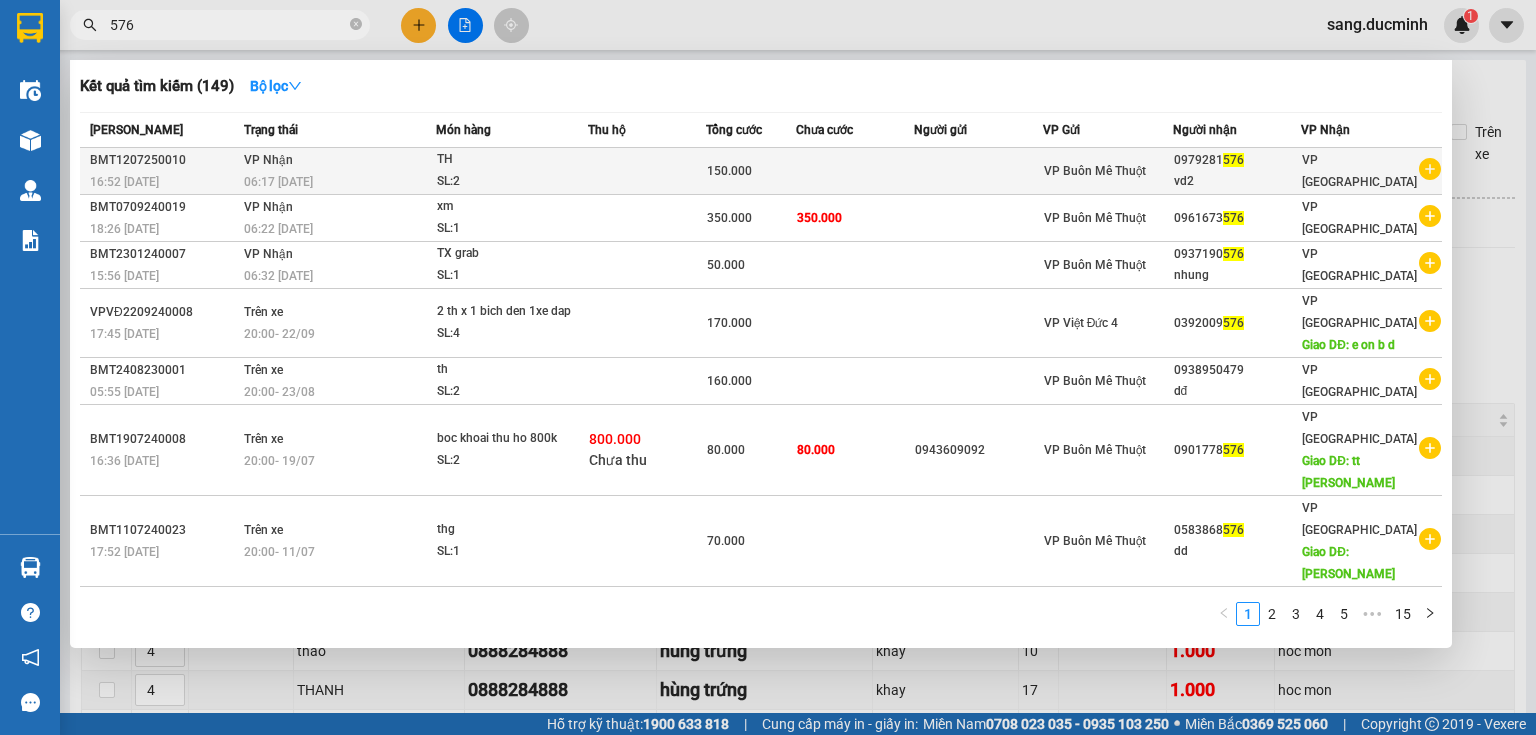 type on "576" 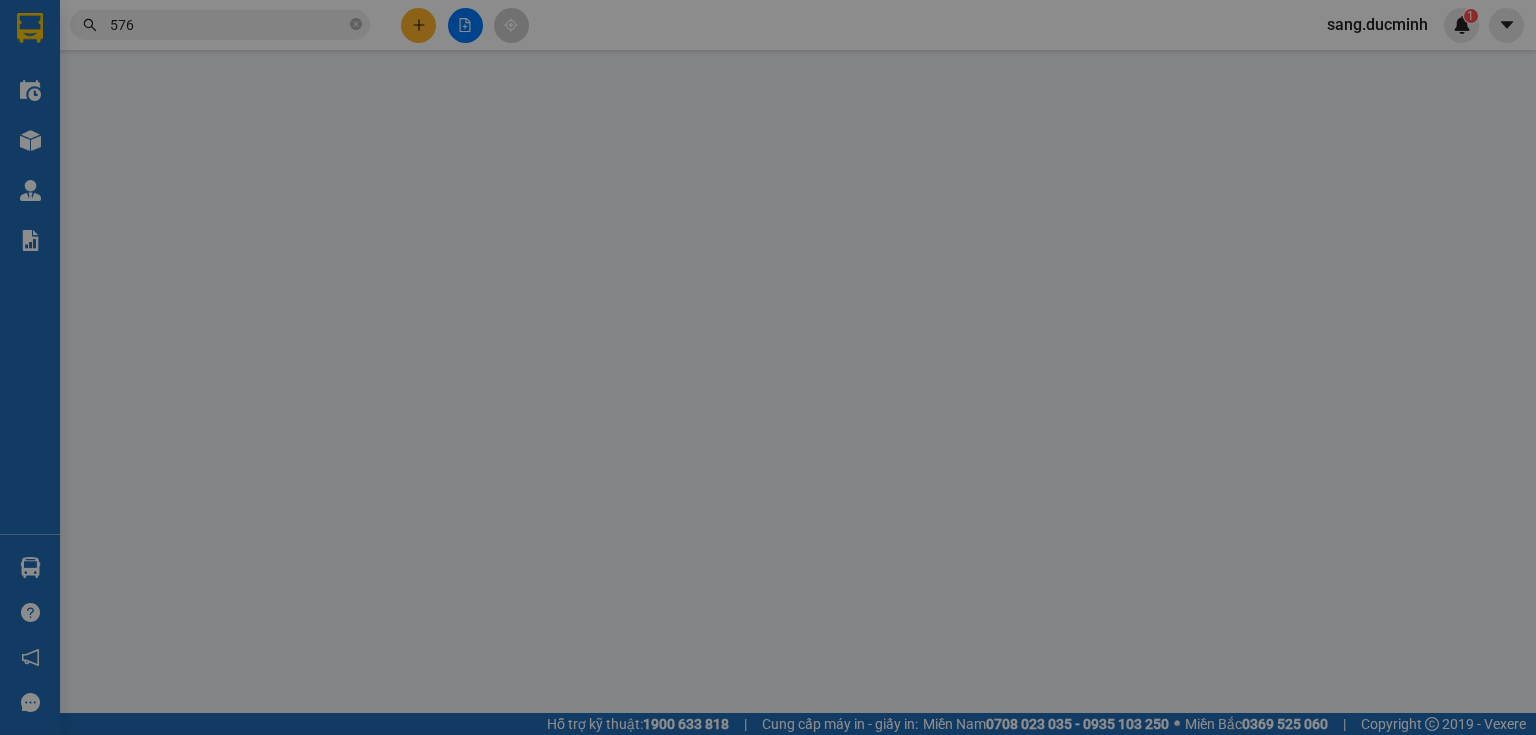 type on "0979281576" 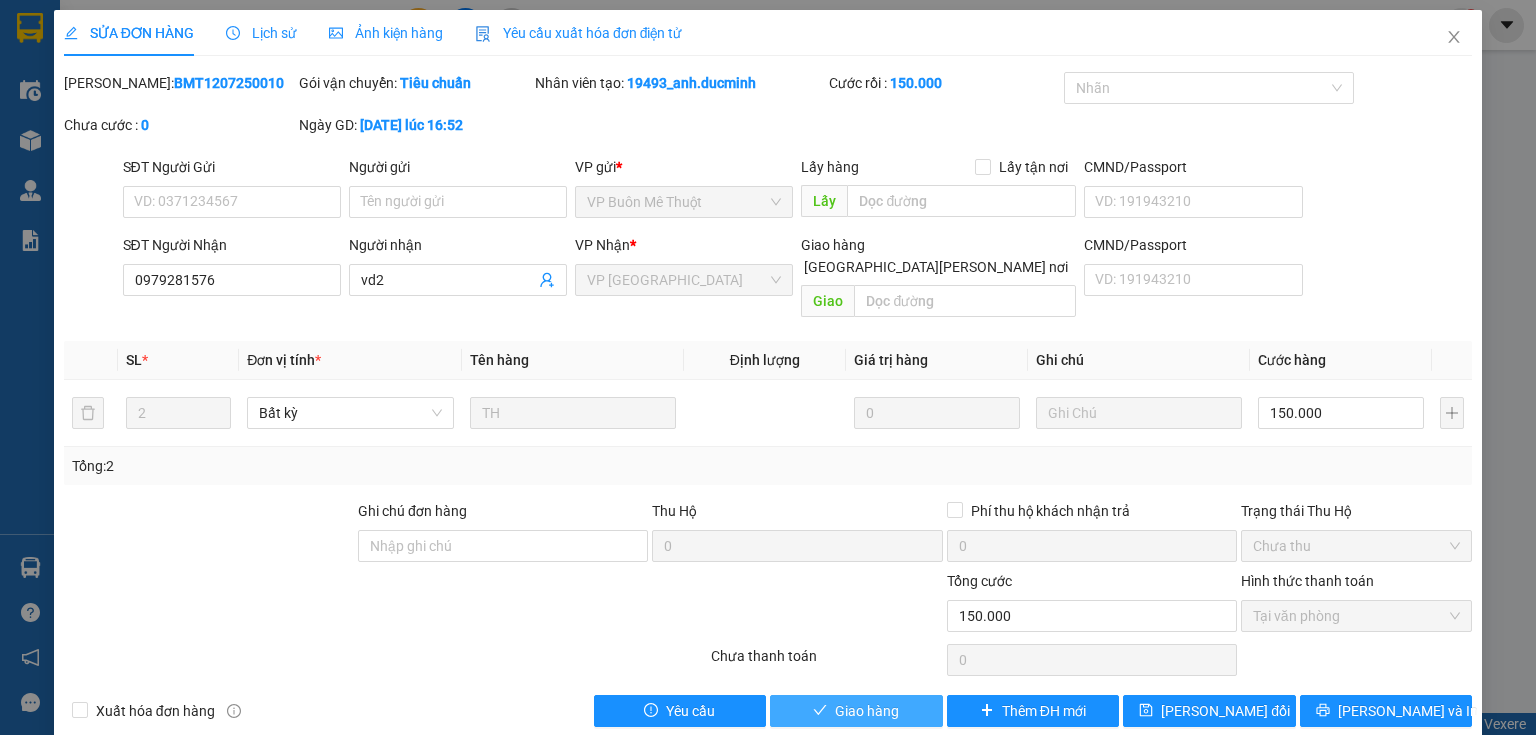 click on "Giao hàng" at bounding box center (867, 711) 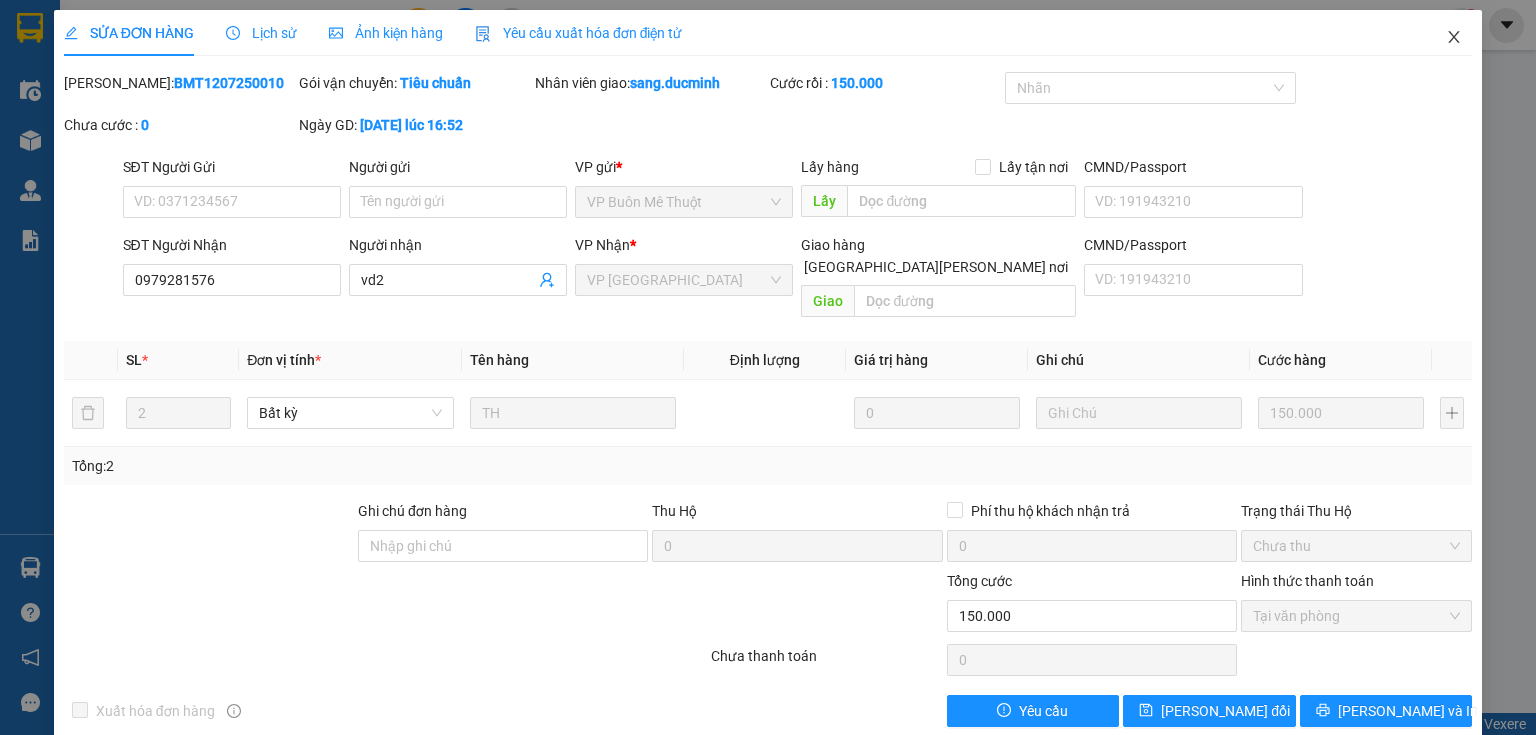 click at bounding box center (1454, 38) 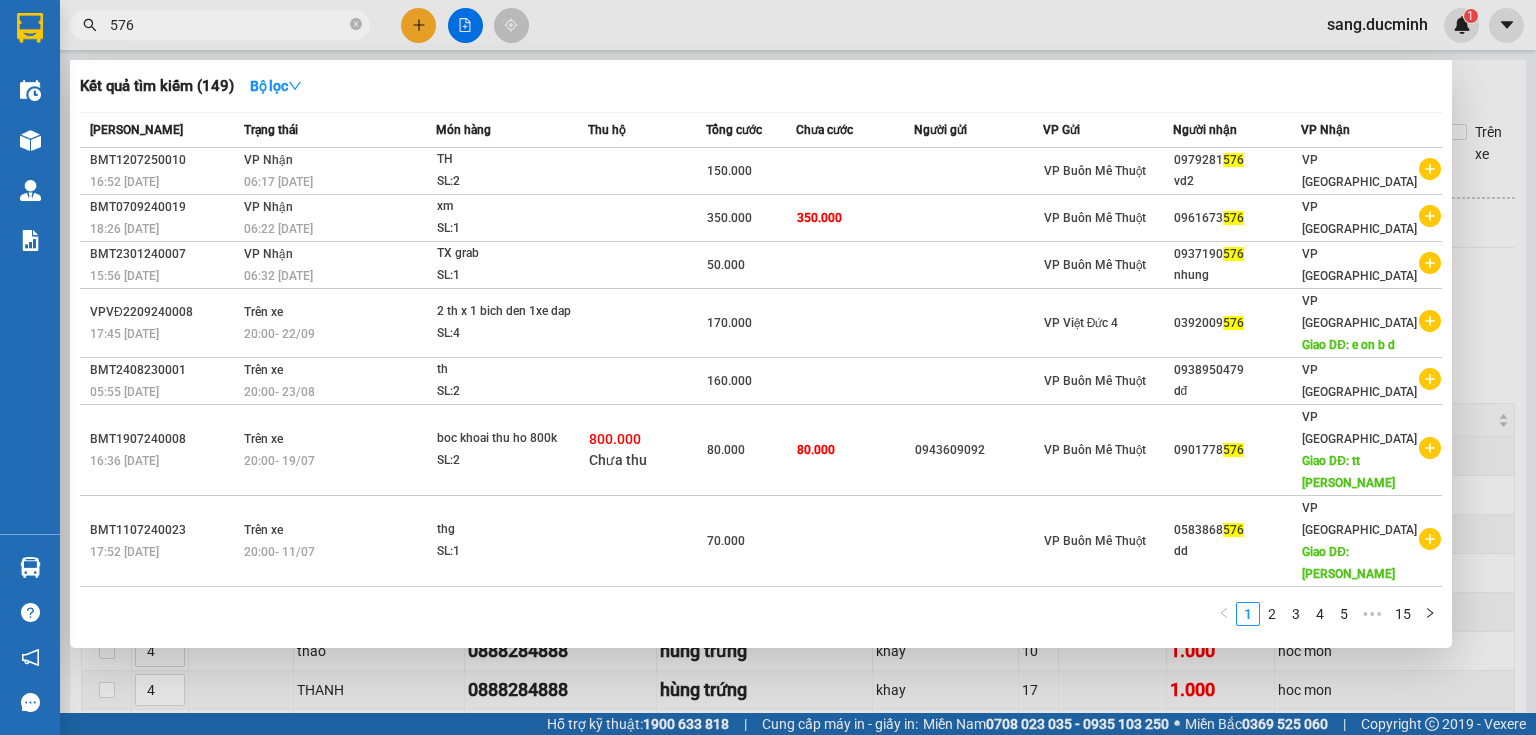 click at bounding box center [356, 25] 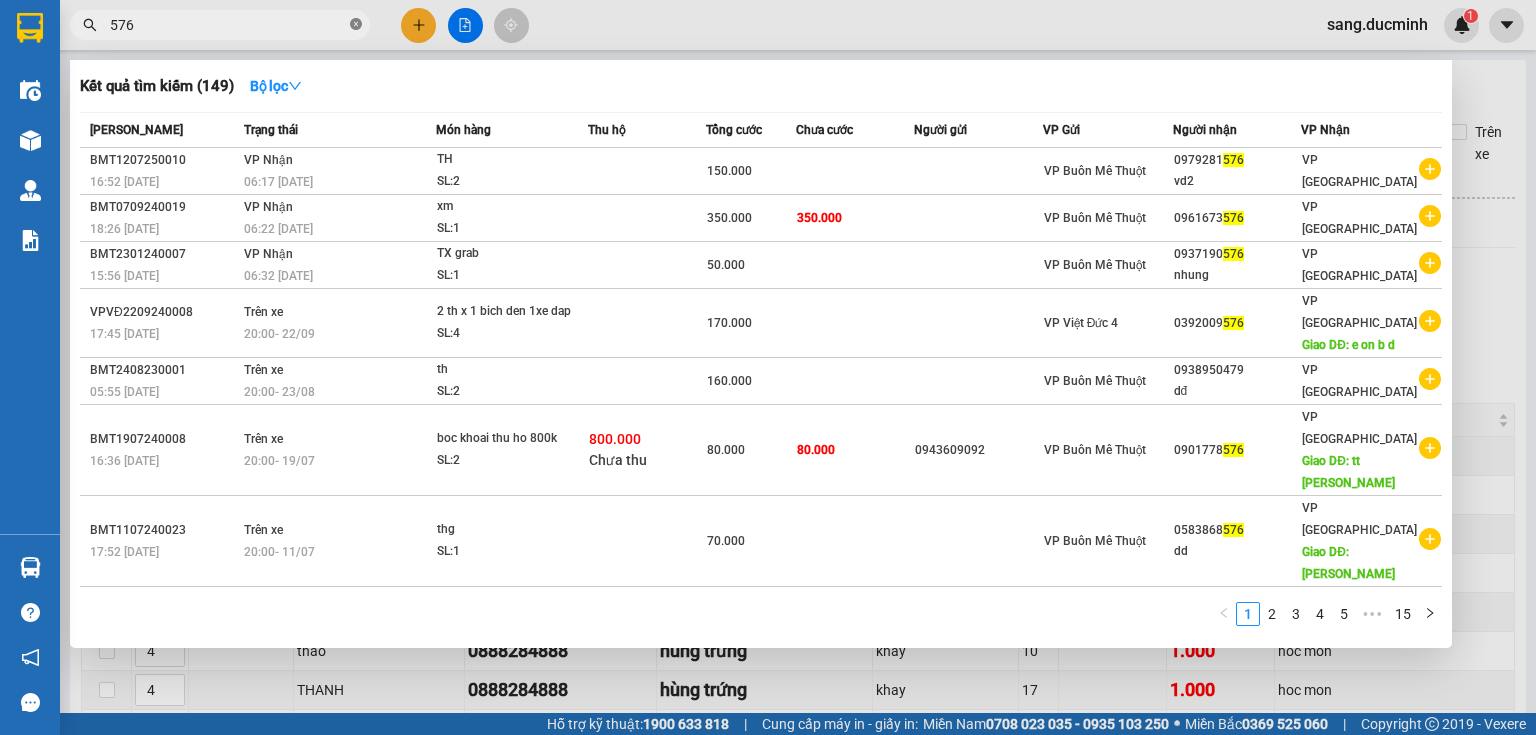 click 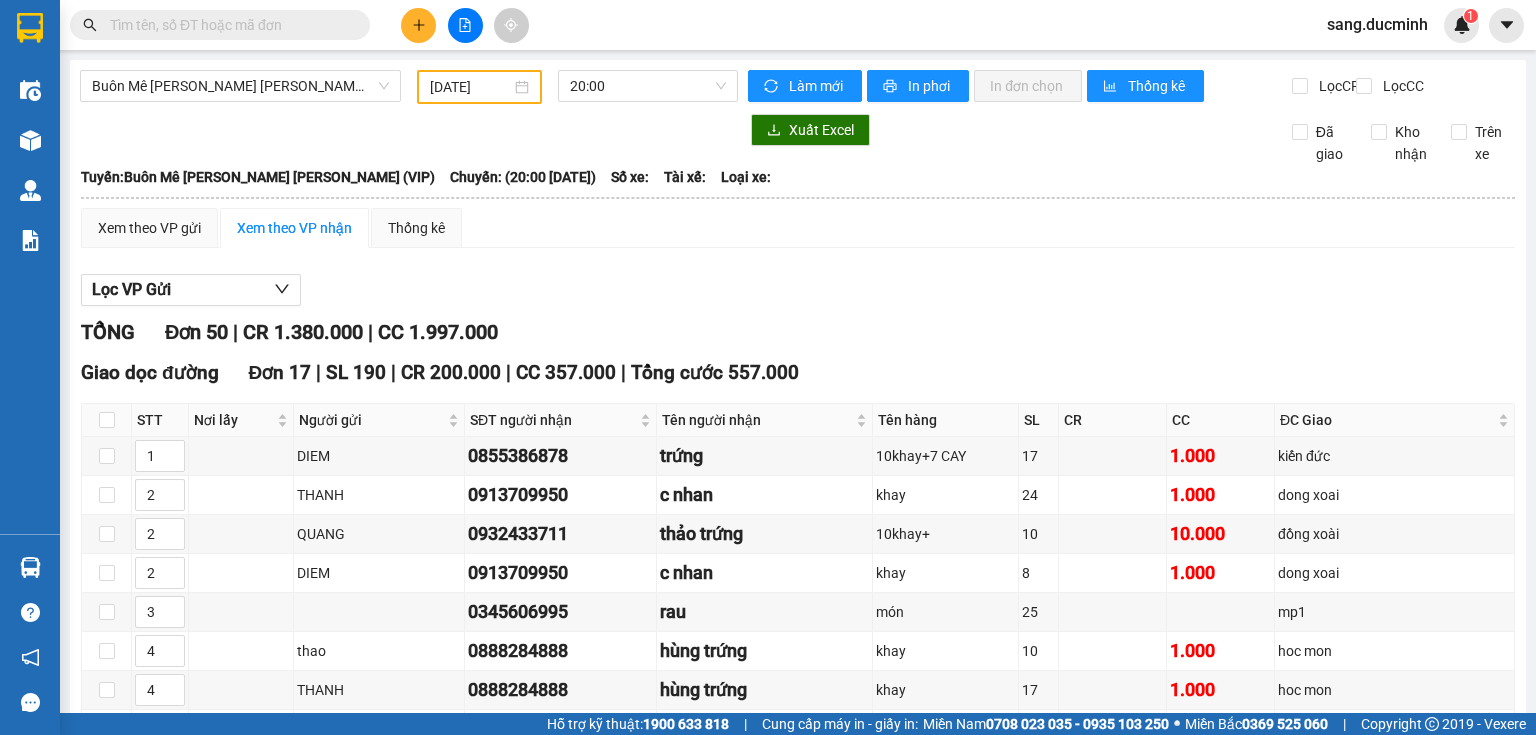 click at bounding box center [228, 25] 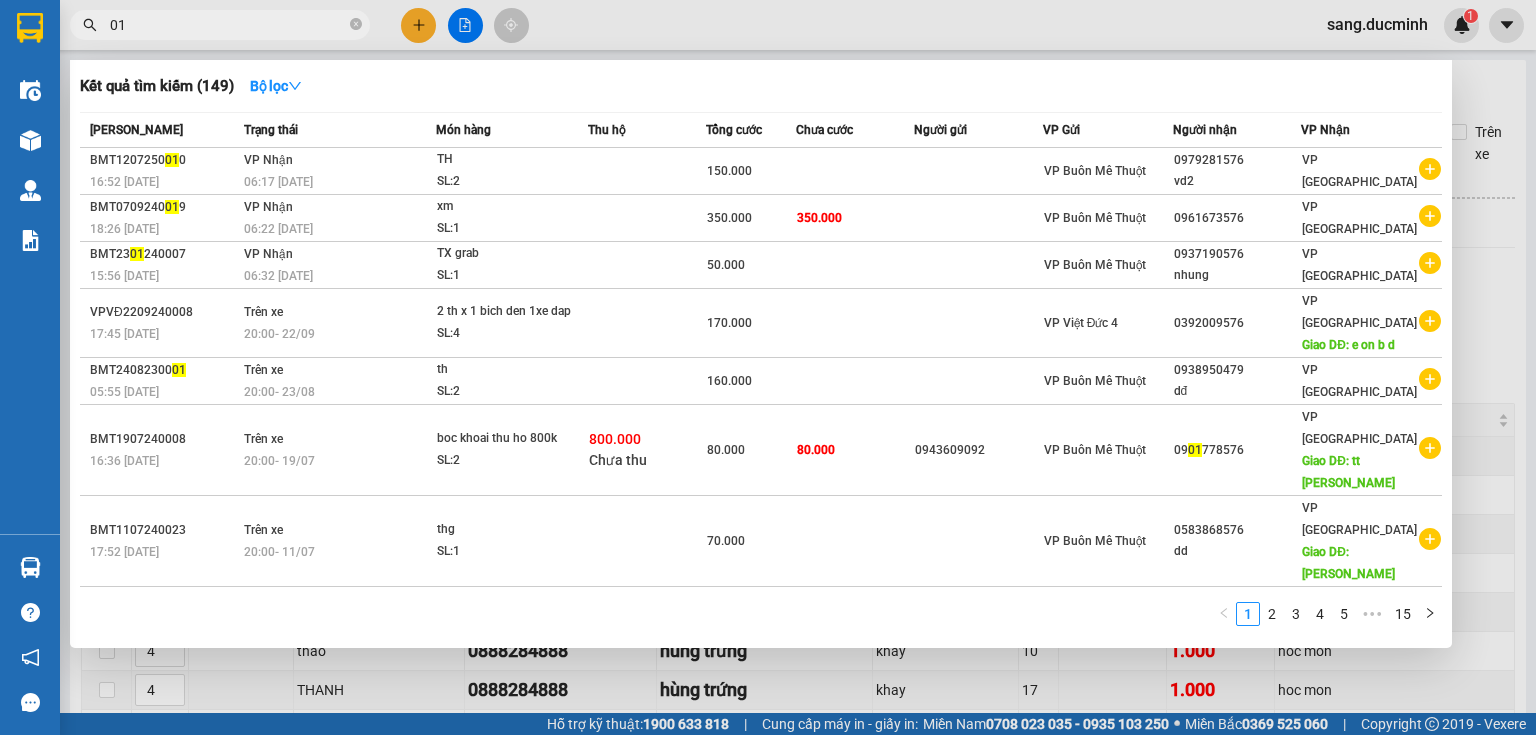 type on "017" 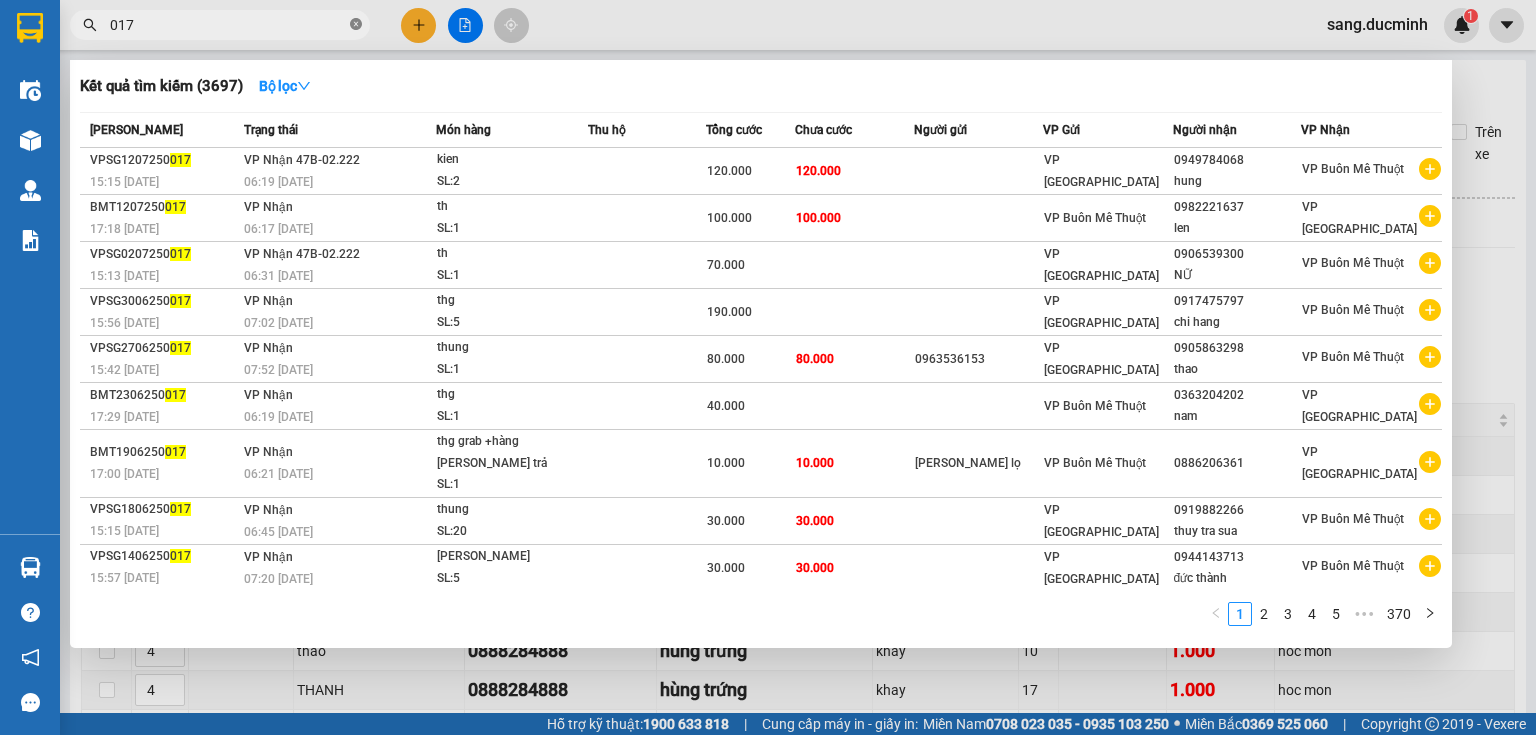 click 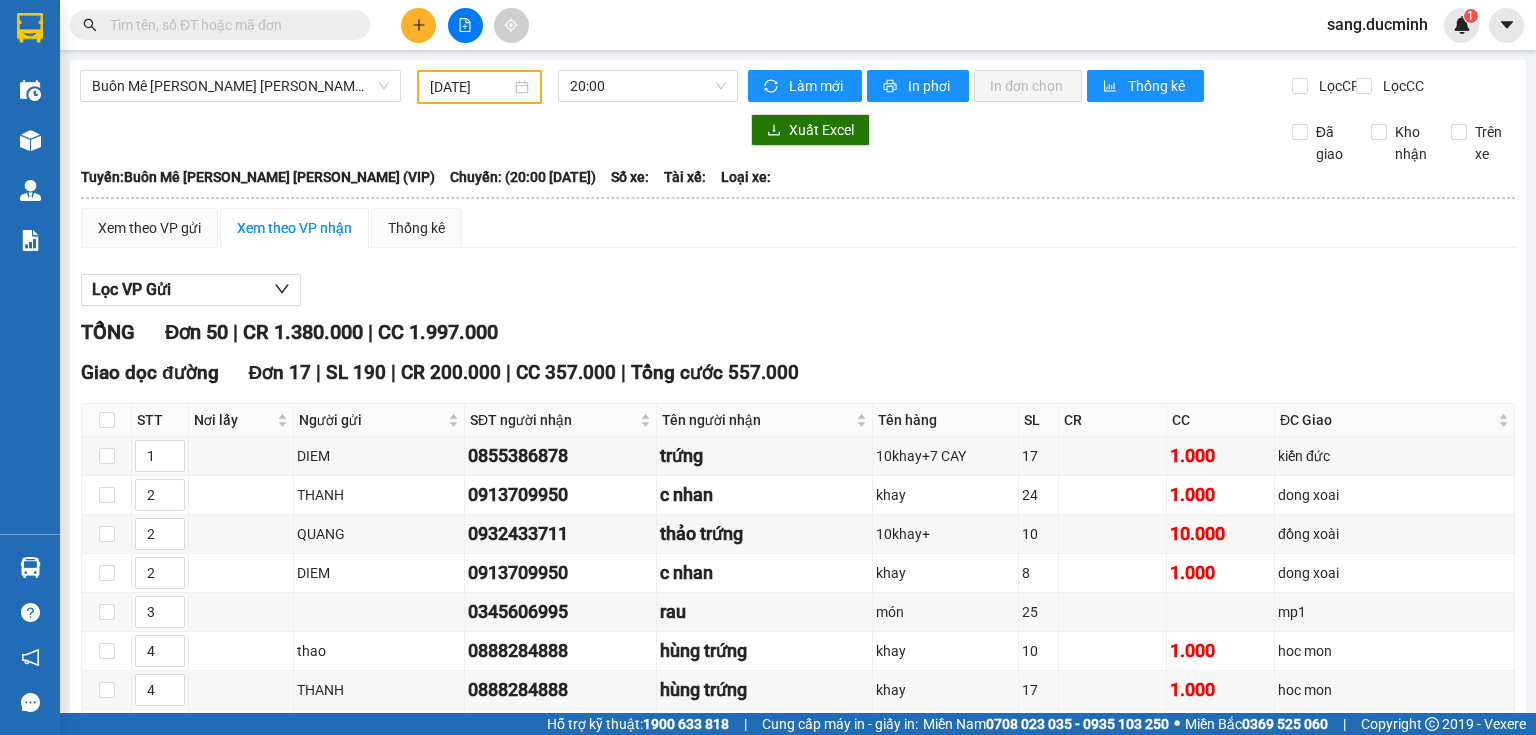 click at bounding box center [228, 25] 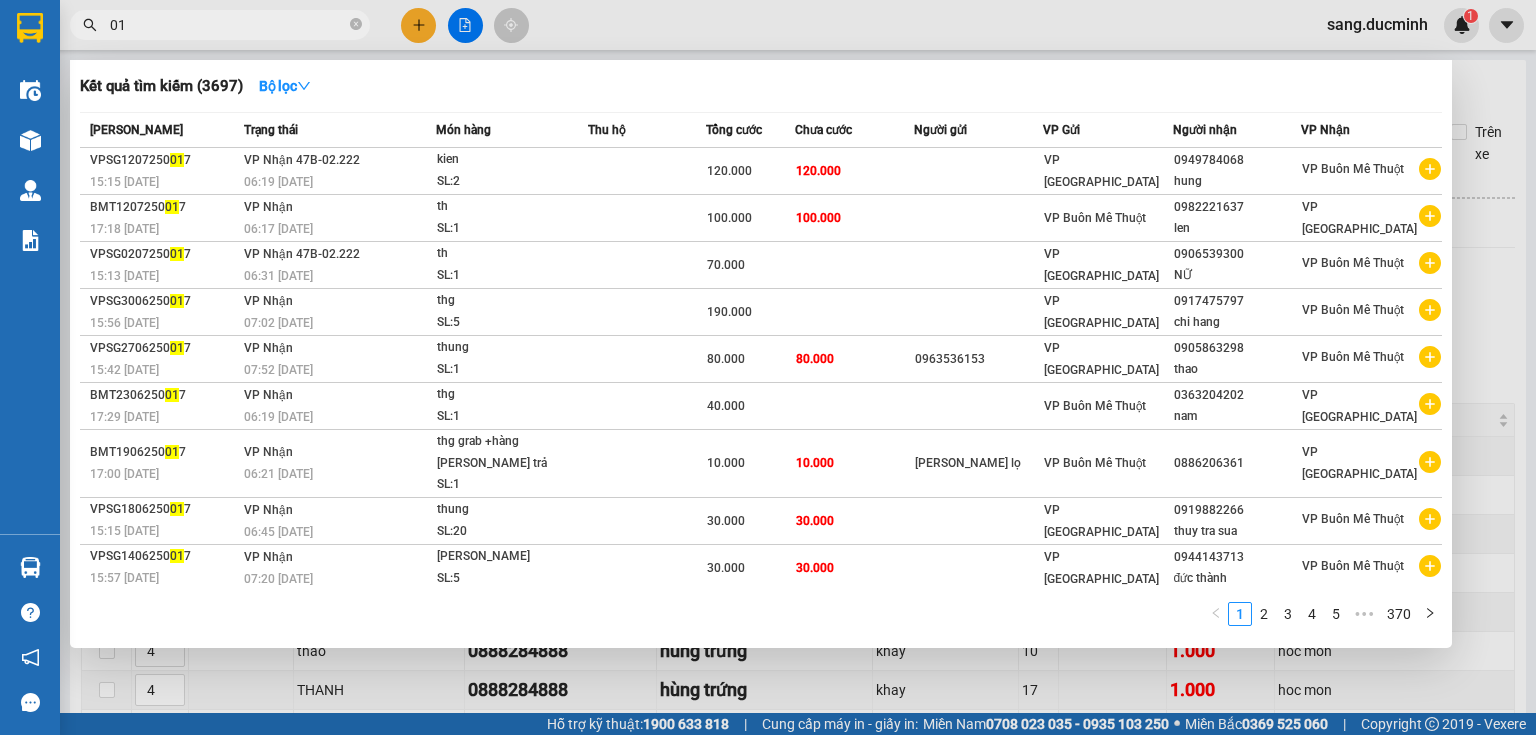 type on "017" 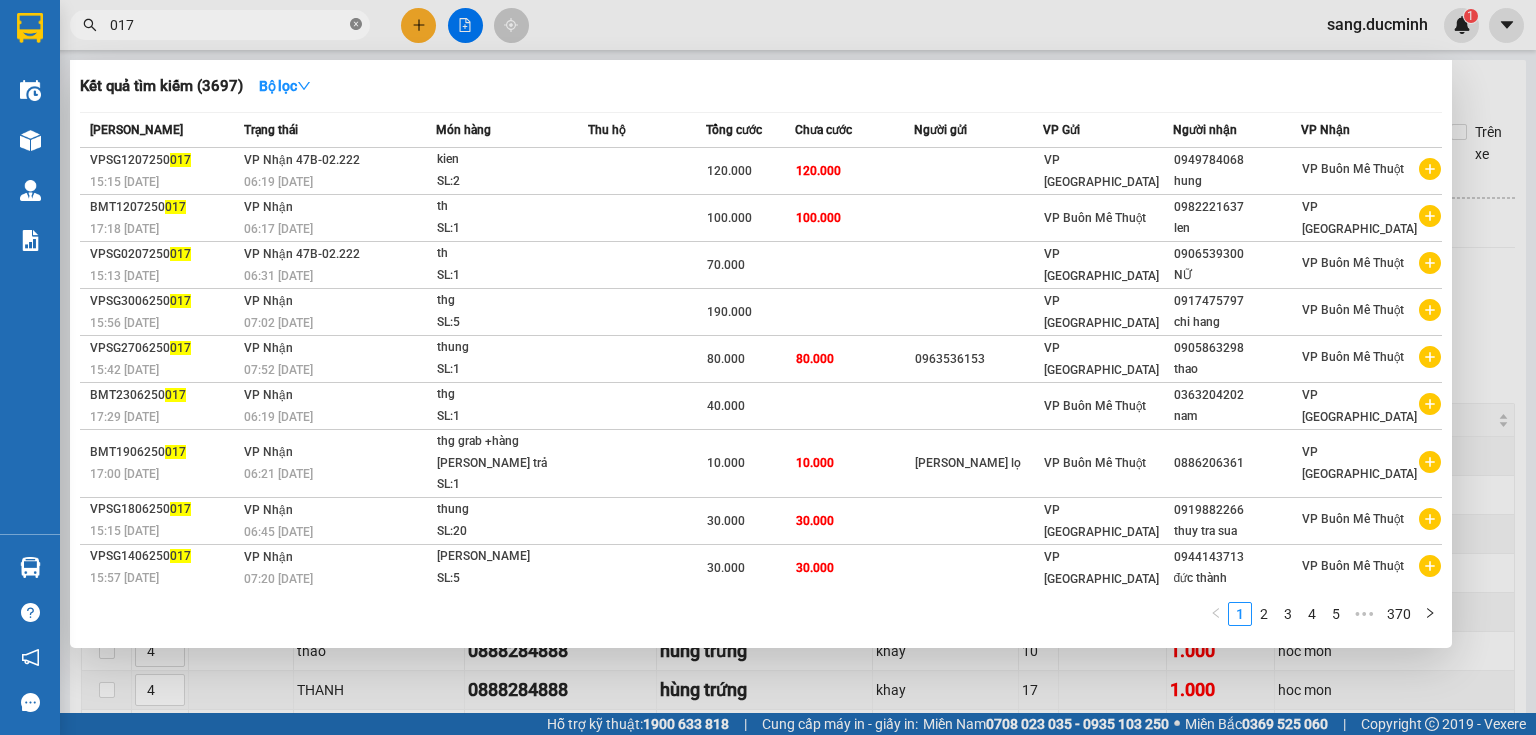 click 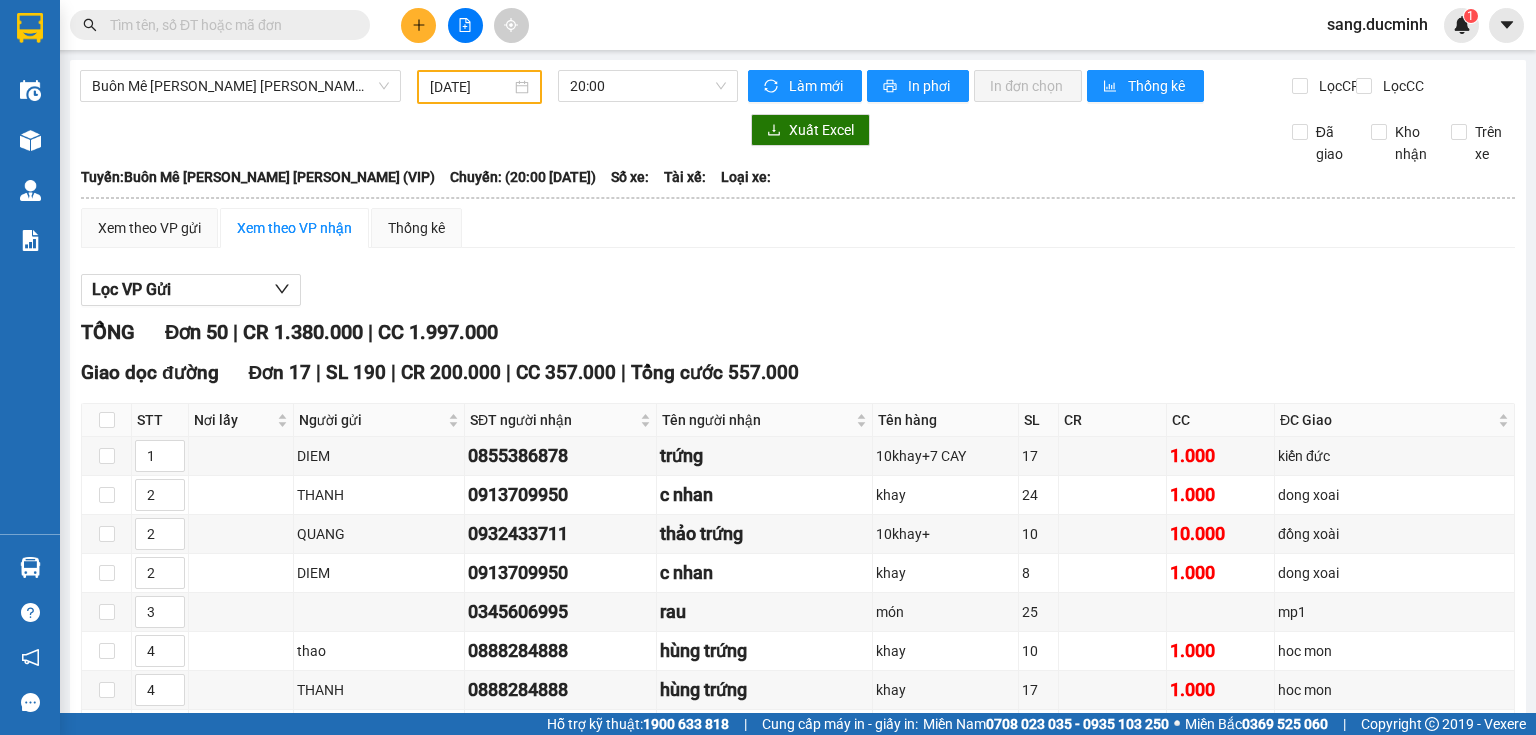 click at bounding box center (228, 25) 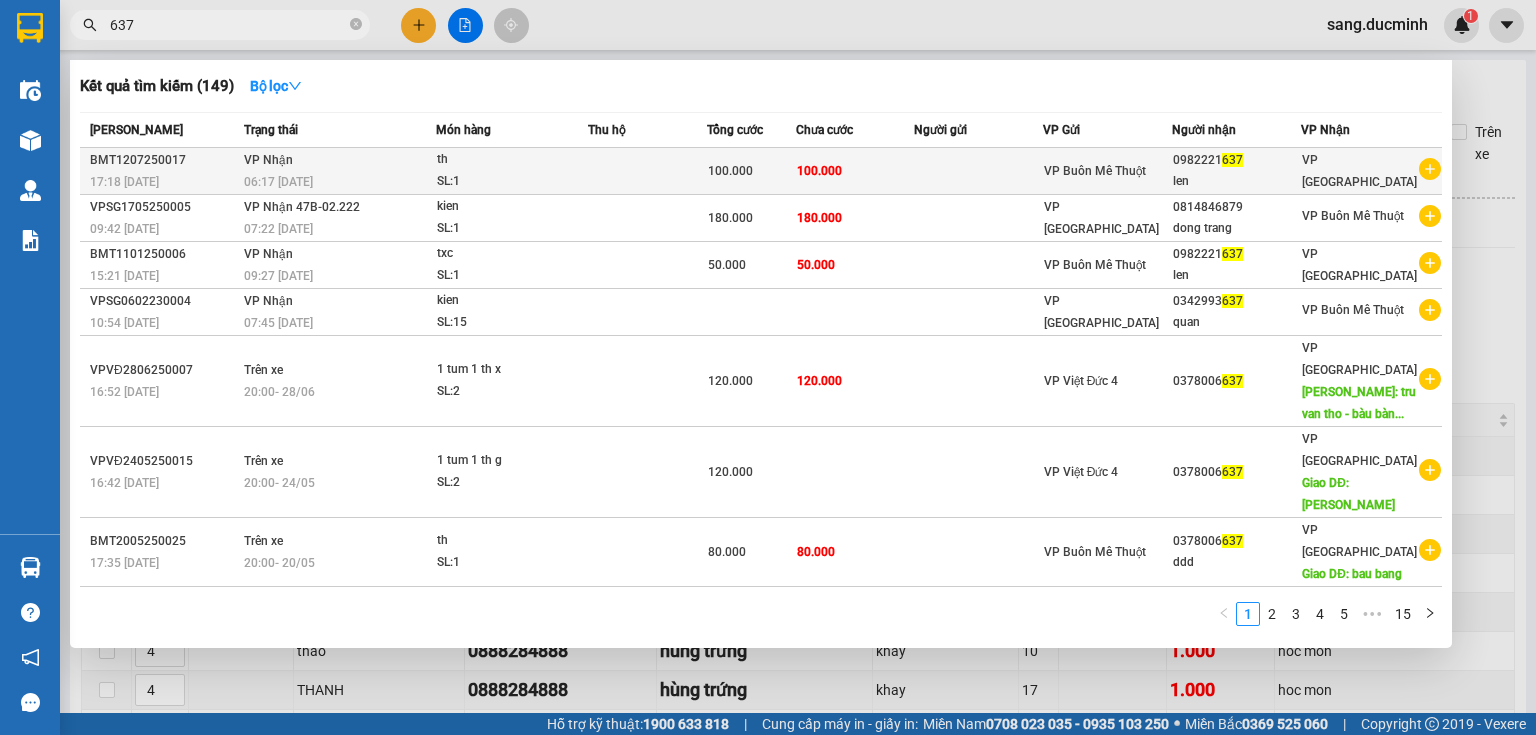 type on "637" 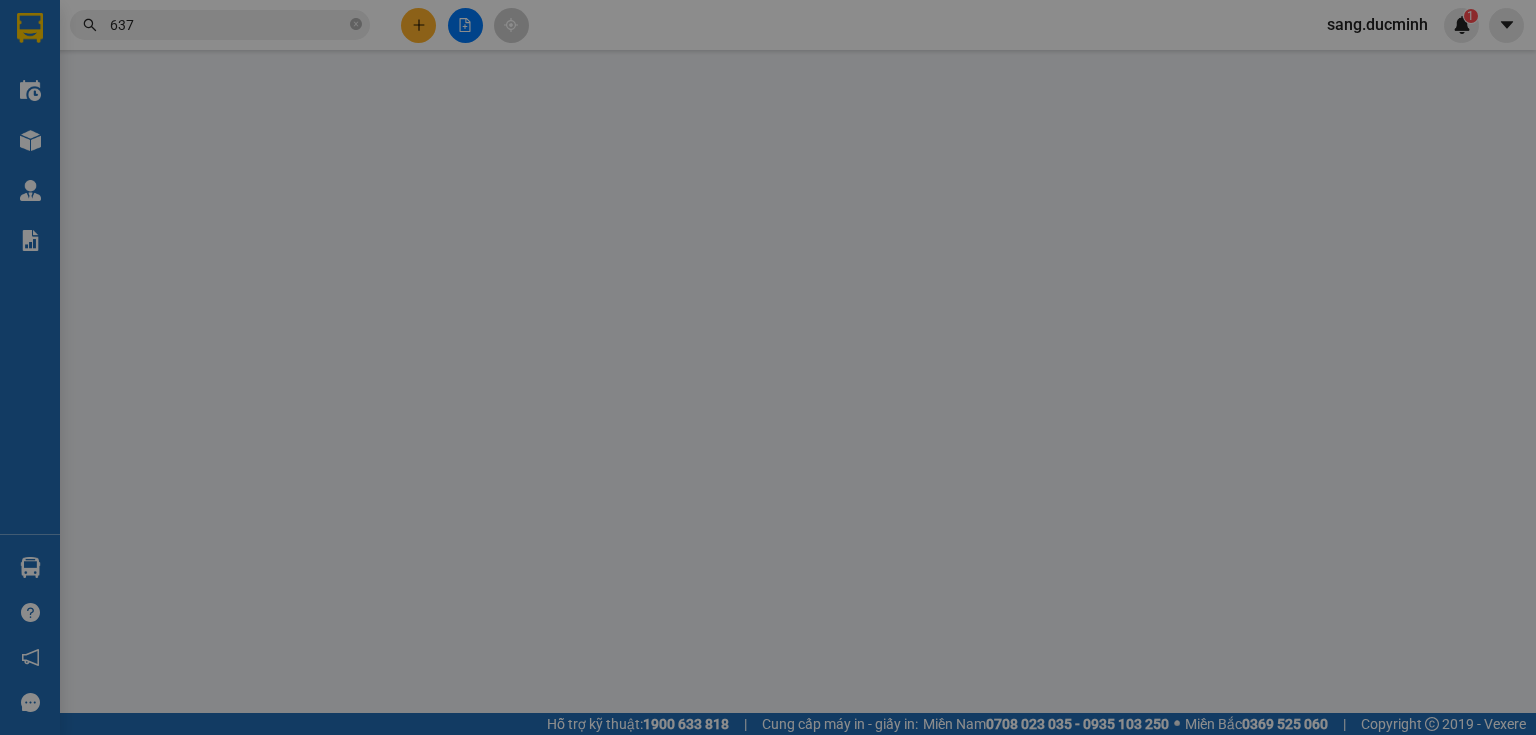type on "0982221637" 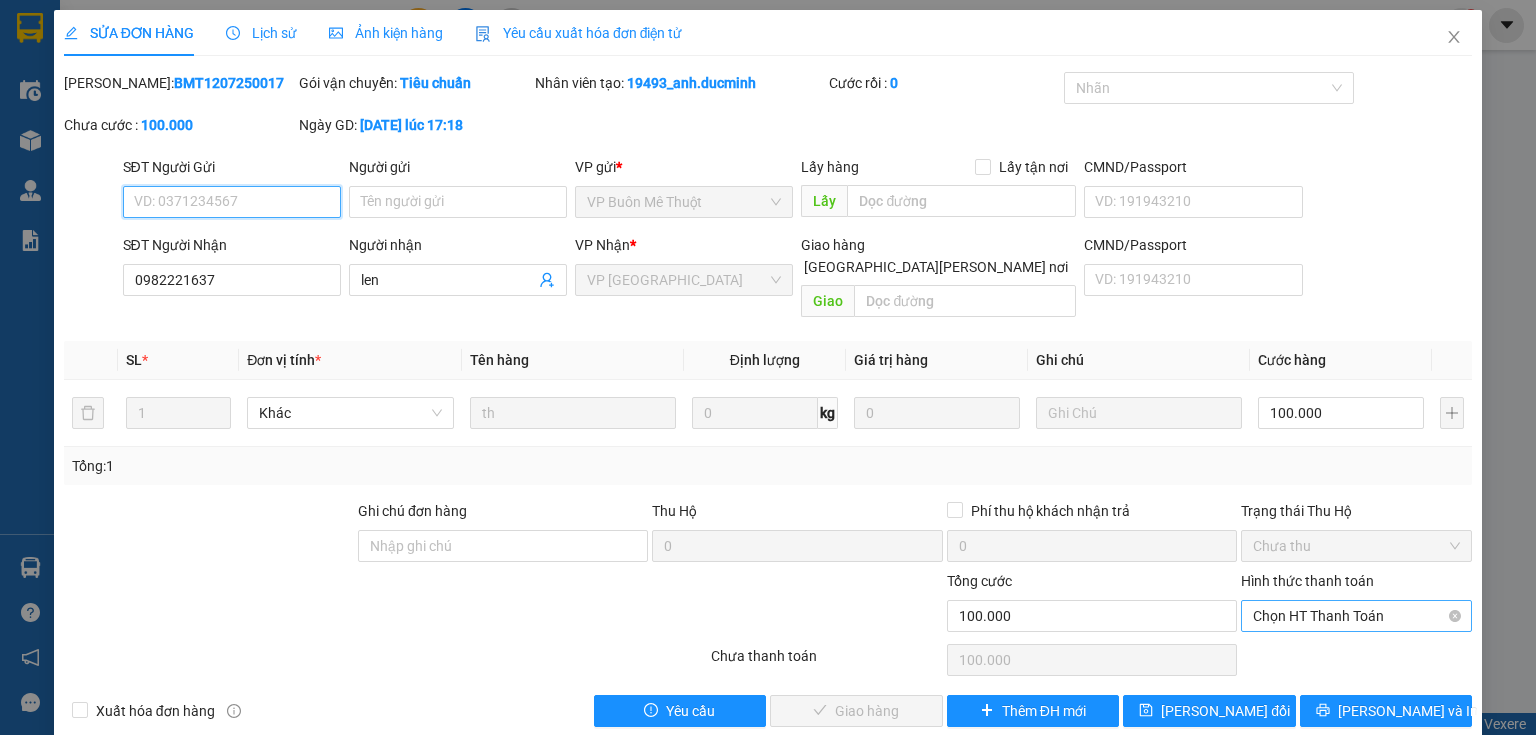 click on "Chọn HT Thanh Toán" at bounding box center (1356, 616) 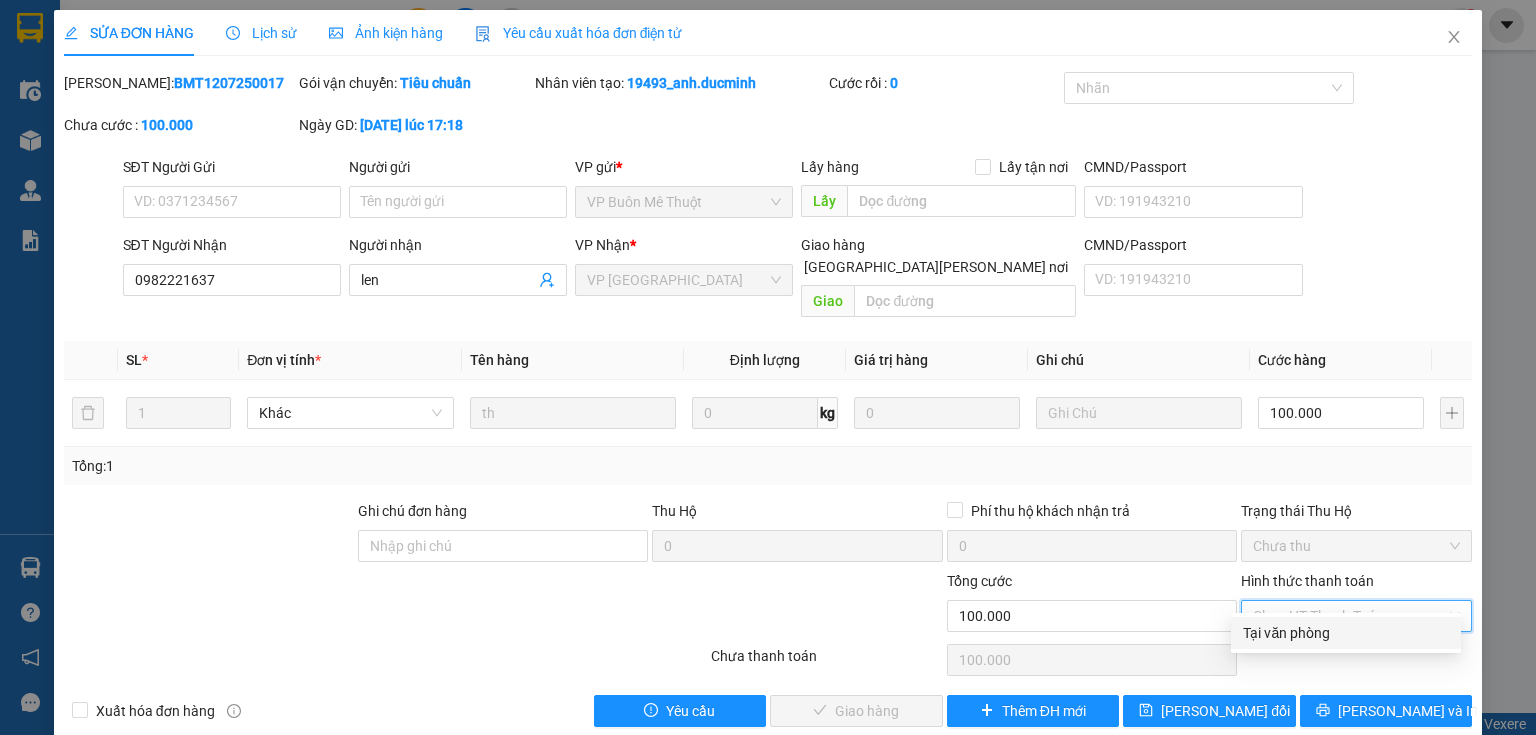 click on "Tại văn phòng" at bounding box center [1346, 633] 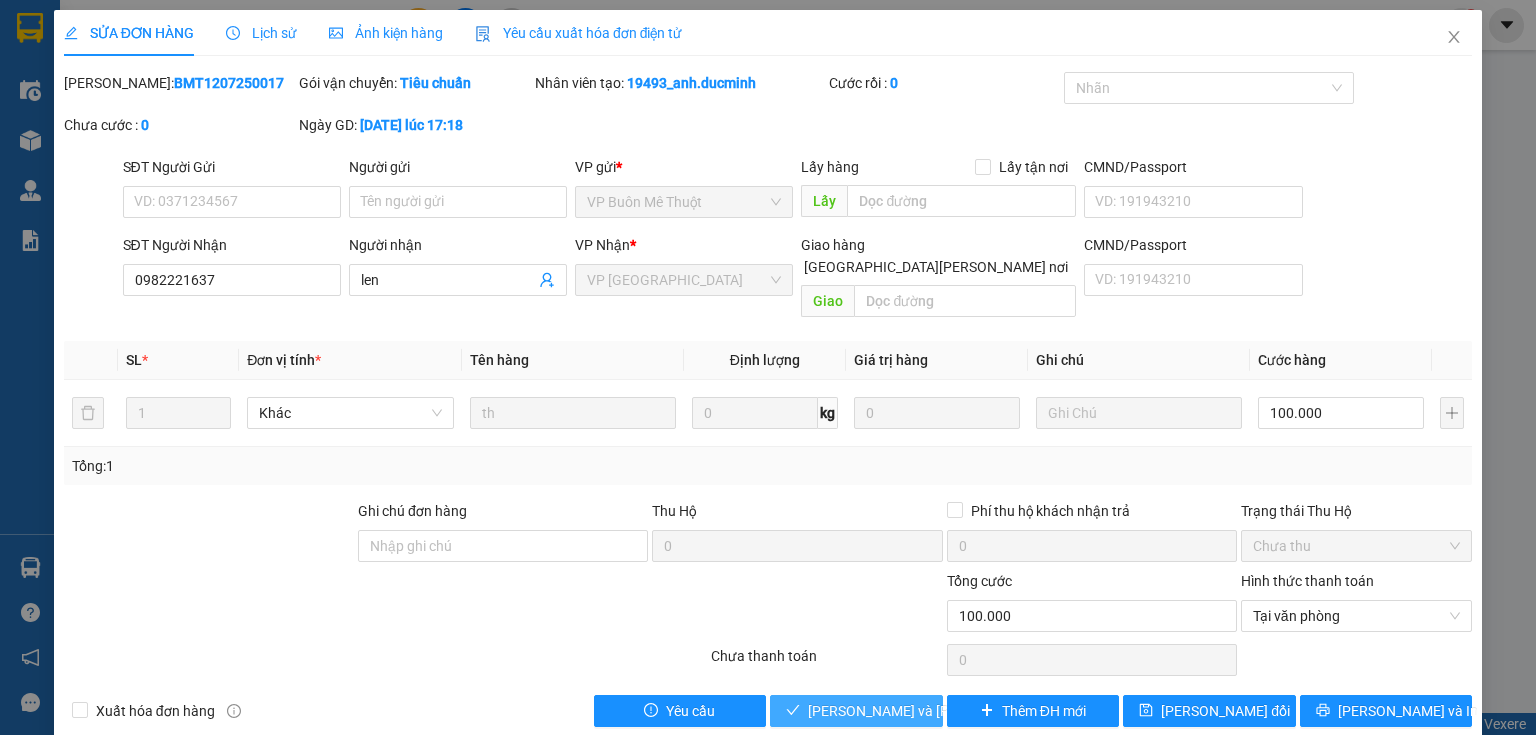 click on "Lưu và Giao hàng" at bounding box center [856, 711] 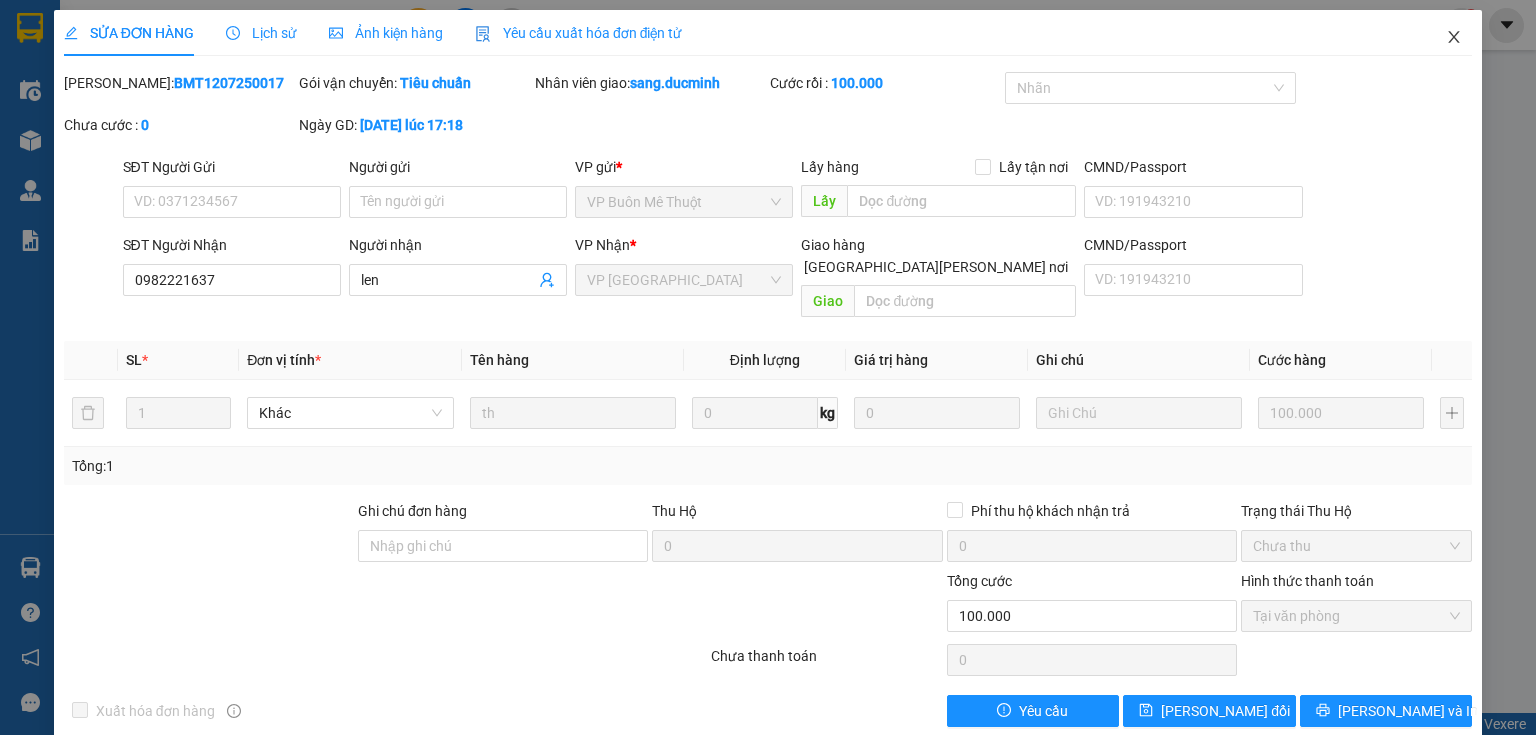 click 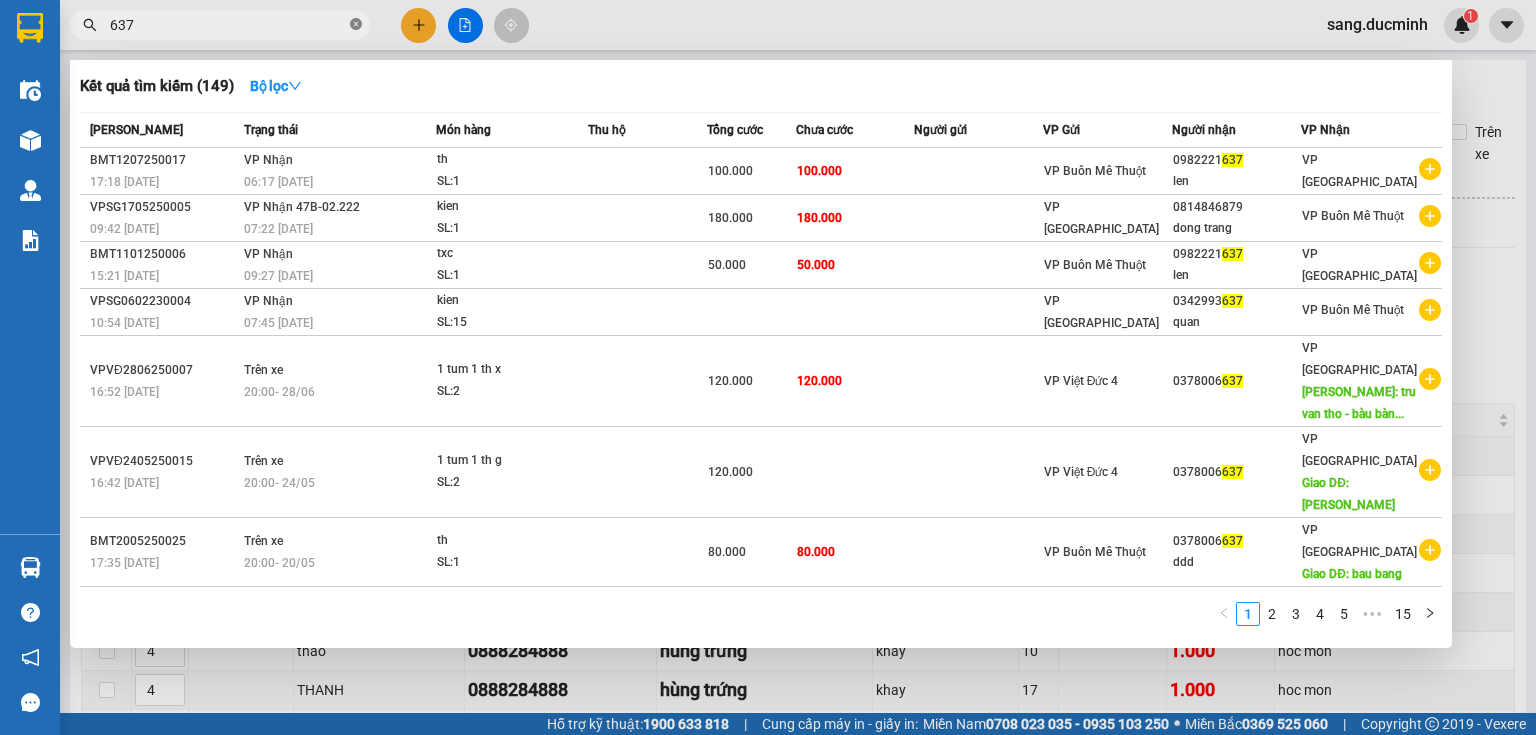 click 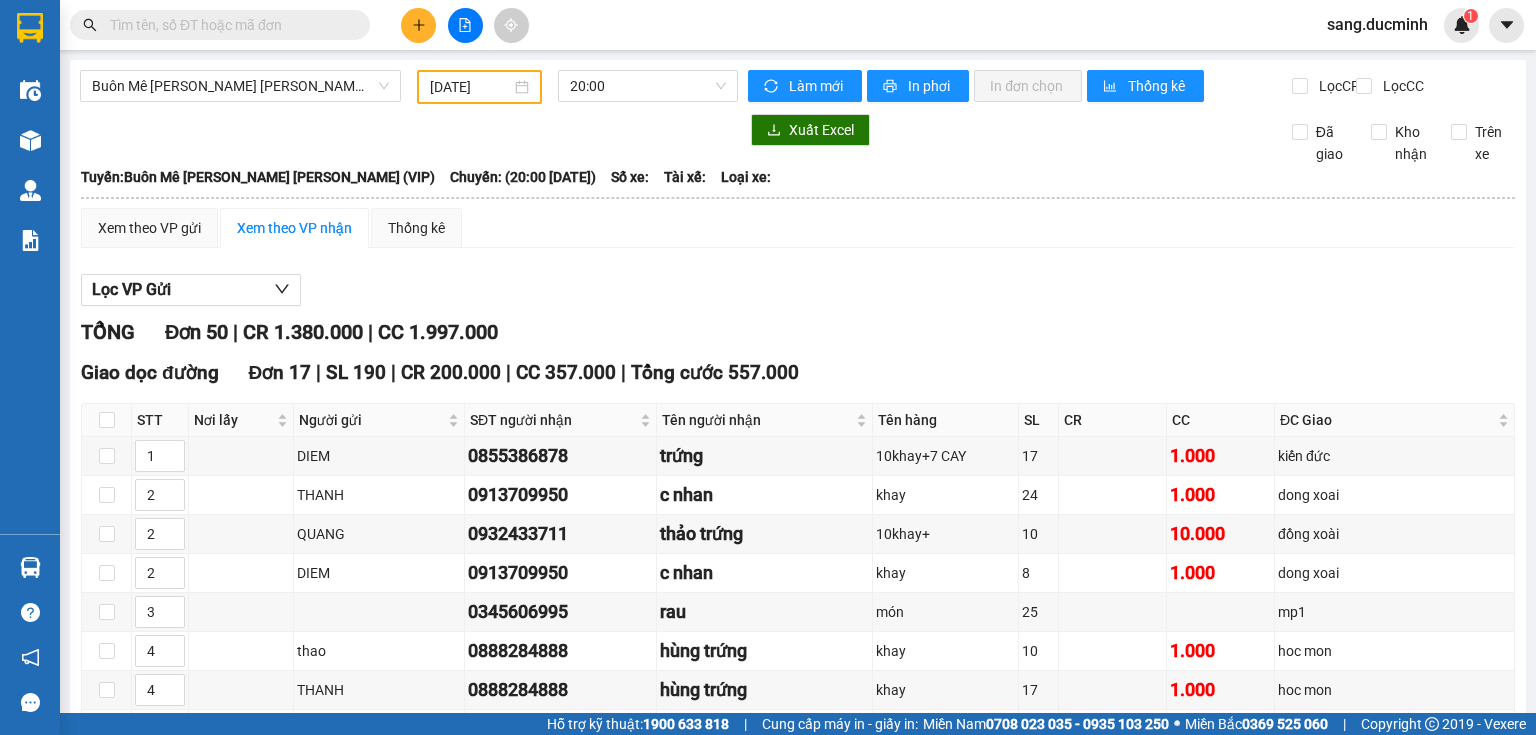 click at bounding box center [228, 25] 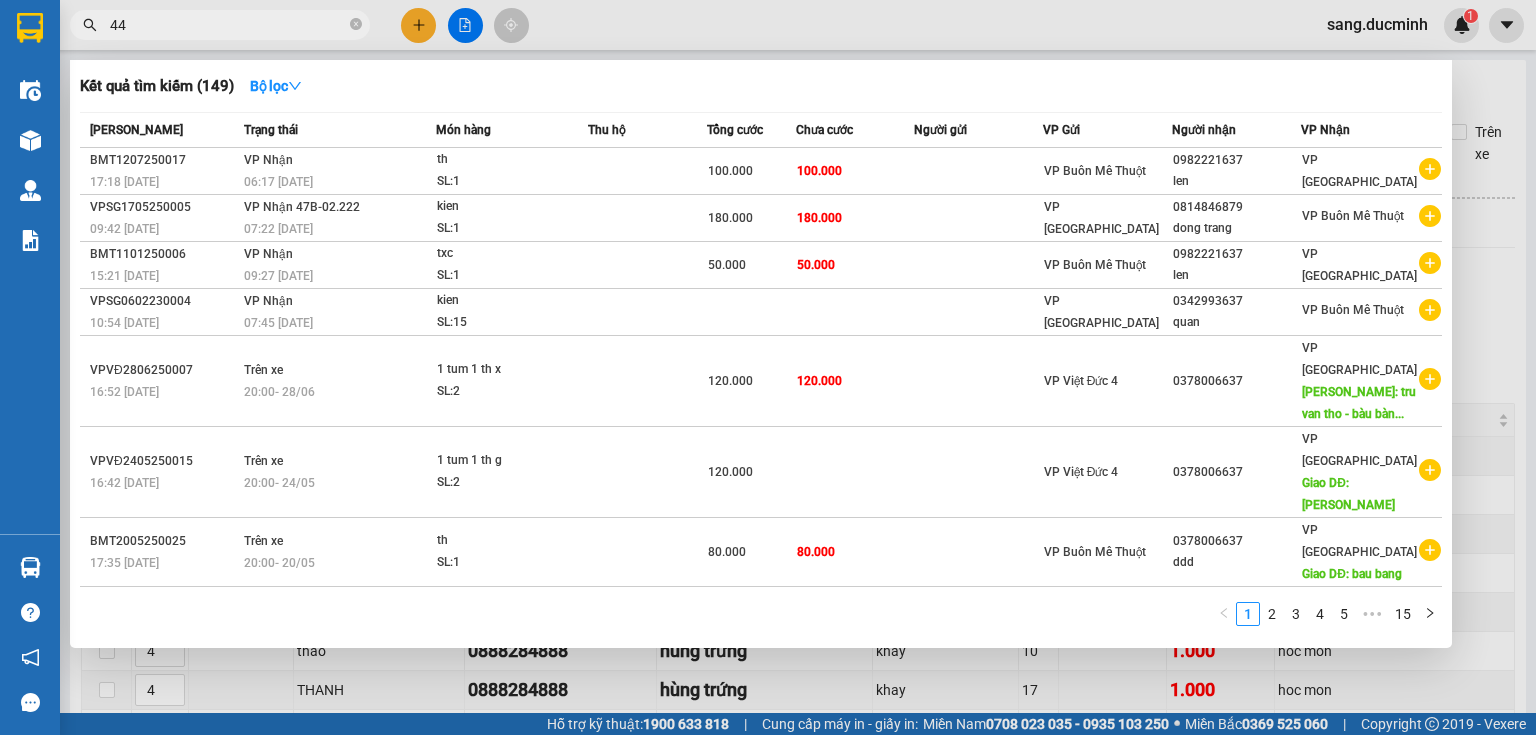 type on "449" 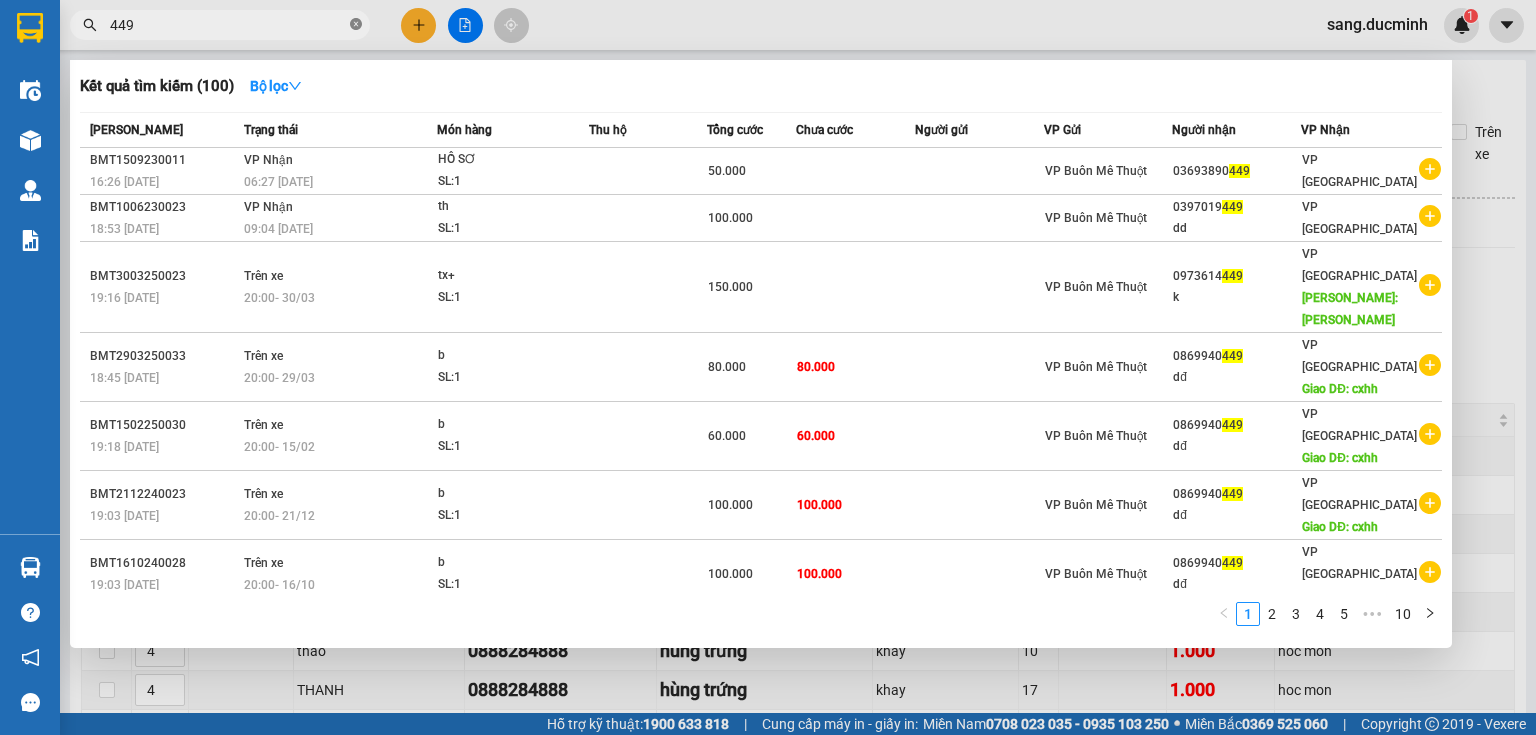 click 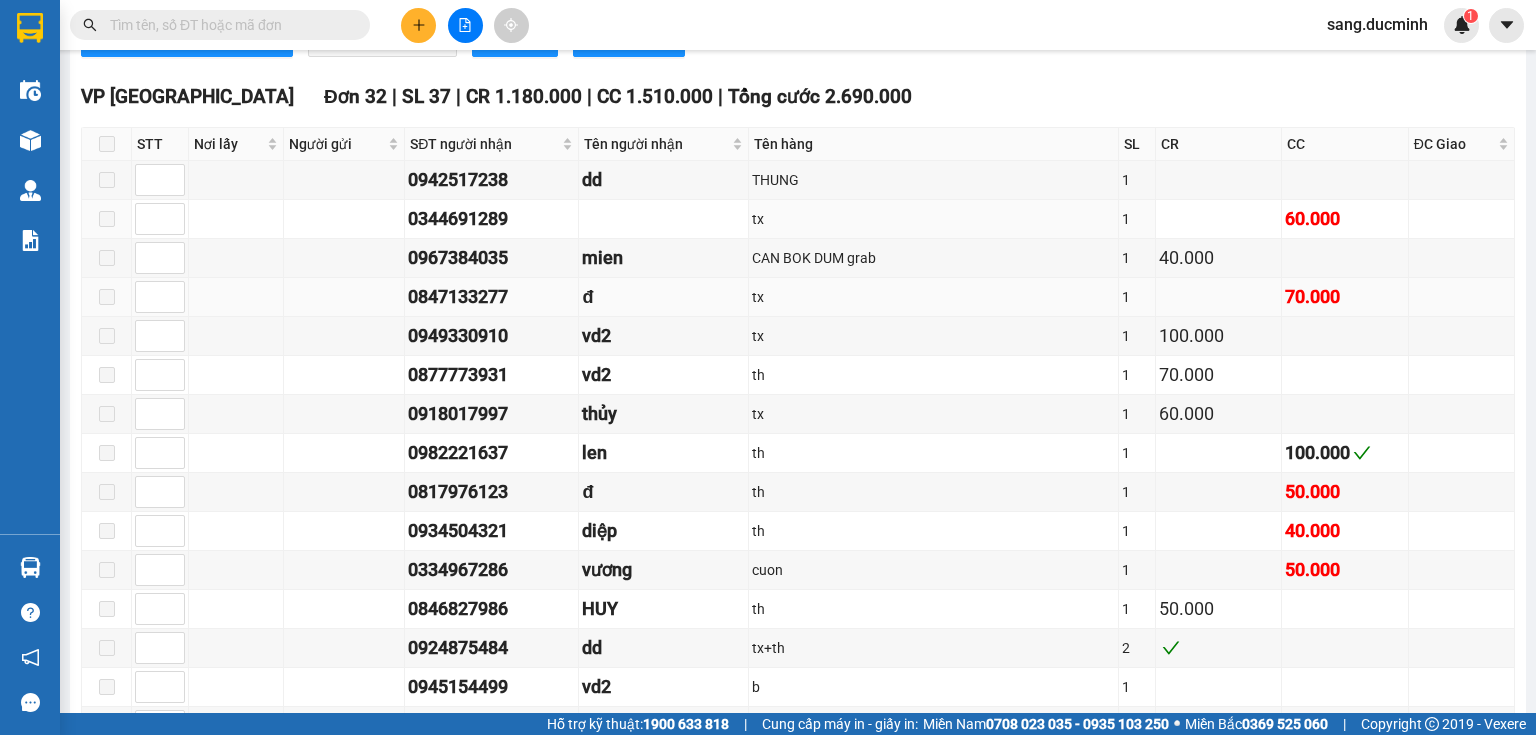 scroll, scrollTop: 1440, scrollLeft: 0, axis: vertical 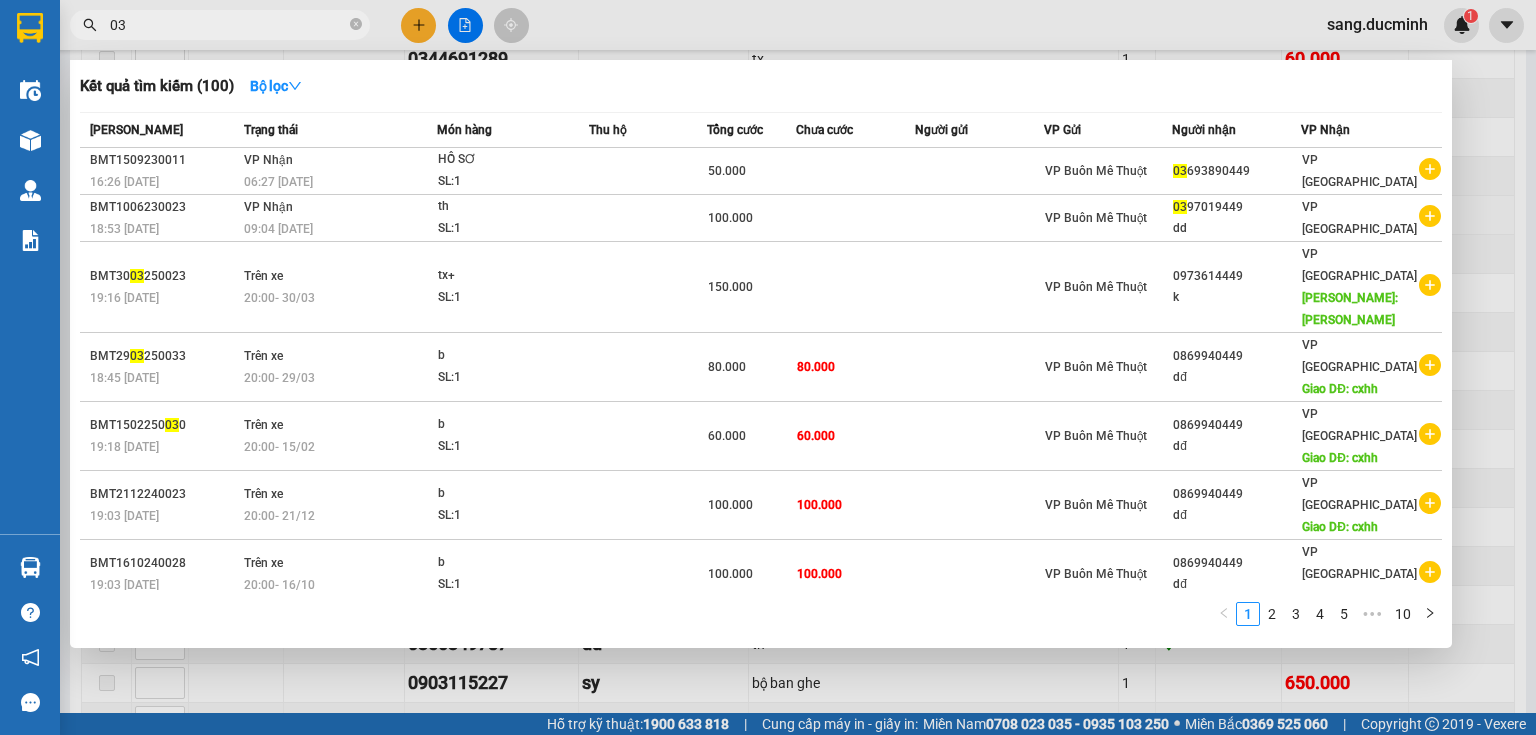 type on "035" 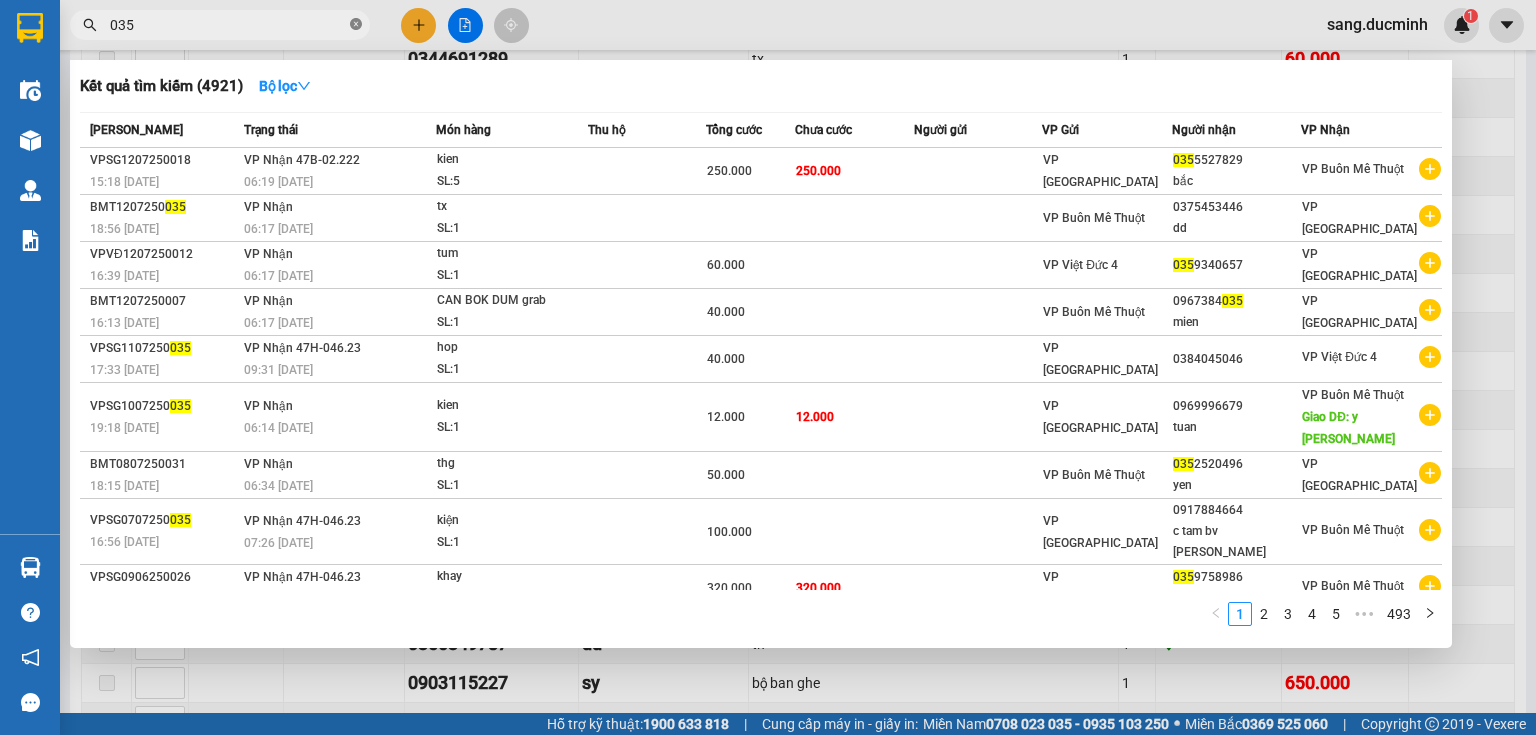 click 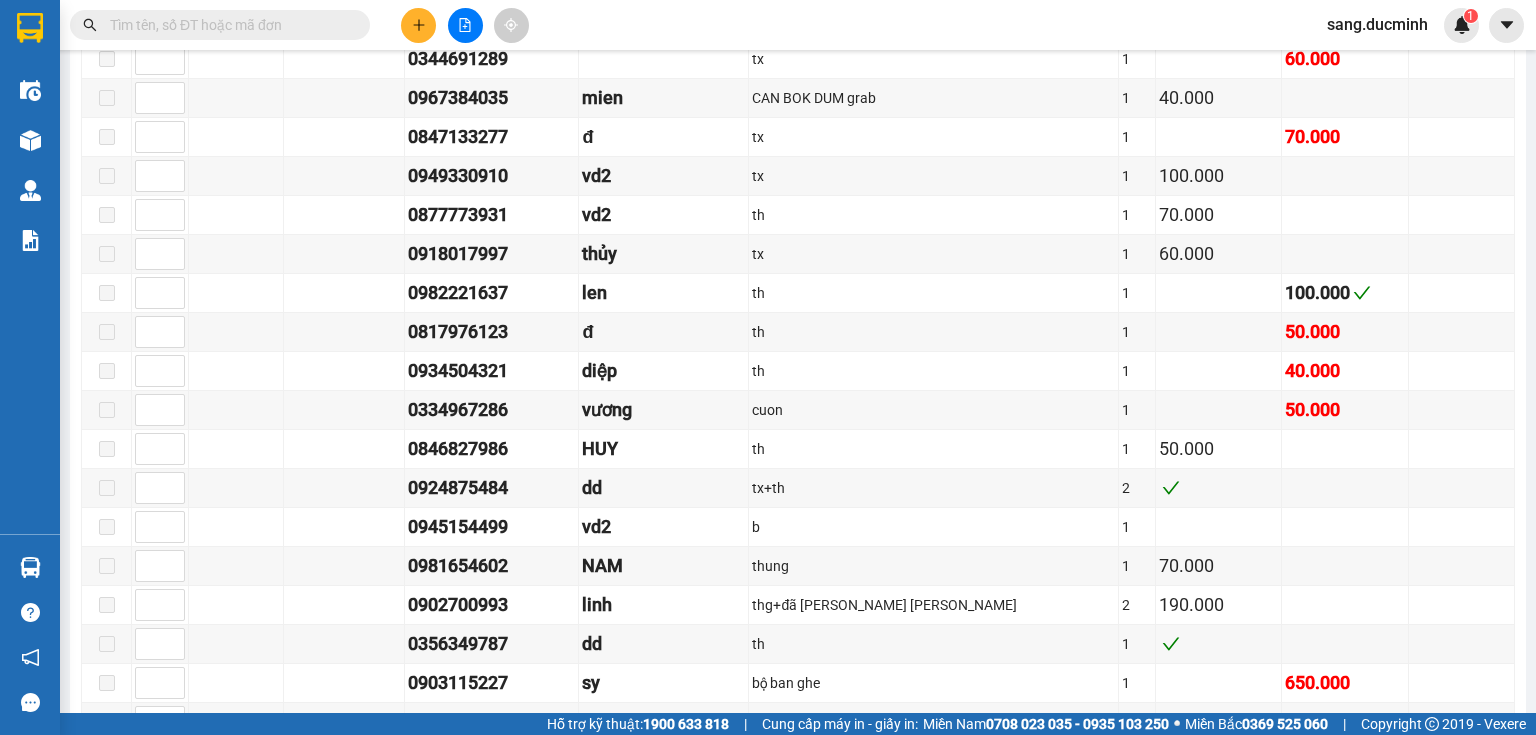 click at bounding box center (228, 25) 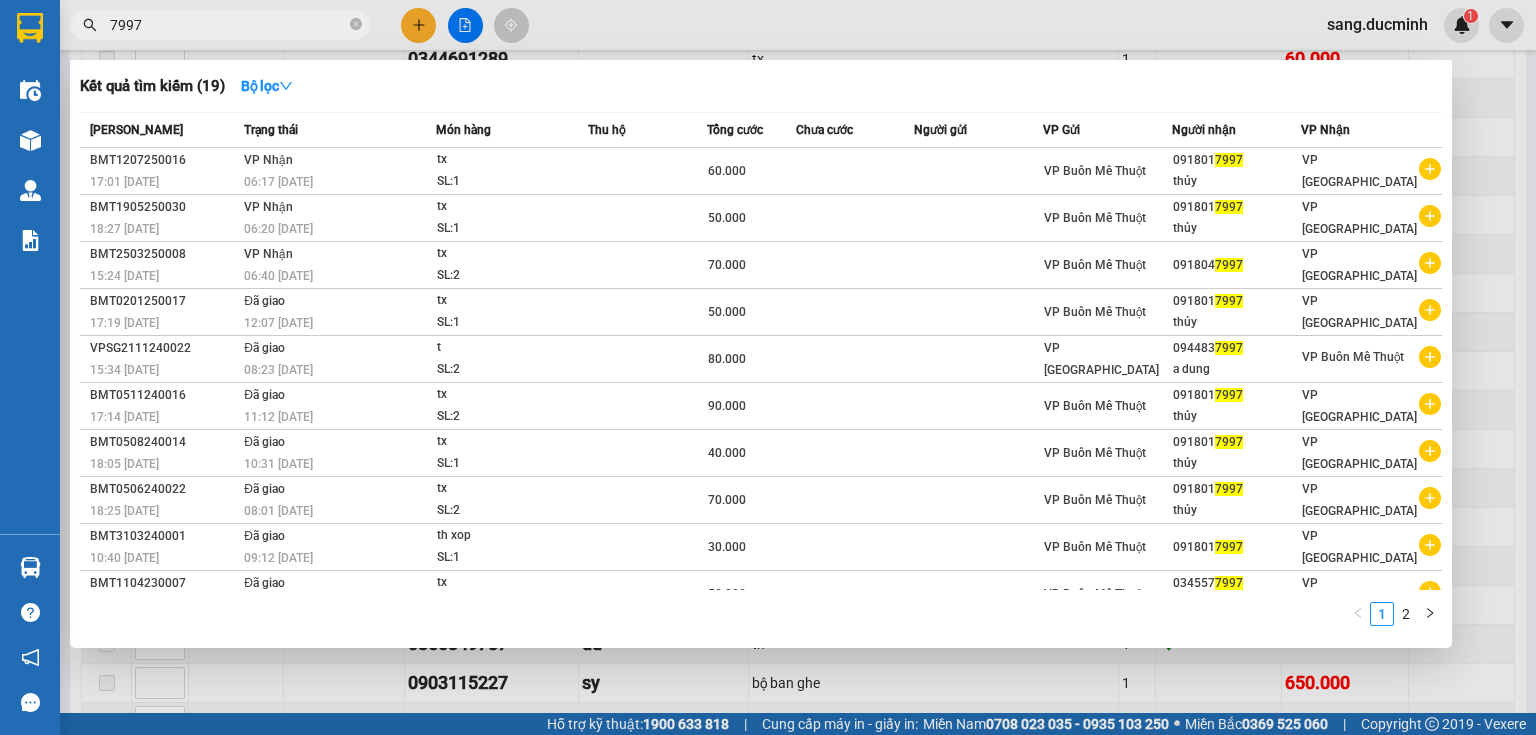 type on "7997" 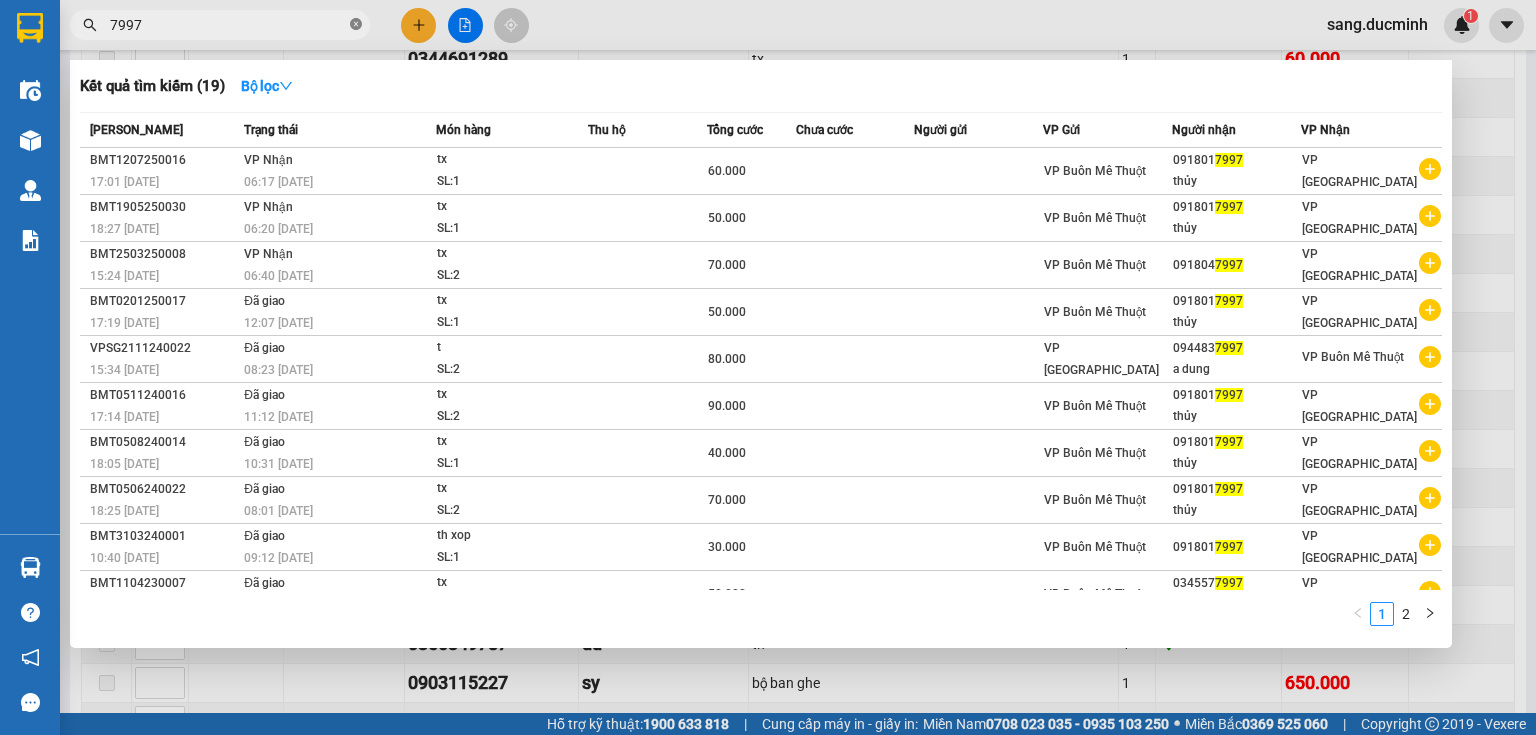 click 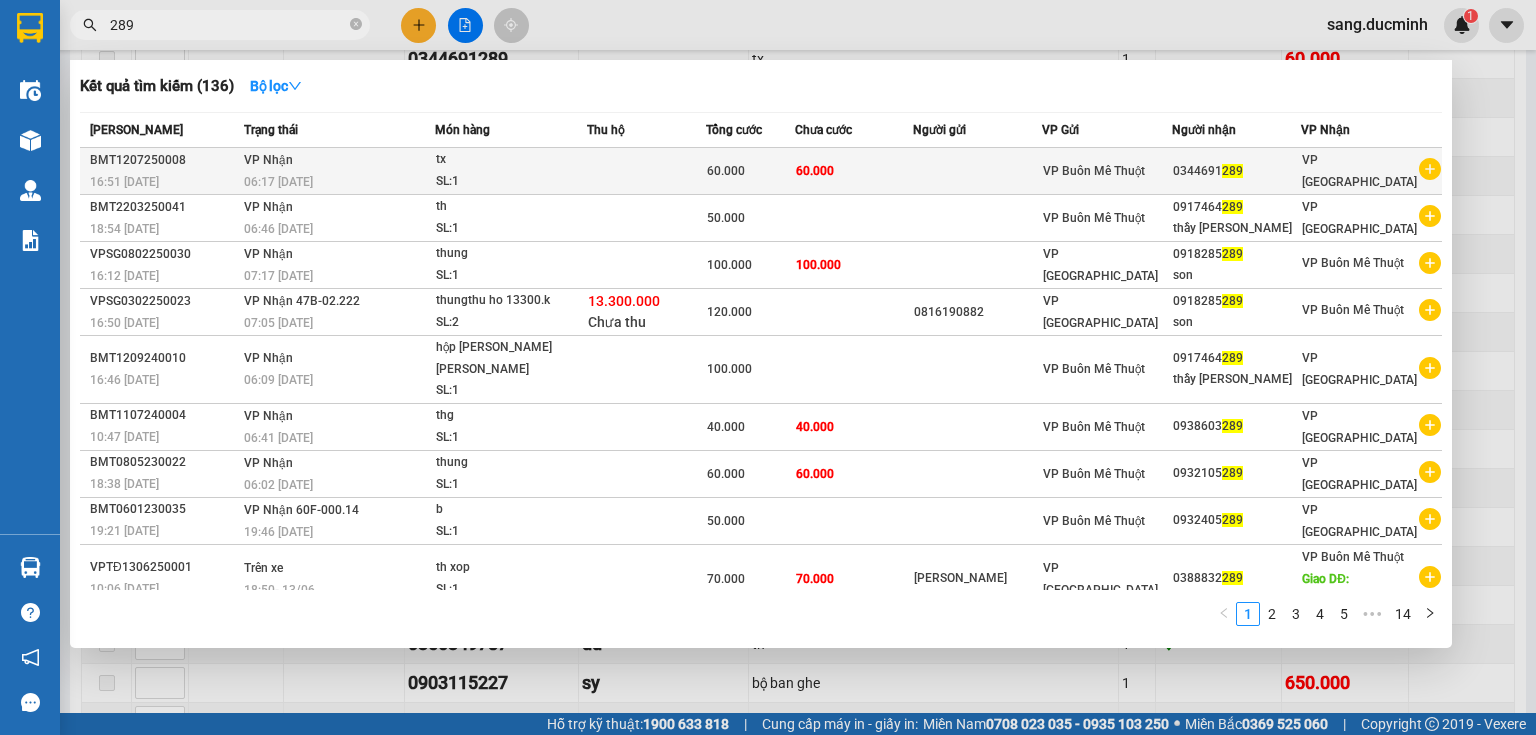 type on "289" 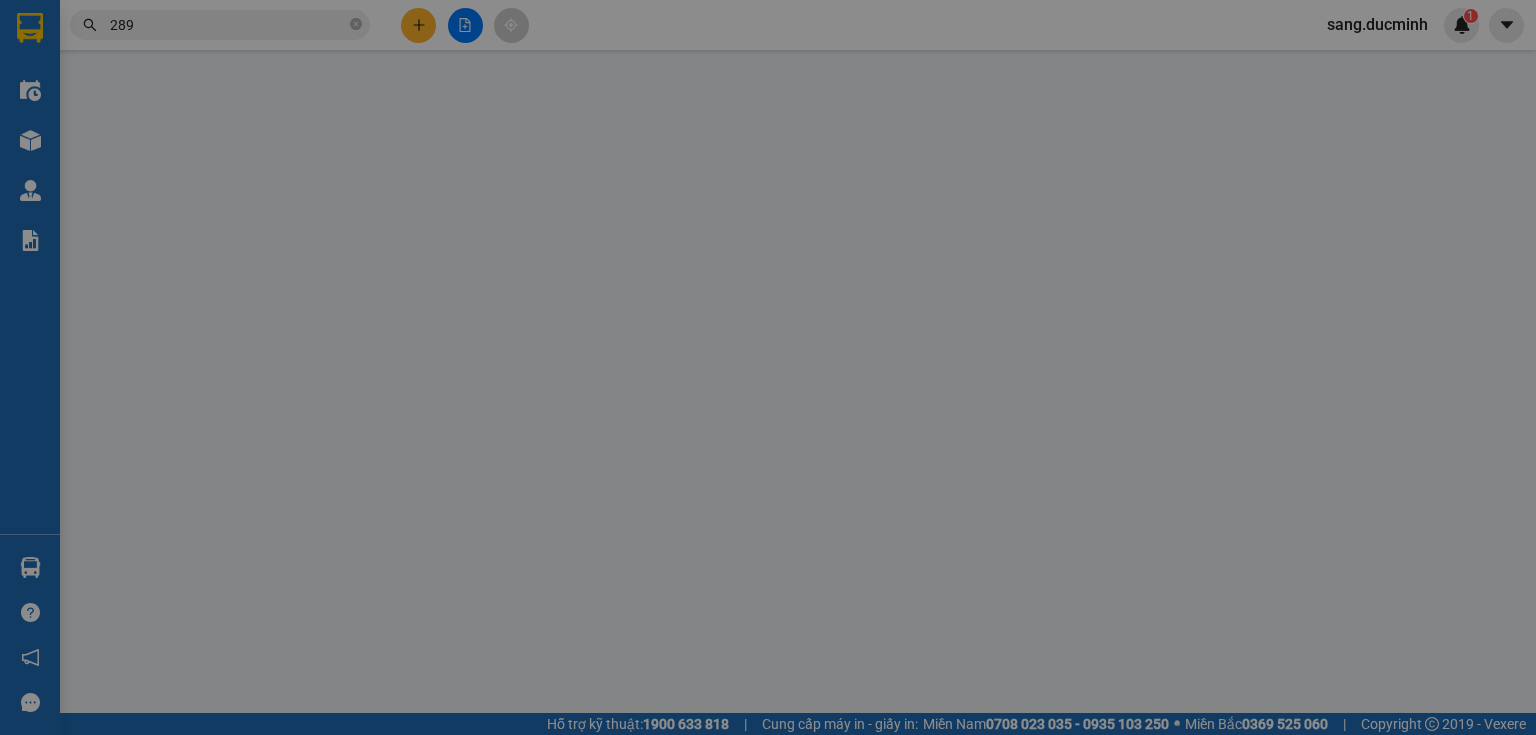 scroll, scrollTop: 0, scrollLeft: 0, axis: both 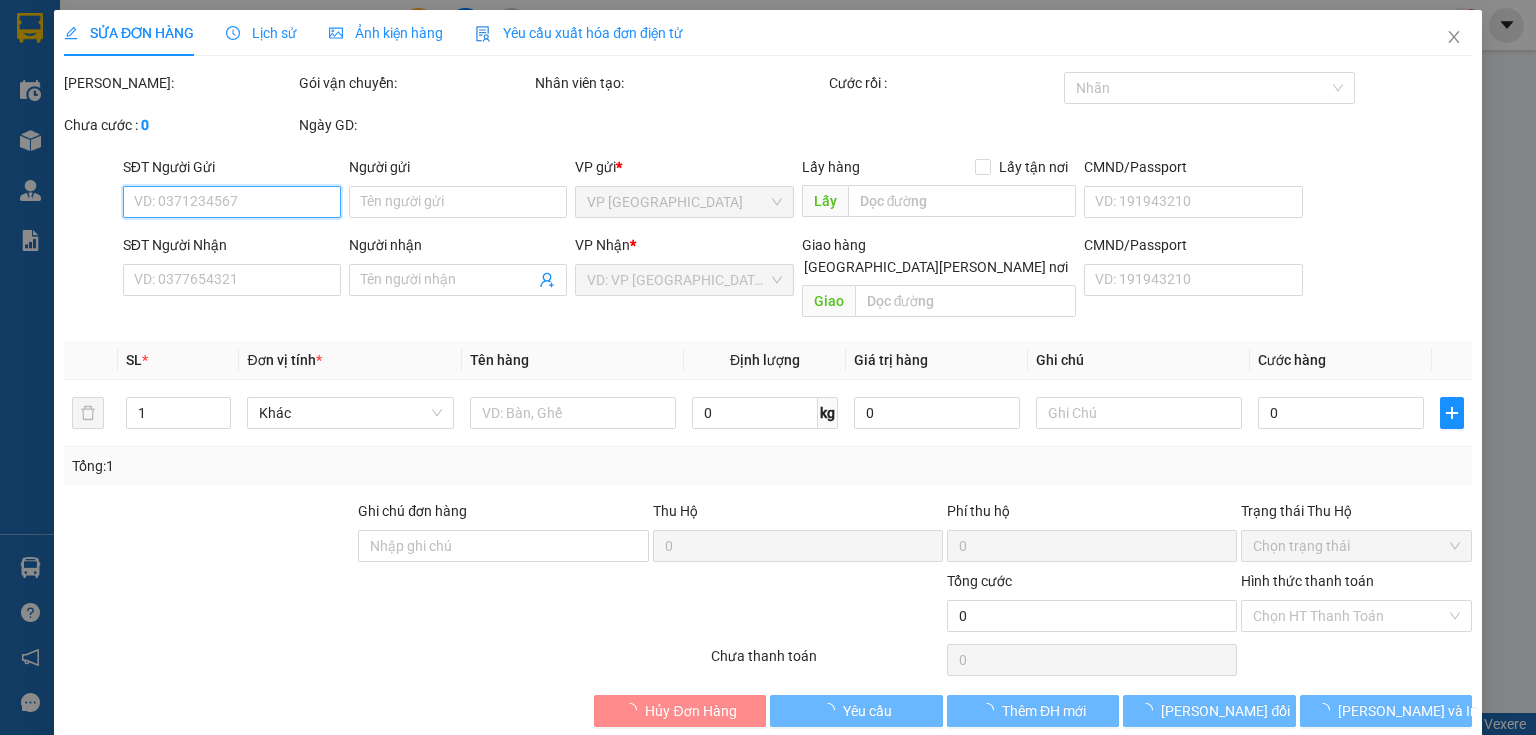type on "0344691289" 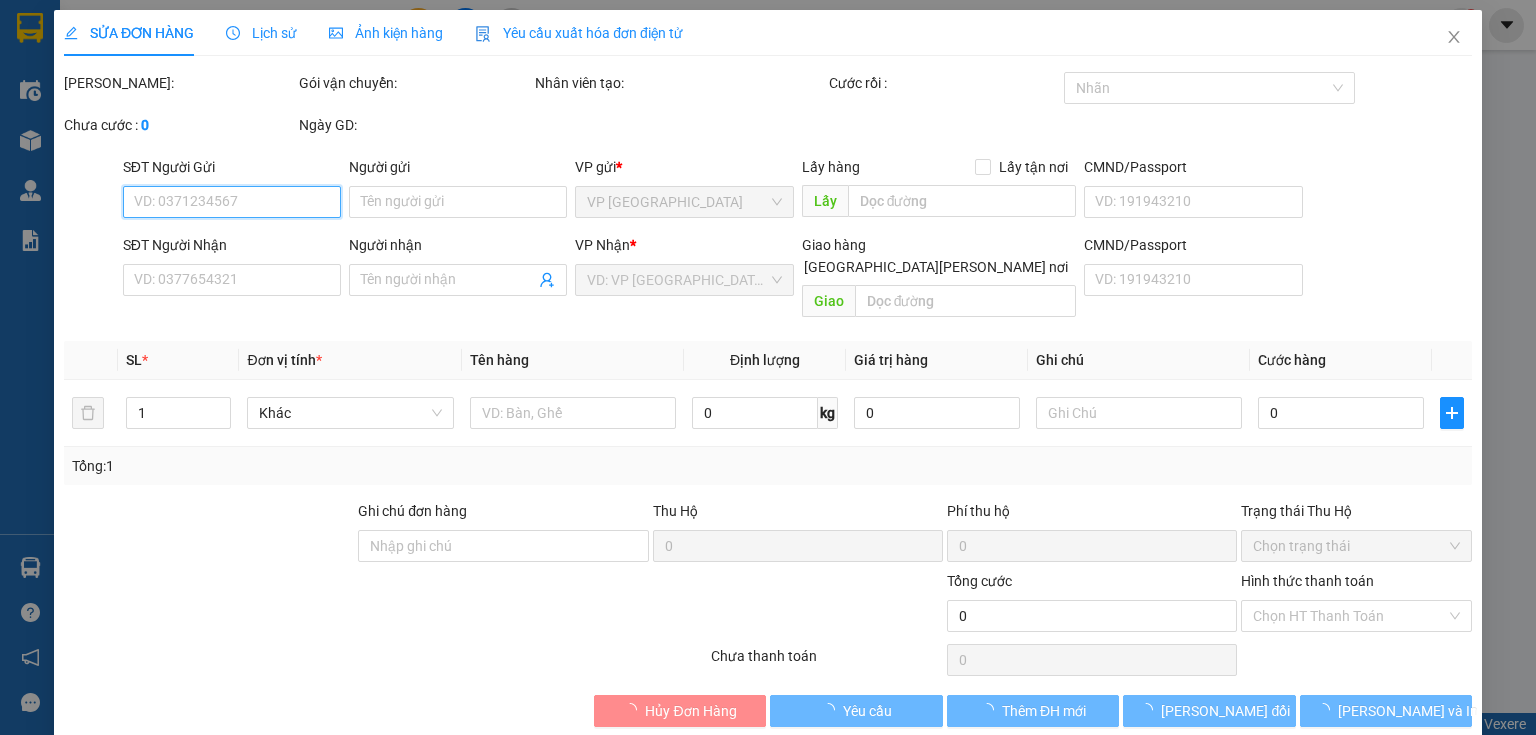 type on "60.000" 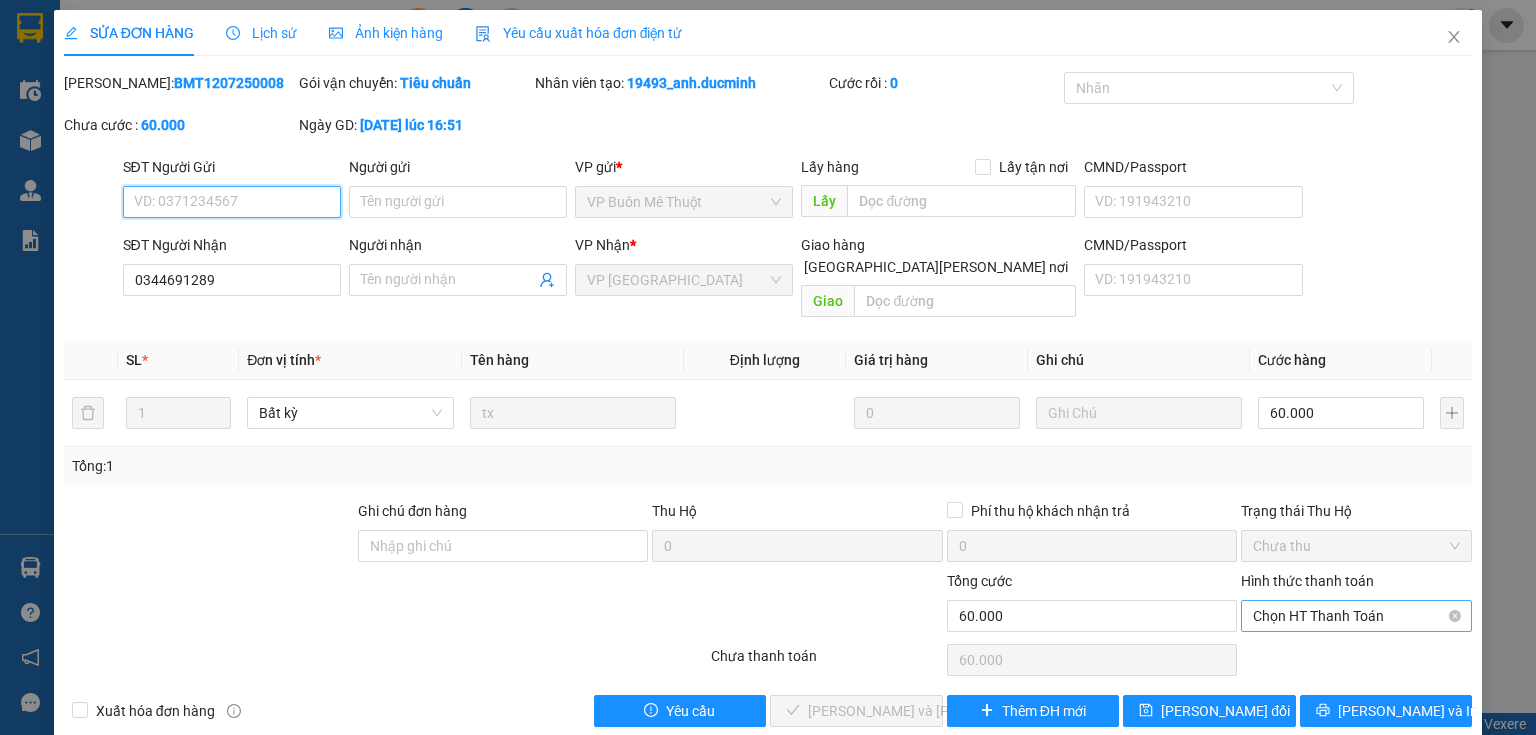 click on "Chọn HT Thanh Toán" at bounding box center (1356, 616) 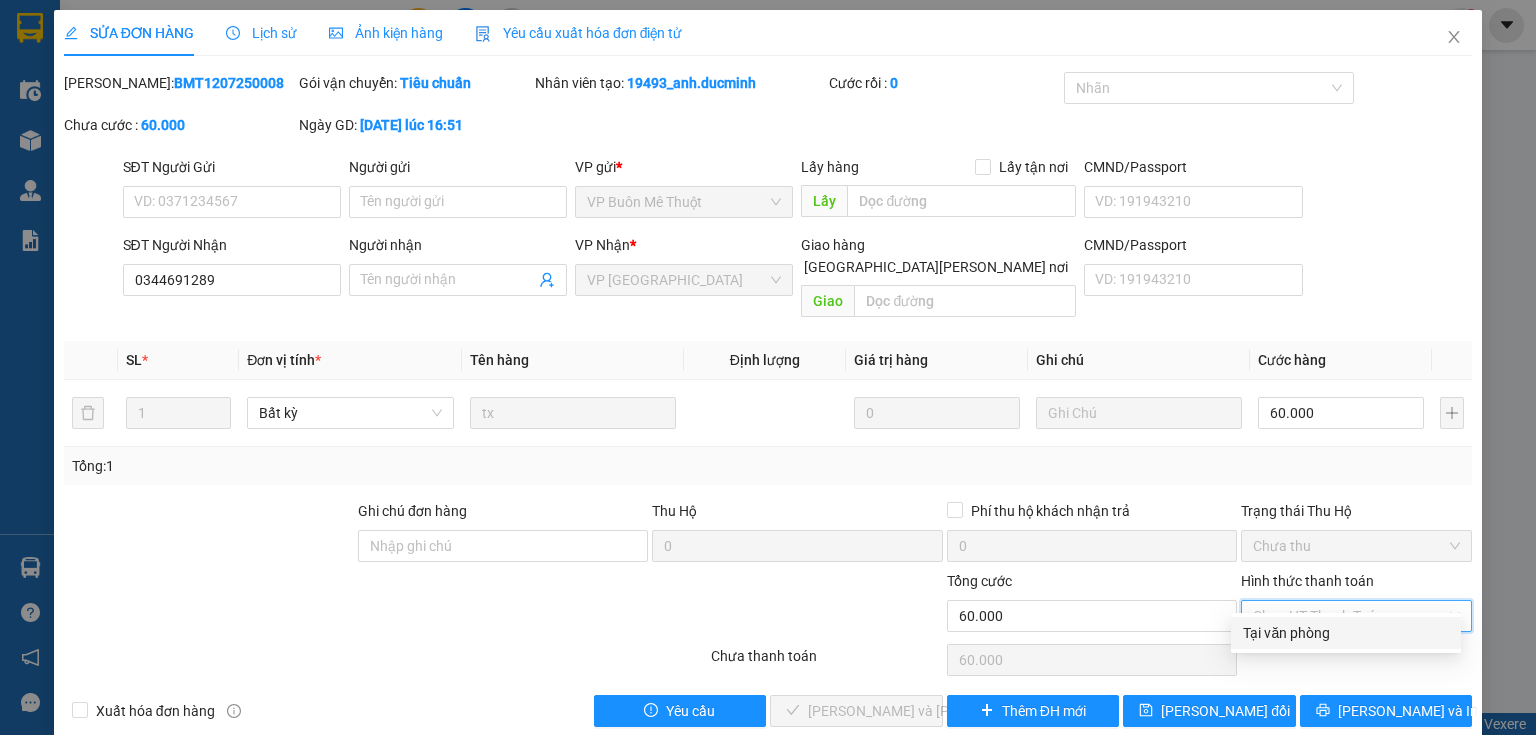 click on "Tại văn phòng" at bounding box center [1346, 633] 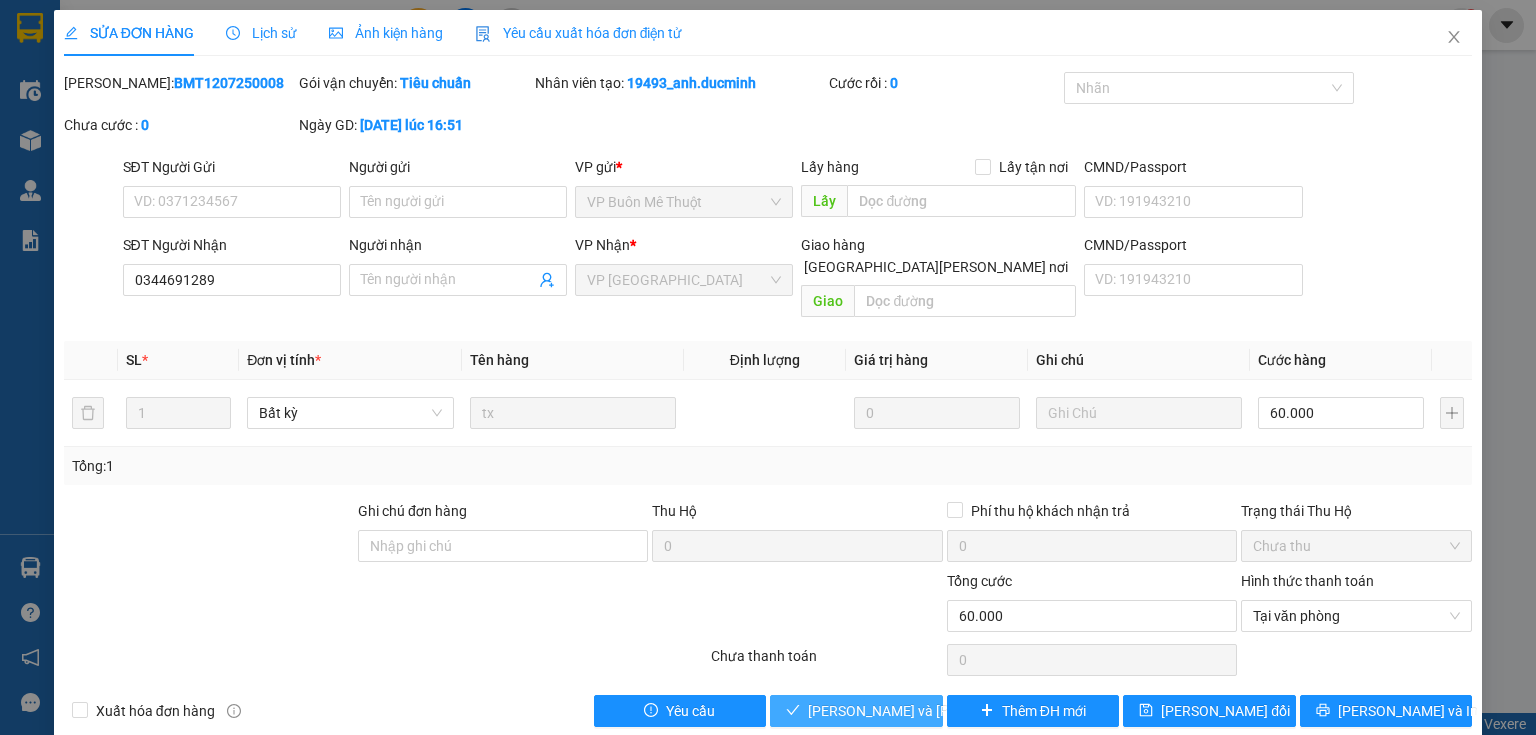 click on "Lưu và Giao hàng" at bounding box center [943, 711] 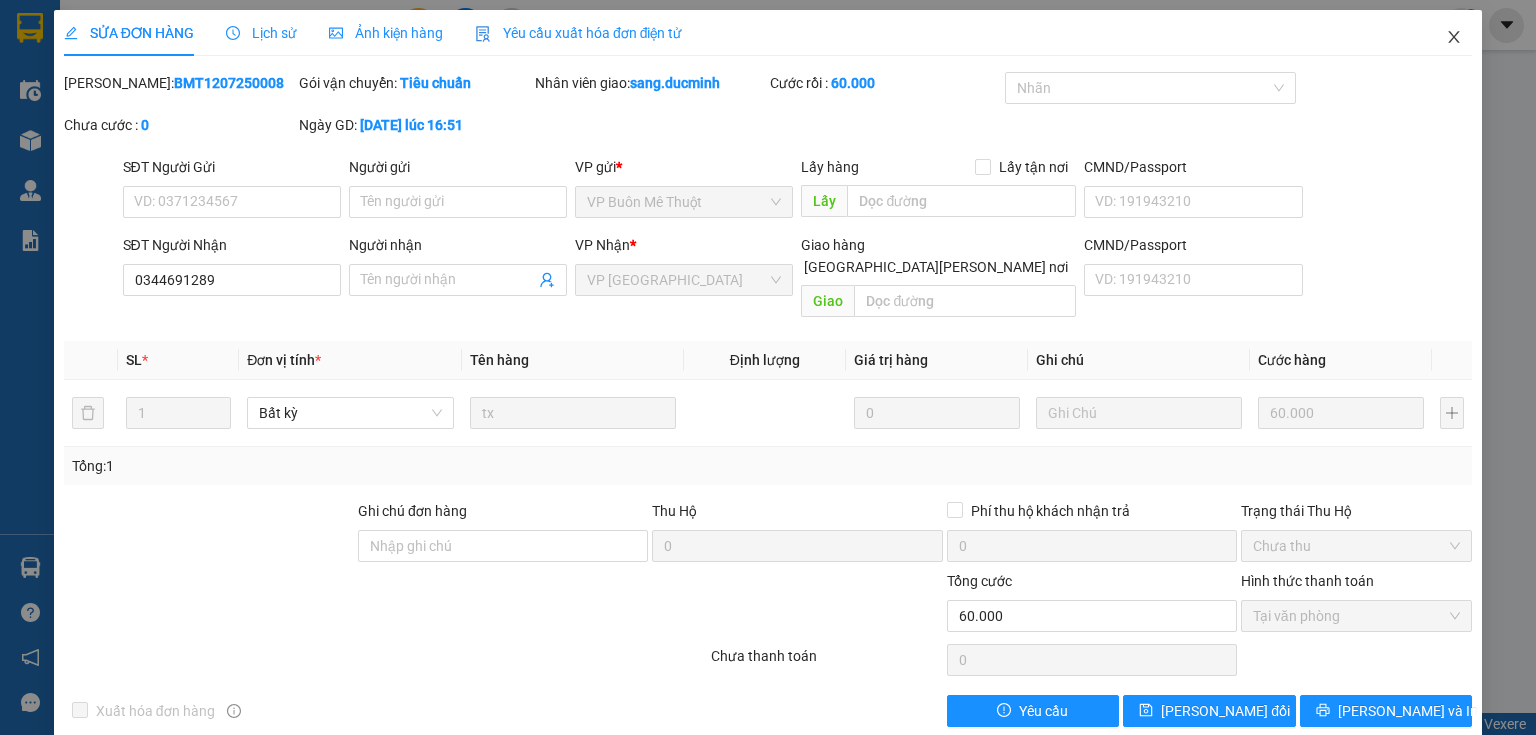 click 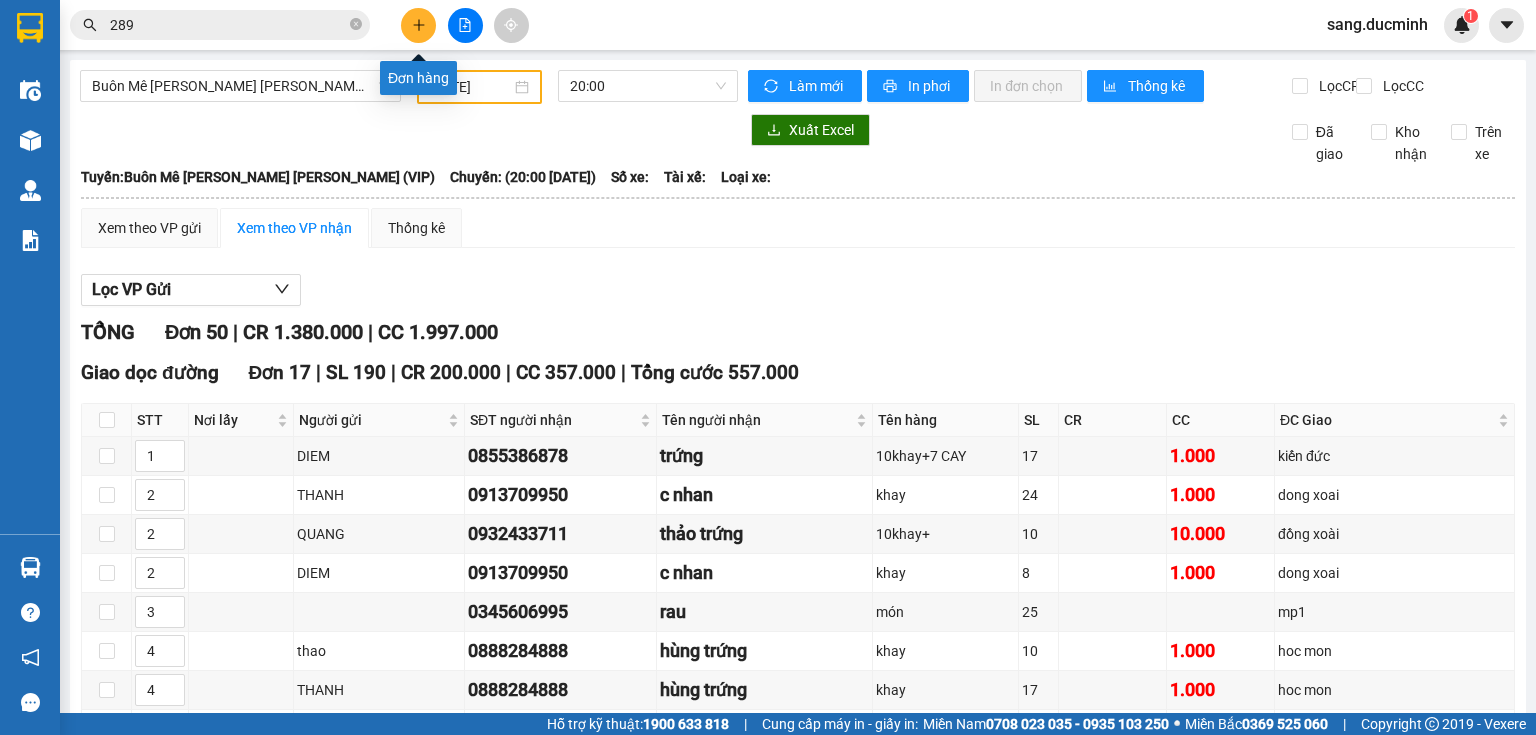 click at bounding box center [418, 25] 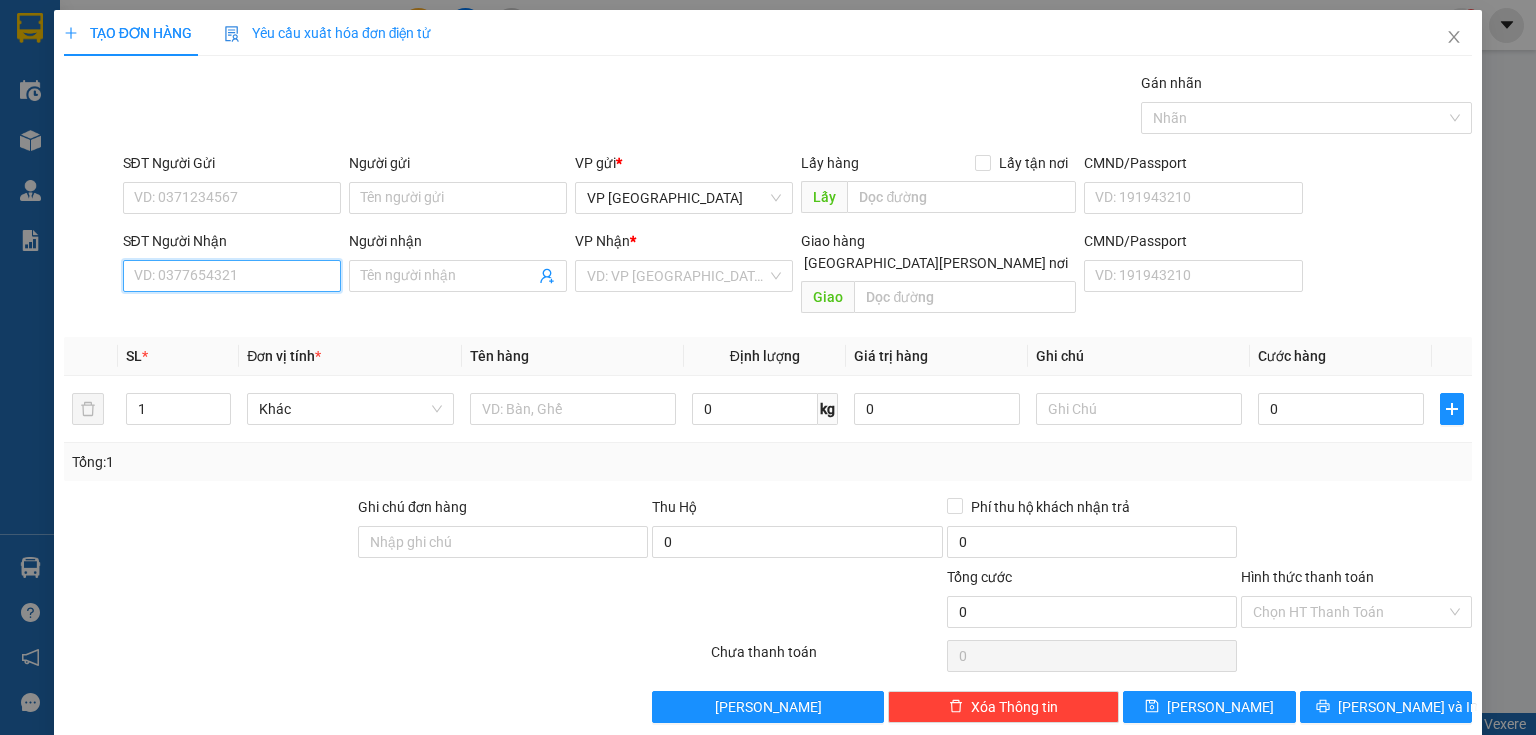 click on "SĐT Người Nhận" at bounding box center (232, 276) 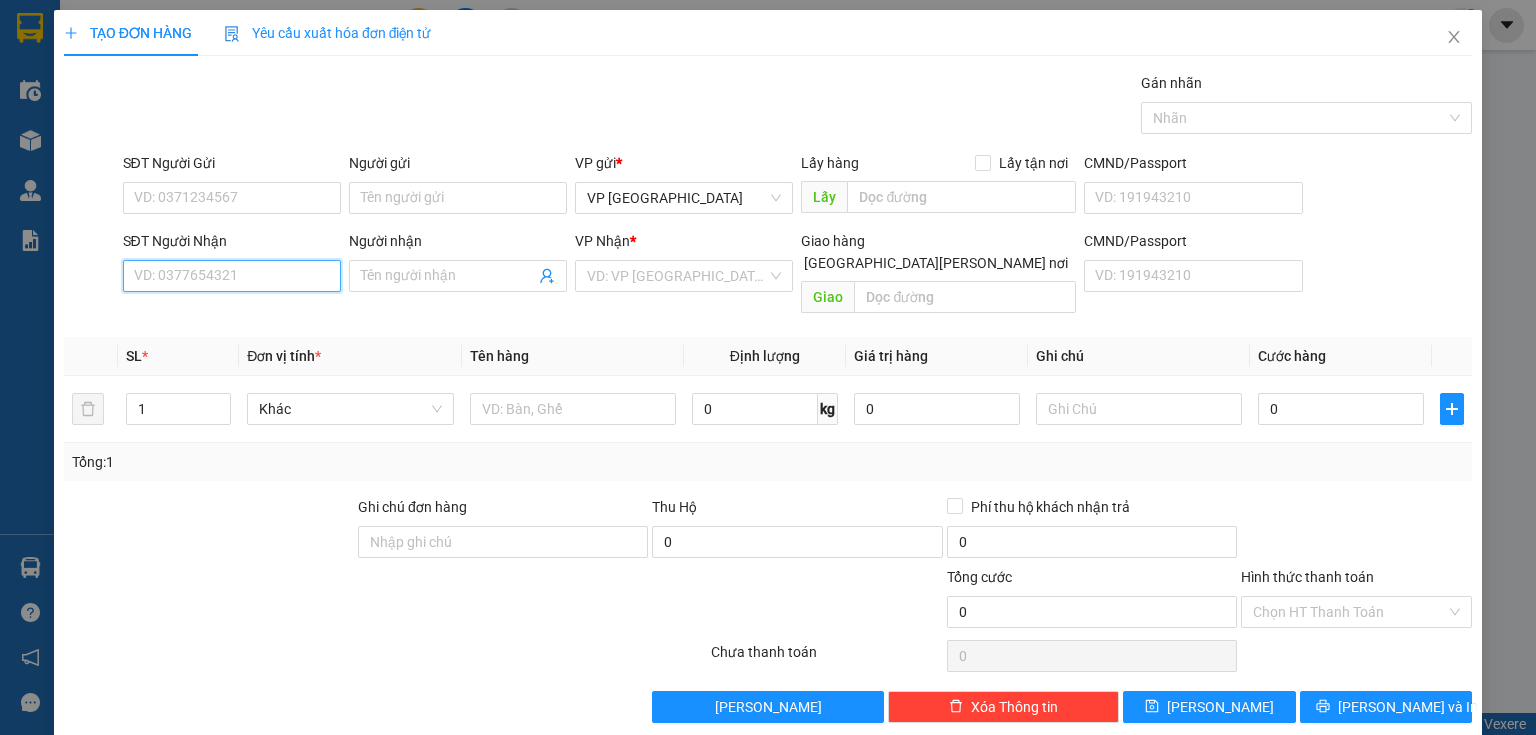click on "SĐT Người Nhận" at bounding box center (232, 276) 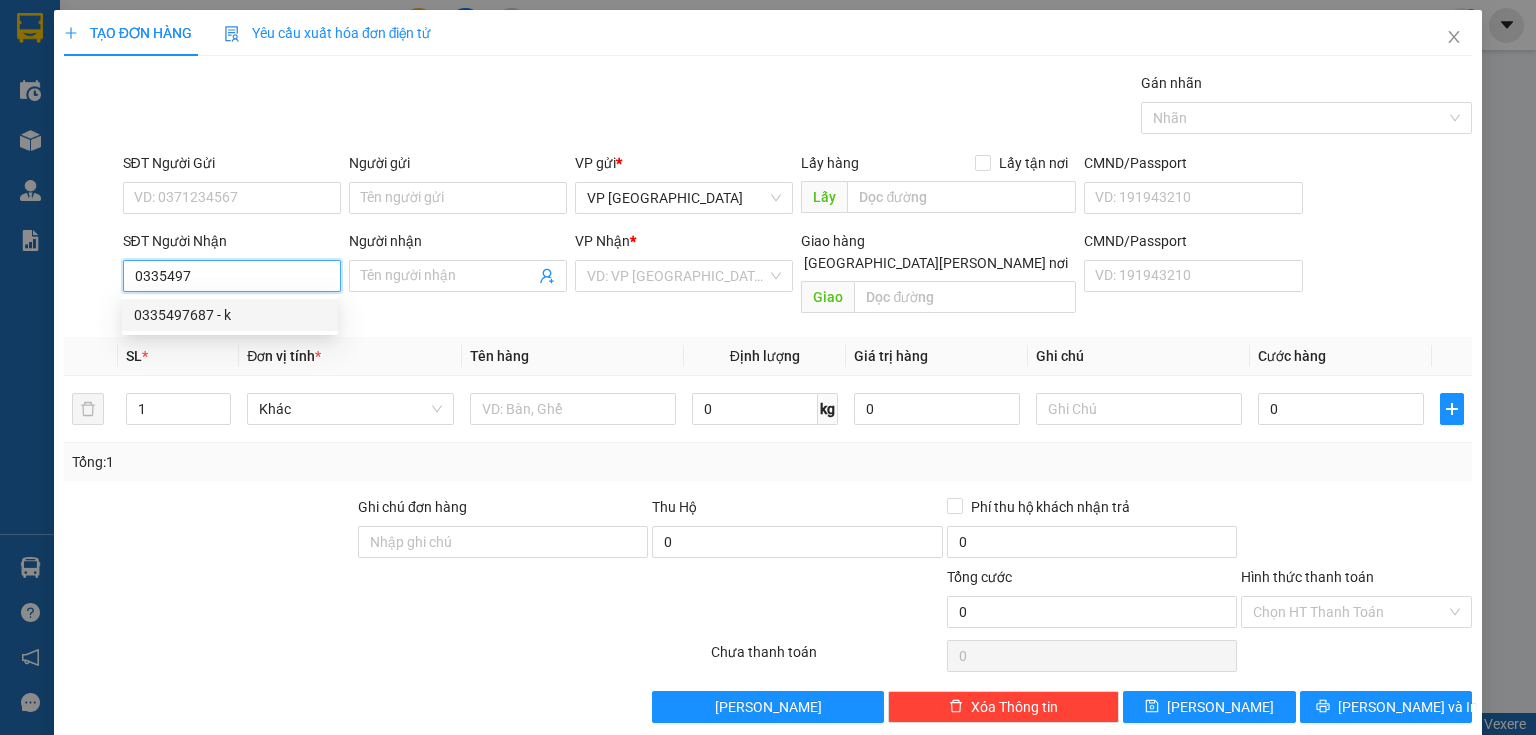 click on "0335497687 - k" at bounding box center (230, 315) 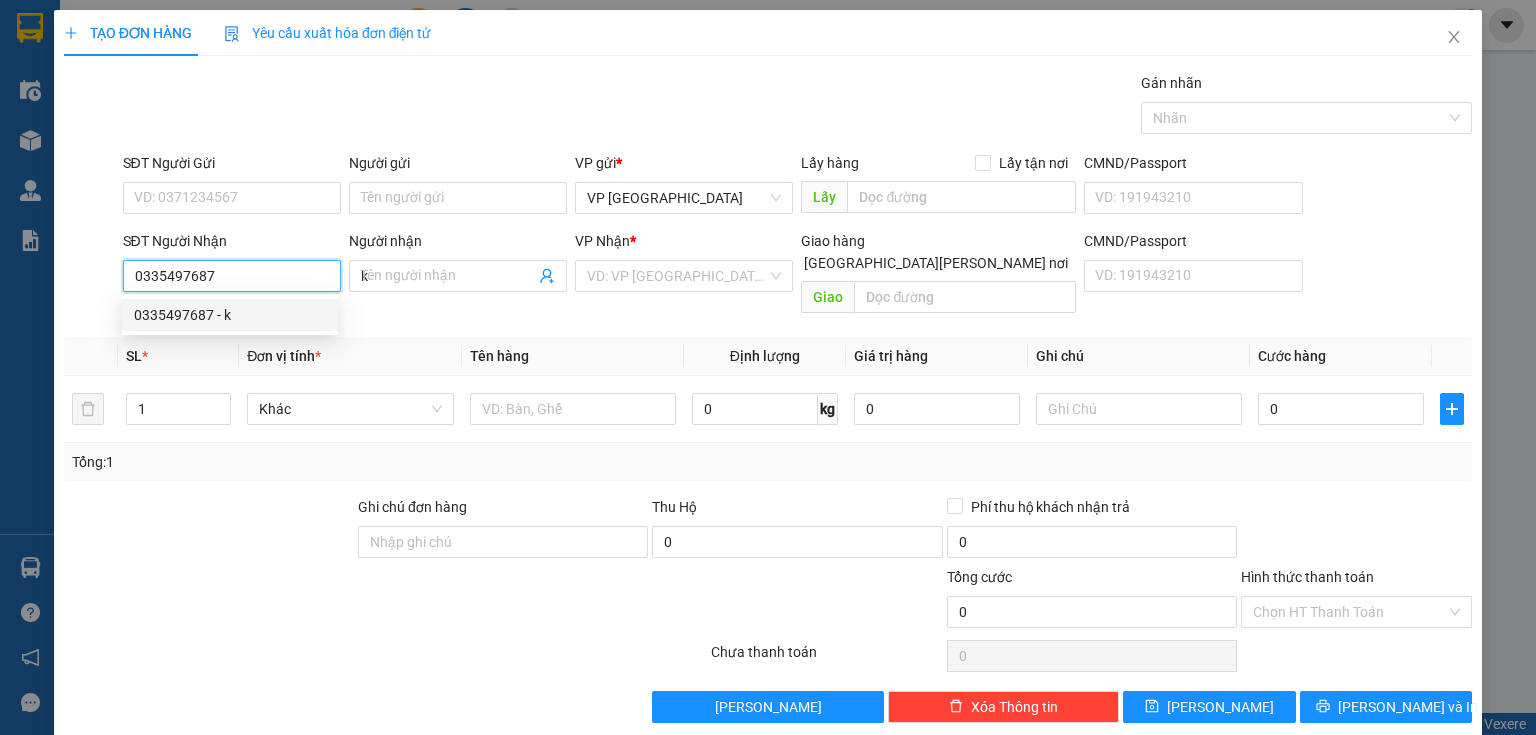 type on "80.000" 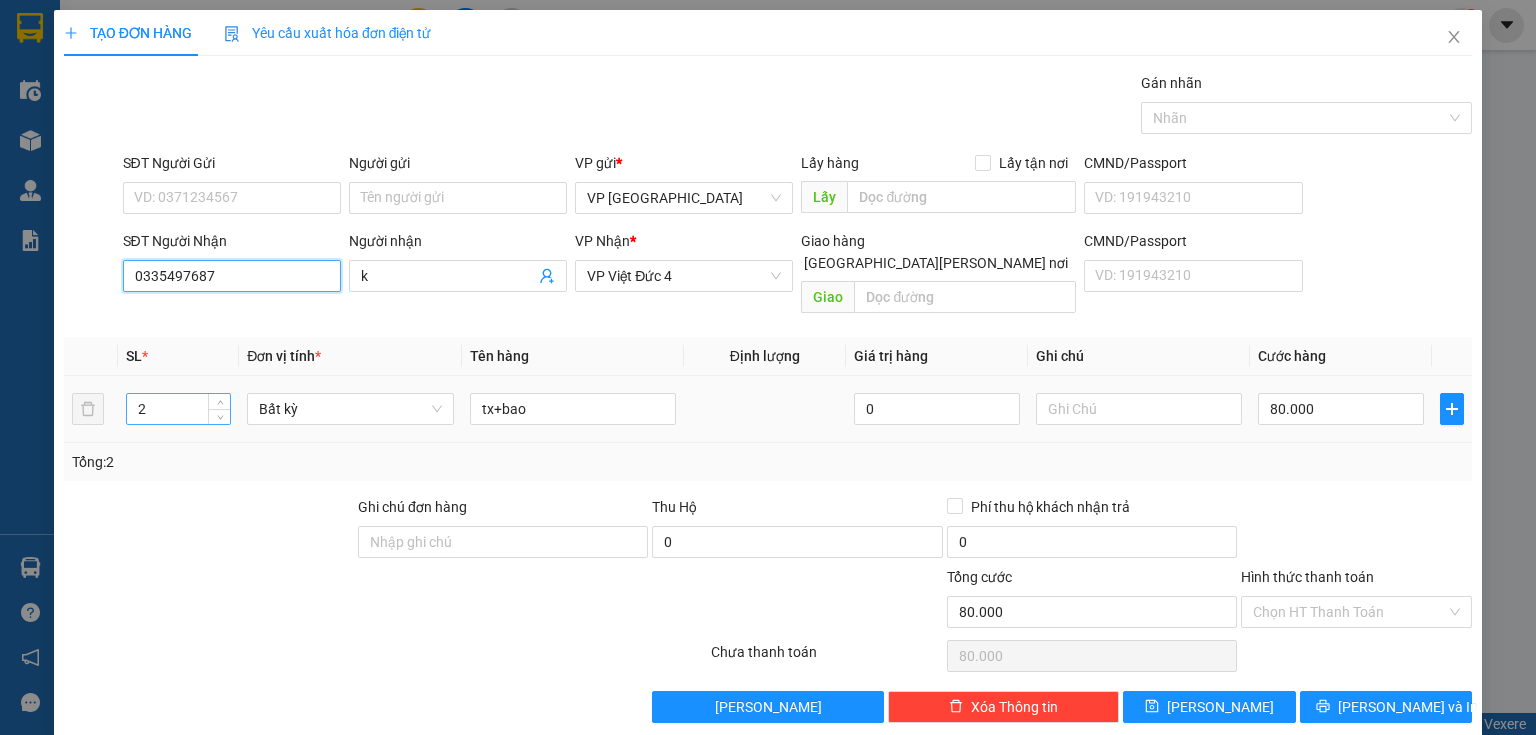 type on "0335497687" 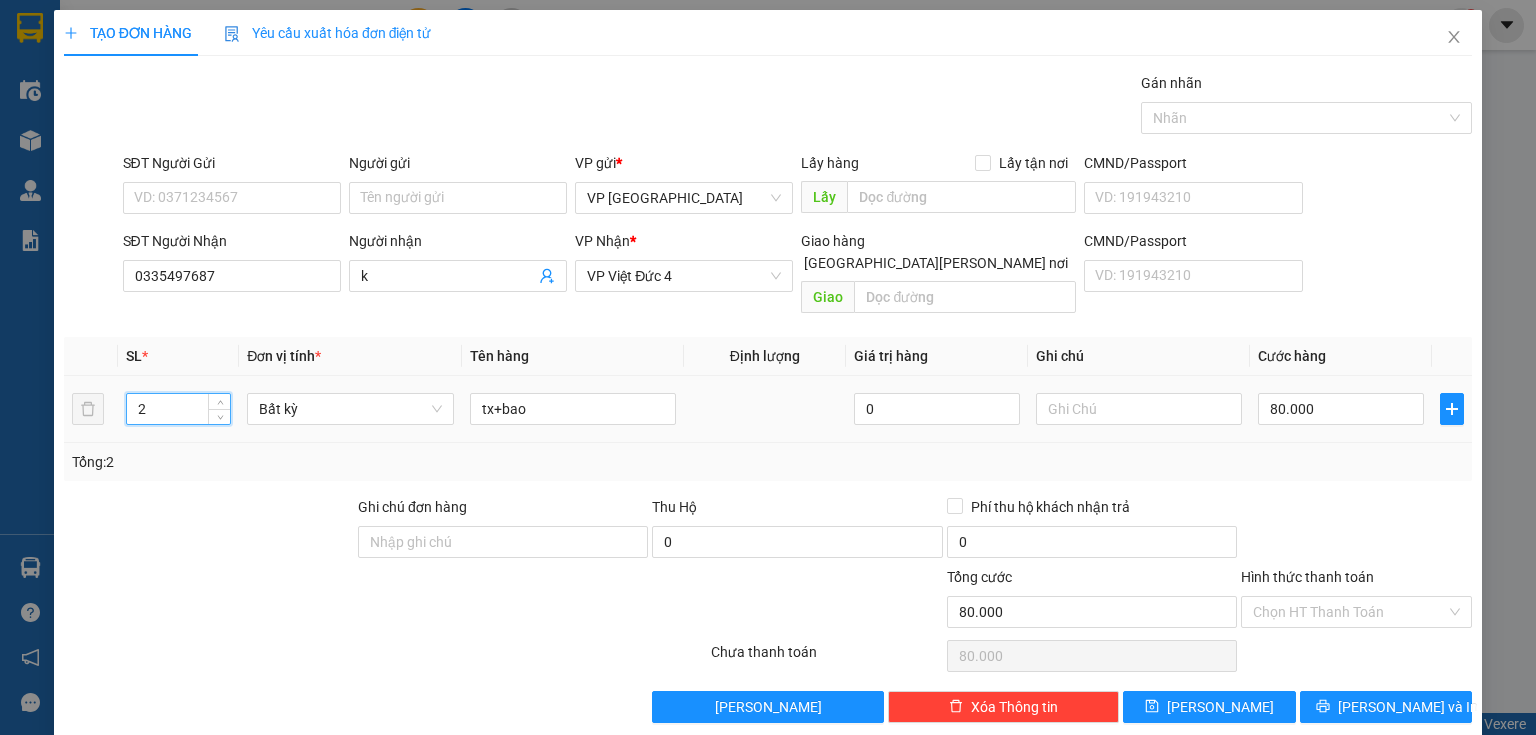 click on "2" at bounding box center [178, 409] 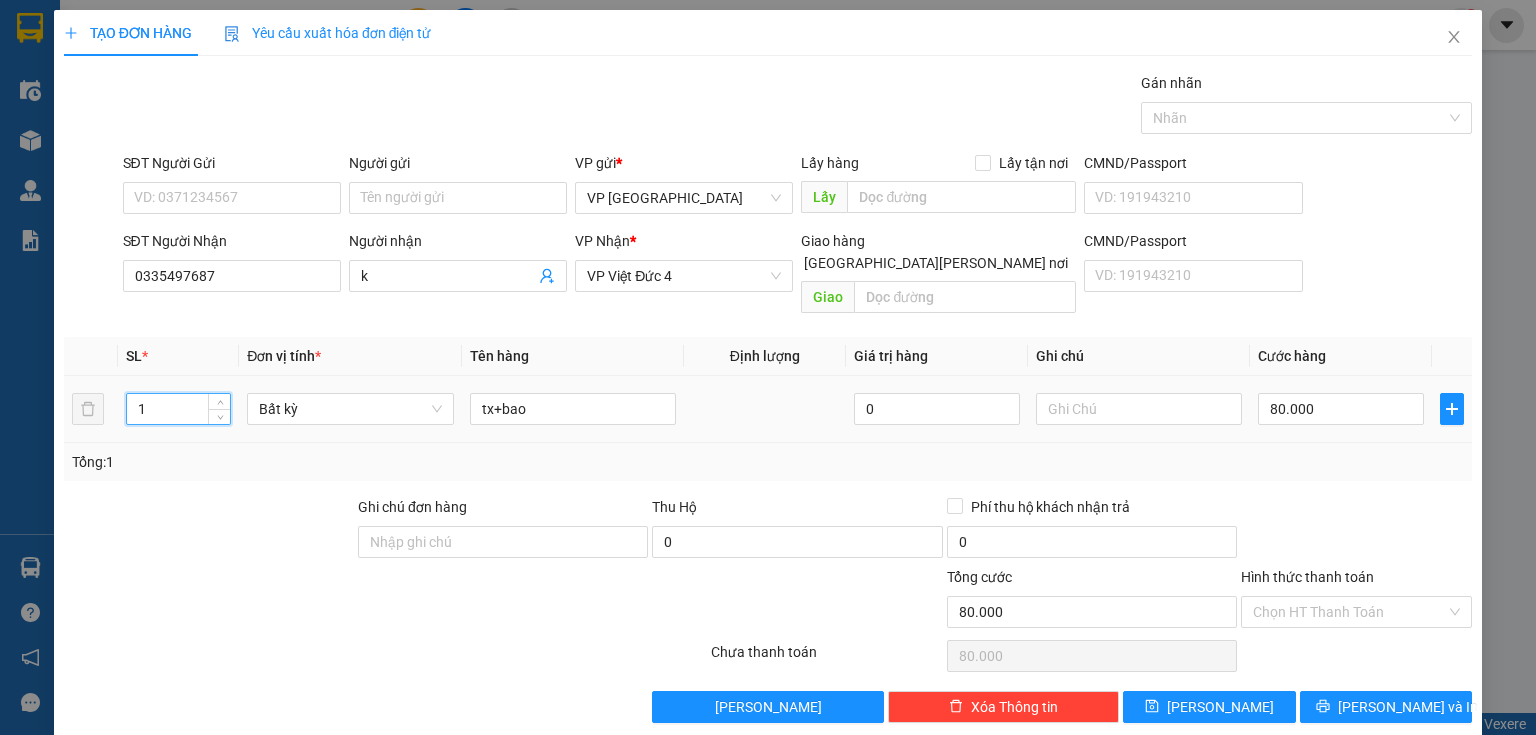 click on "1" at bounding box center [178, 409] 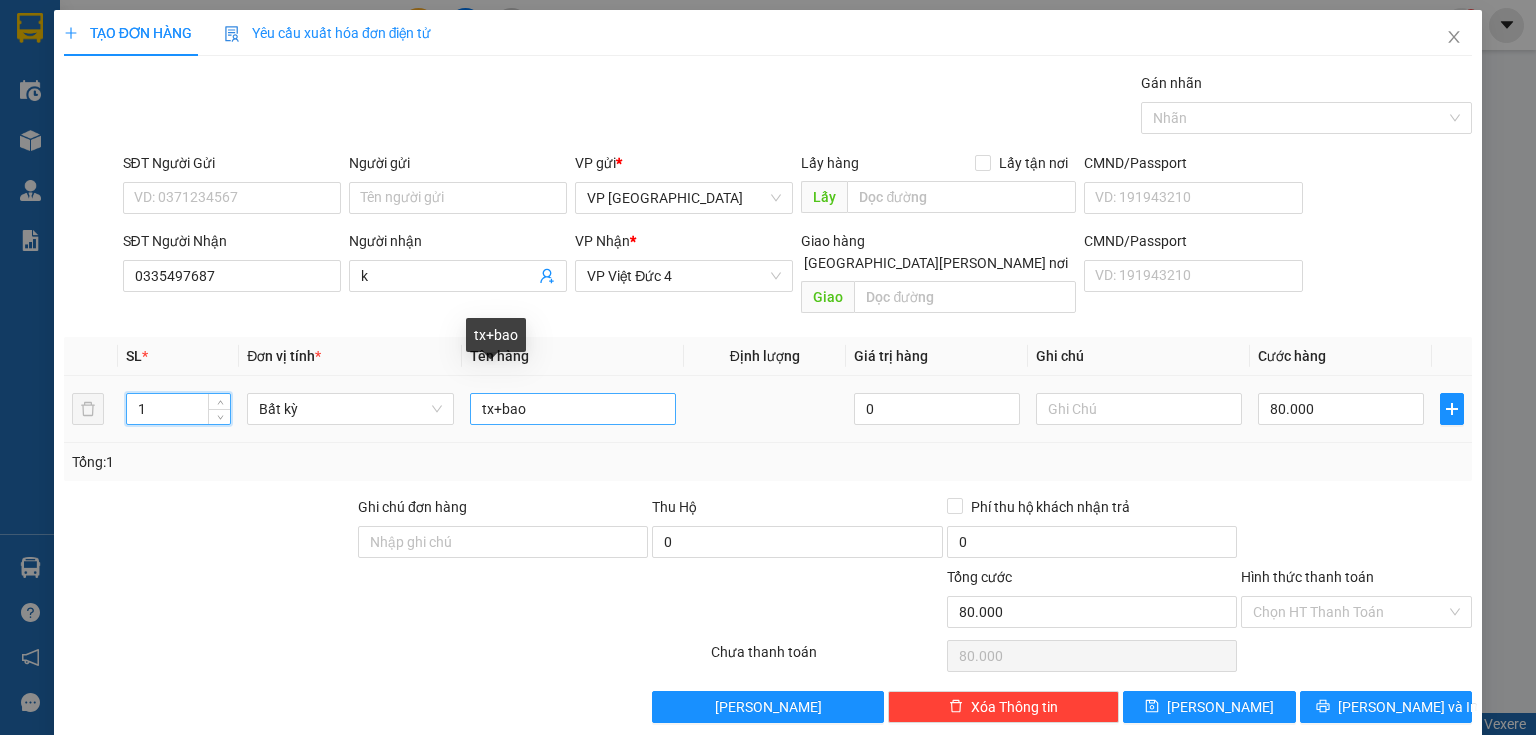 type on "1" 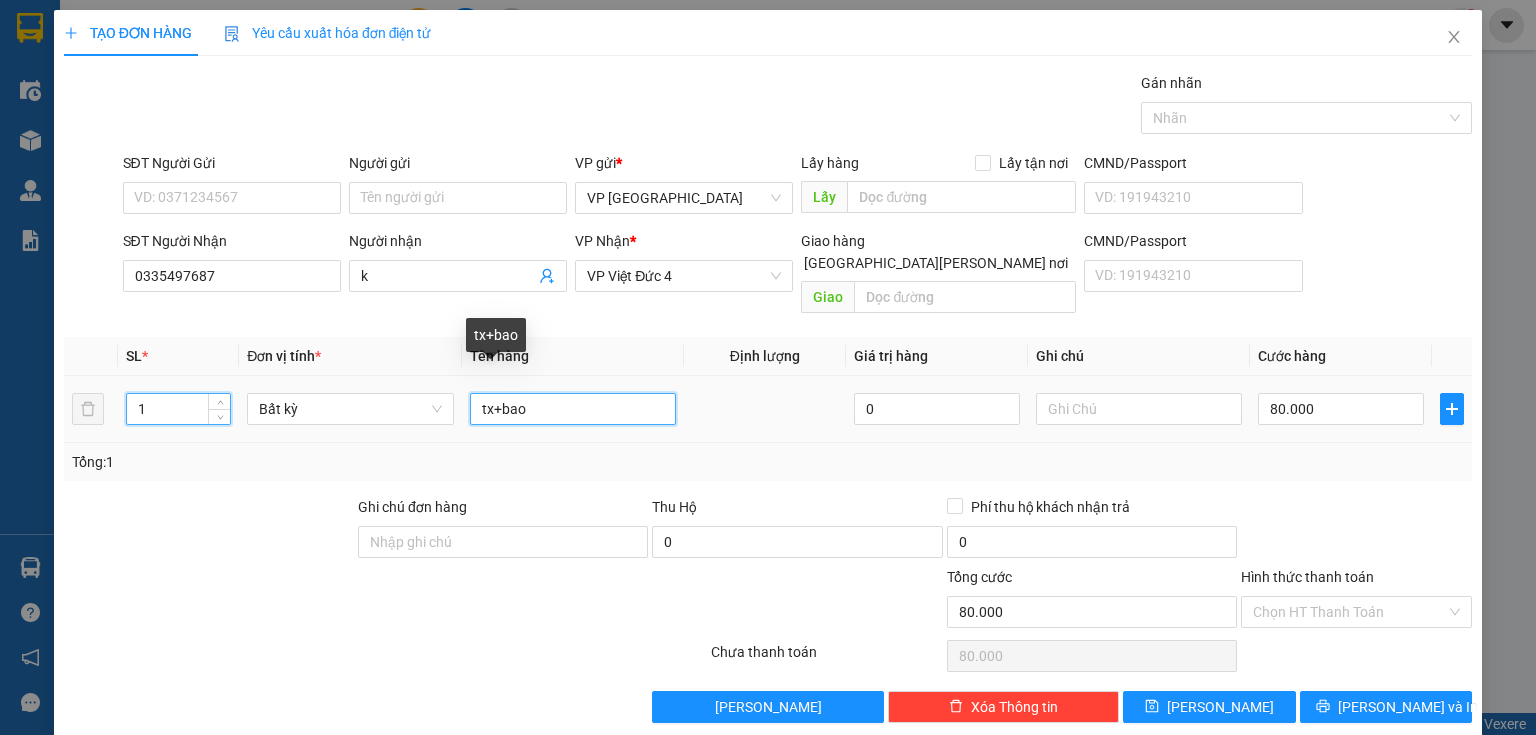 click on "tx+bao" at bounding box center (573, 409) 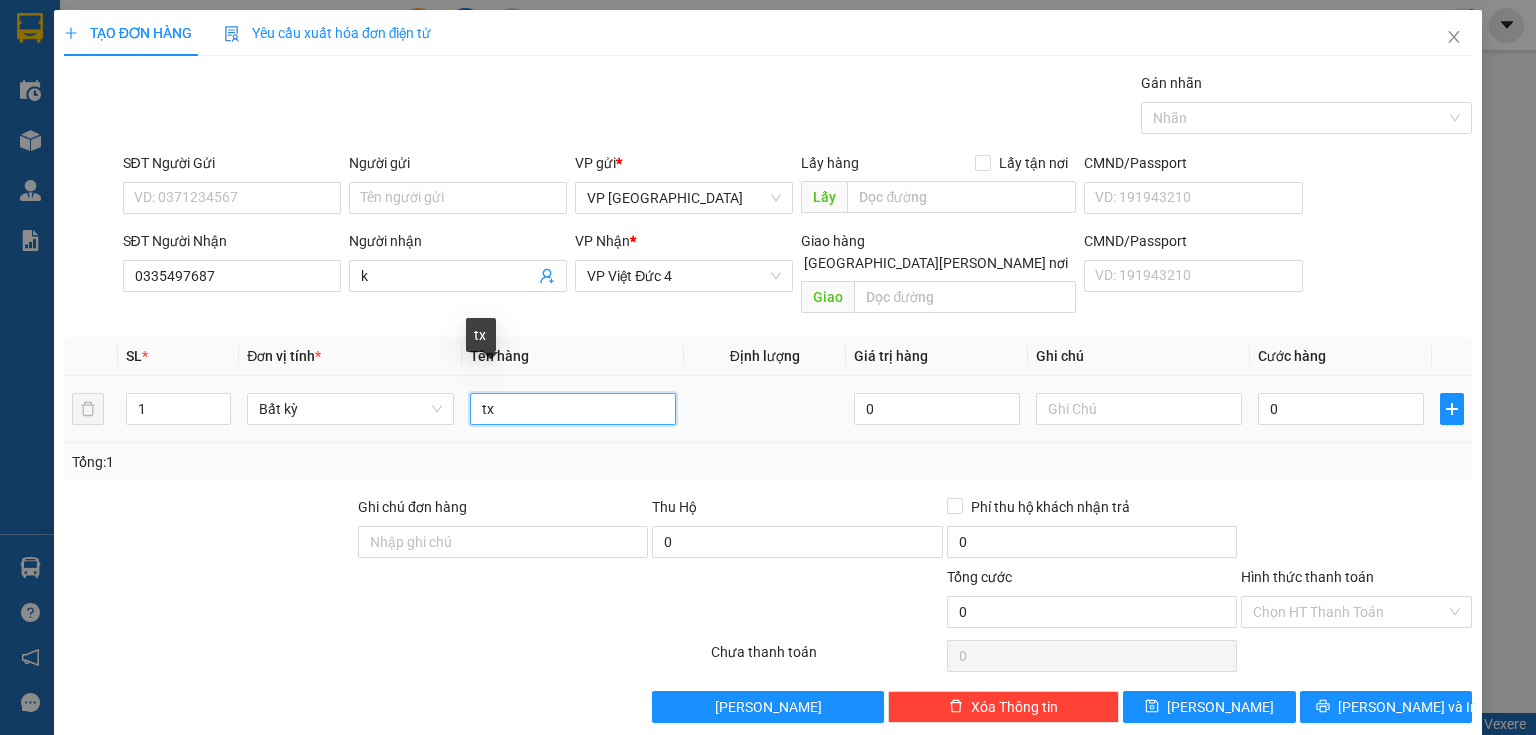 type on "t" 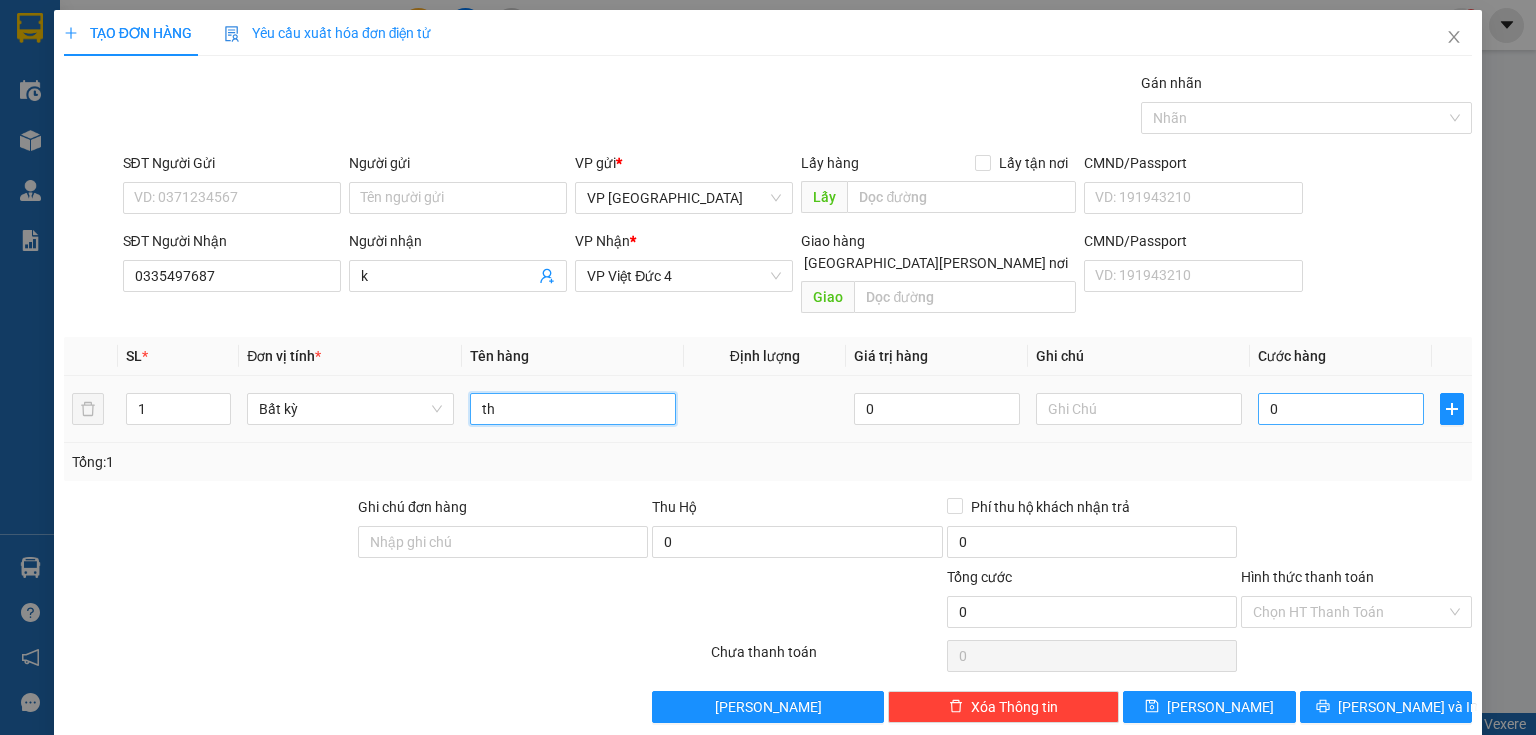type on "th" 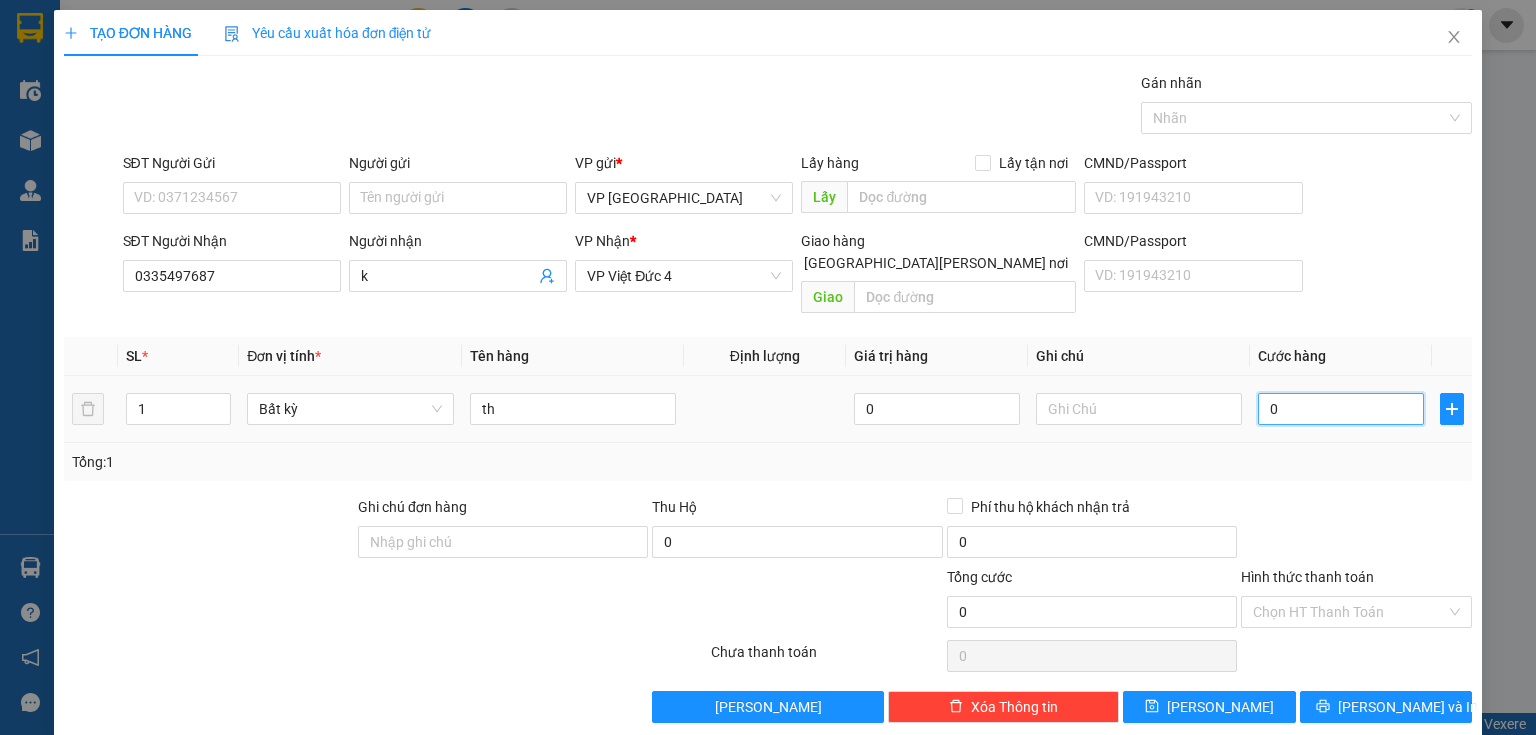 click on "0" at bounding box center [1341, 409] 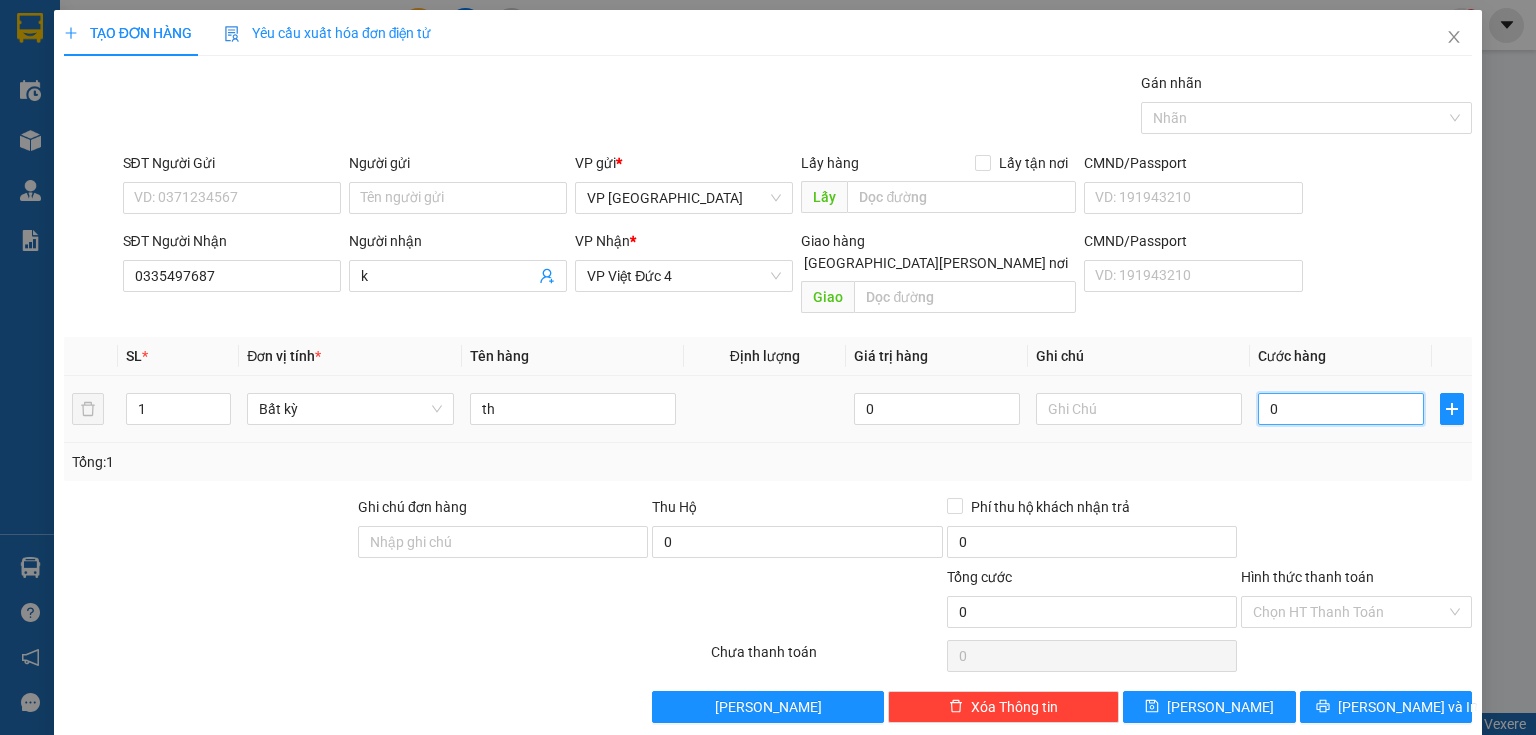 type on "5" 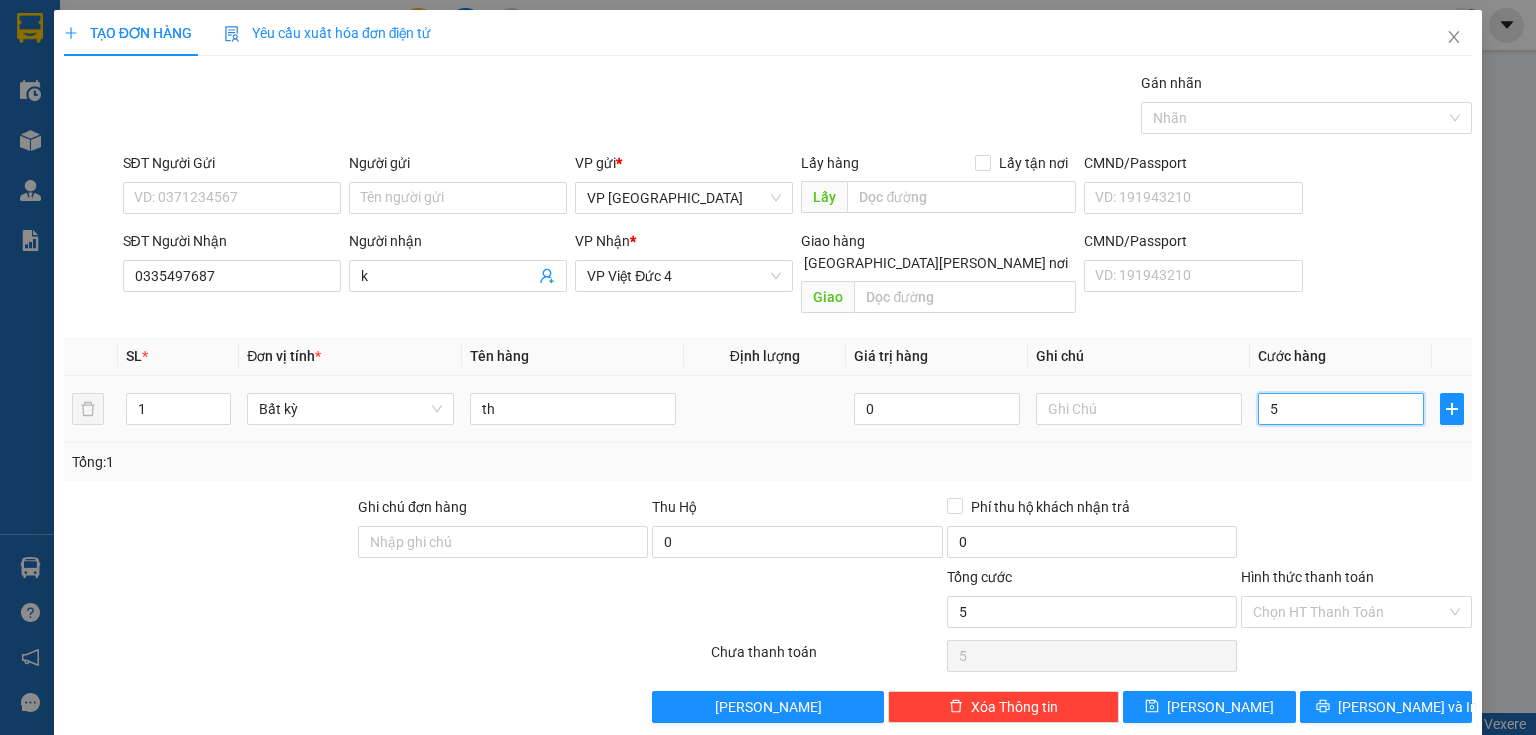 type on "50" 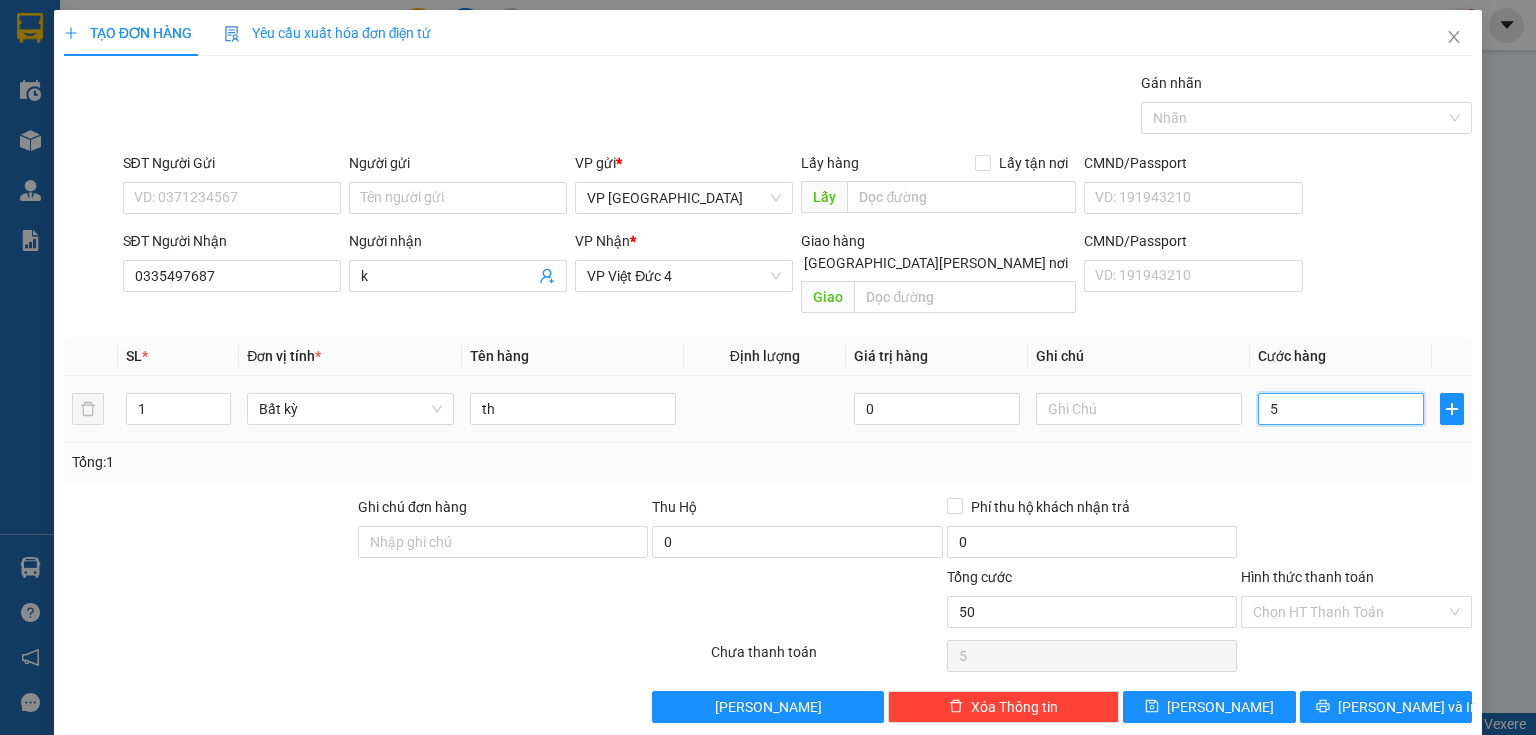 type on "50" 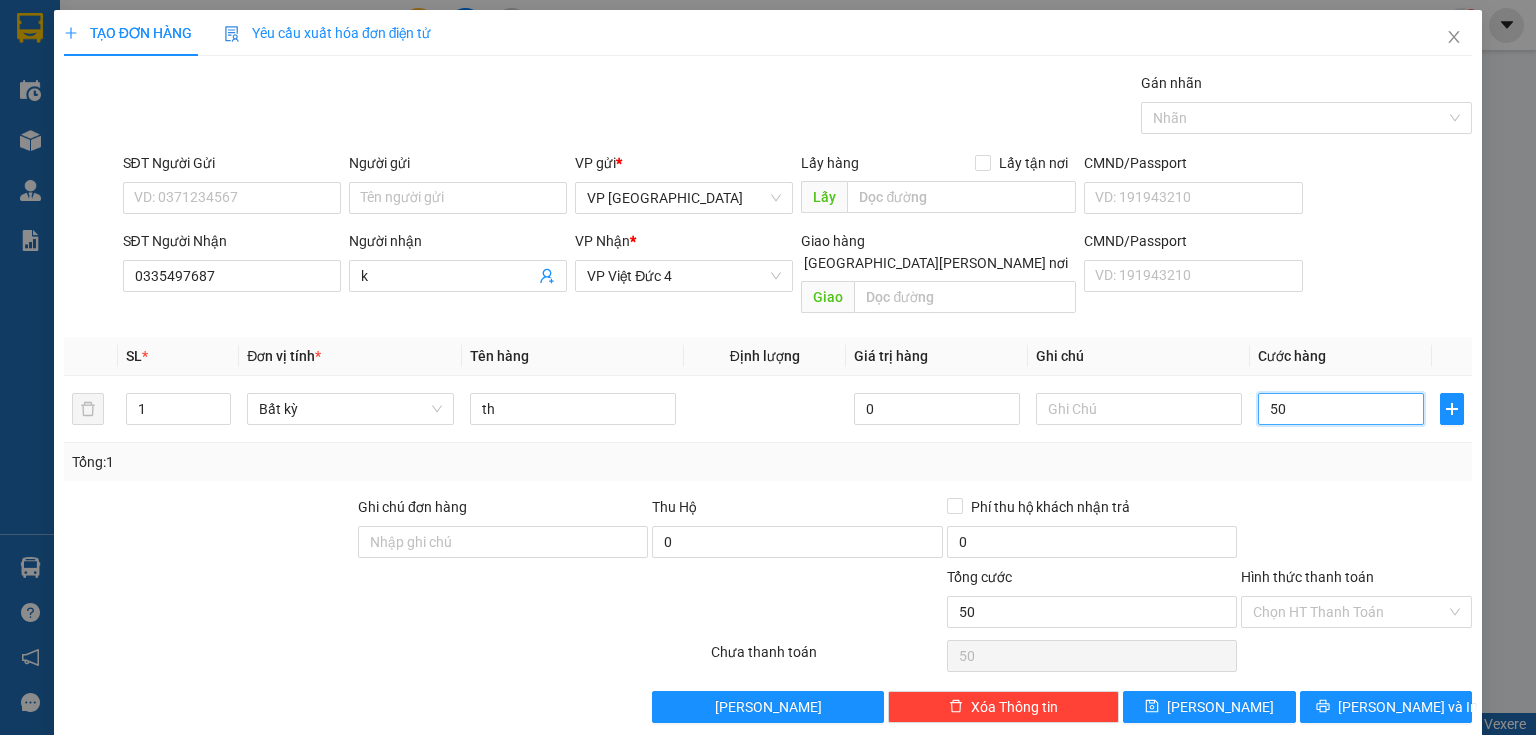 type on "50" 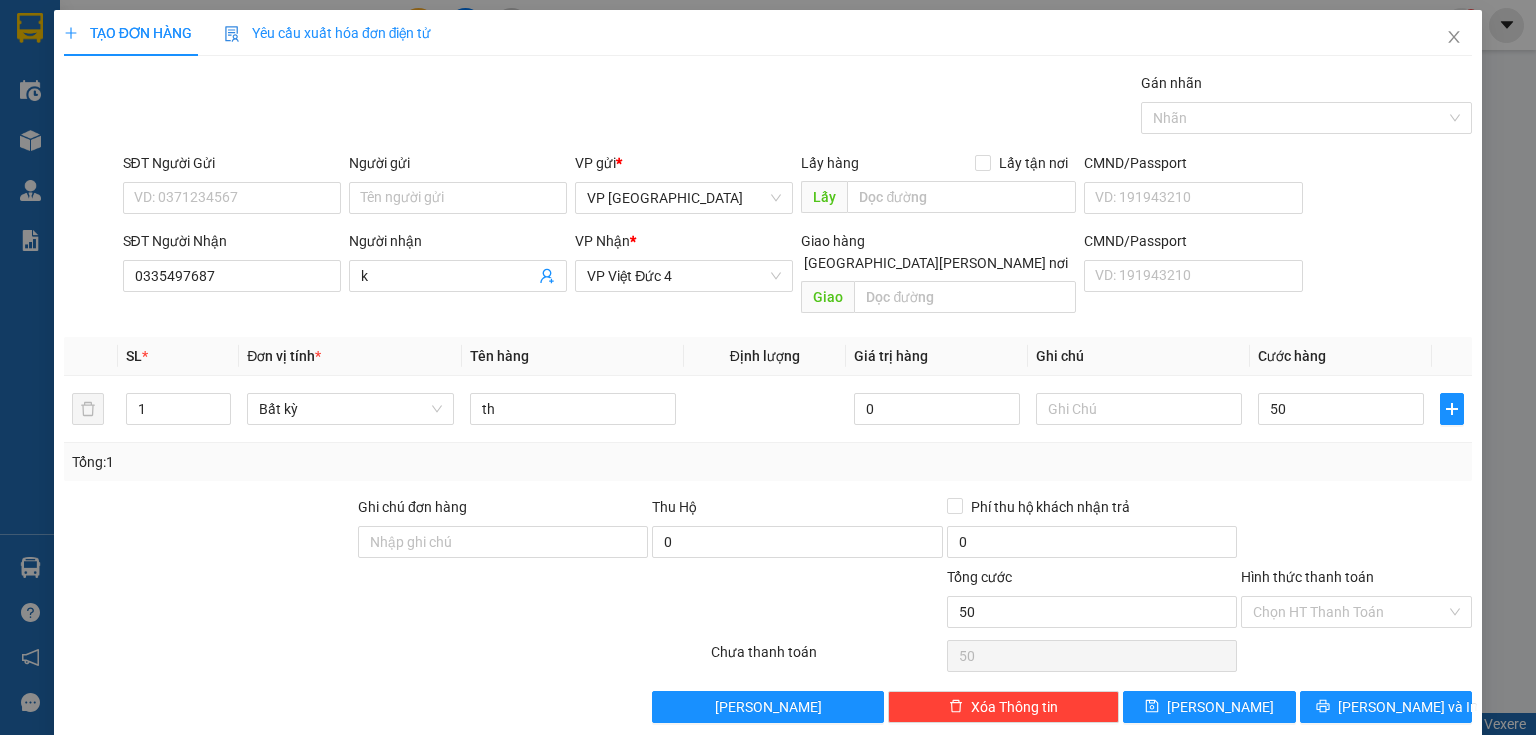 type on "50.000" 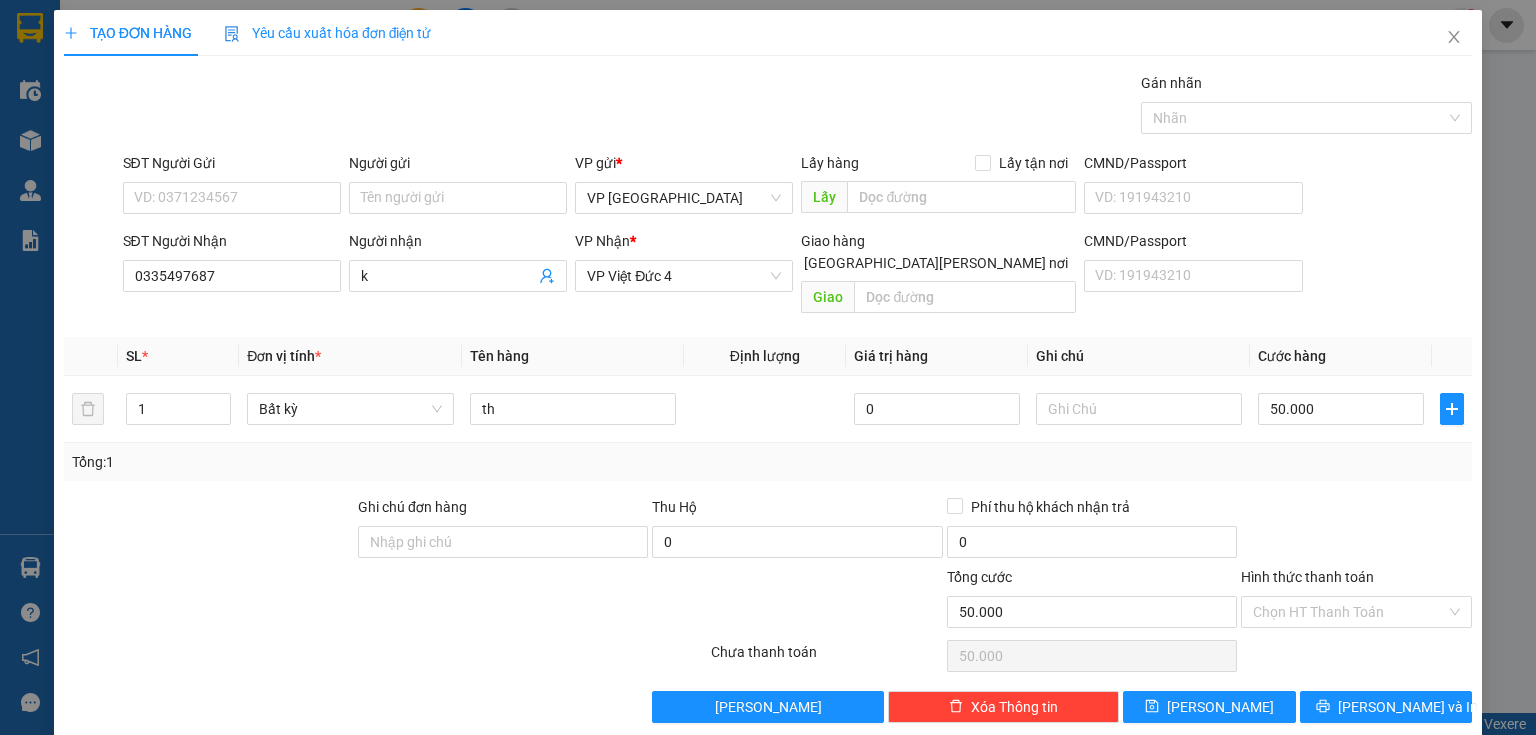 click on "Tổng:  1" at bounding box center (768, 462) 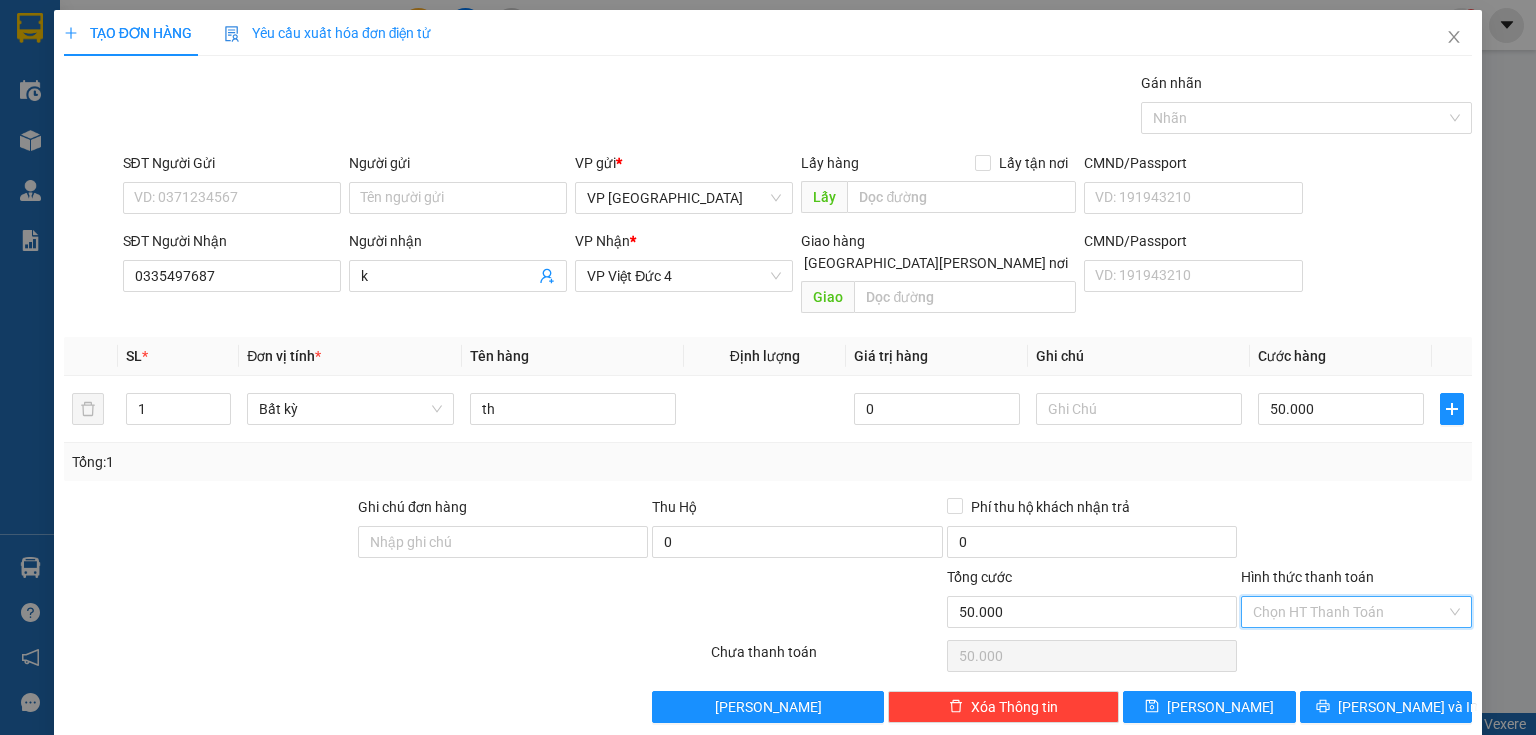 click on "Hình thức thanh toán" at bounding box center (1349, 612) 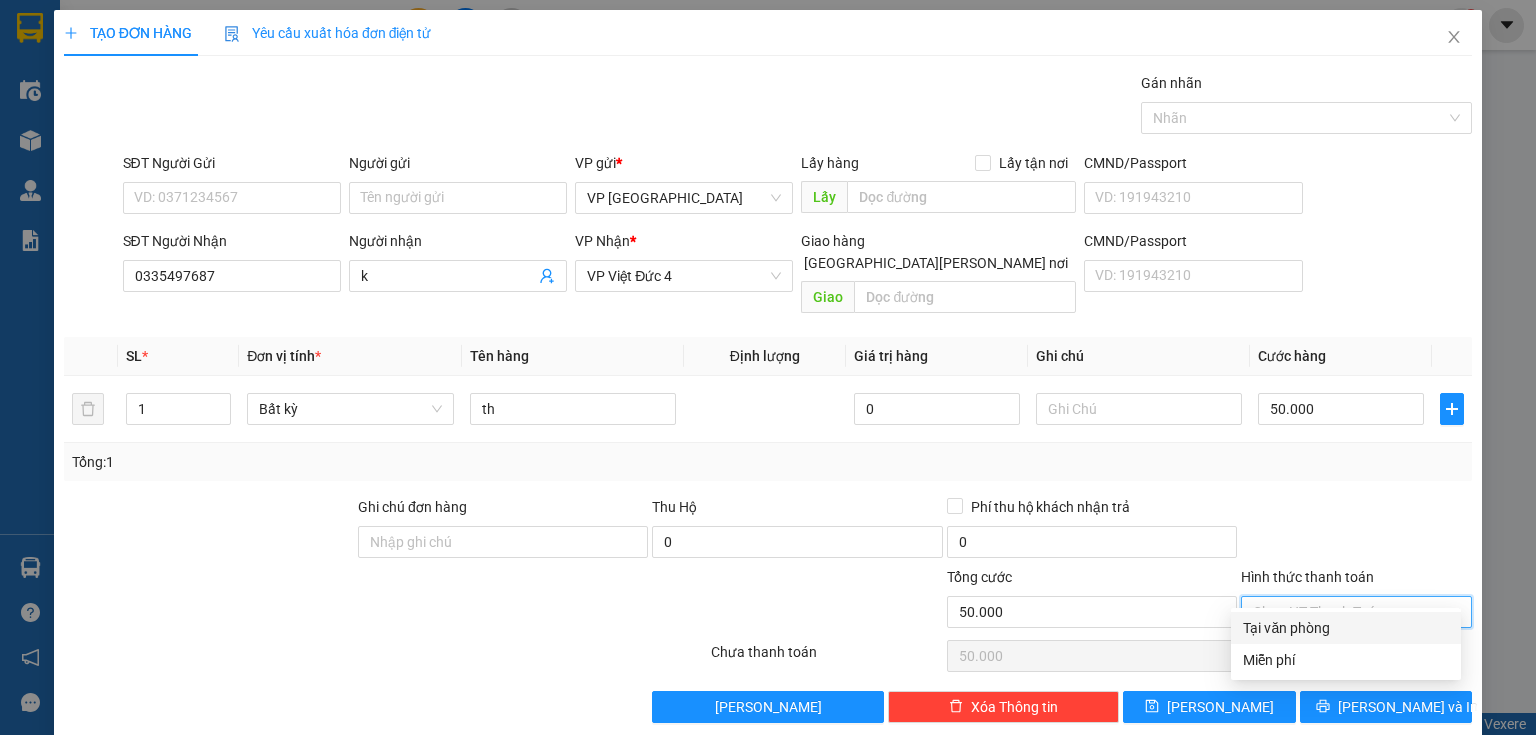click on "Tại văn phòng" at bounding box center (1346, 628) 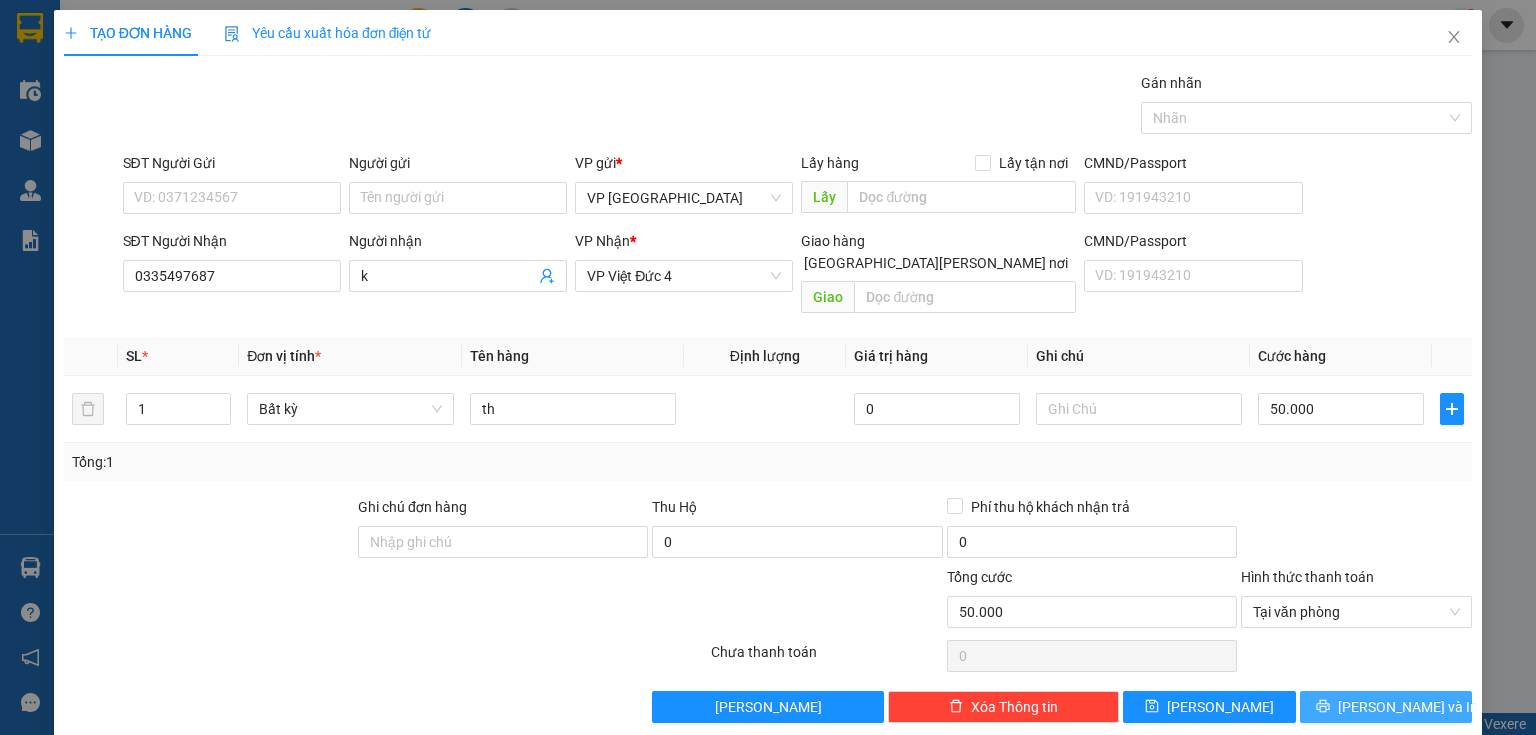 click on "[PERSON_NAME] và In" at bounding box center (1408, 707) 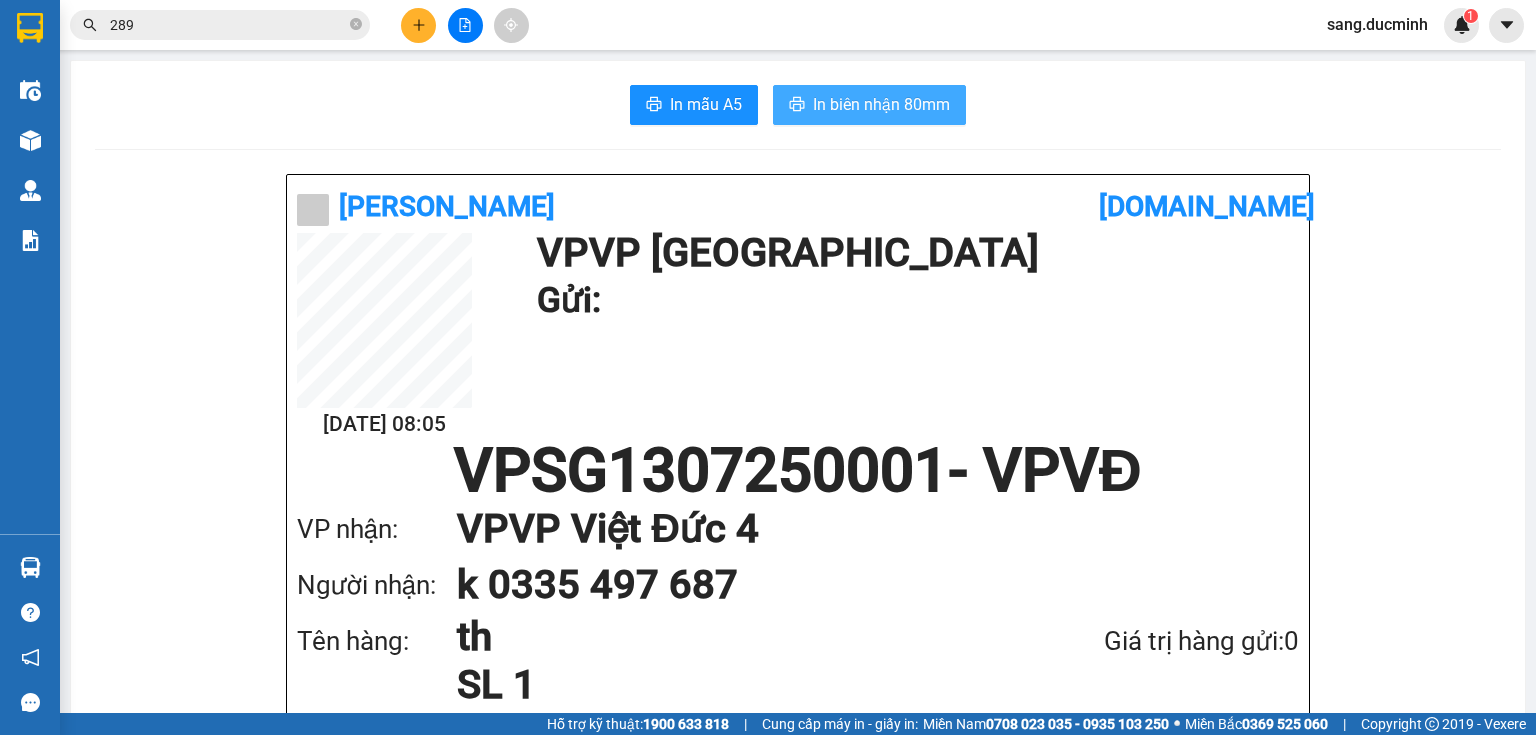 click on "In biên nhận 80mm" at bounding box center (881, 104) 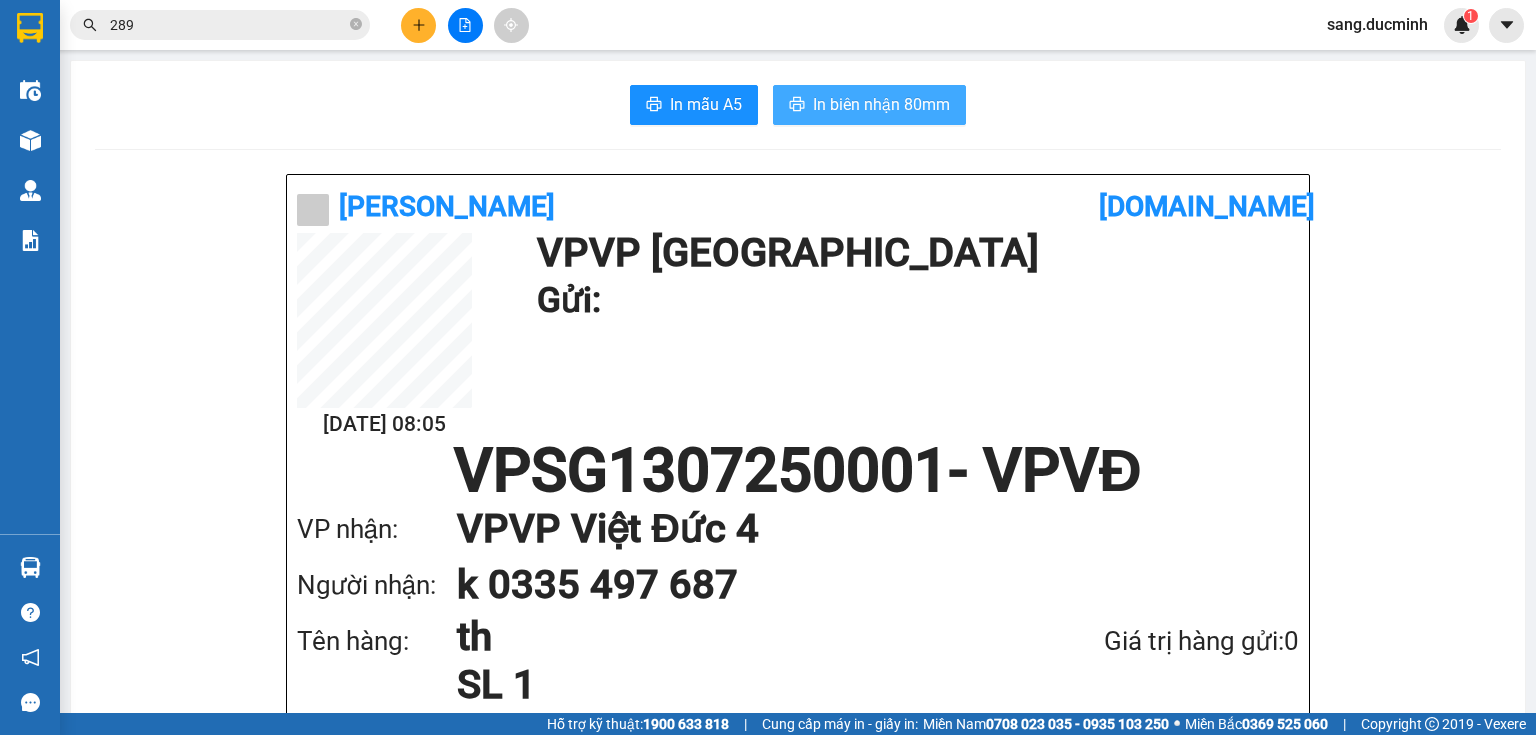 scroll, scrollTop: 0, scrollLeft: 0, axis: both 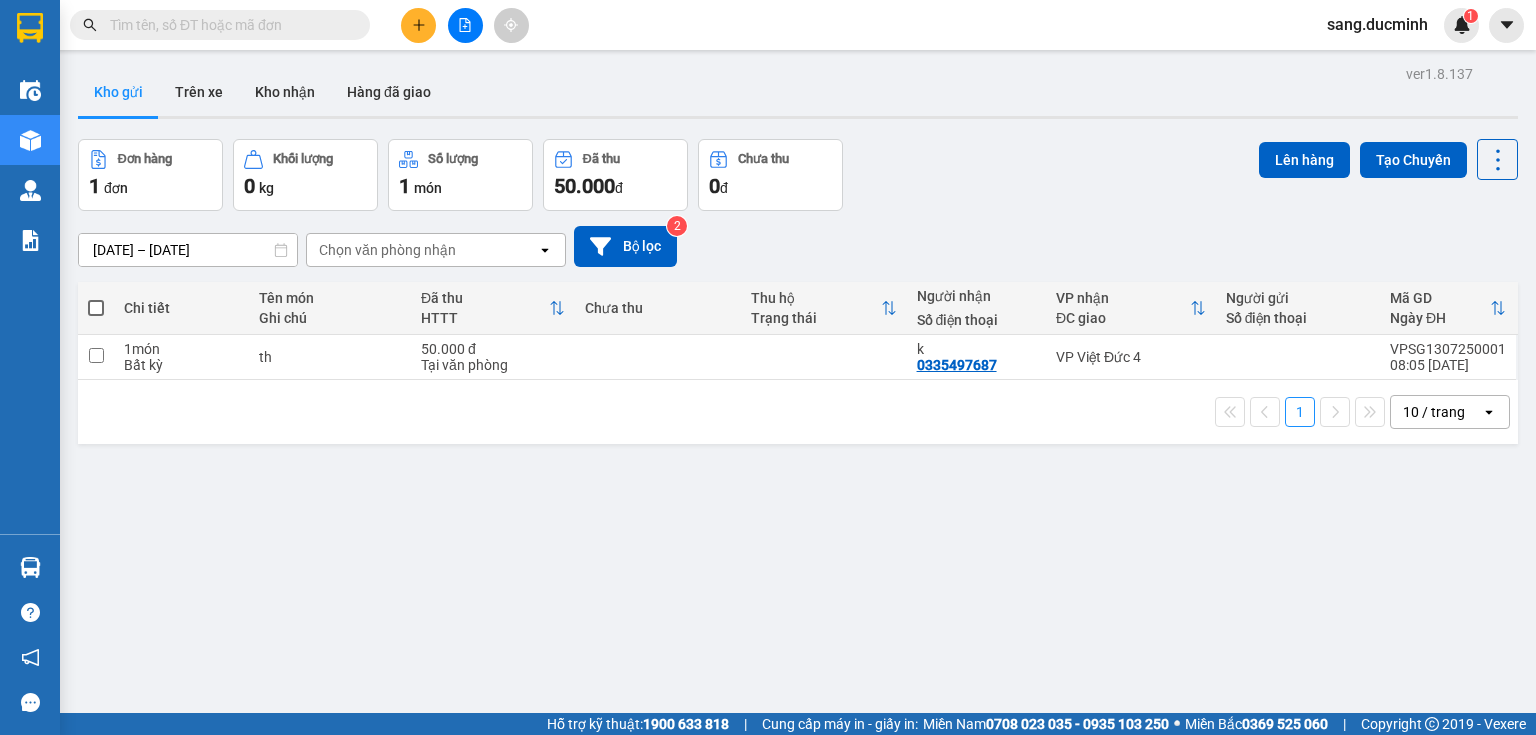 click at bounding box center (228, 25) 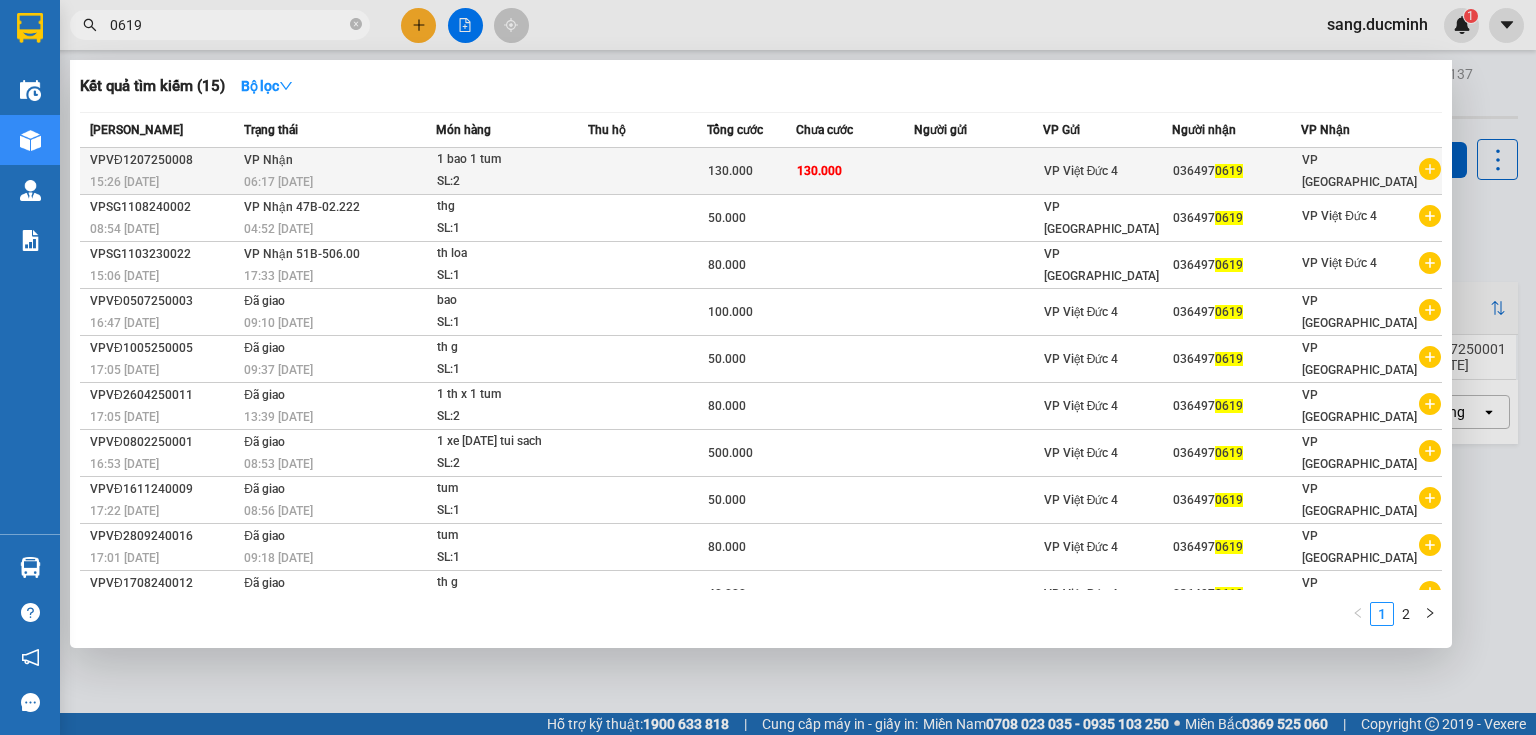 type on "0619" 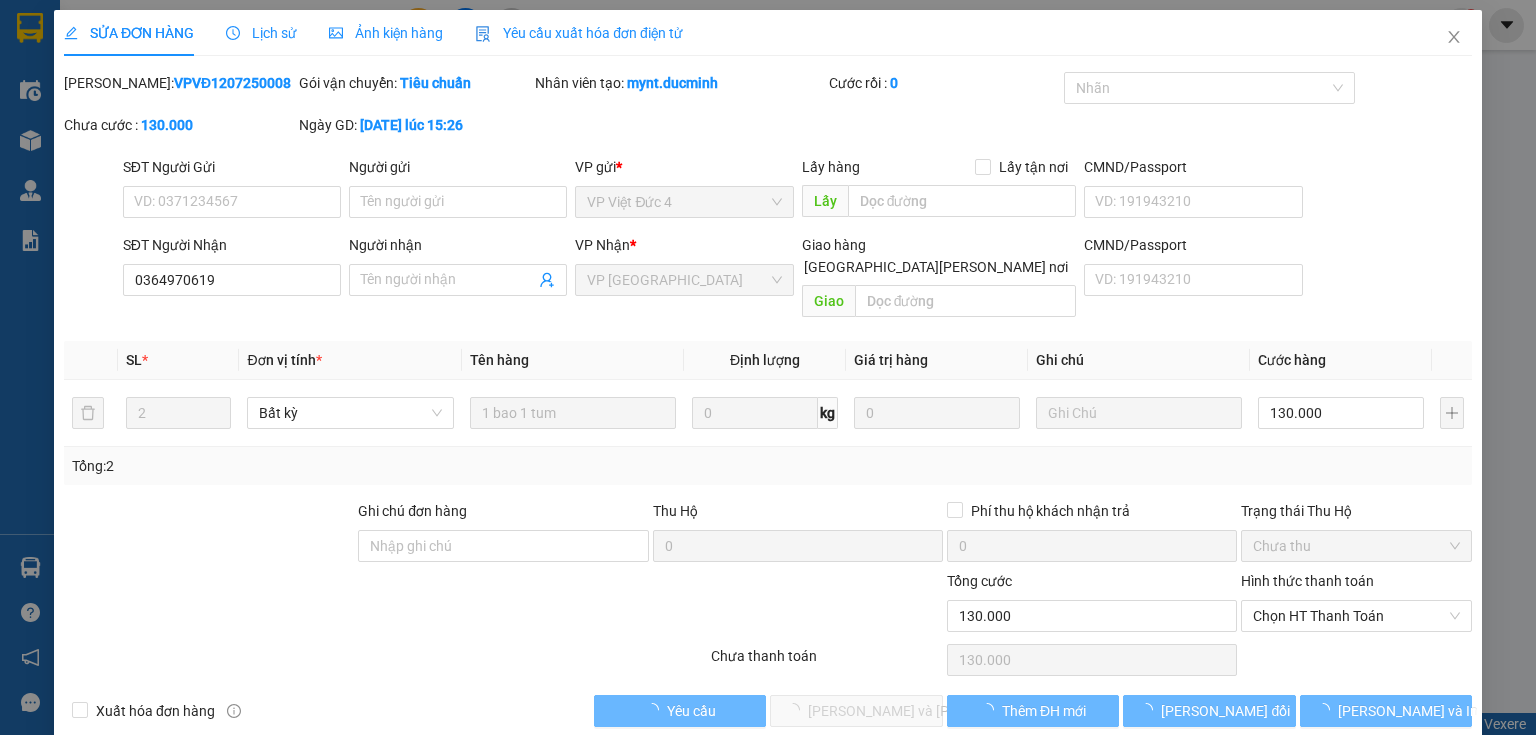 type on "0364970619" 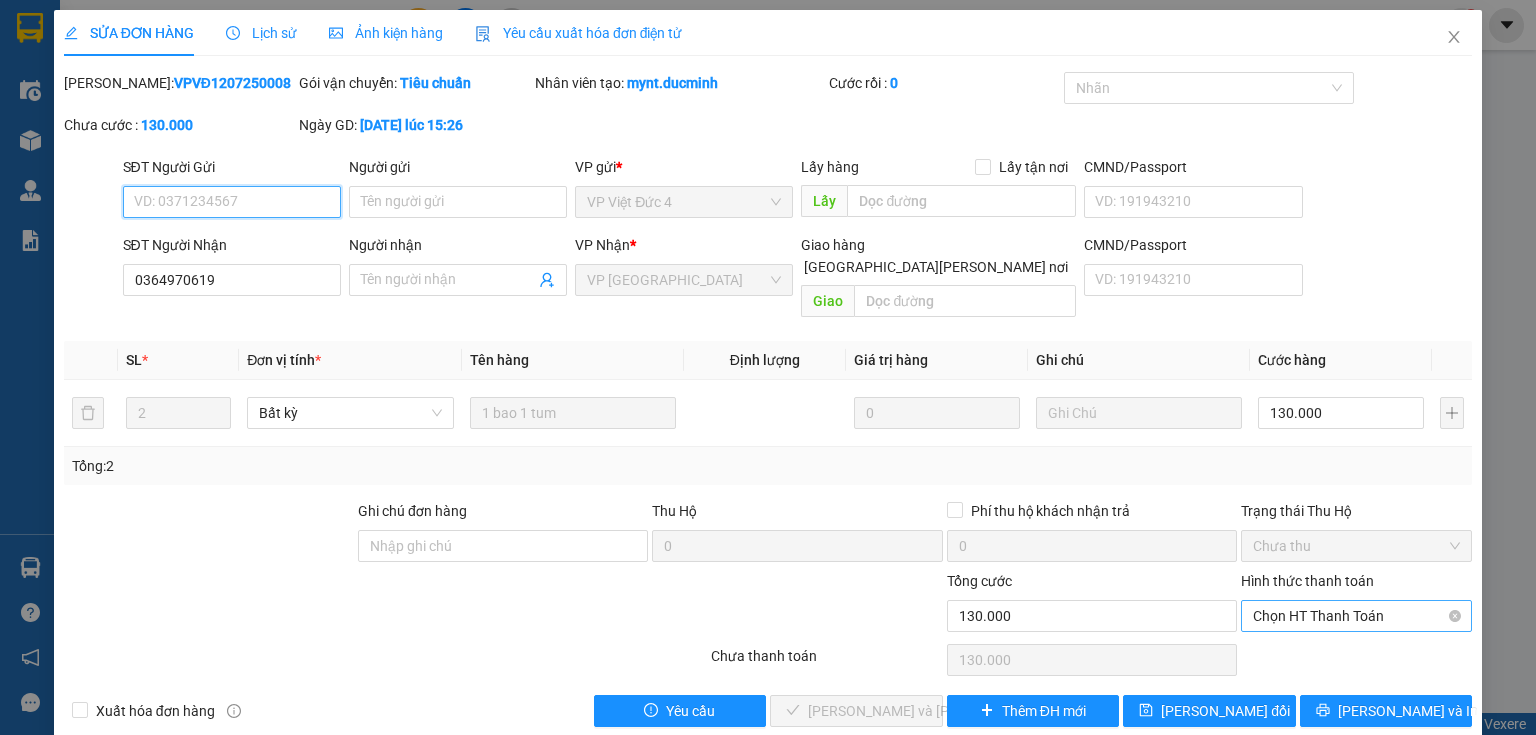 click on "Chọn HT Thanh Toán" at bounding box center (1356, 616) 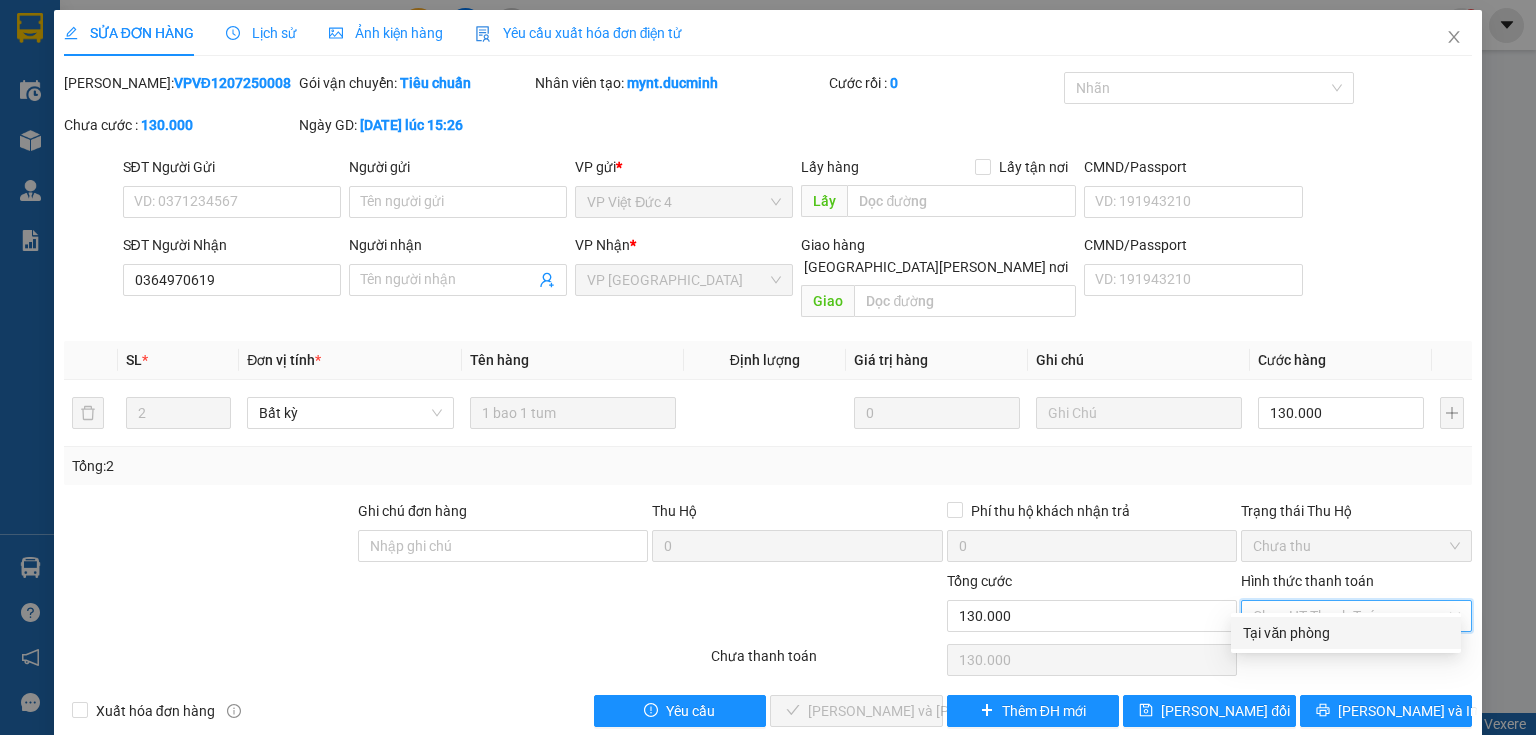 click on "Tại văn phòng" at bounding box center (1346, 633) 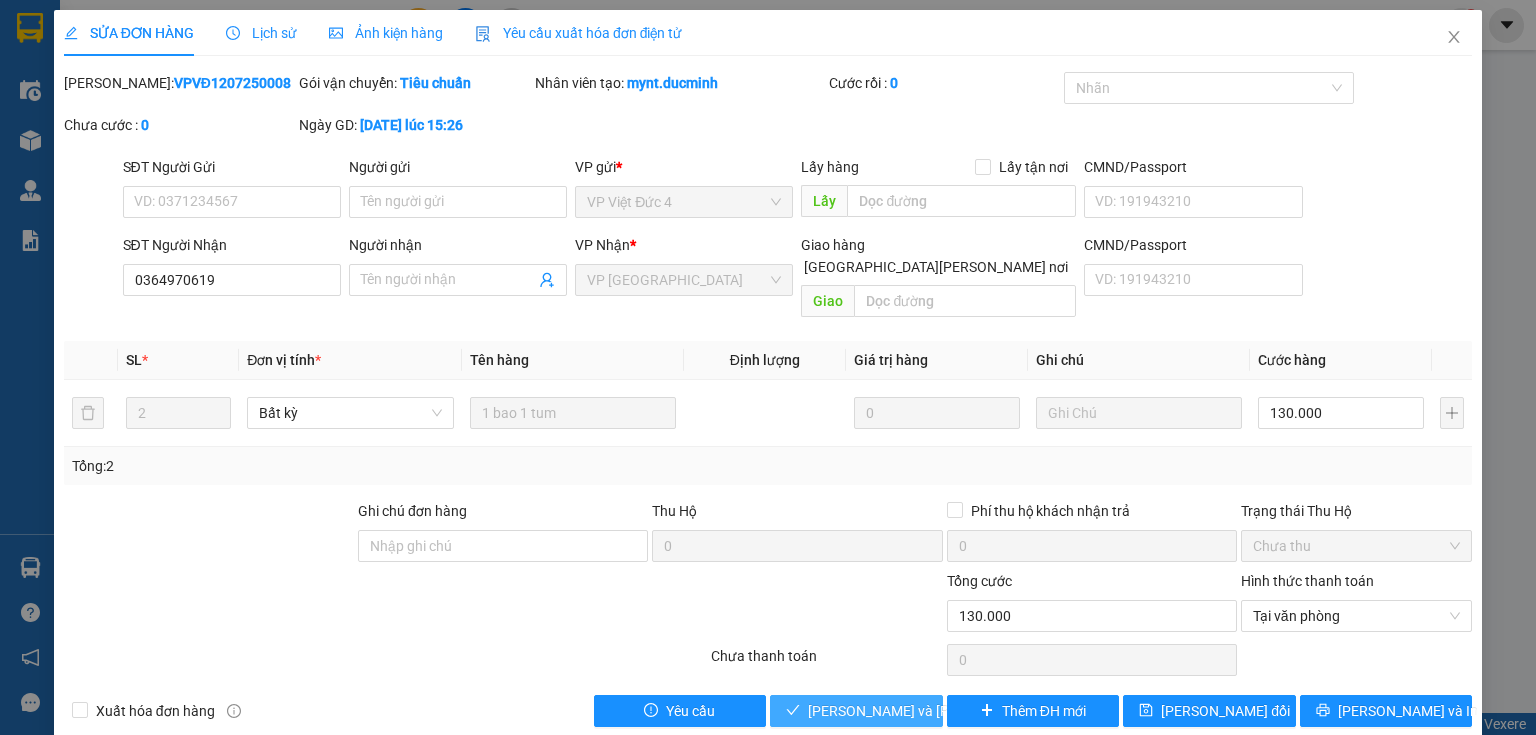 click on "Lưu và Giao hàng" at bounding box center (943, 711) 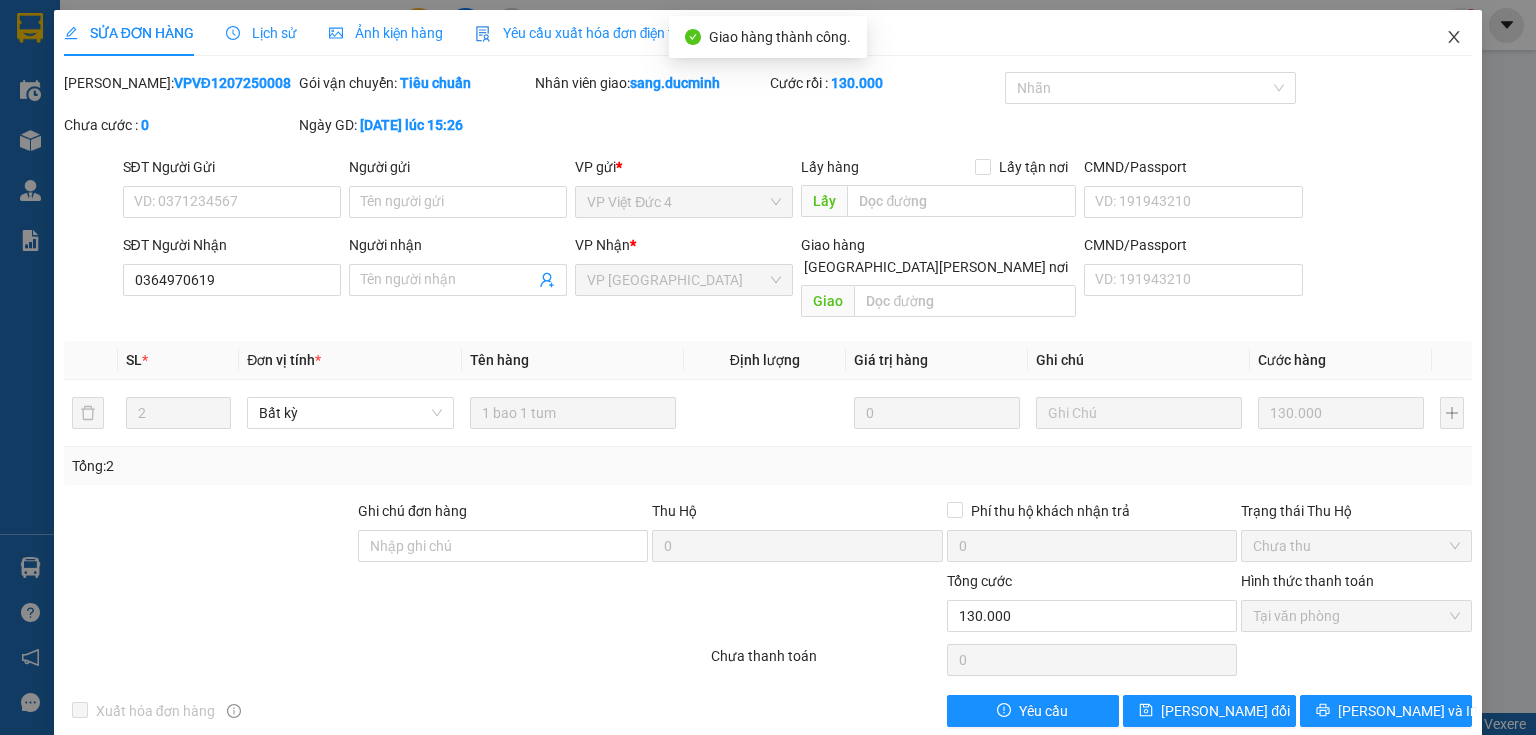 click 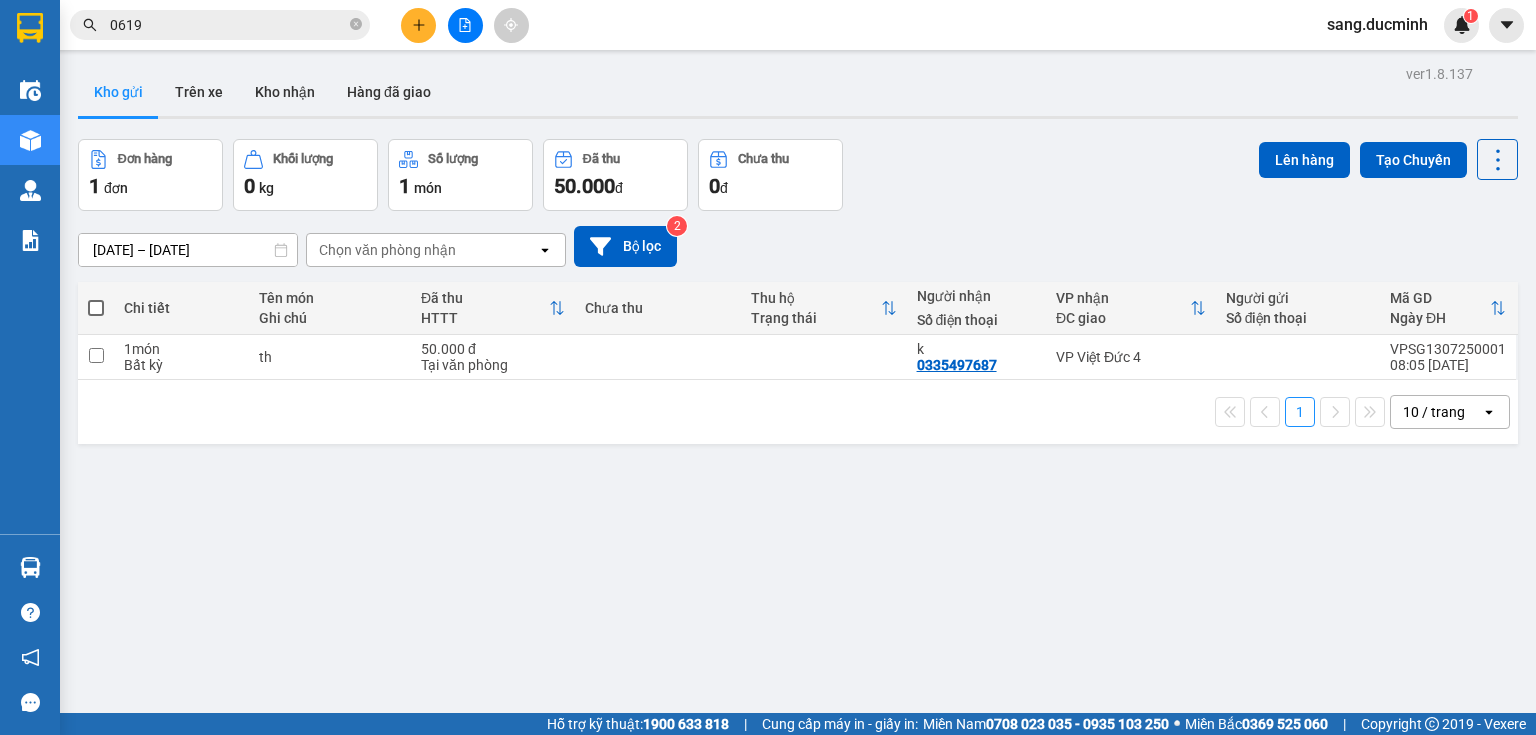 click at bounding box center [356, 25] 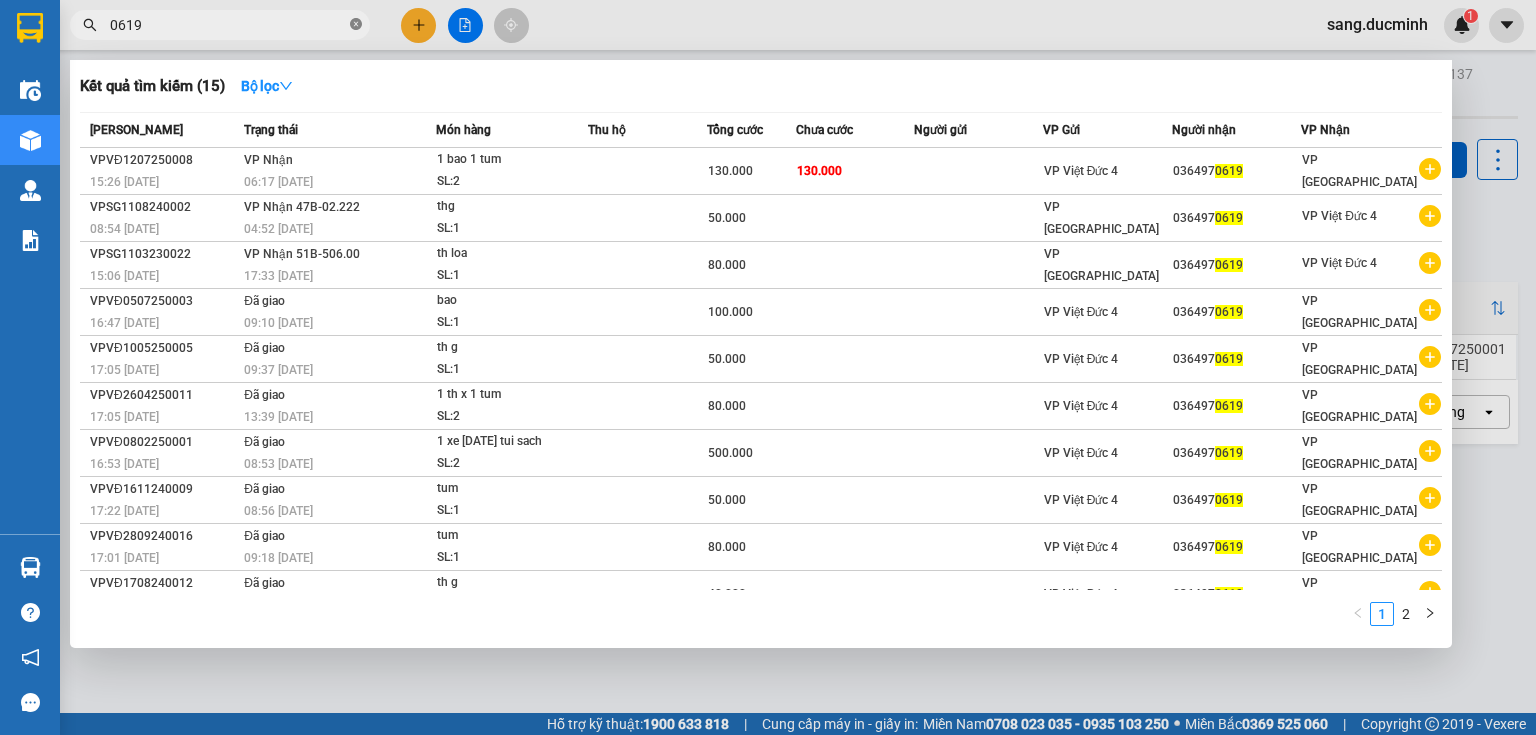 click 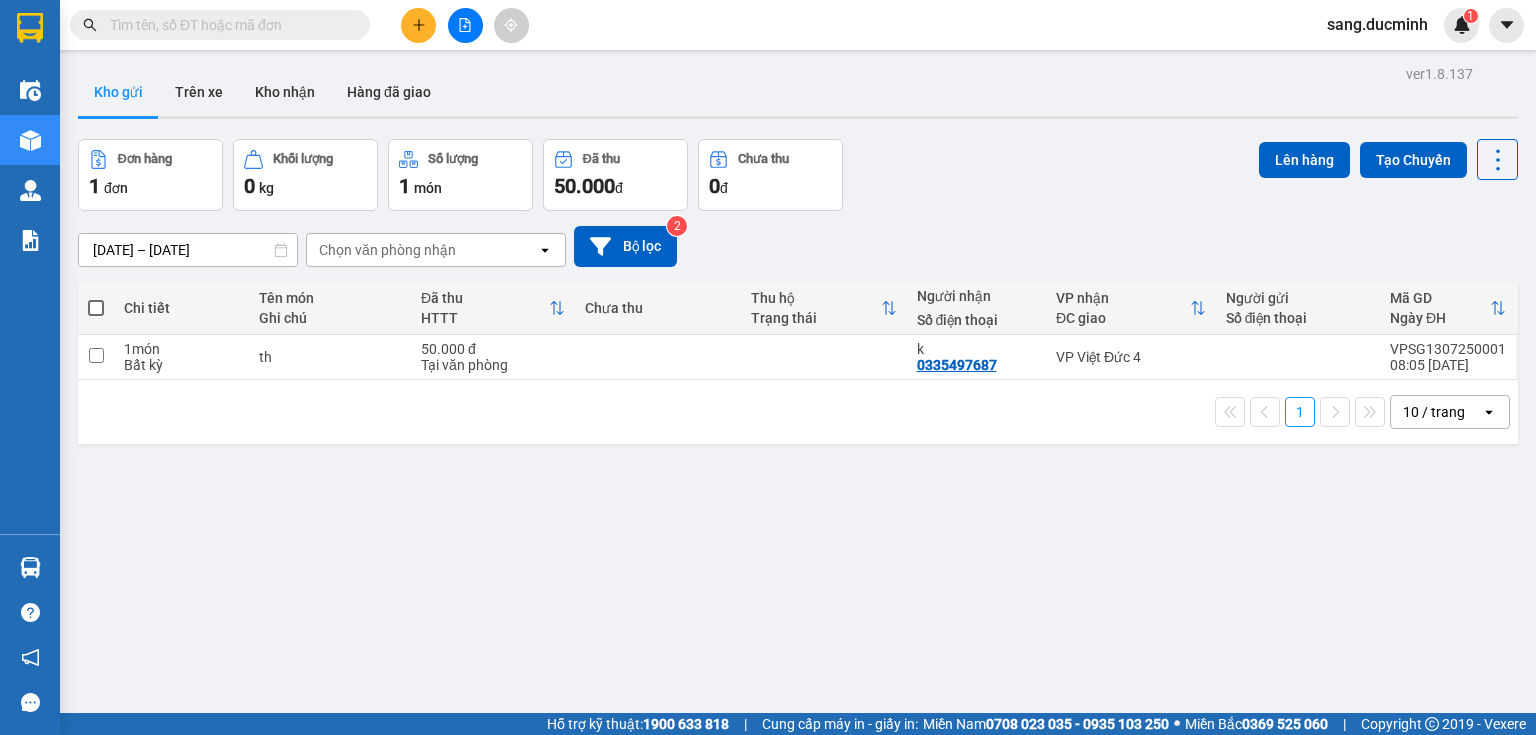 click at bounding box center (228, 25) 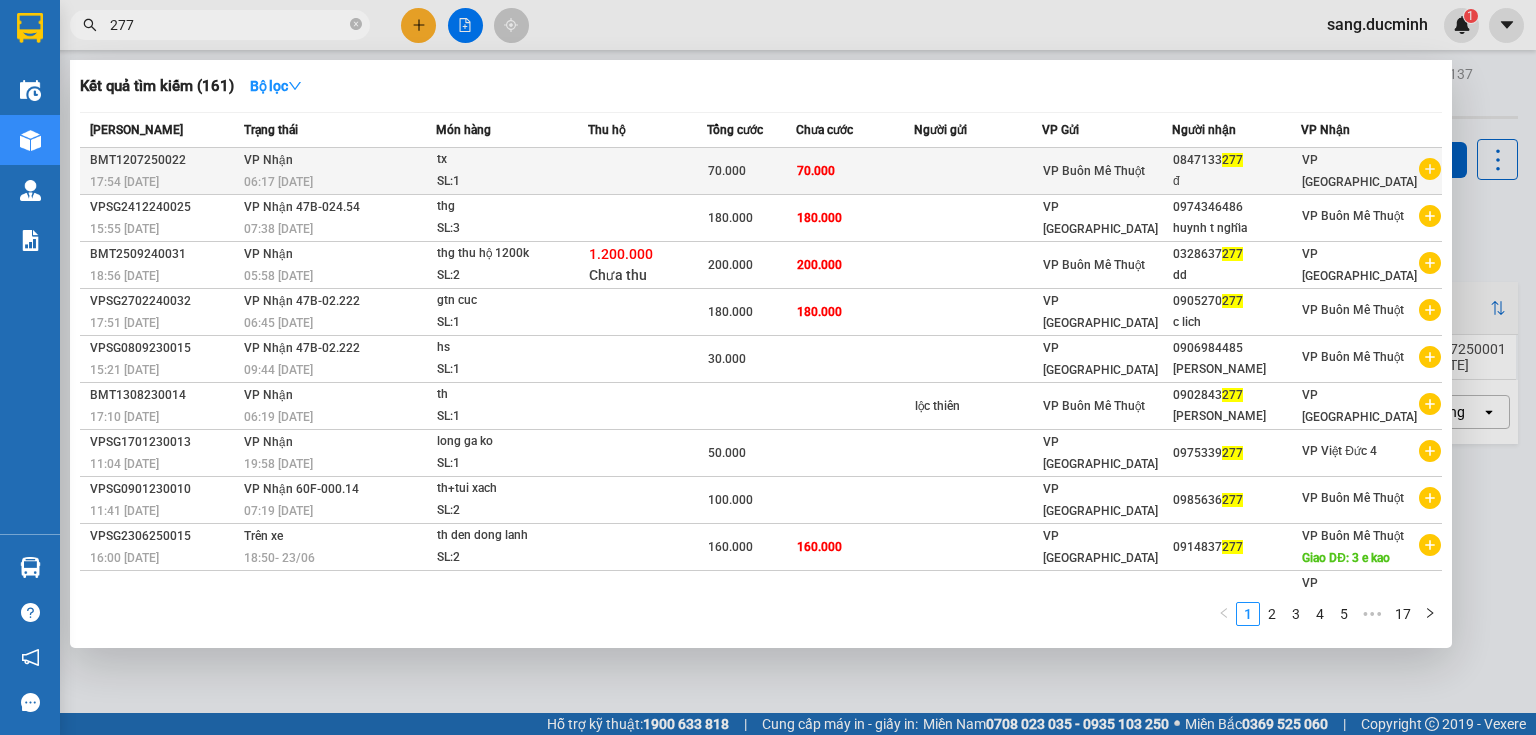 type on "277" 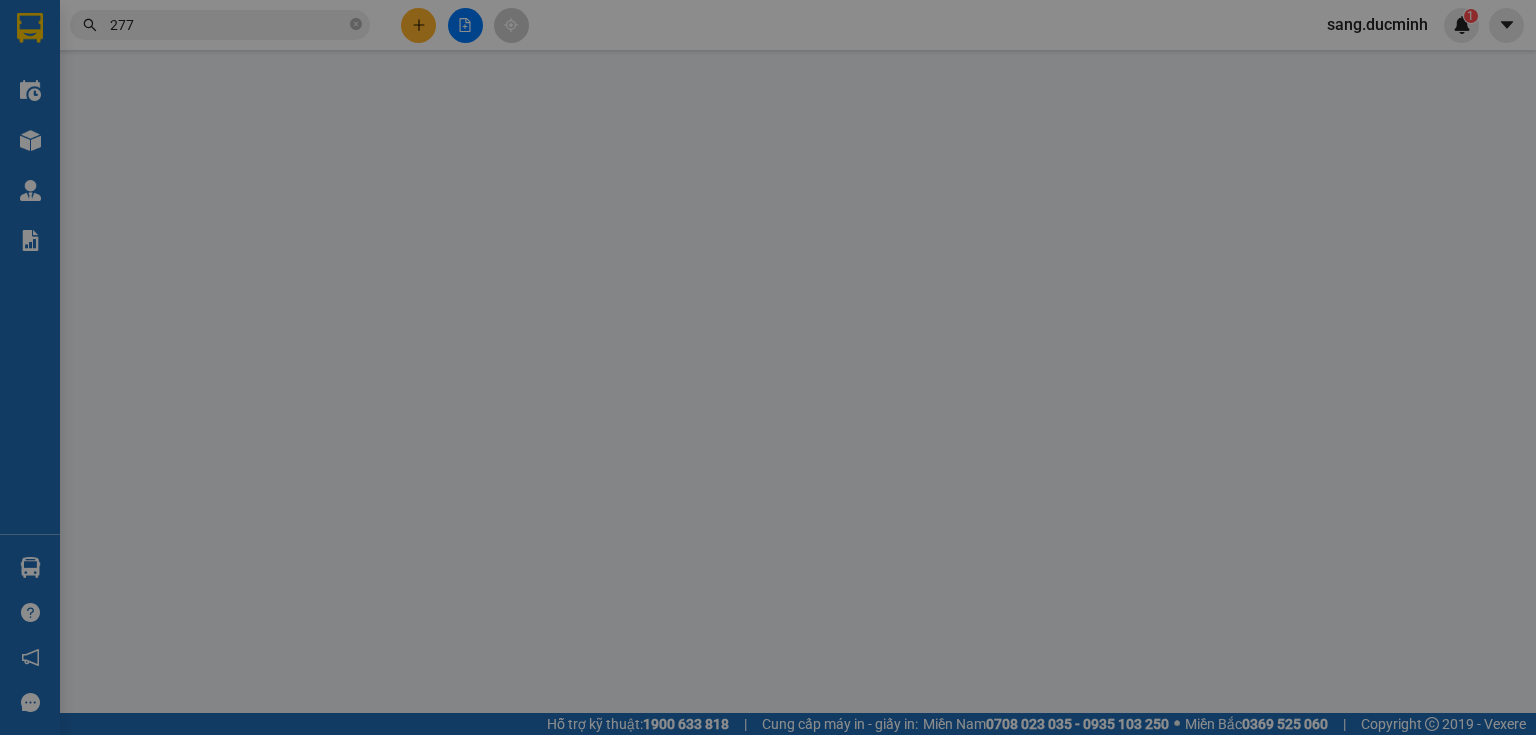 type on "0847133277" 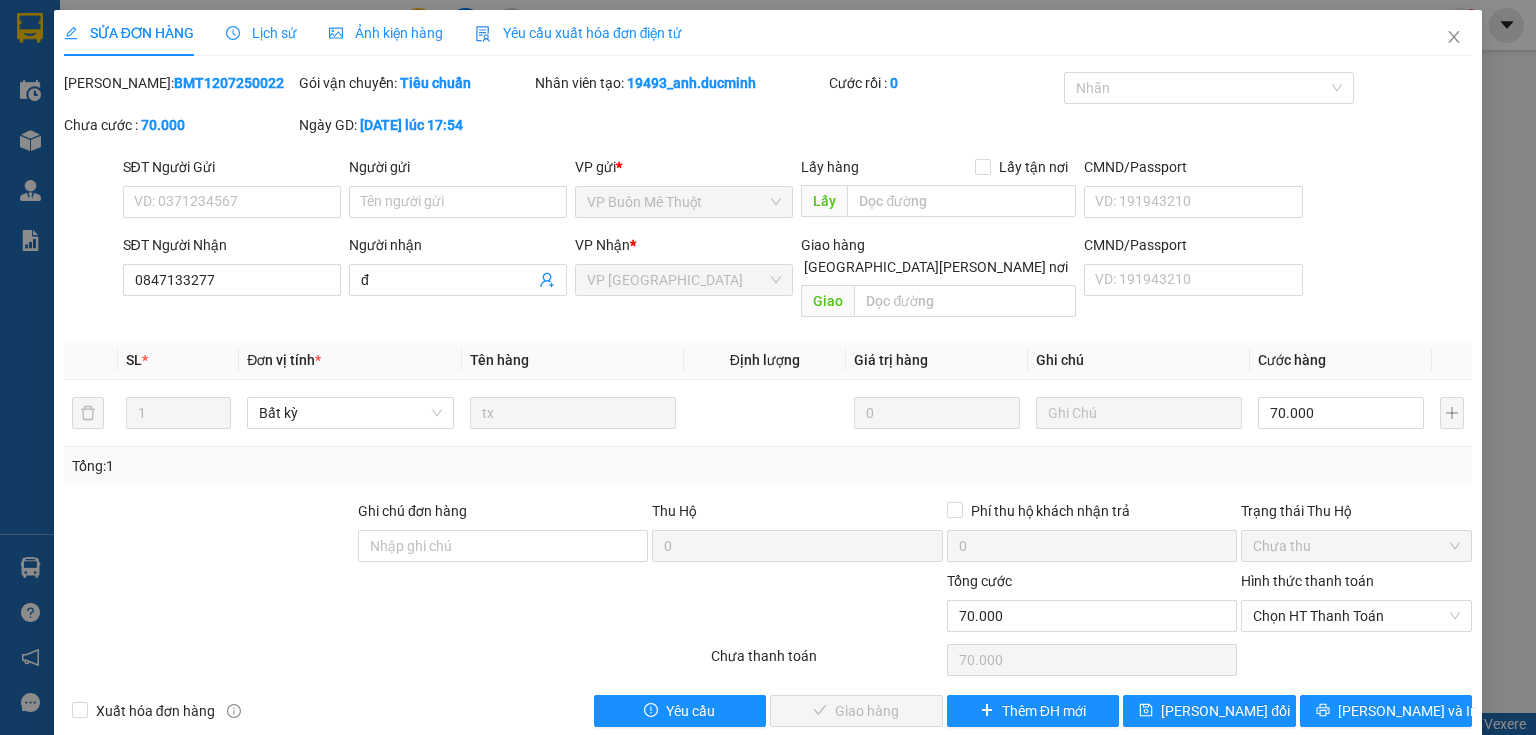 click on "Hình thức thanh toán" at bounding box center (1356, 585) 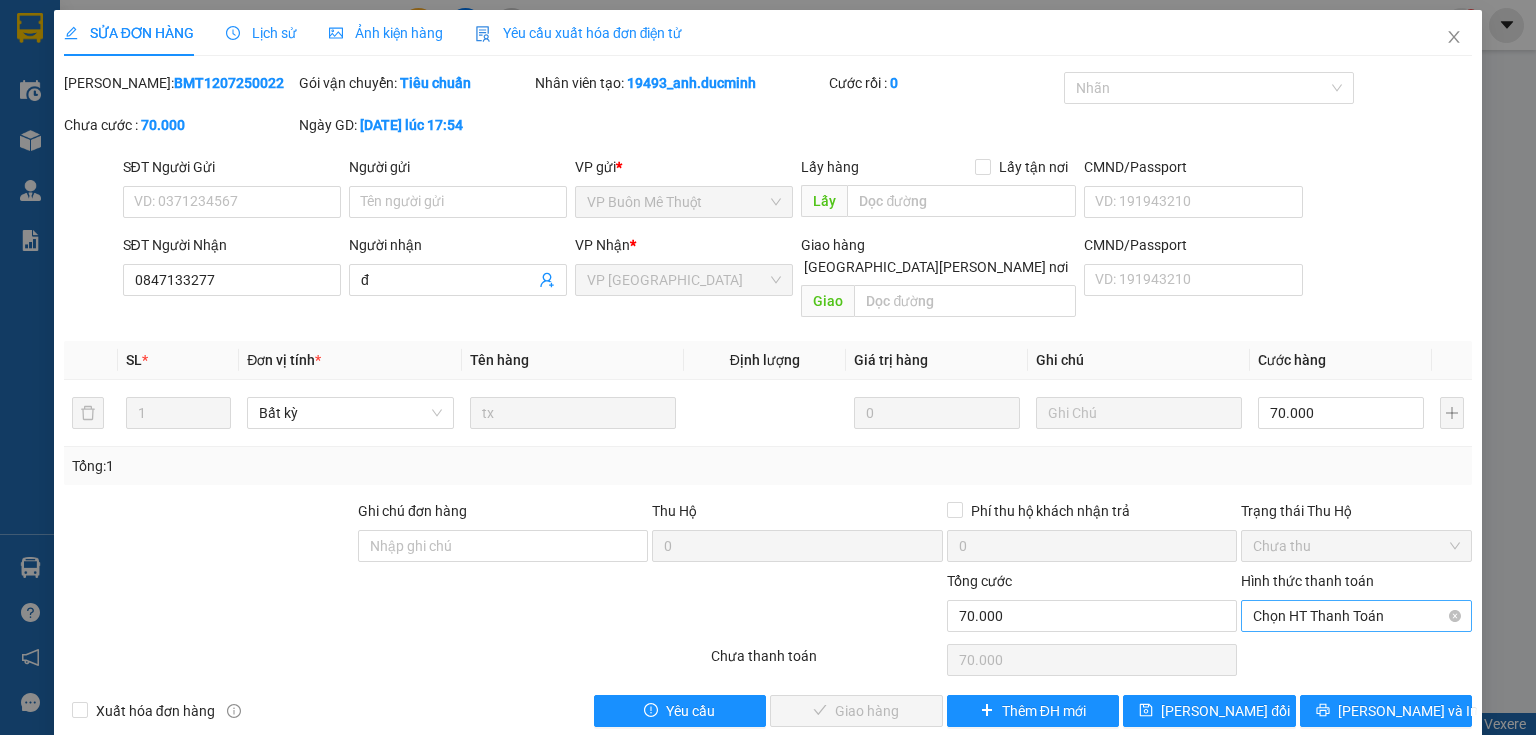 click on "Chọn HT Thanh Toán" at bounding box center (1356, 616) 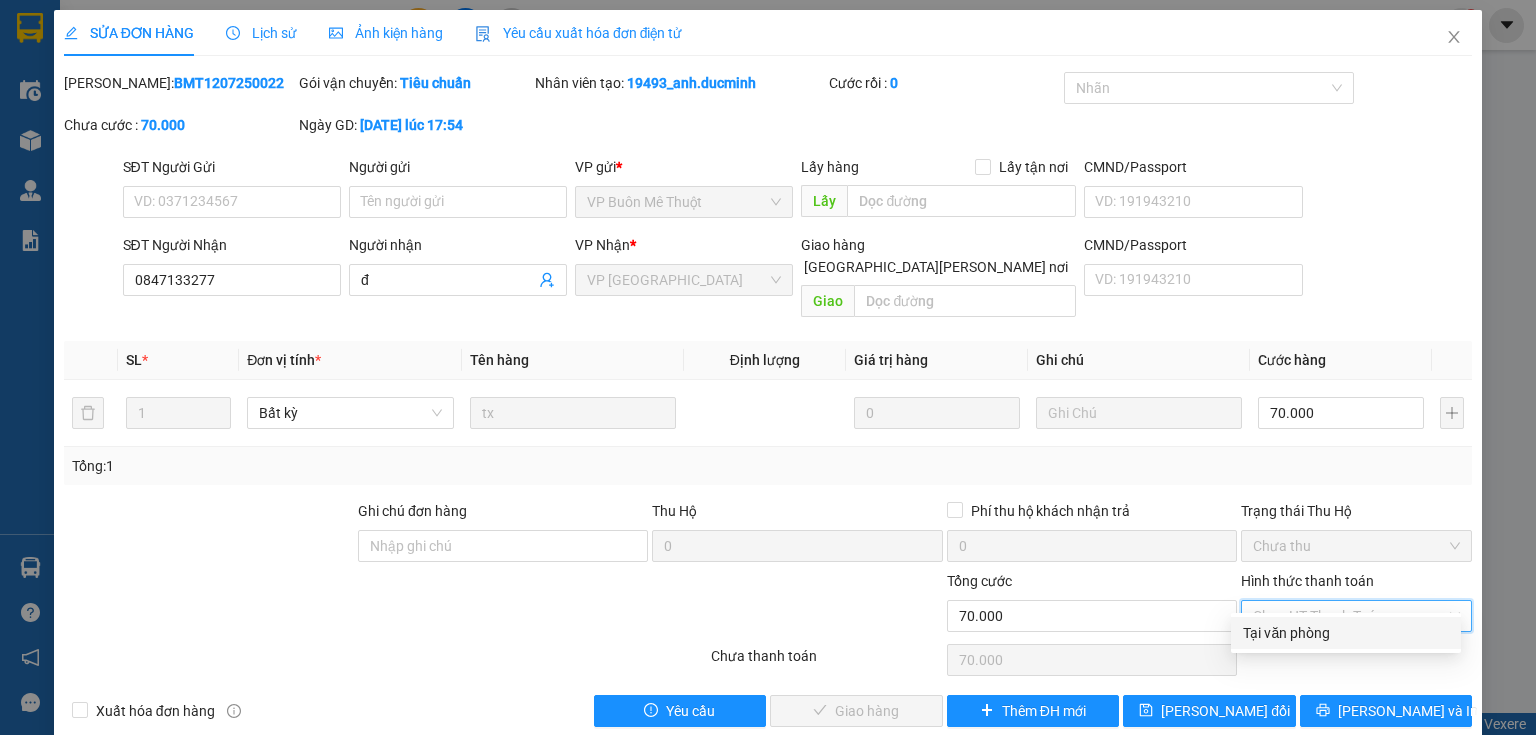 click on "Tại văn phòng" at bounding box center (1346, 633) 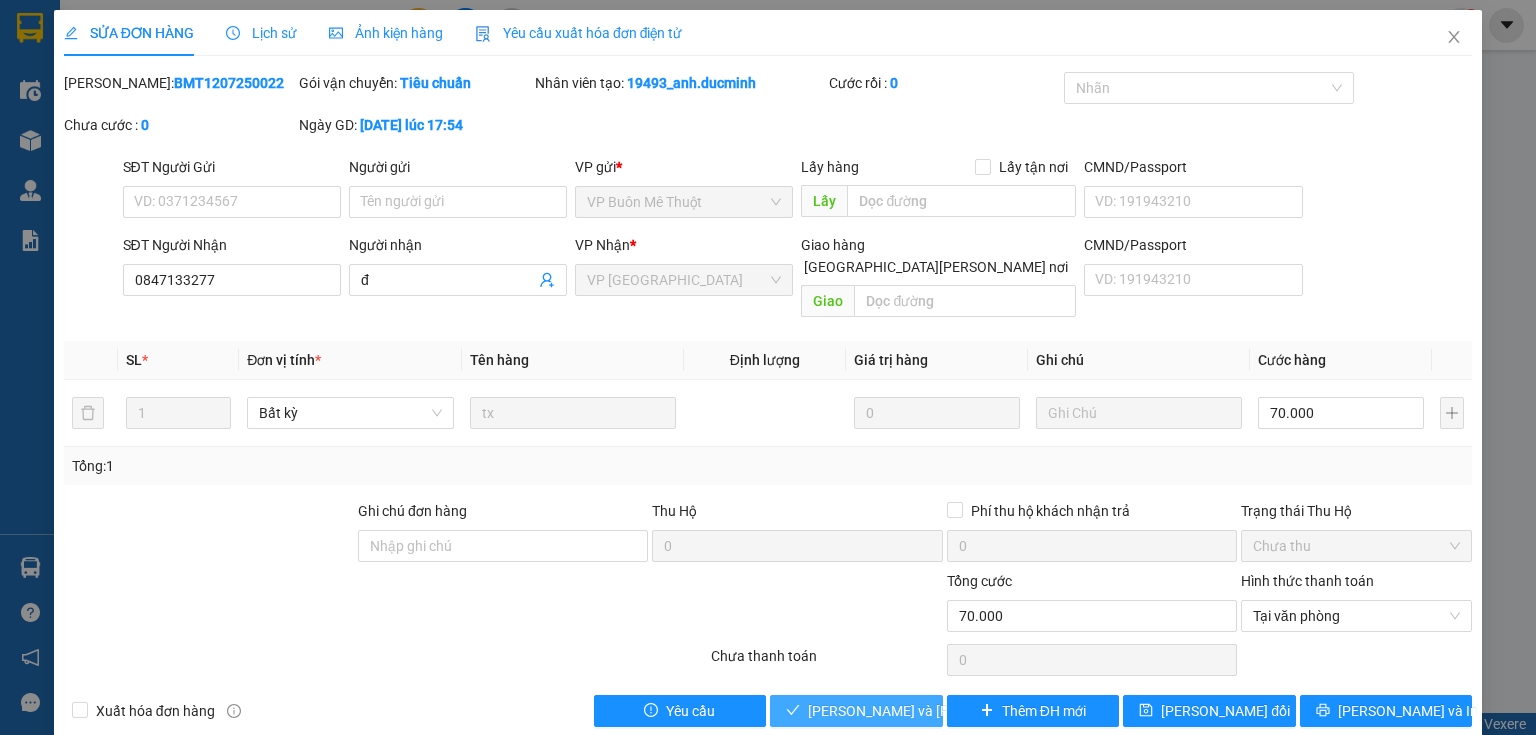 click on "Lưu và Giao hàng" at bounding box center (943, 711) 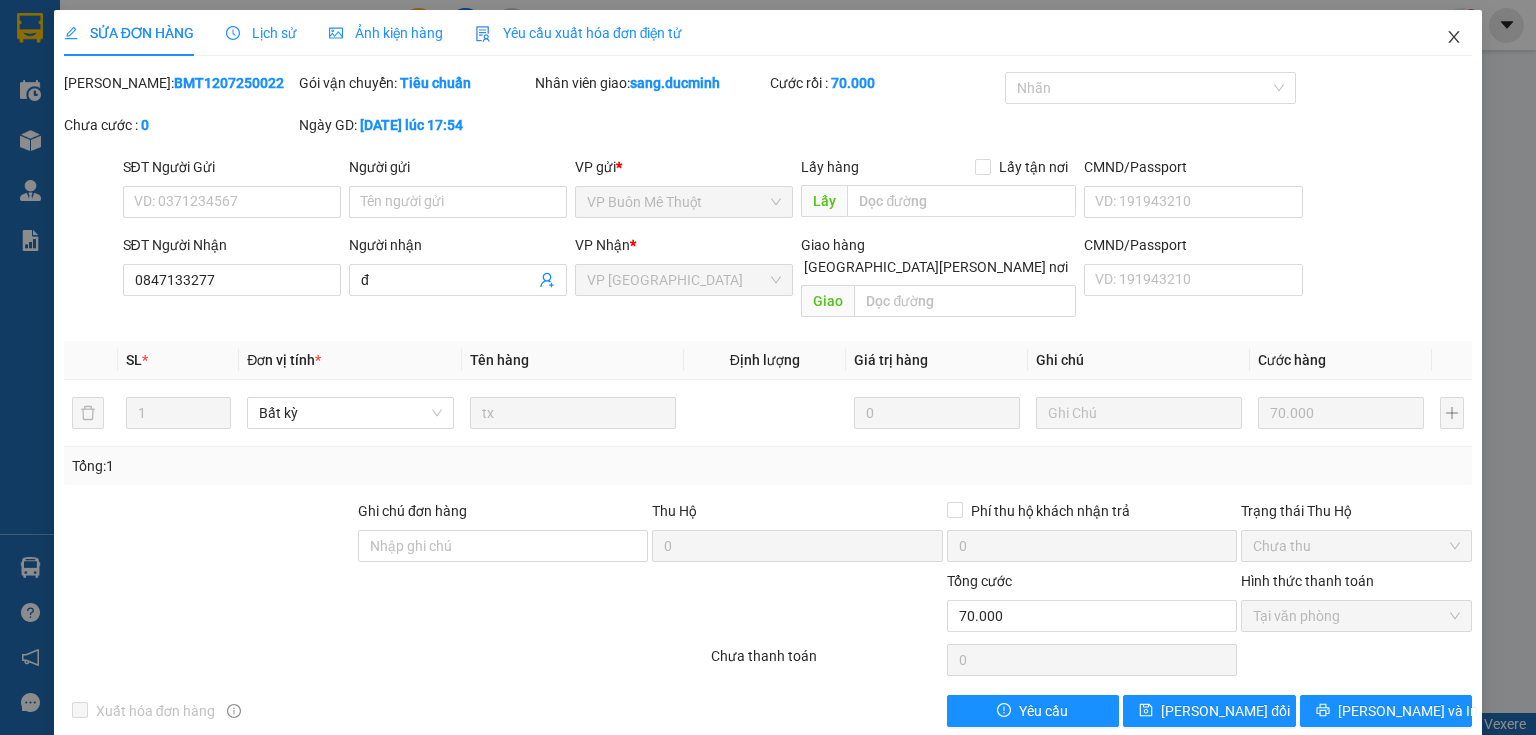 click 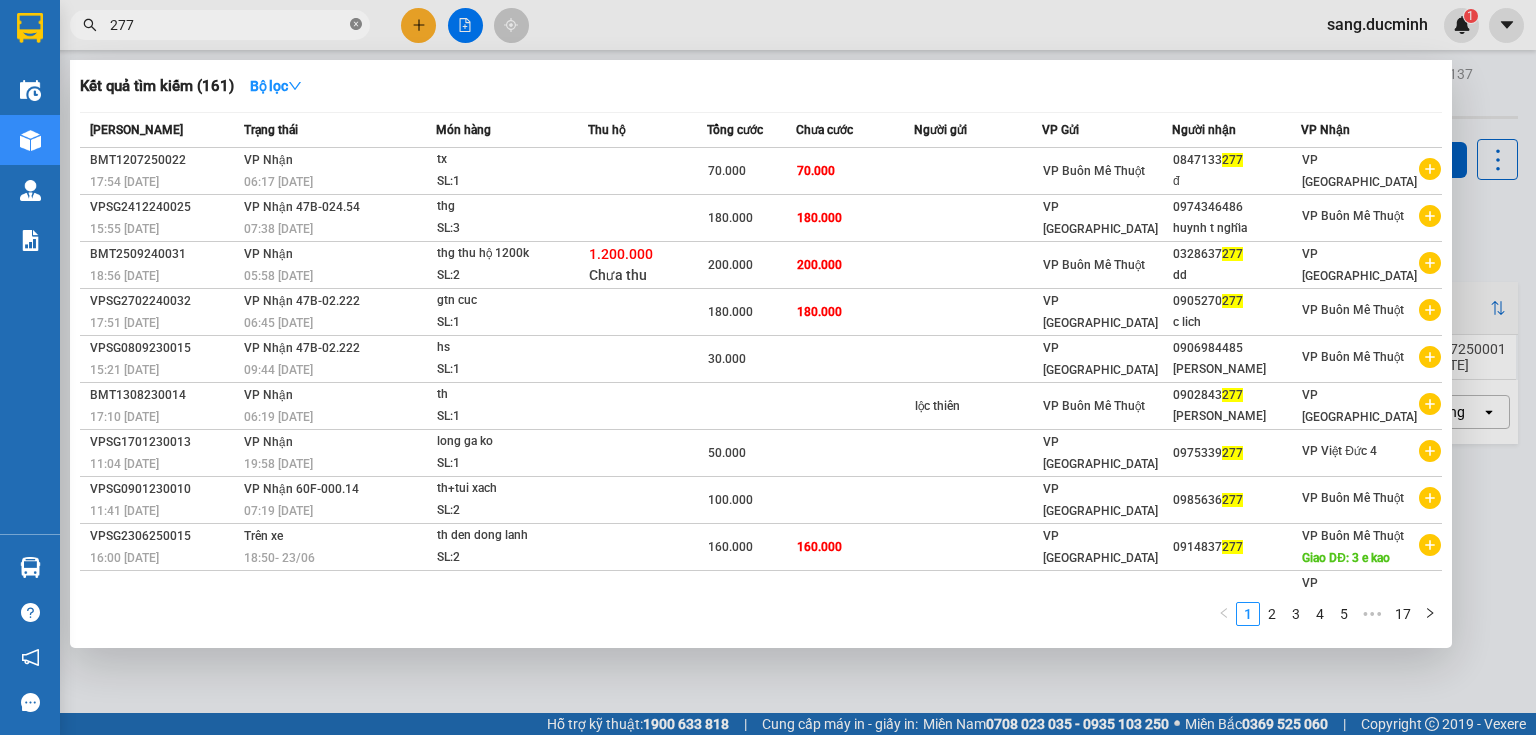 click 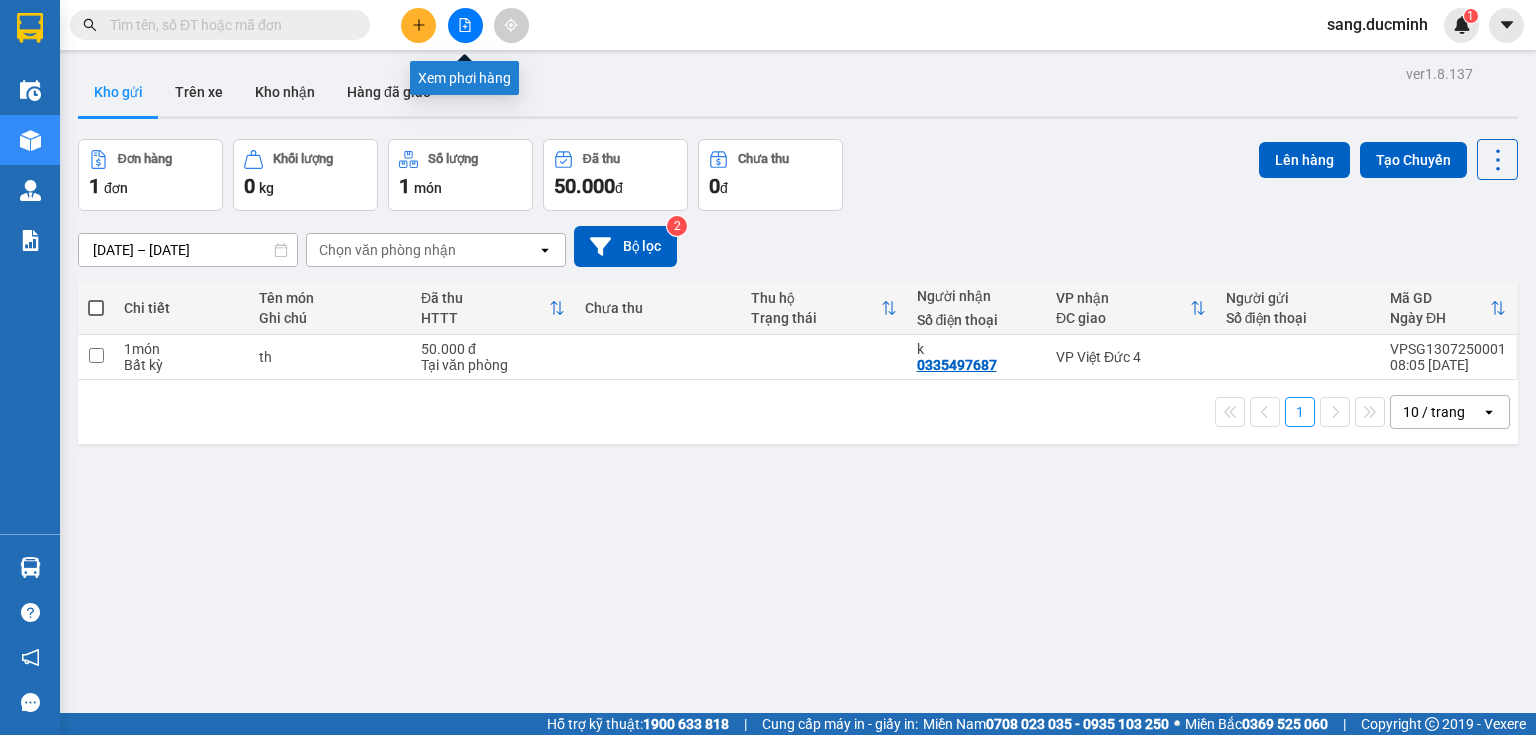 click at bounding box center [465, 25] 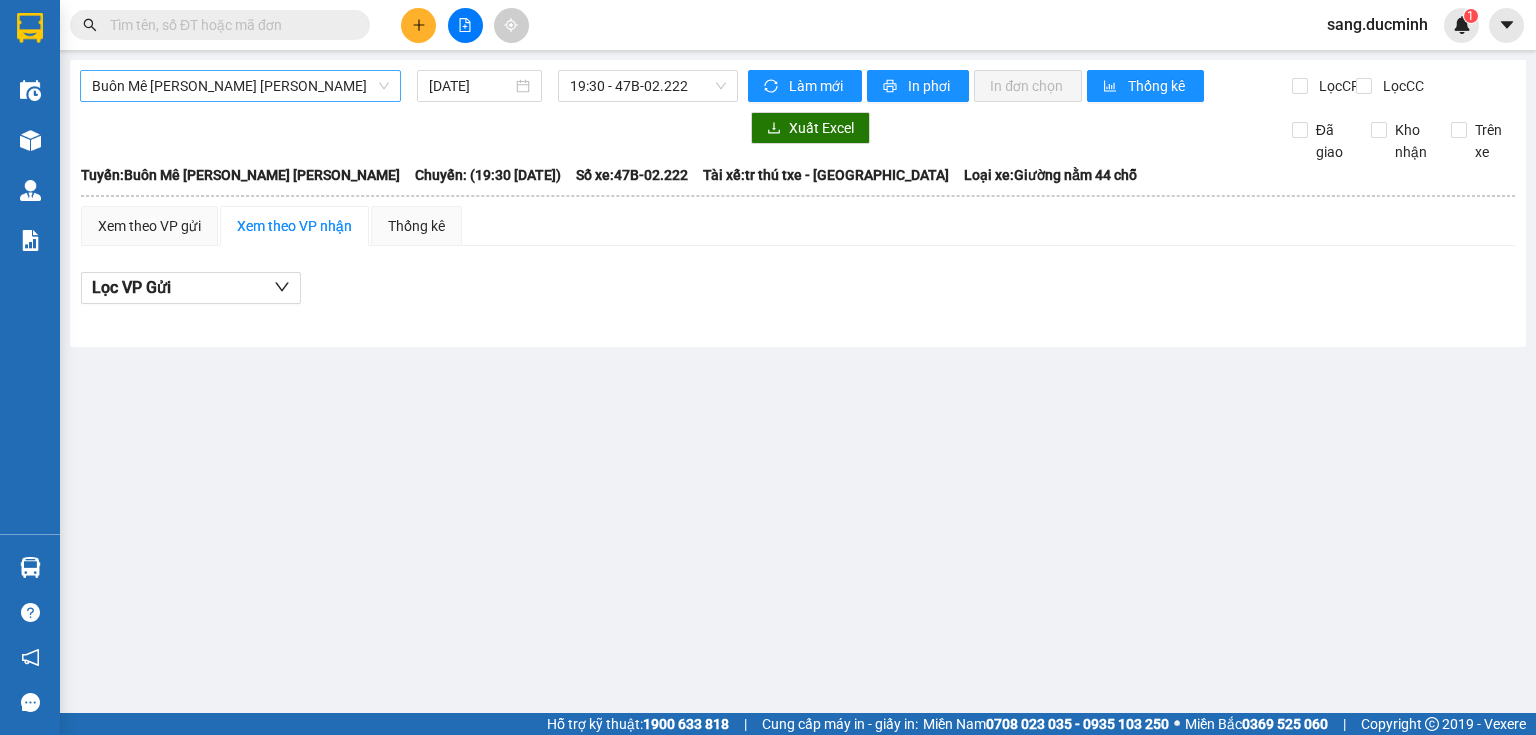 click on "Buôn Mê Thuột - [PERSON_NAME]" at bounding box center [240, 86] 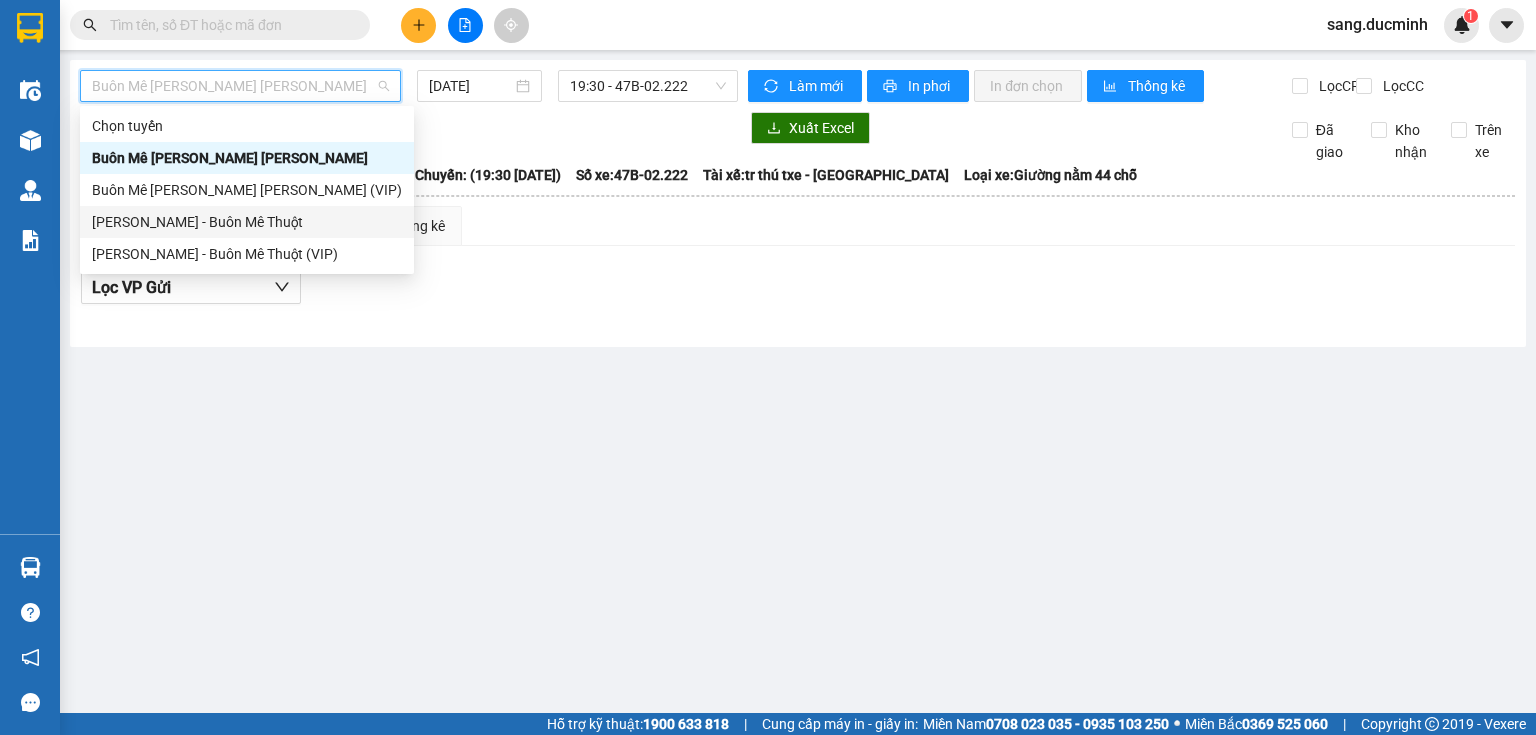 click on "[PERSON_NAME] - Buôn Mê Thuột" at bounding box center [247, 222] 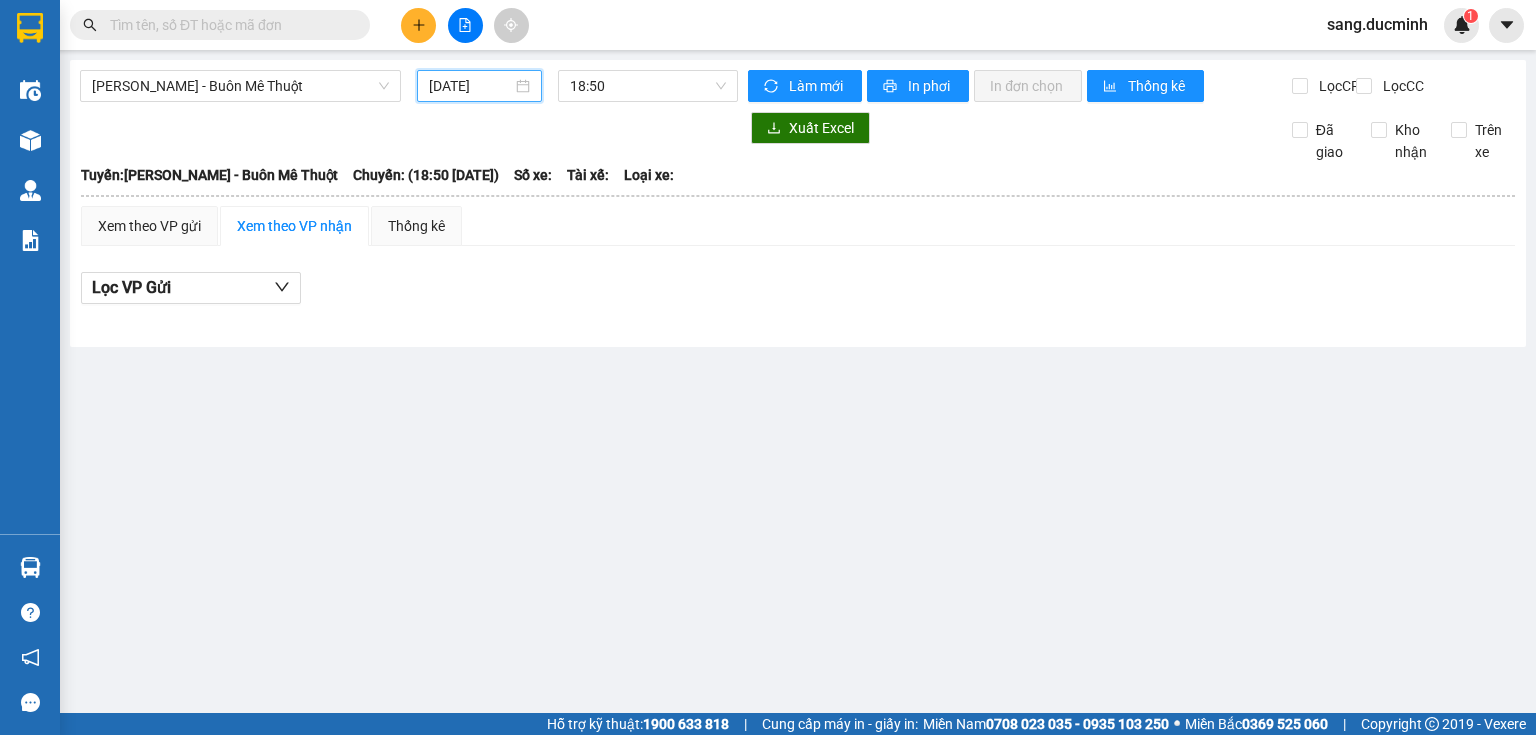 click on "[DATE]" at bounding box center [470, 86] 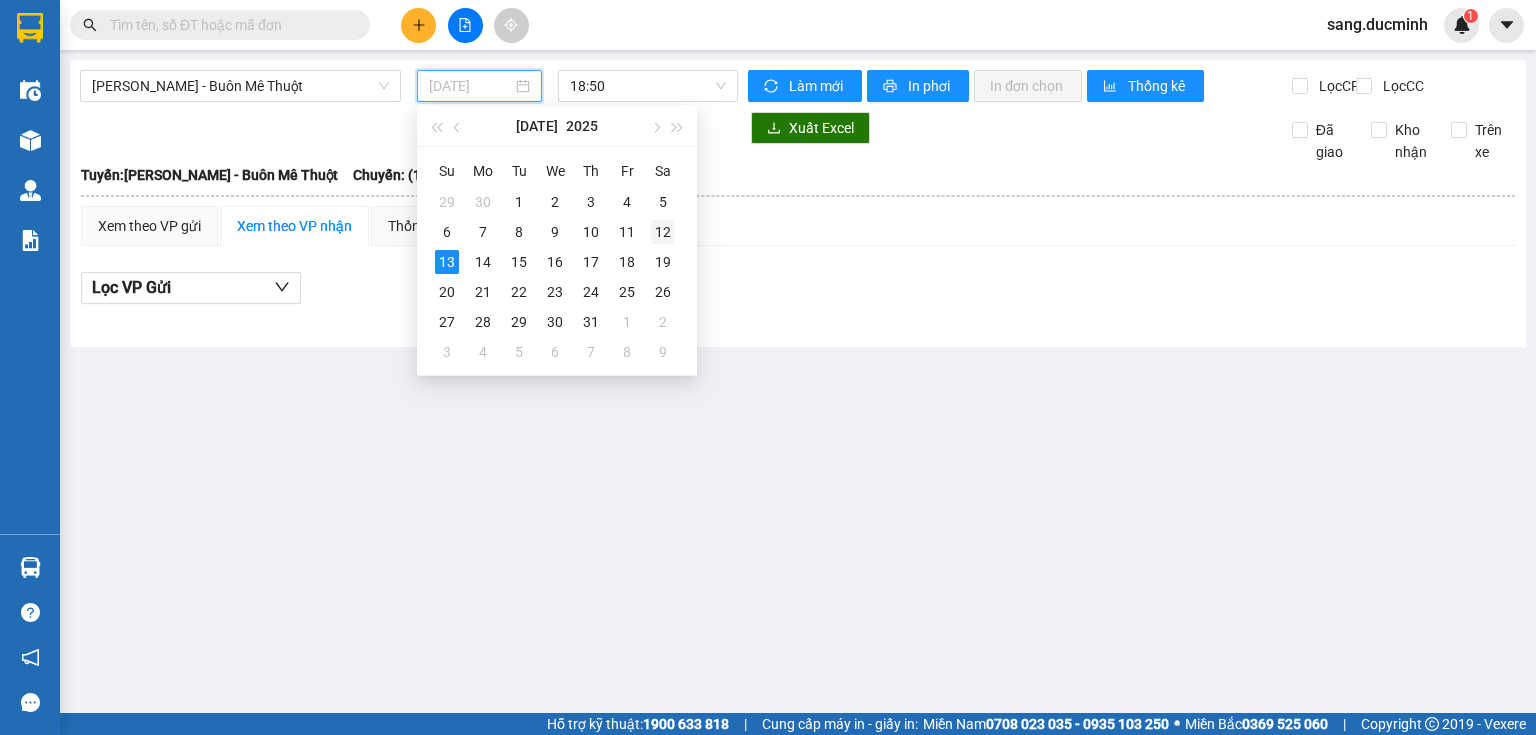 click on "12" at bounding box center (663, 232) 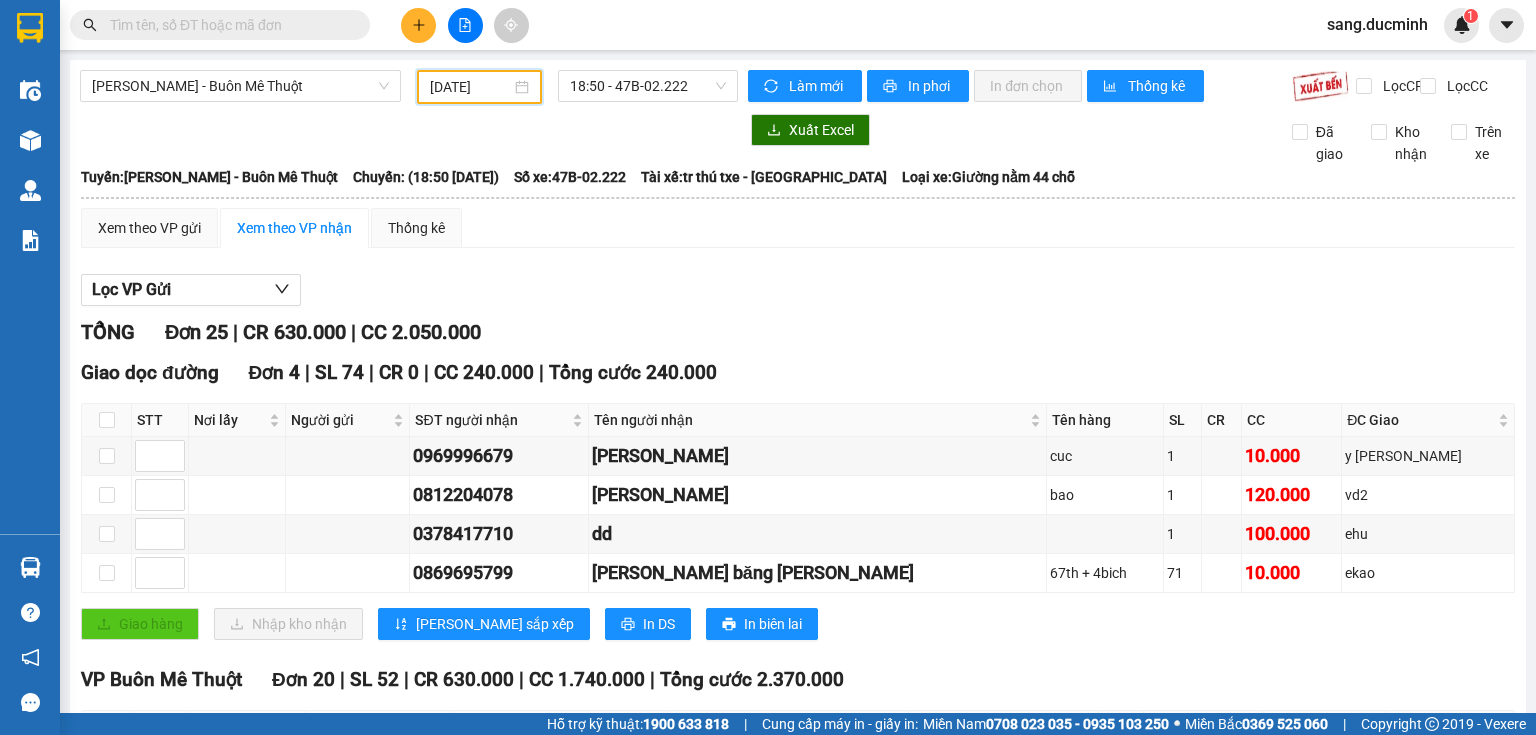 scroll, scrollTop: 80, scrollLeft: 0, axis: vertical 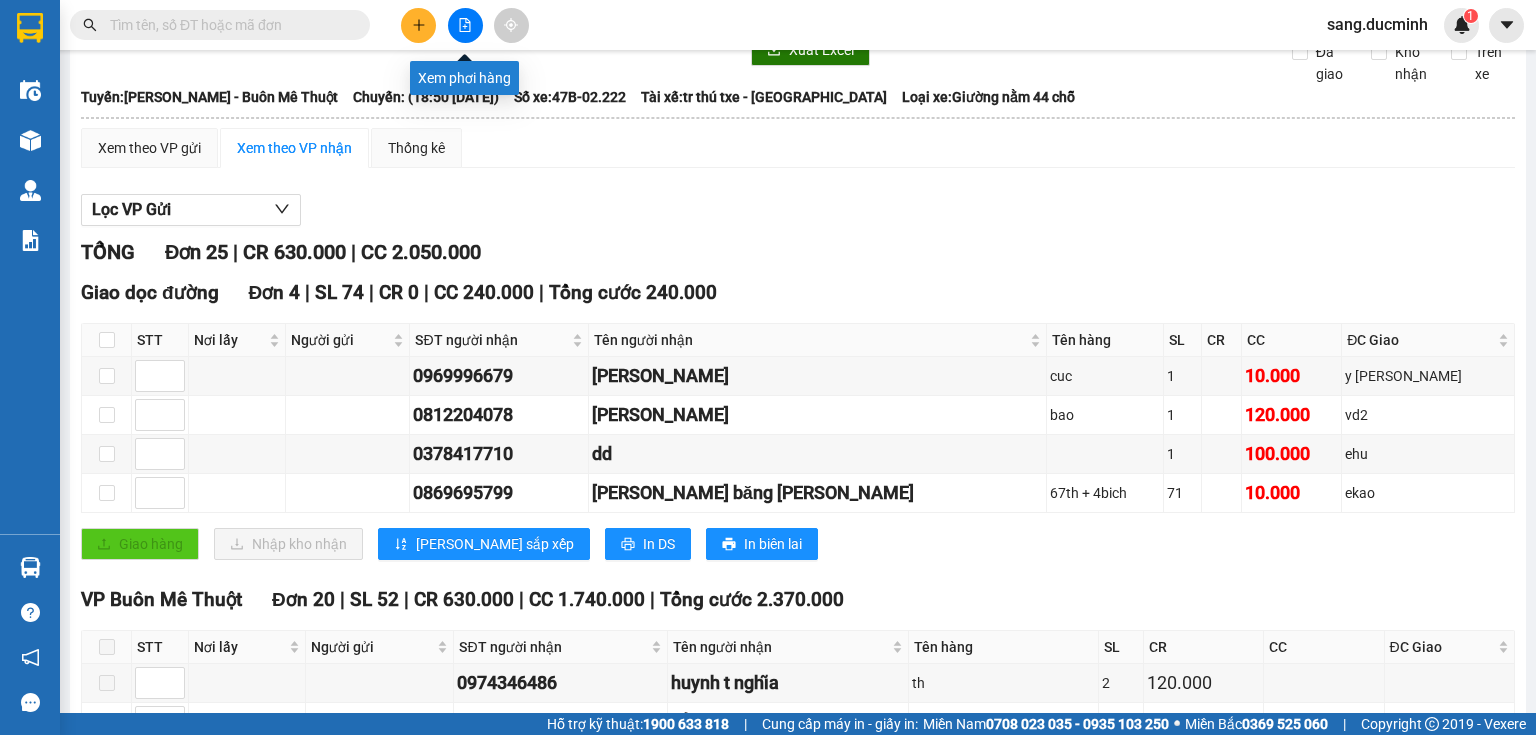 click 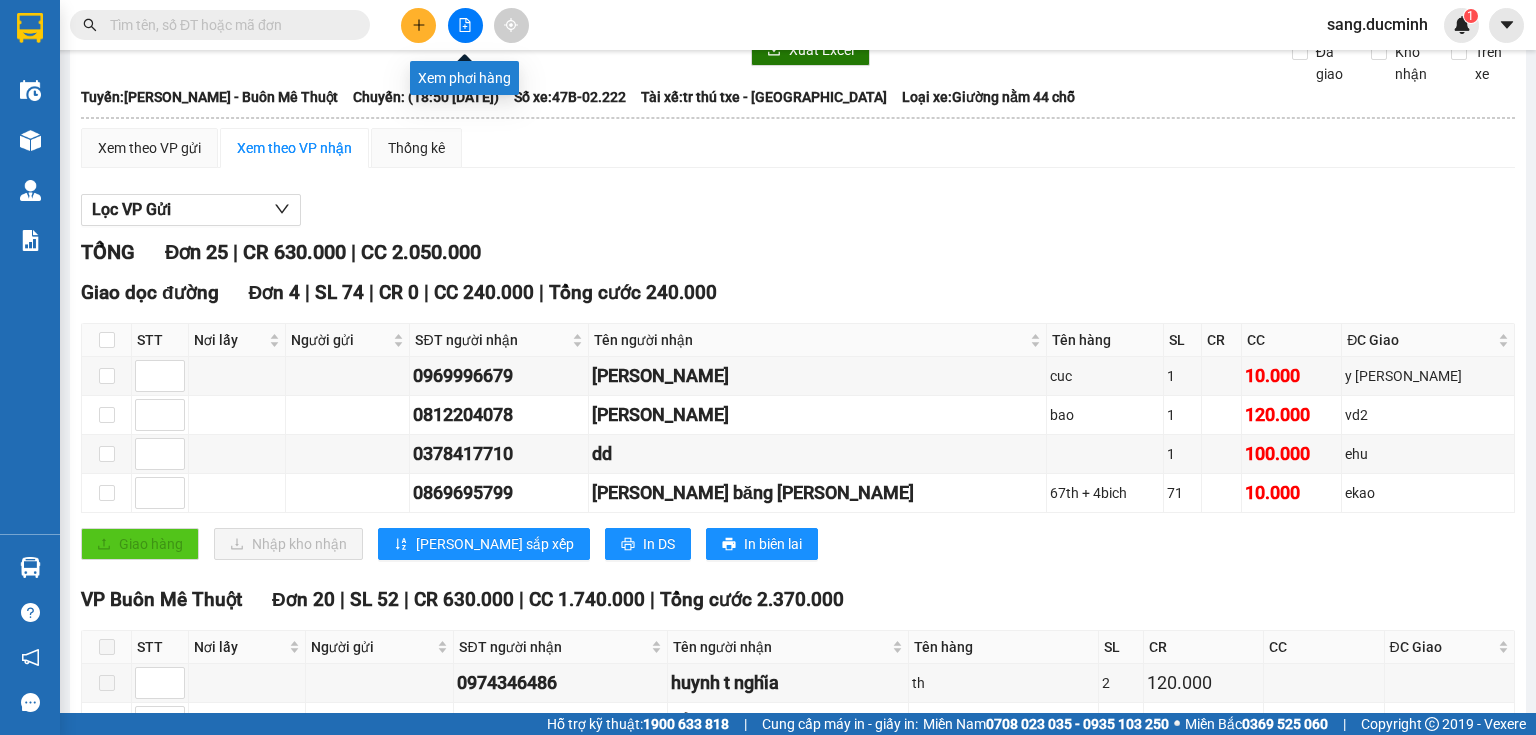 click 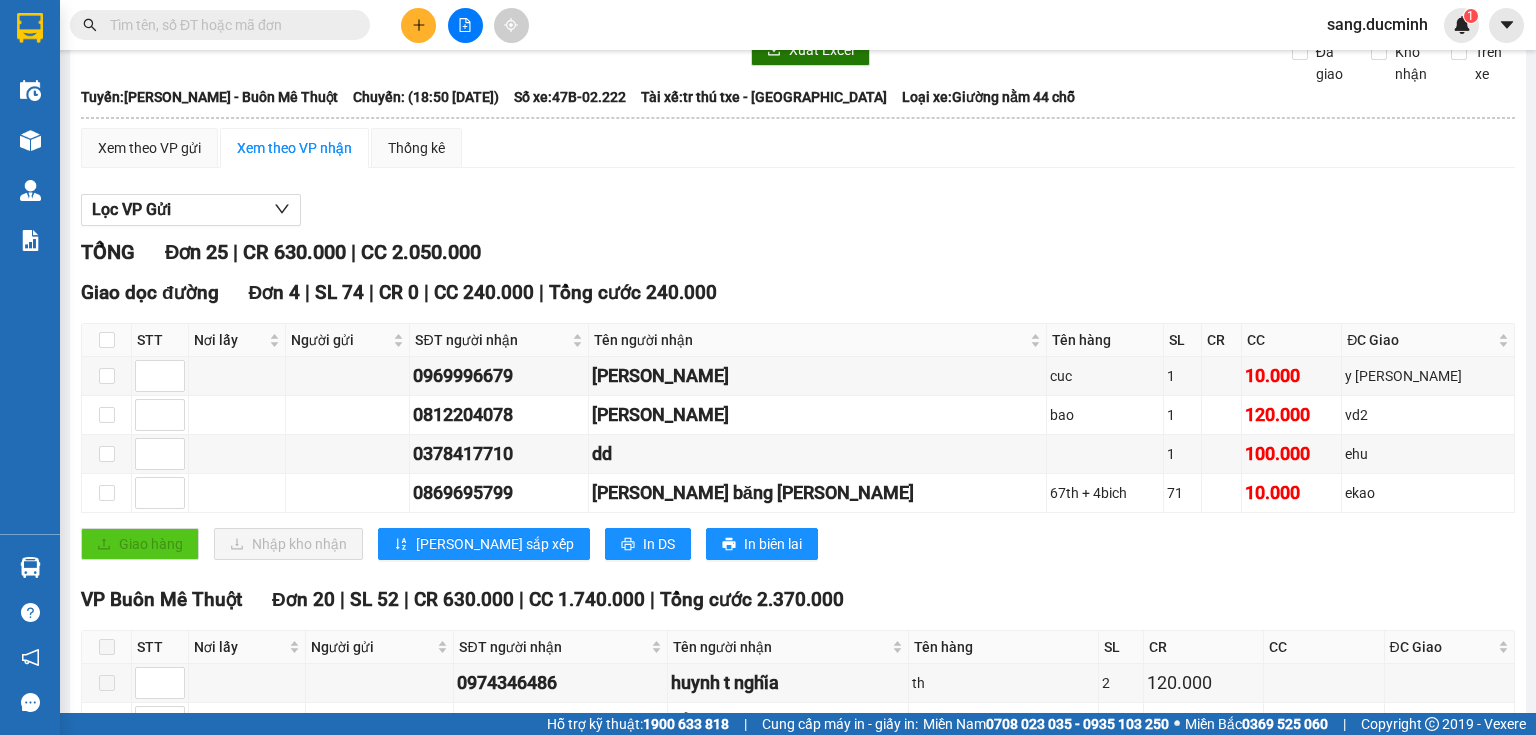 click 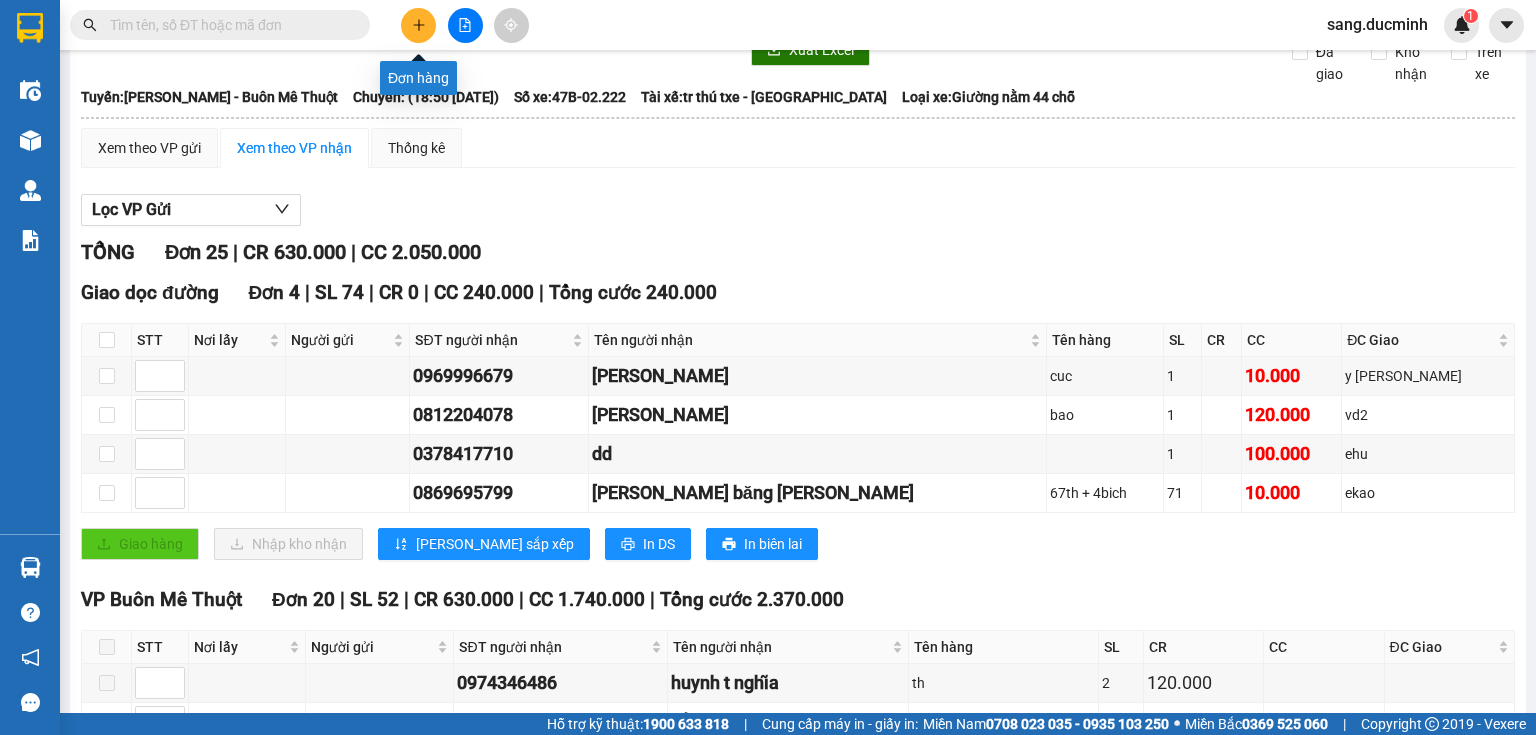 click 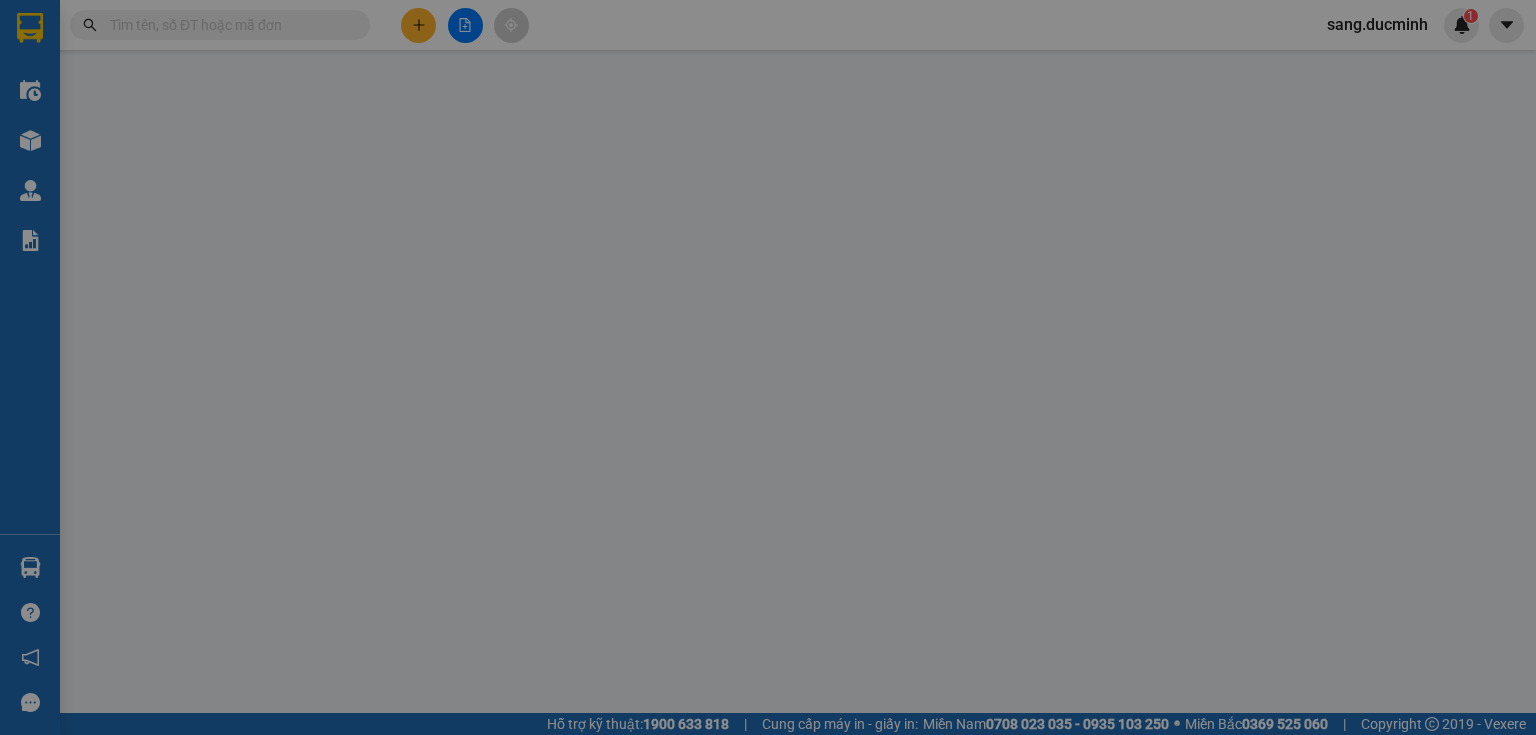 scroll, scrollTop: 0, scrollLeft: 0, axis: both 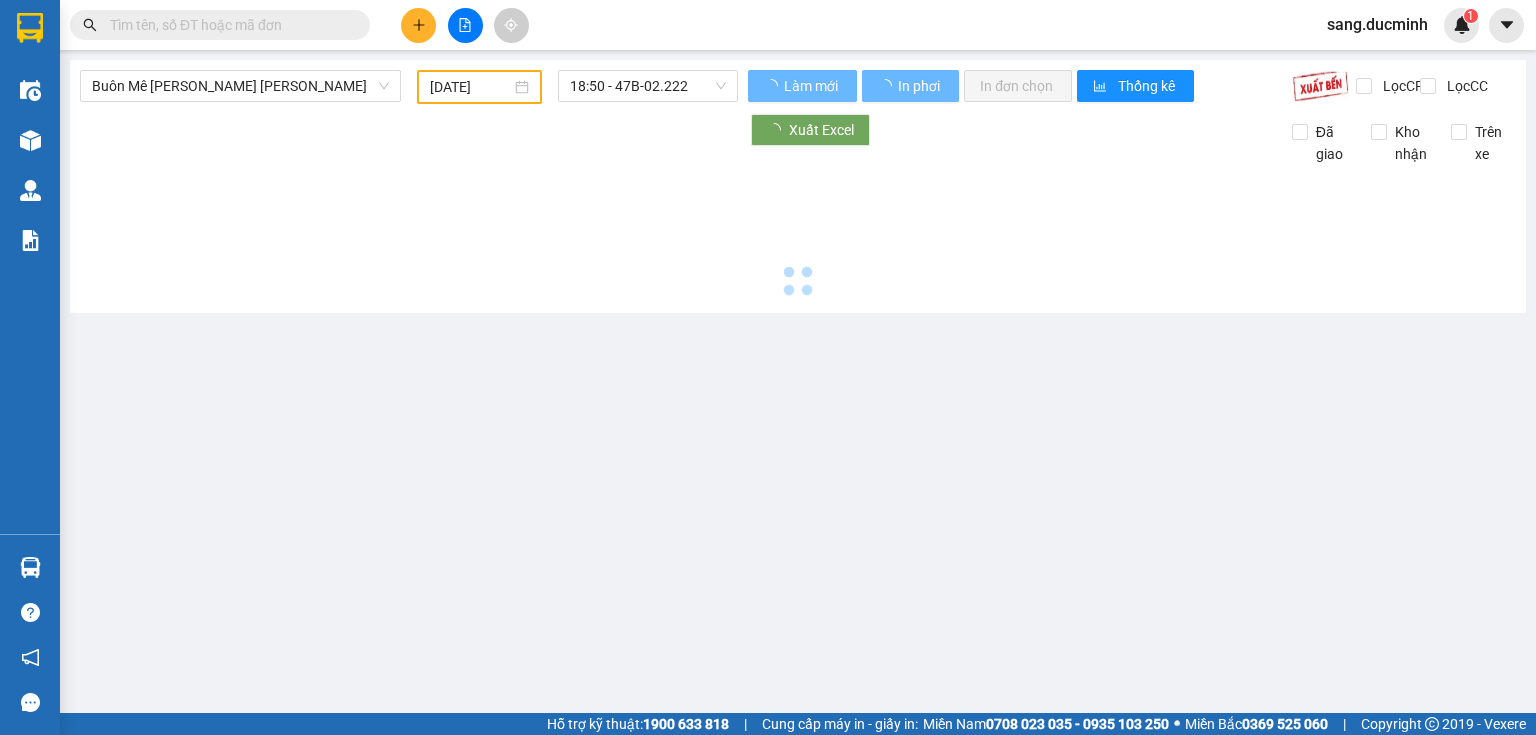 type on "[DATE]" 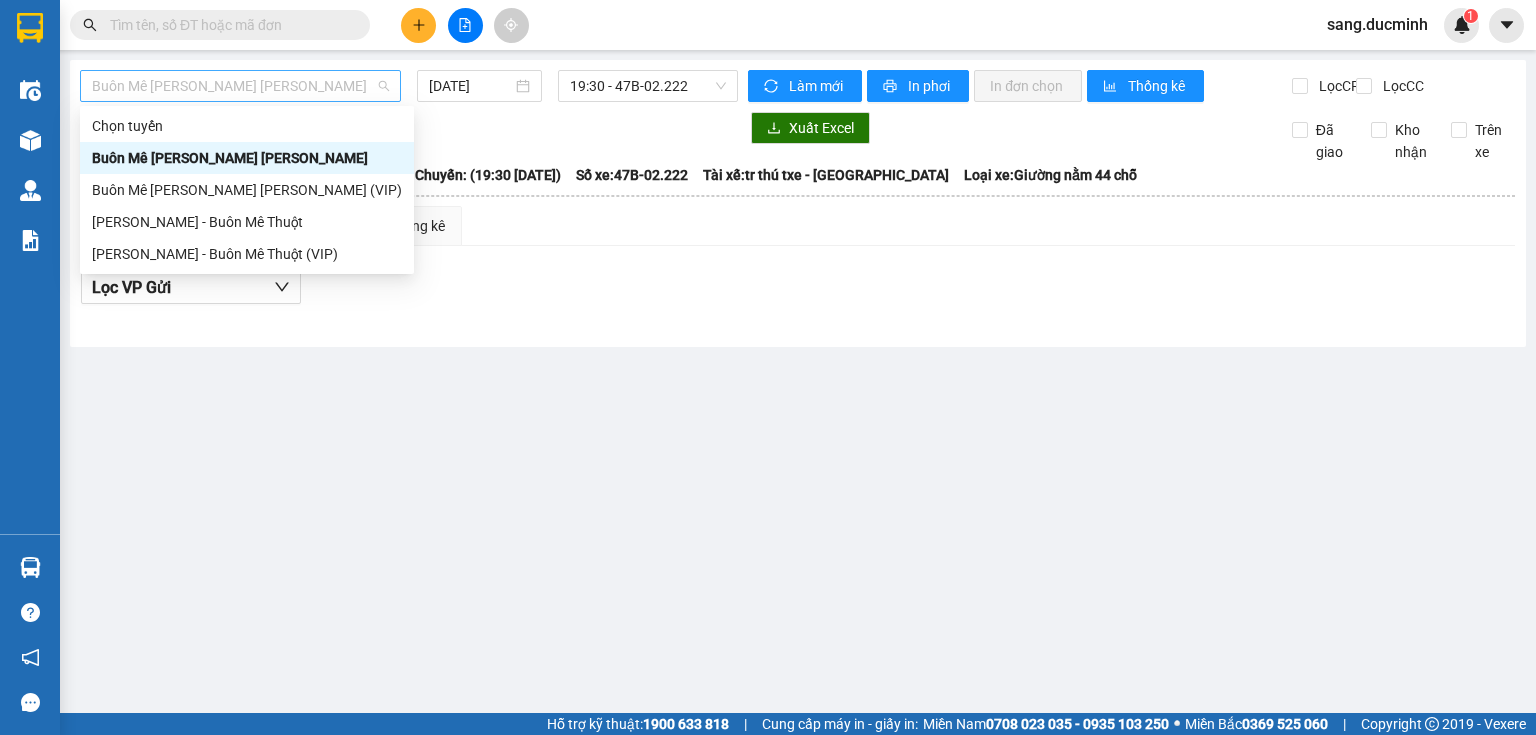click on "Buôn Mê Thuột - [PERSON_NAME]" at bounding box center [240, 86] 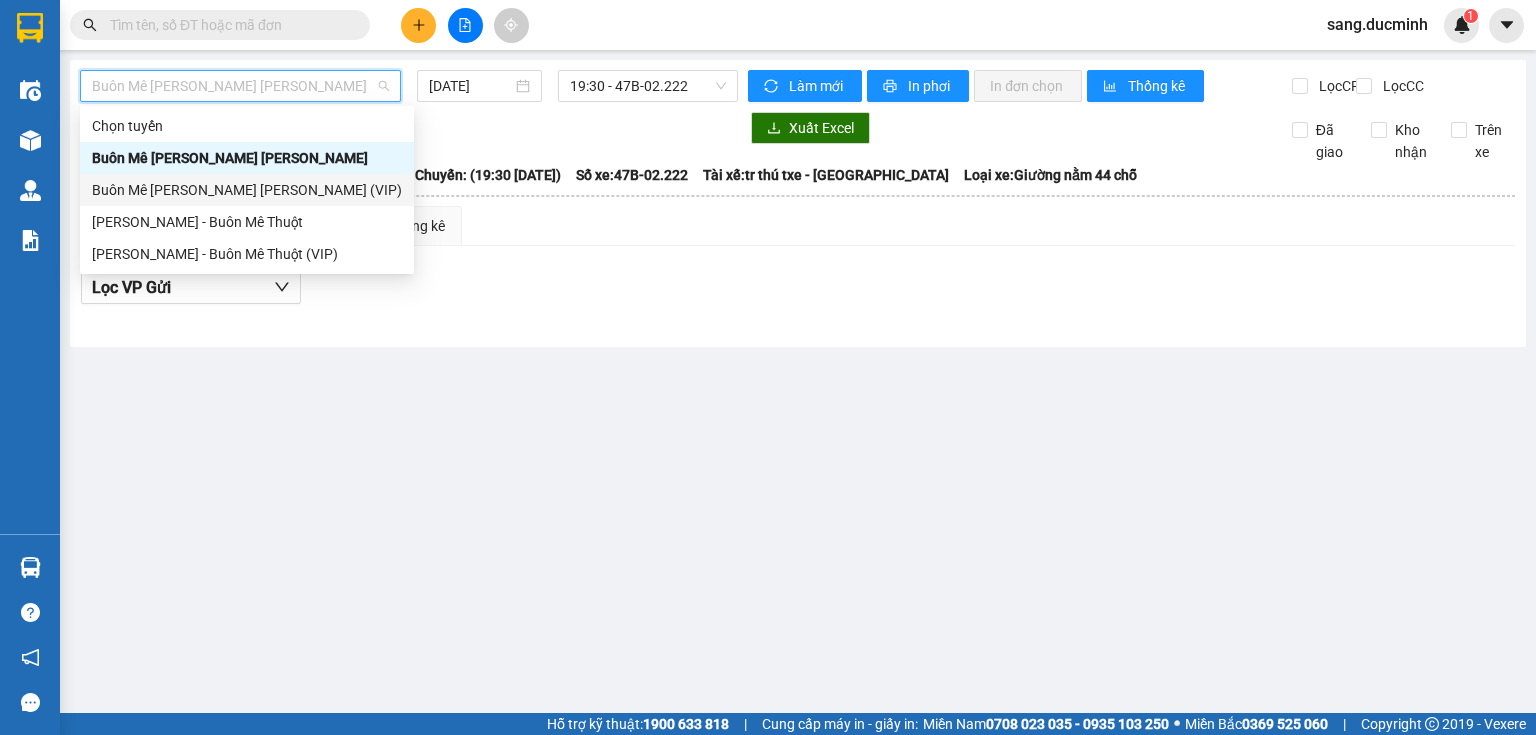 click on "Buôn Mê Thuột - [PERSON_NAME] (VIP)" at bounding box center [247, 190] 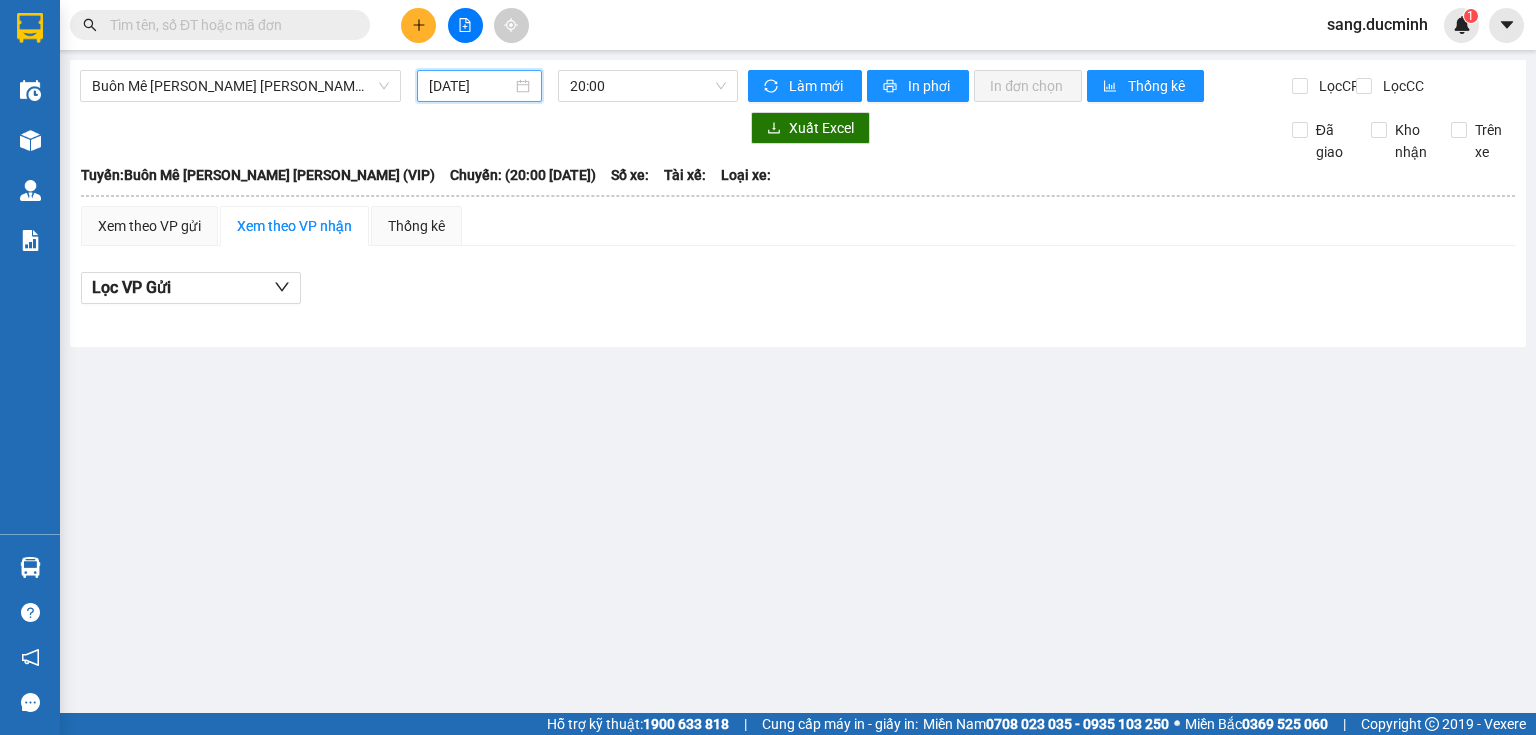 click on "[DATE]" at bounding box center (470, 86) 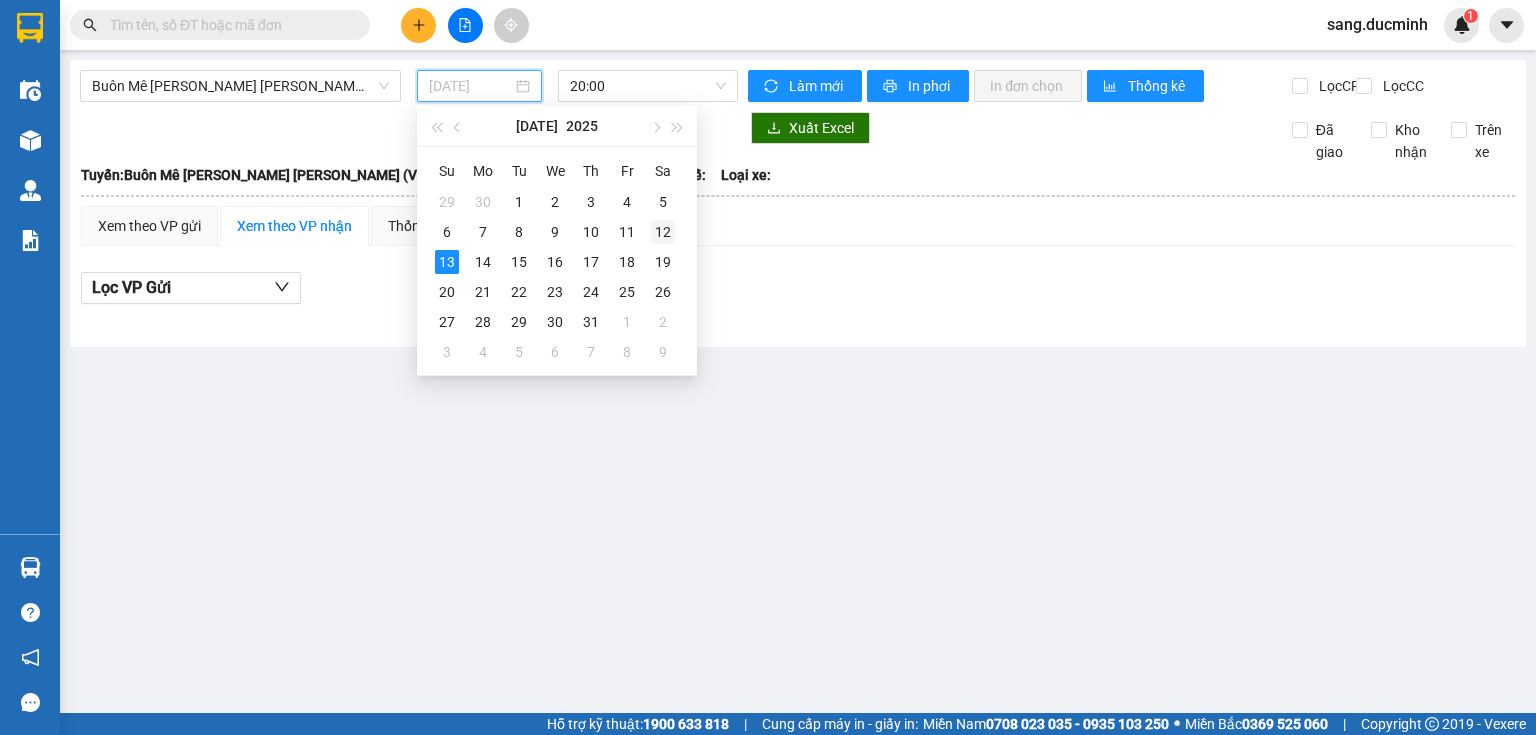 click on "12" at bounding box center [663, 232] 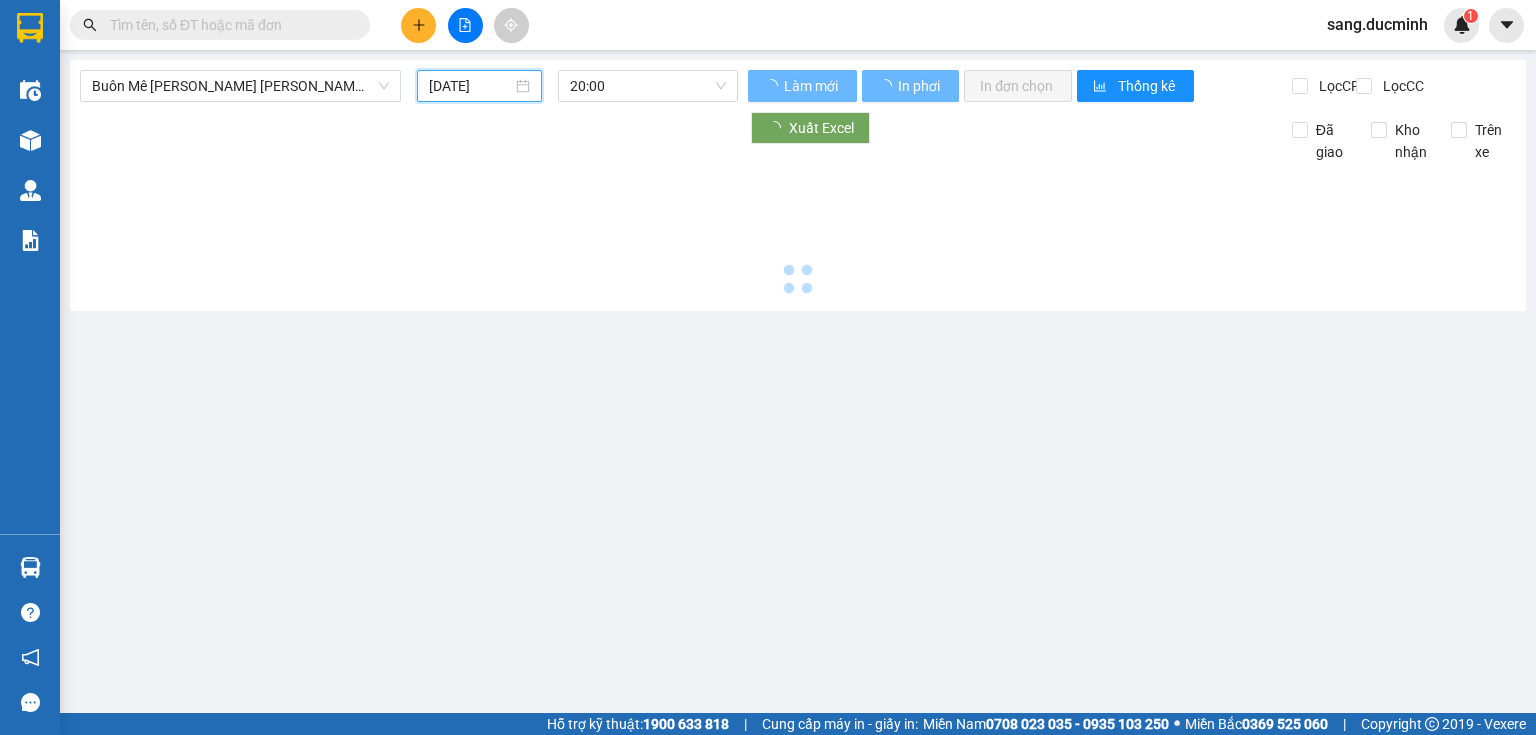 type on "[DATE]" 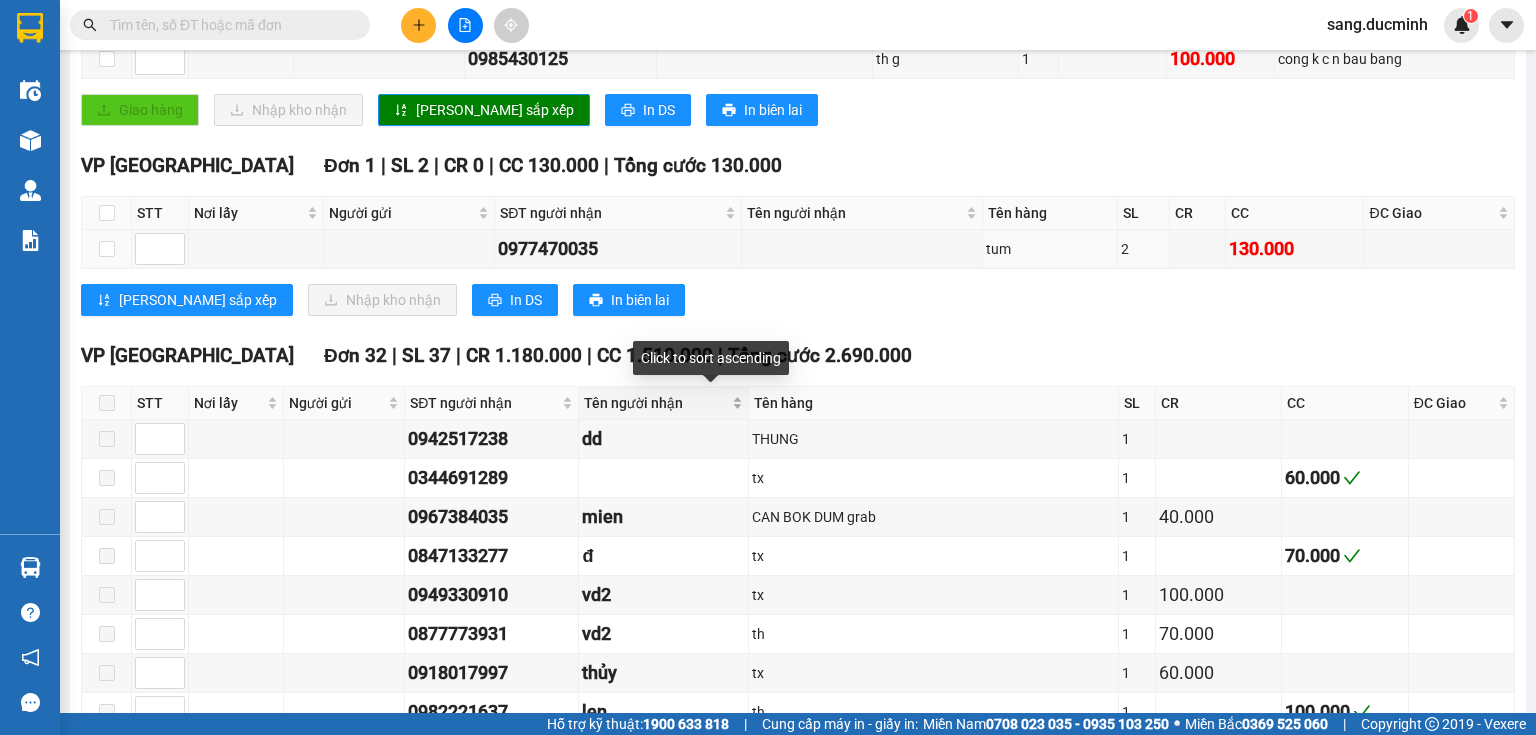 scroll, scrollTop: 941, scrollLeft: 0, axis: vertical 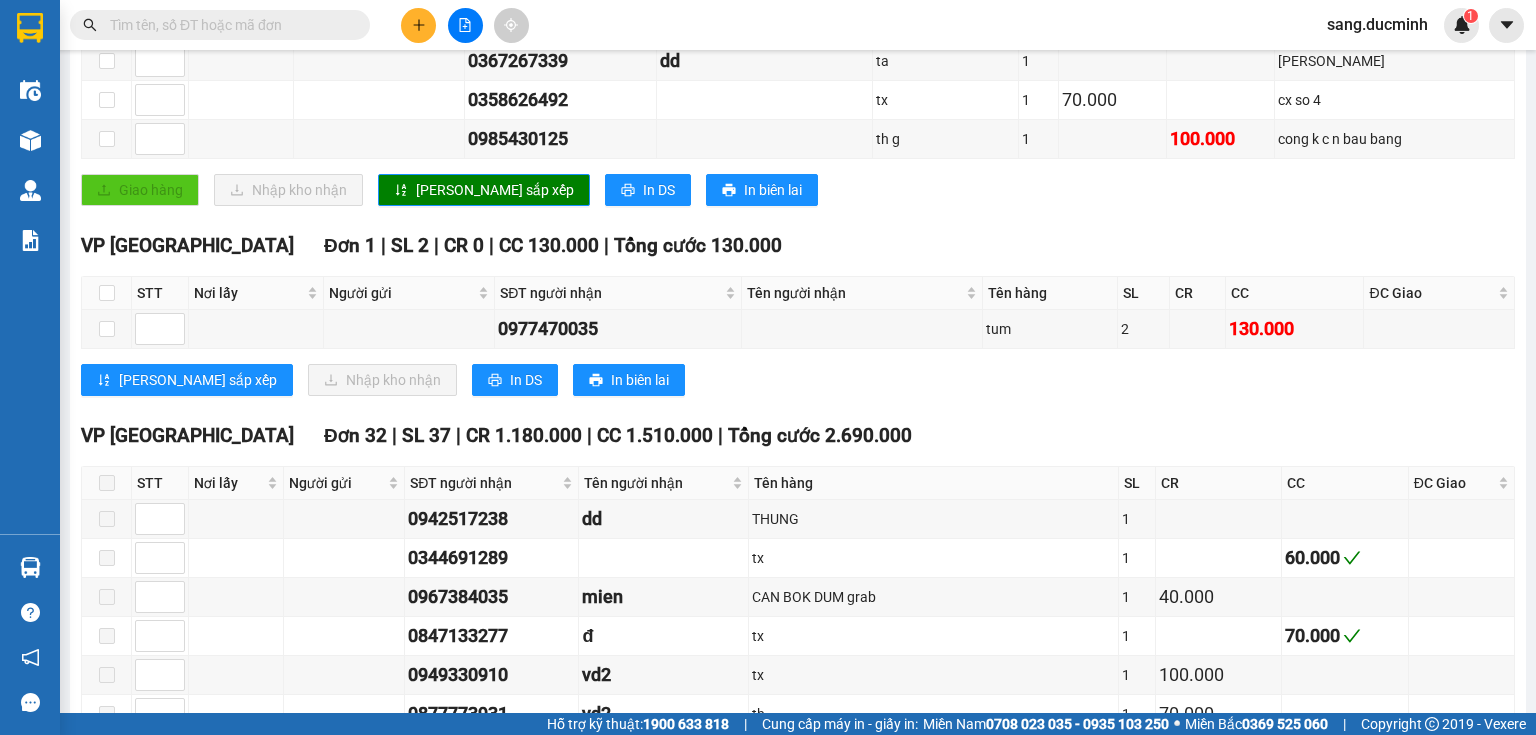 click at bounding box center [228, 25] 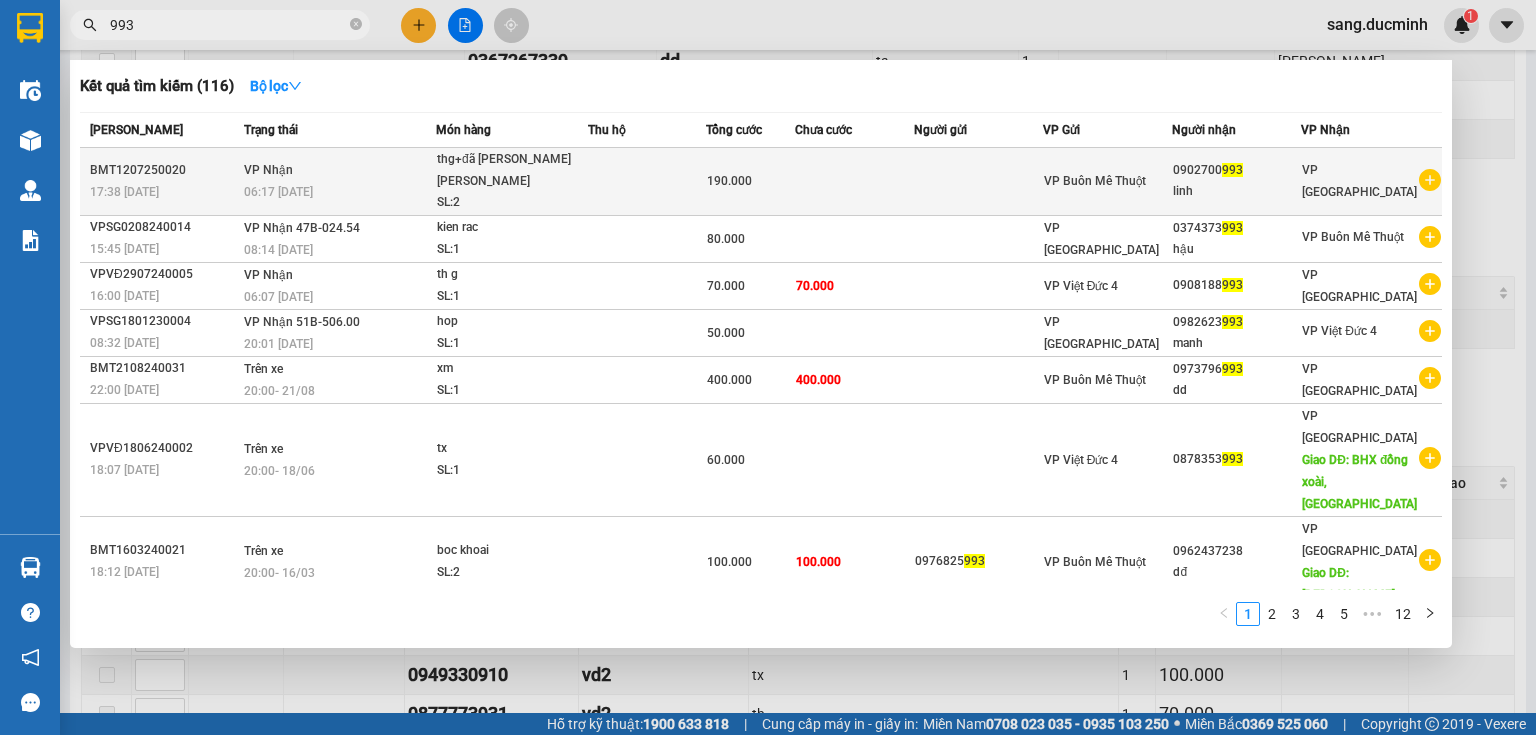 type on "993" 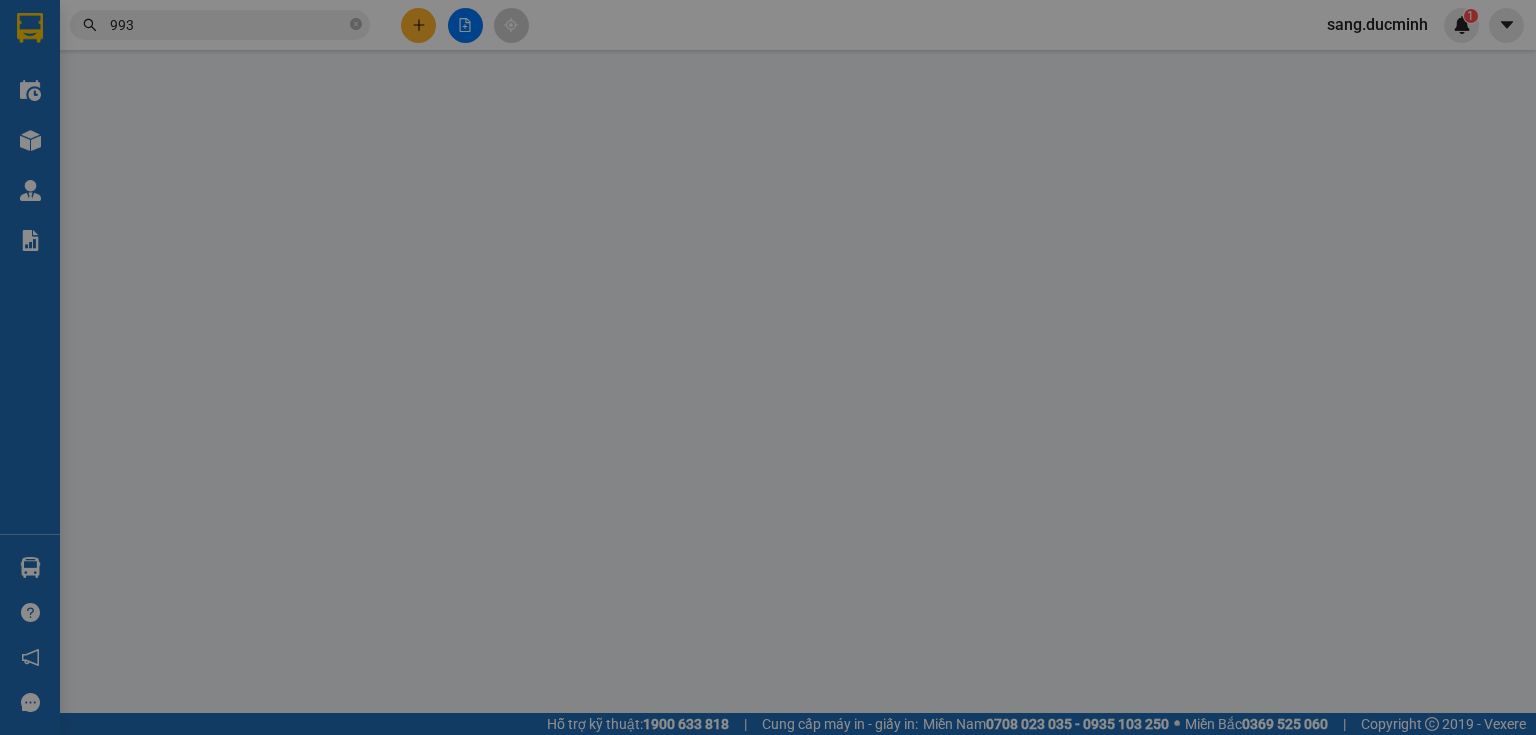 scroll, scrollTop: 0, scrollLeft: 0, axis: both 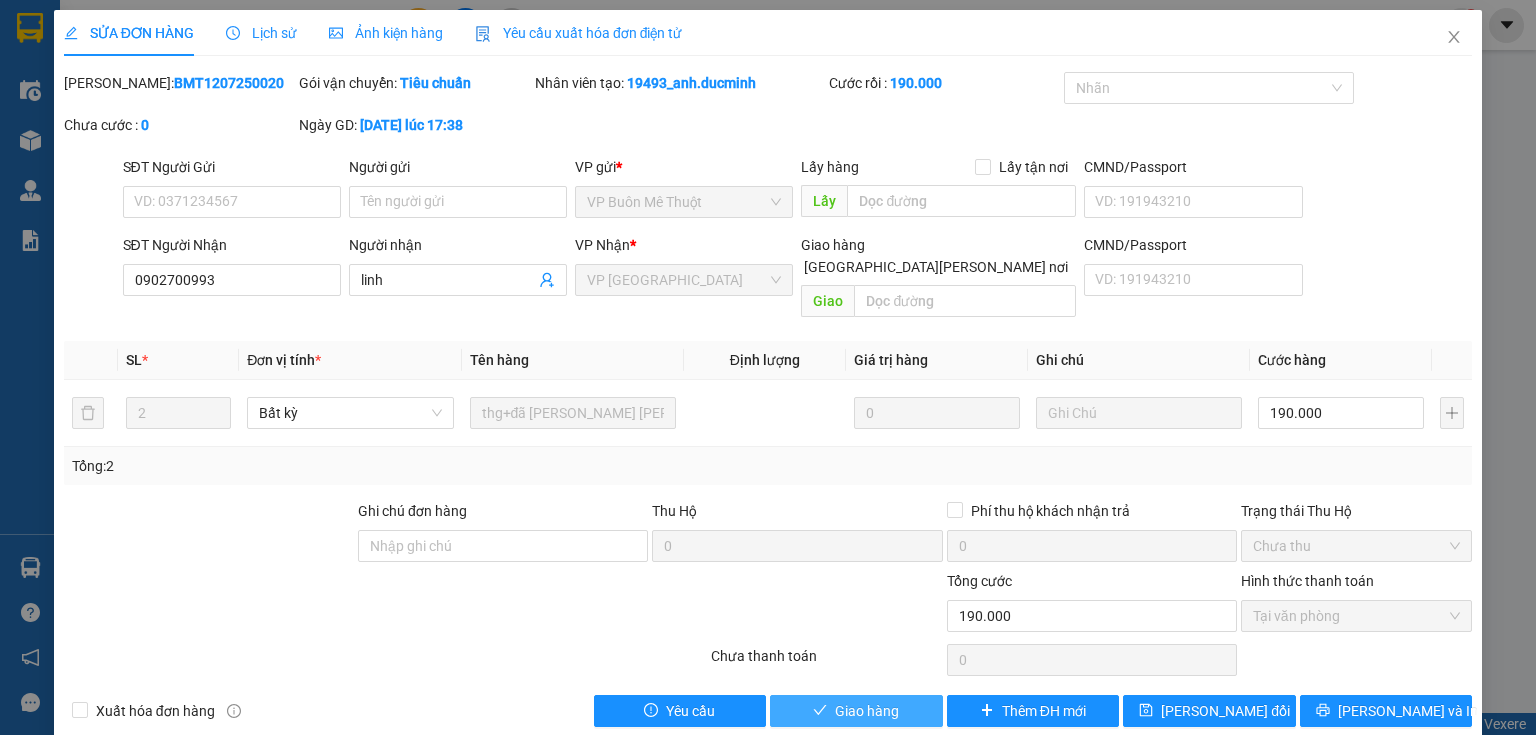 click on "Giao hàng" at bounding box center (867, 711) 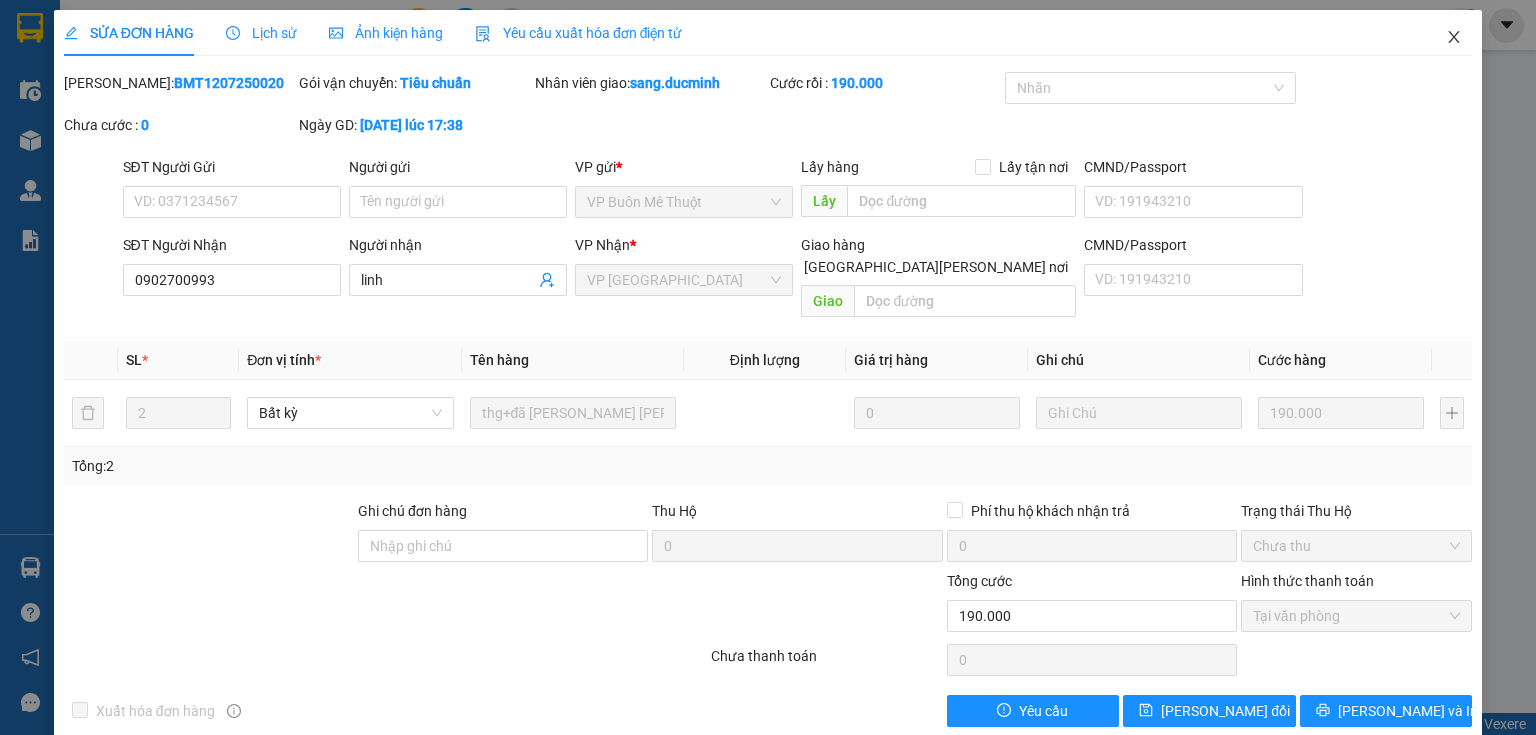 click 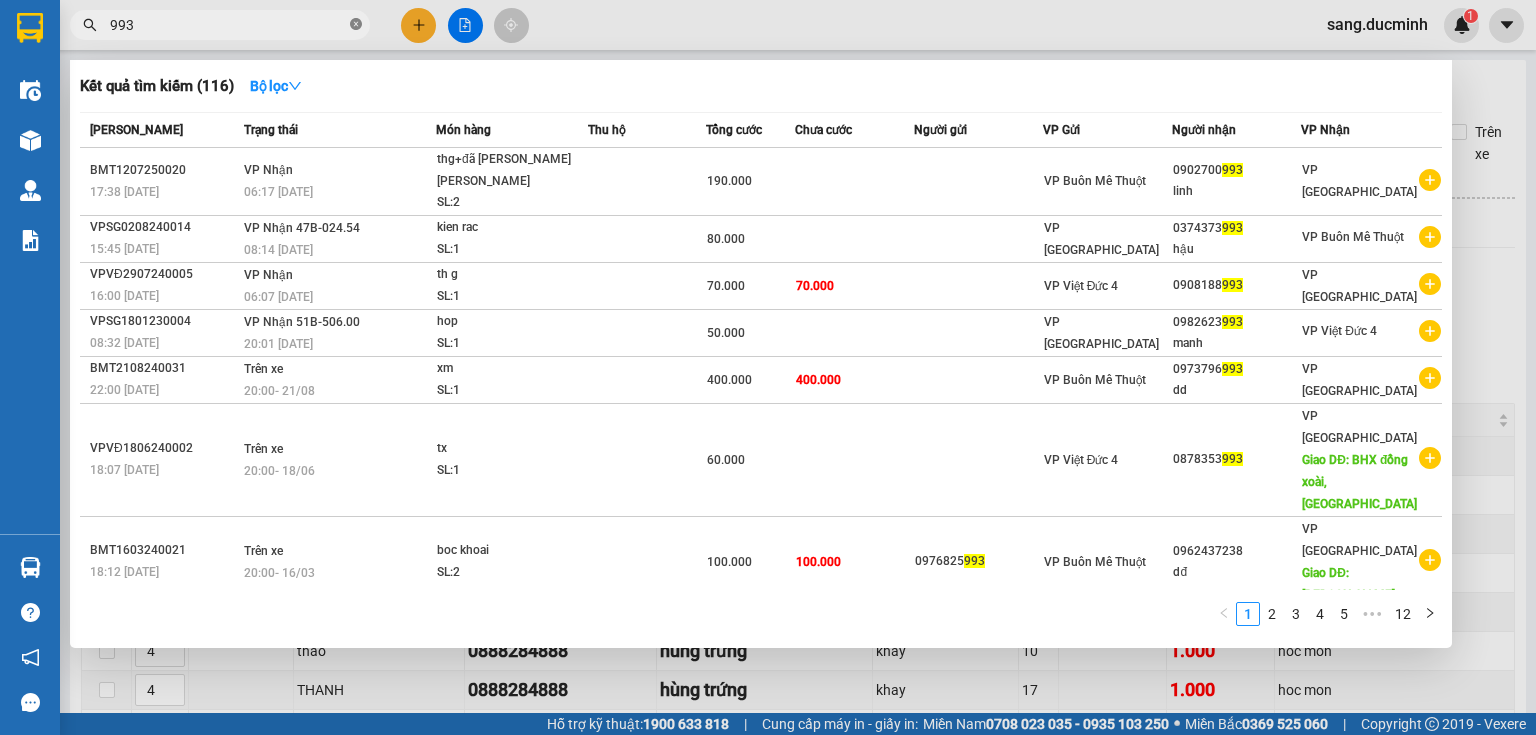 click 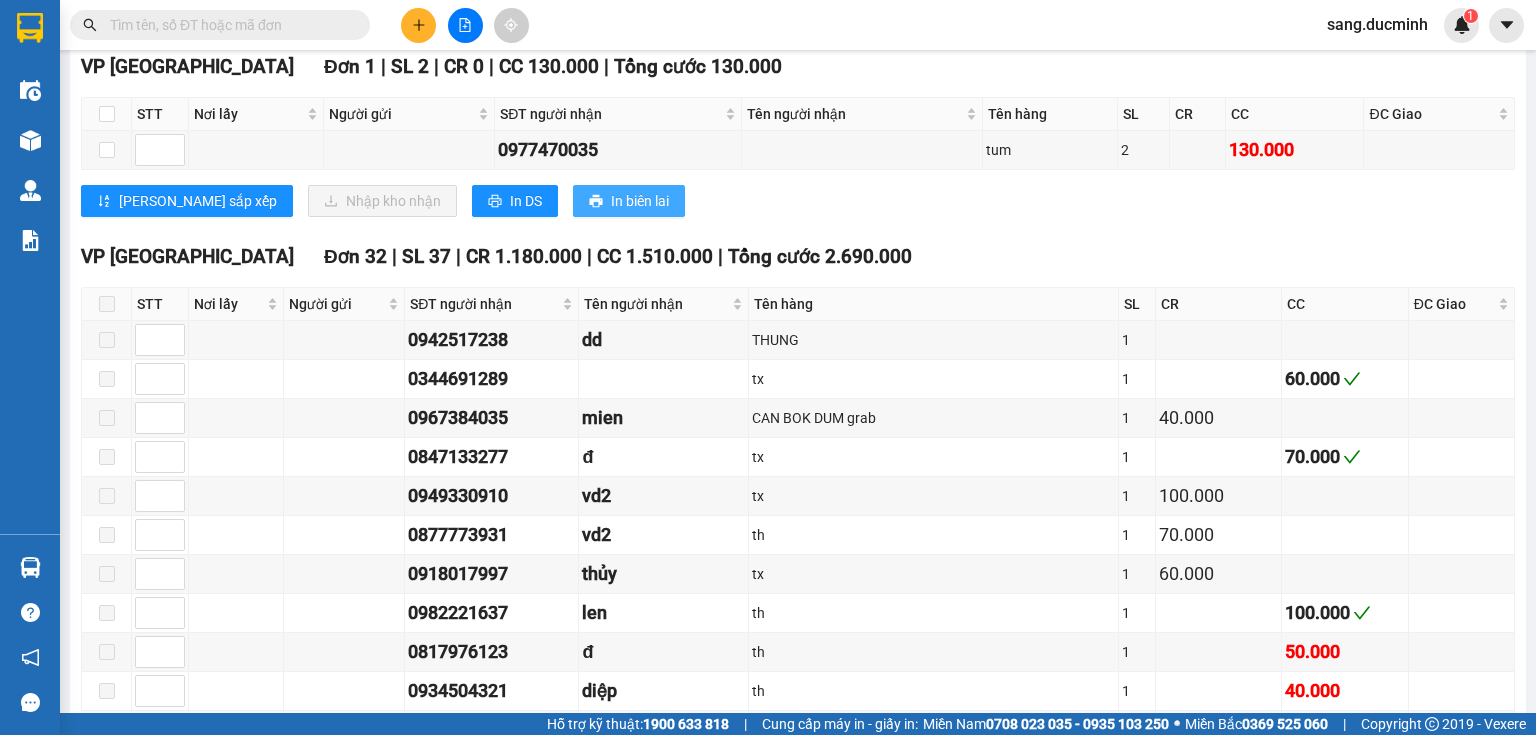 scroll, scrollTop: 1200, scrollLeft: 0, axis: vertical 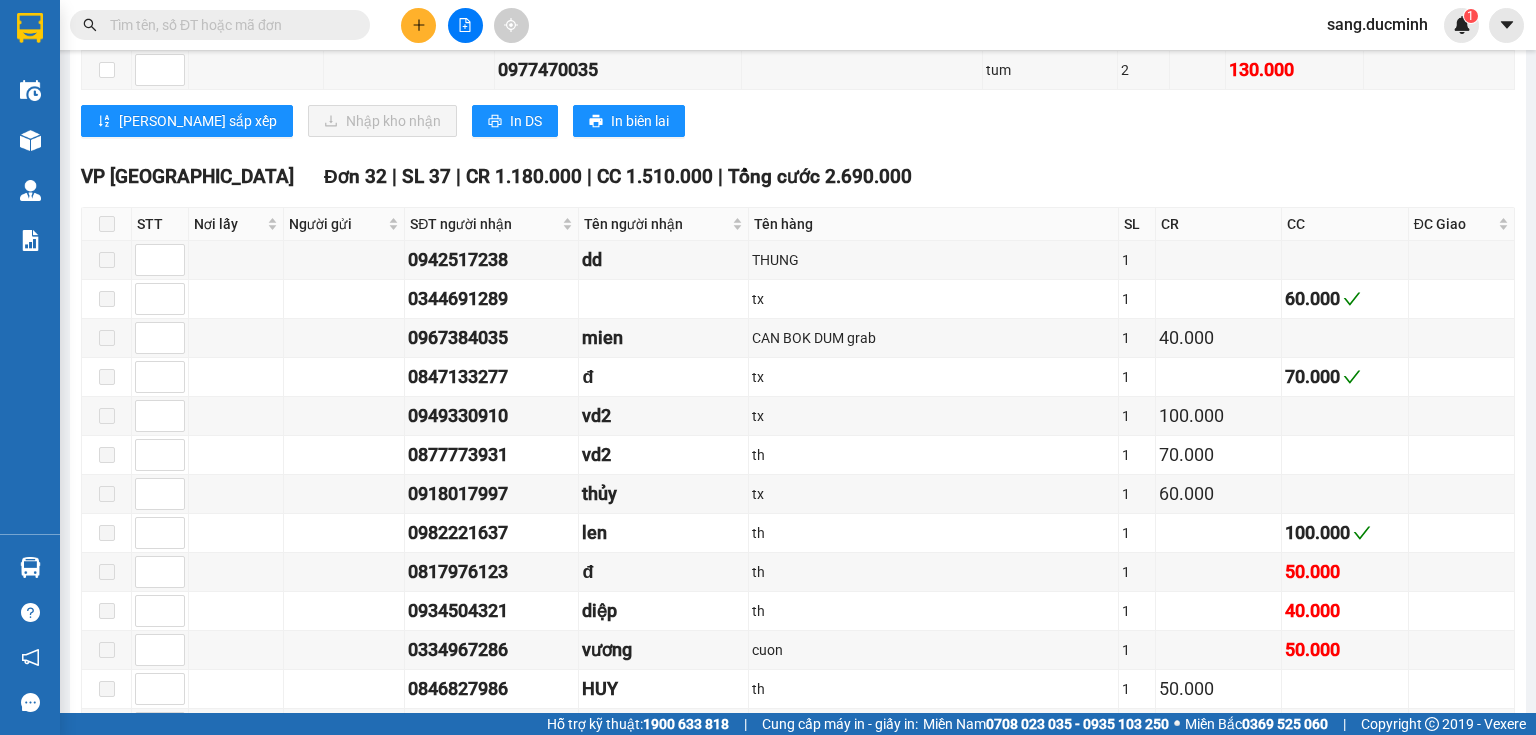 click at bounding box center (228, 25) 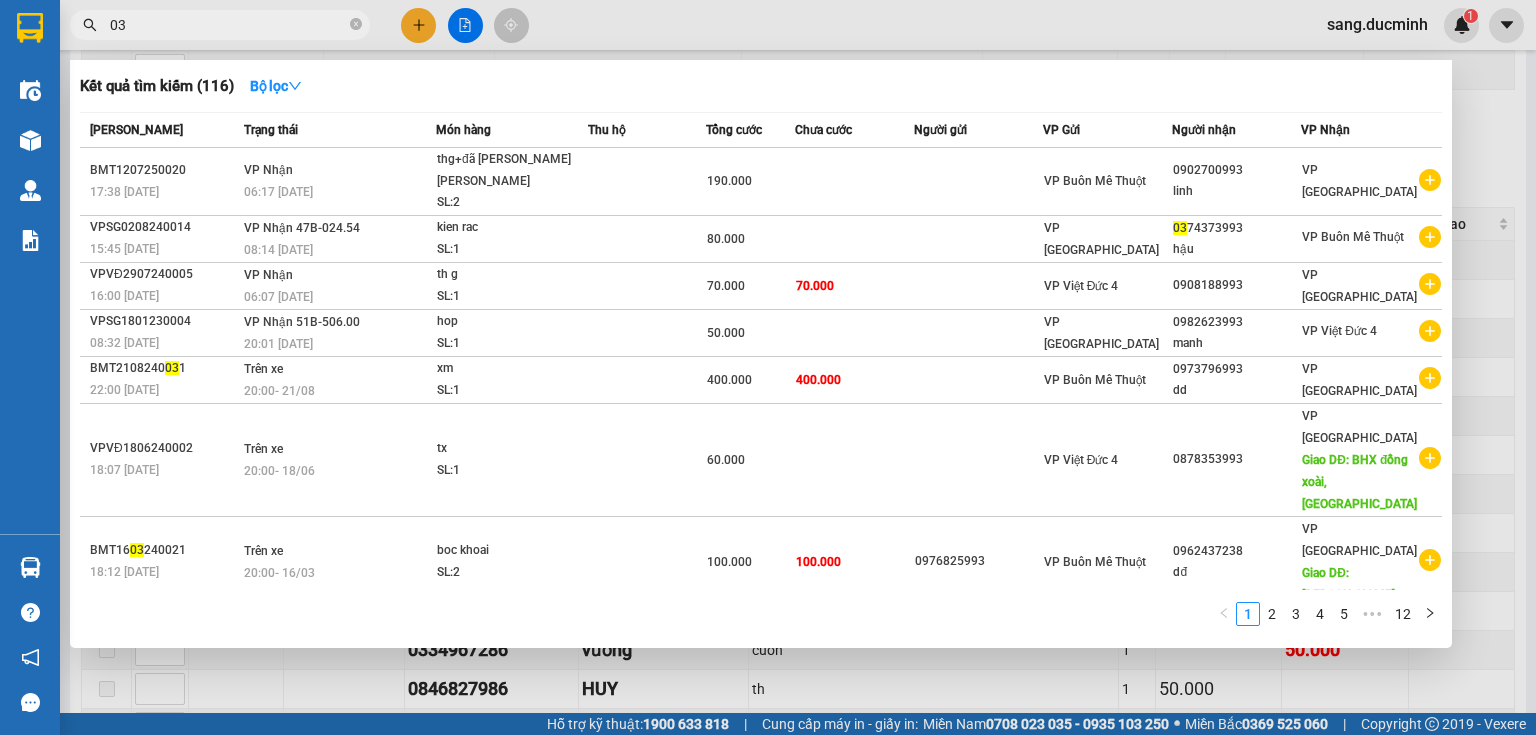 type on "035" 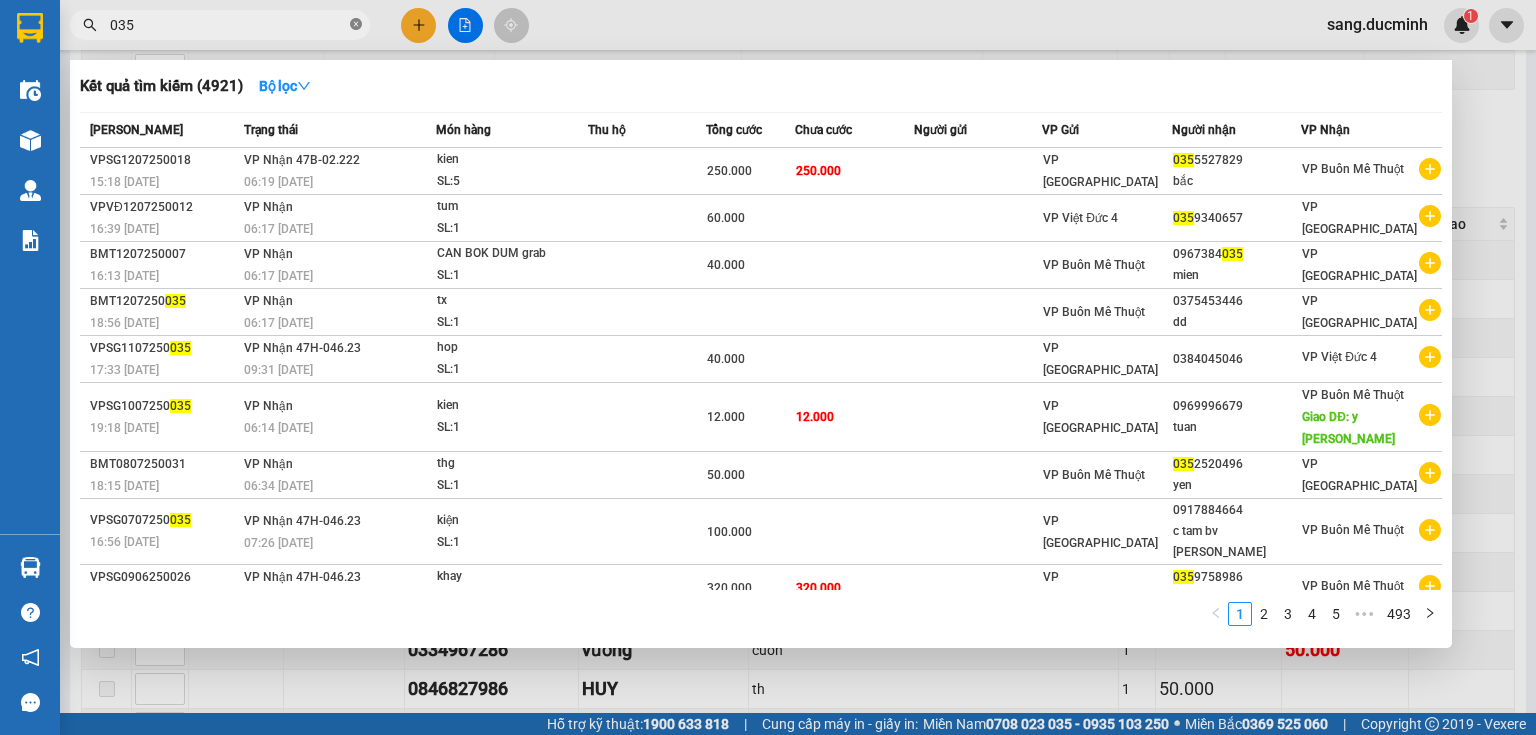 click 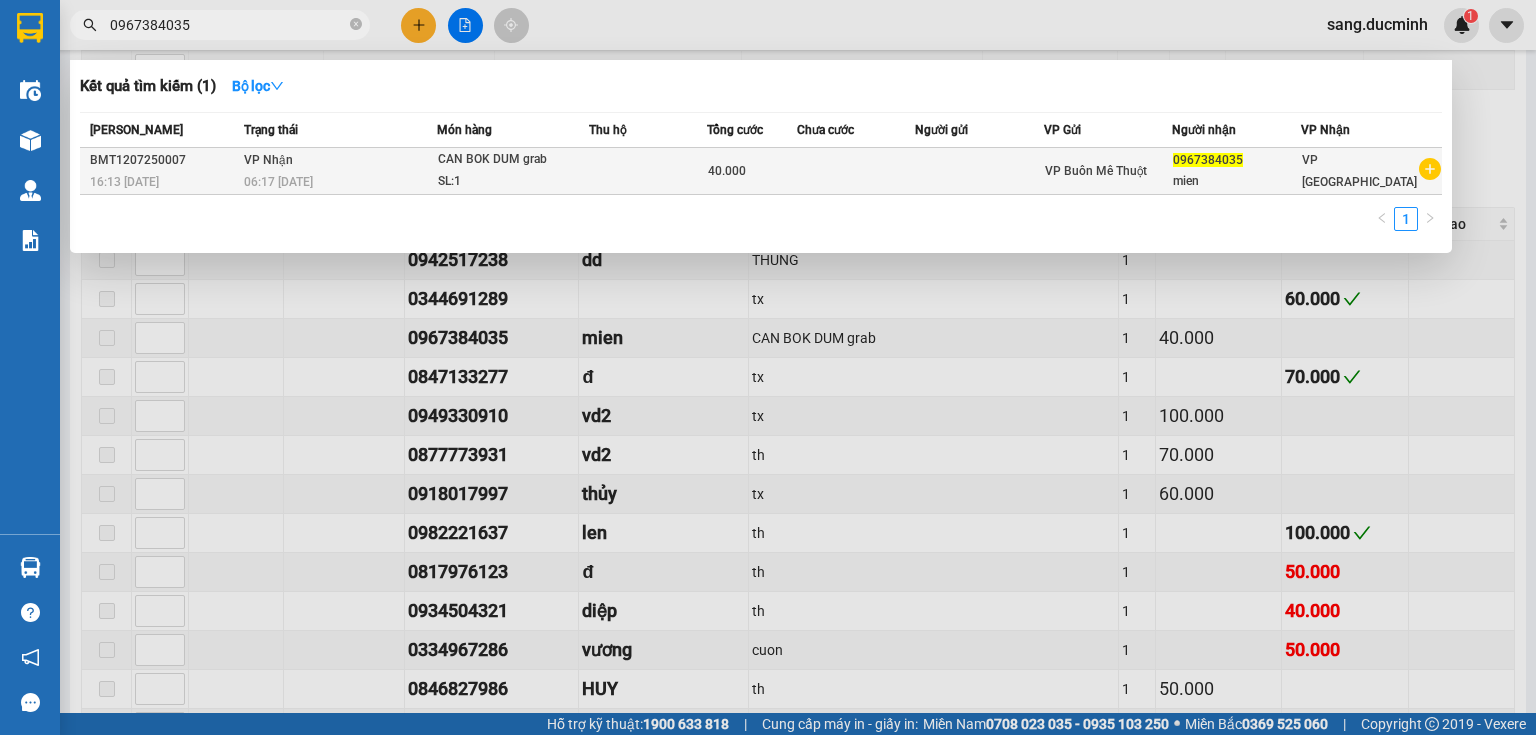 type on "0967384035" 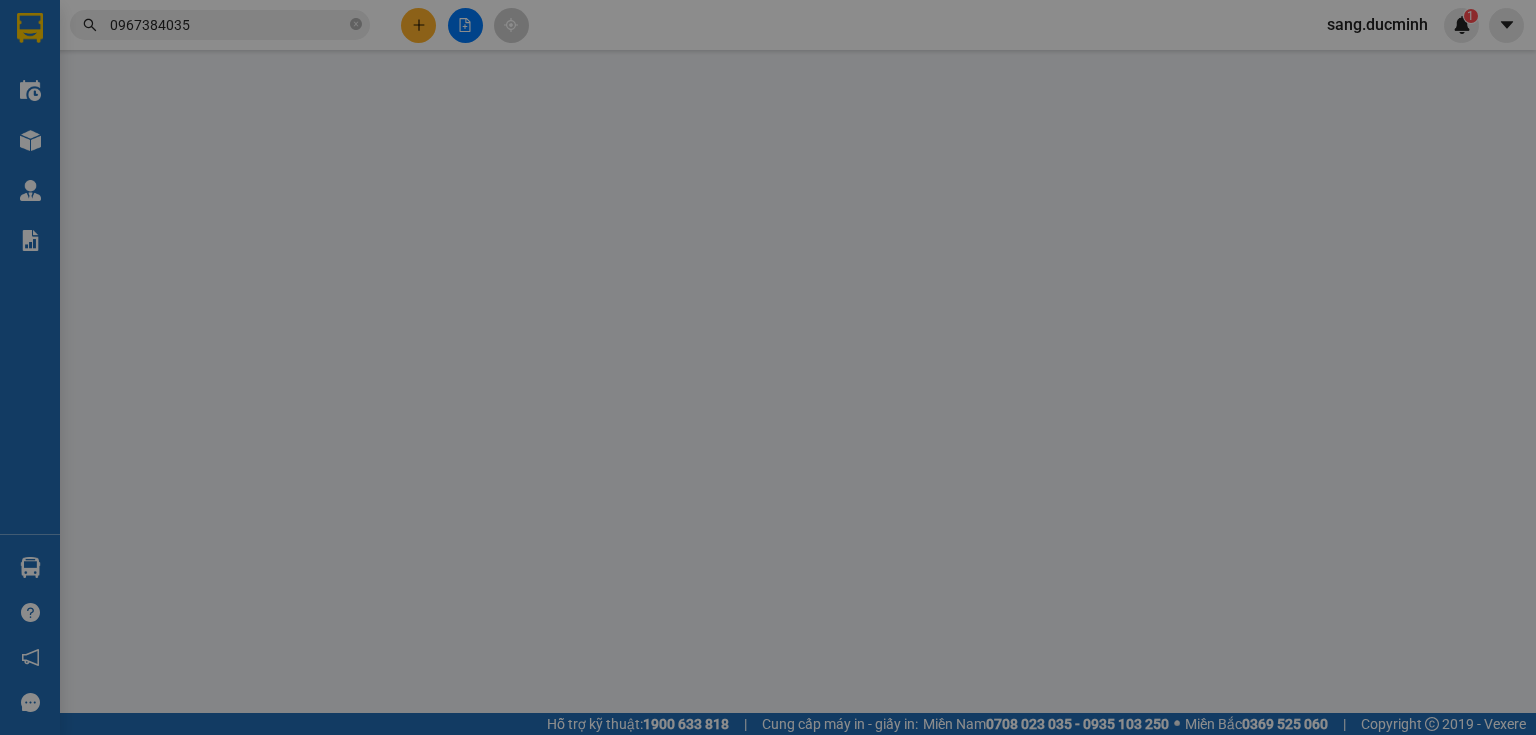 scroll, scrollTop: 0, scrollLeft: 0, axis: both 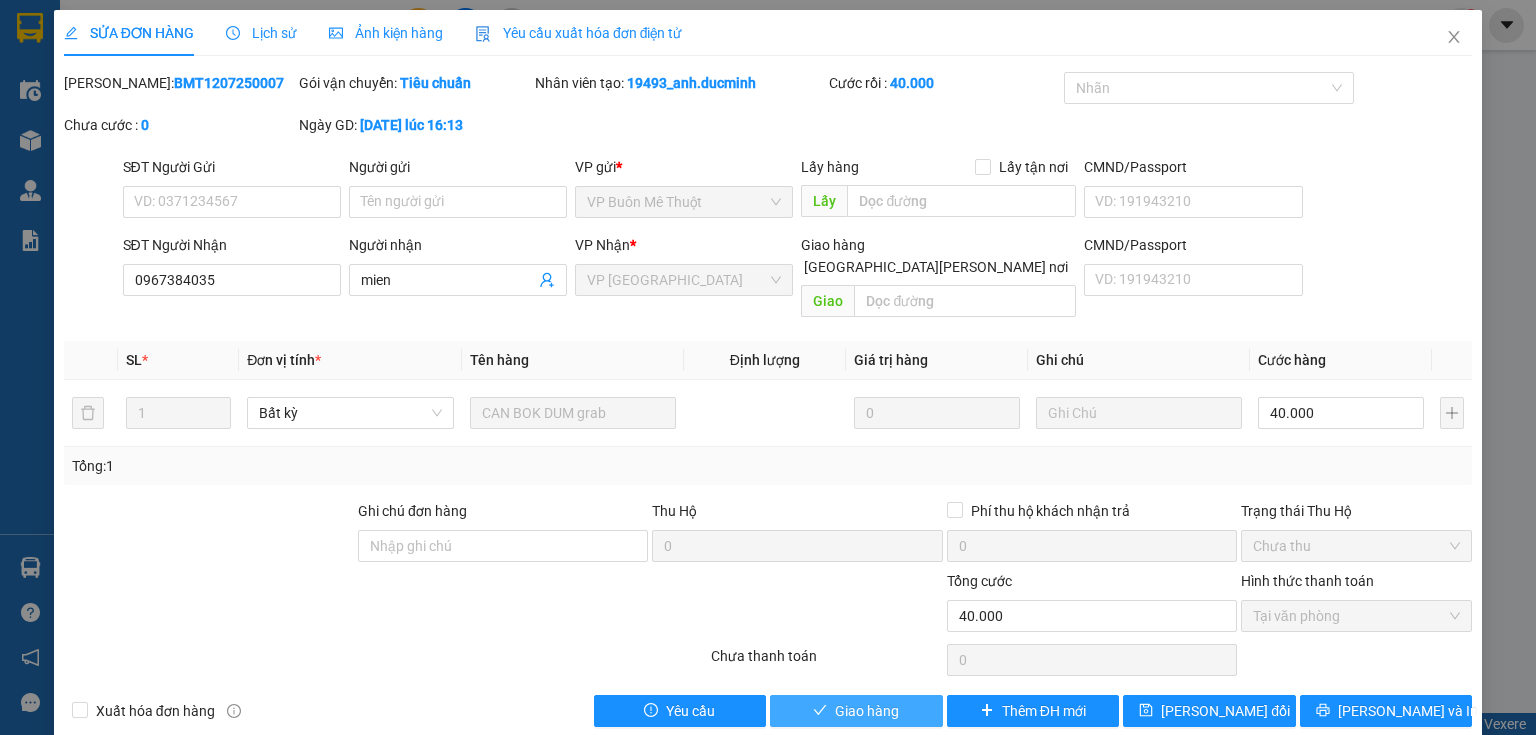 click on "Giao hàng" at bounding box center (867, 711) 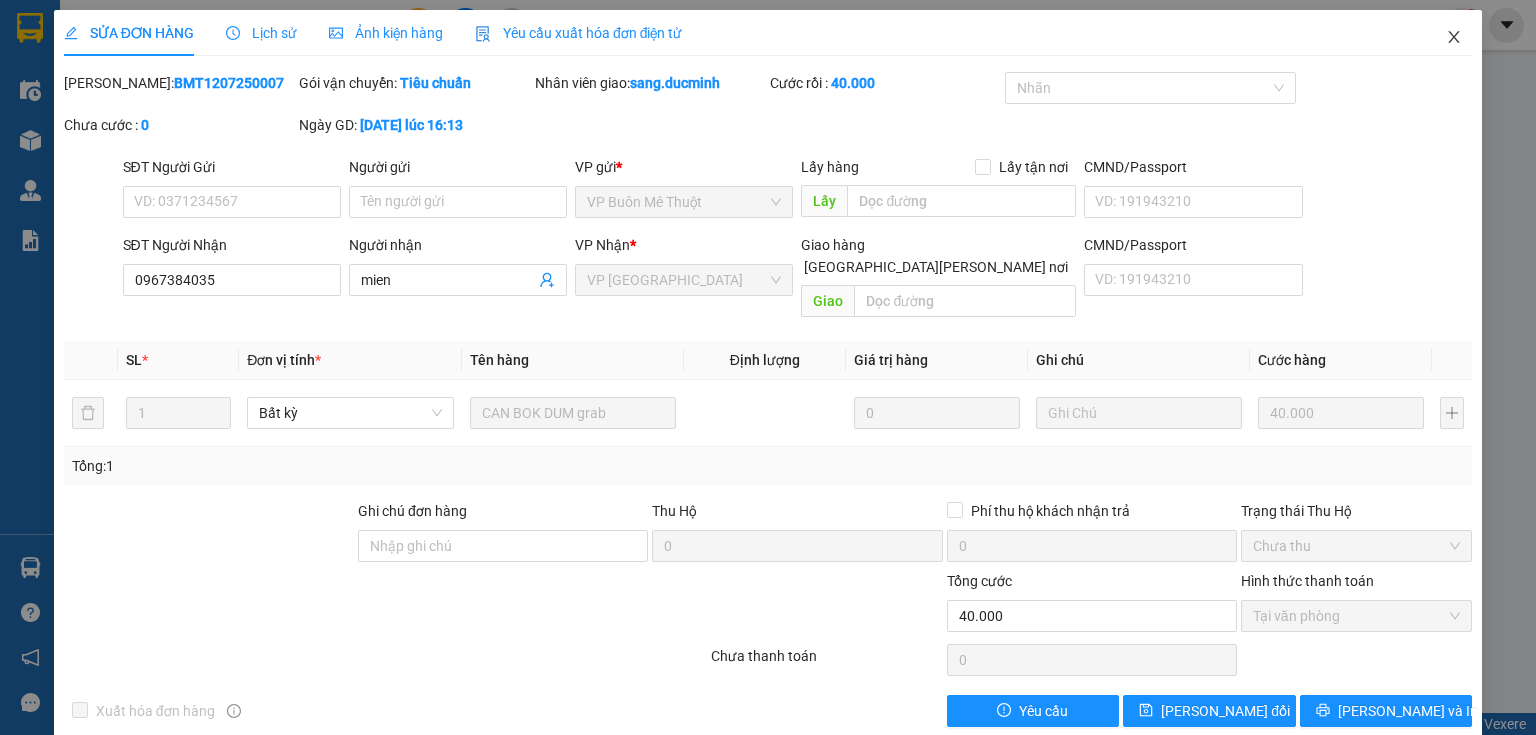 click 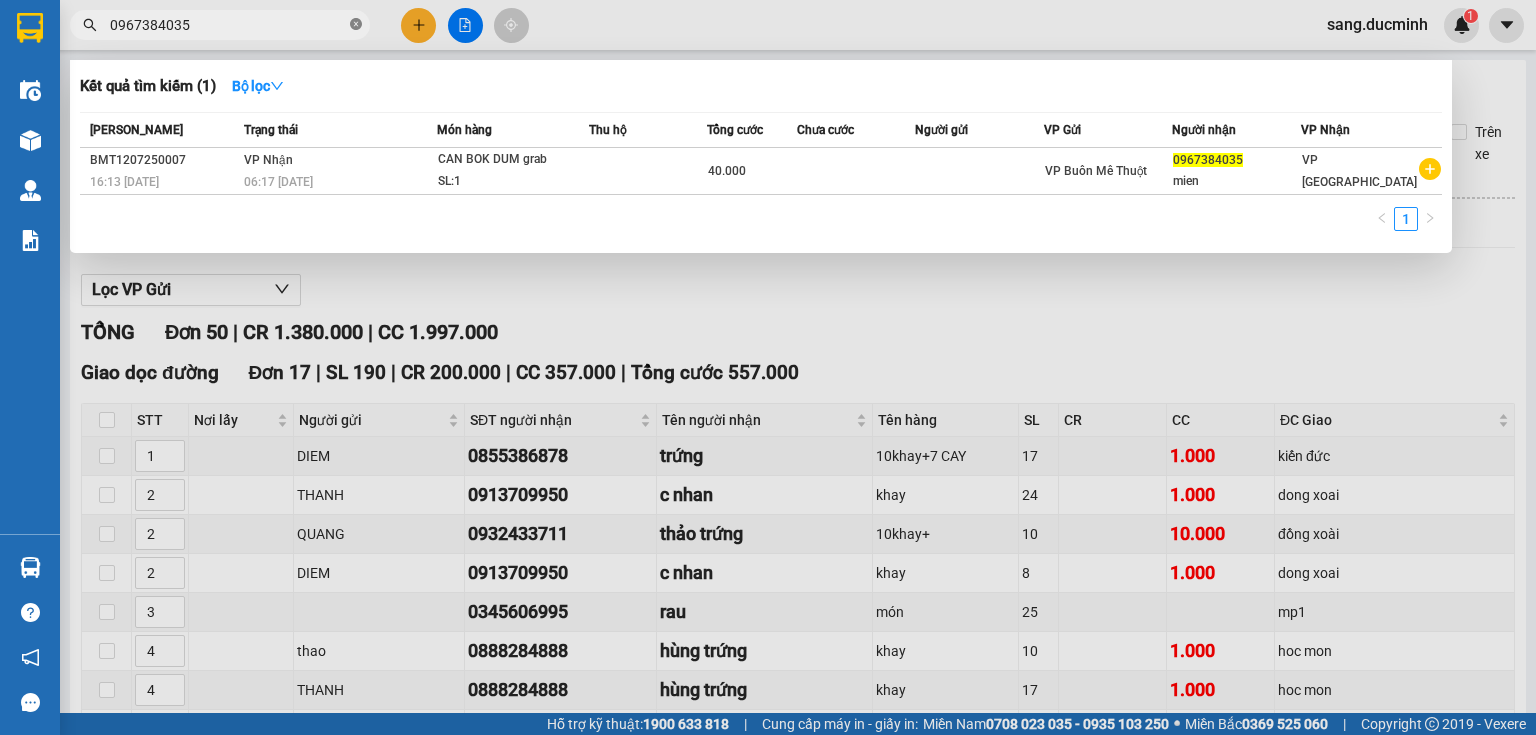 click 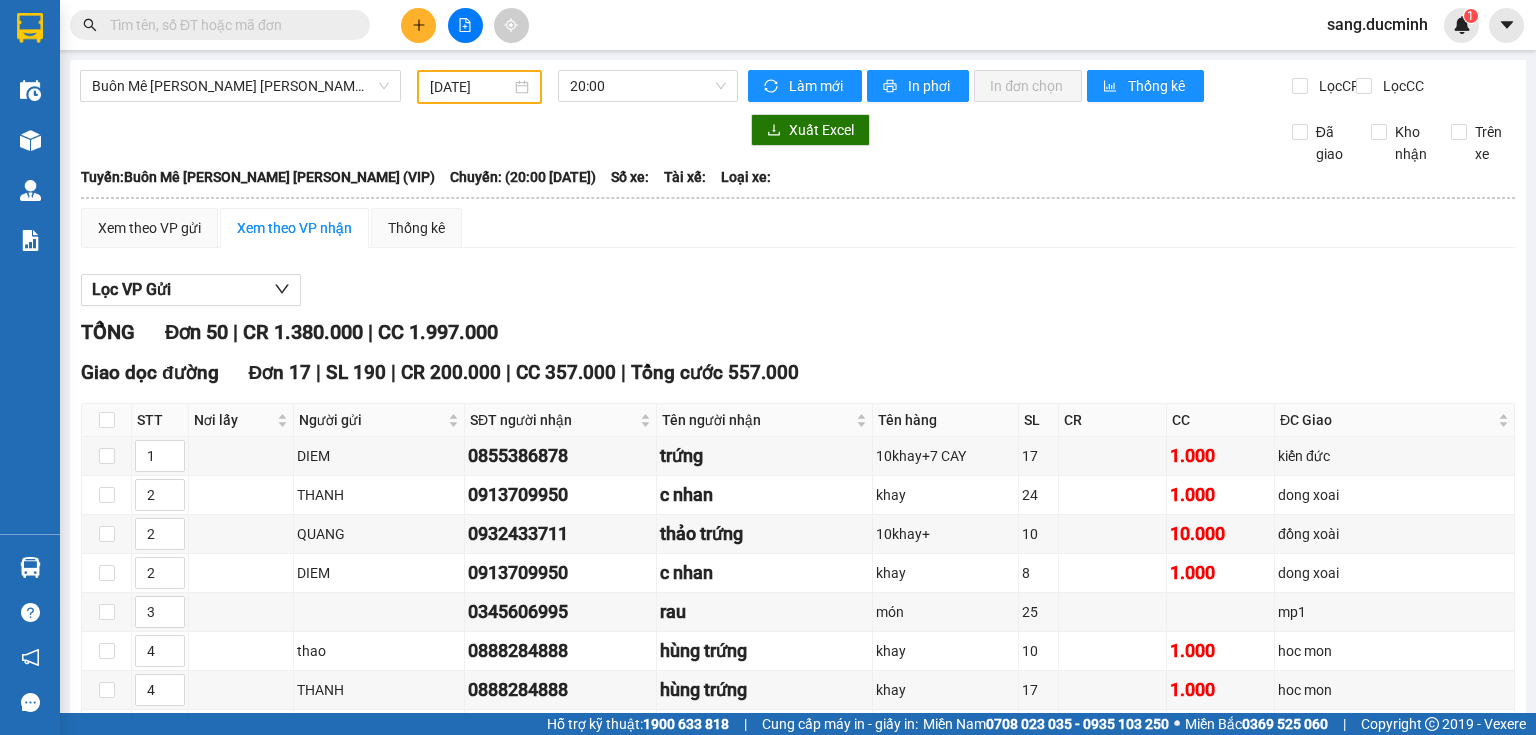 click at bounding box center [228, 25] 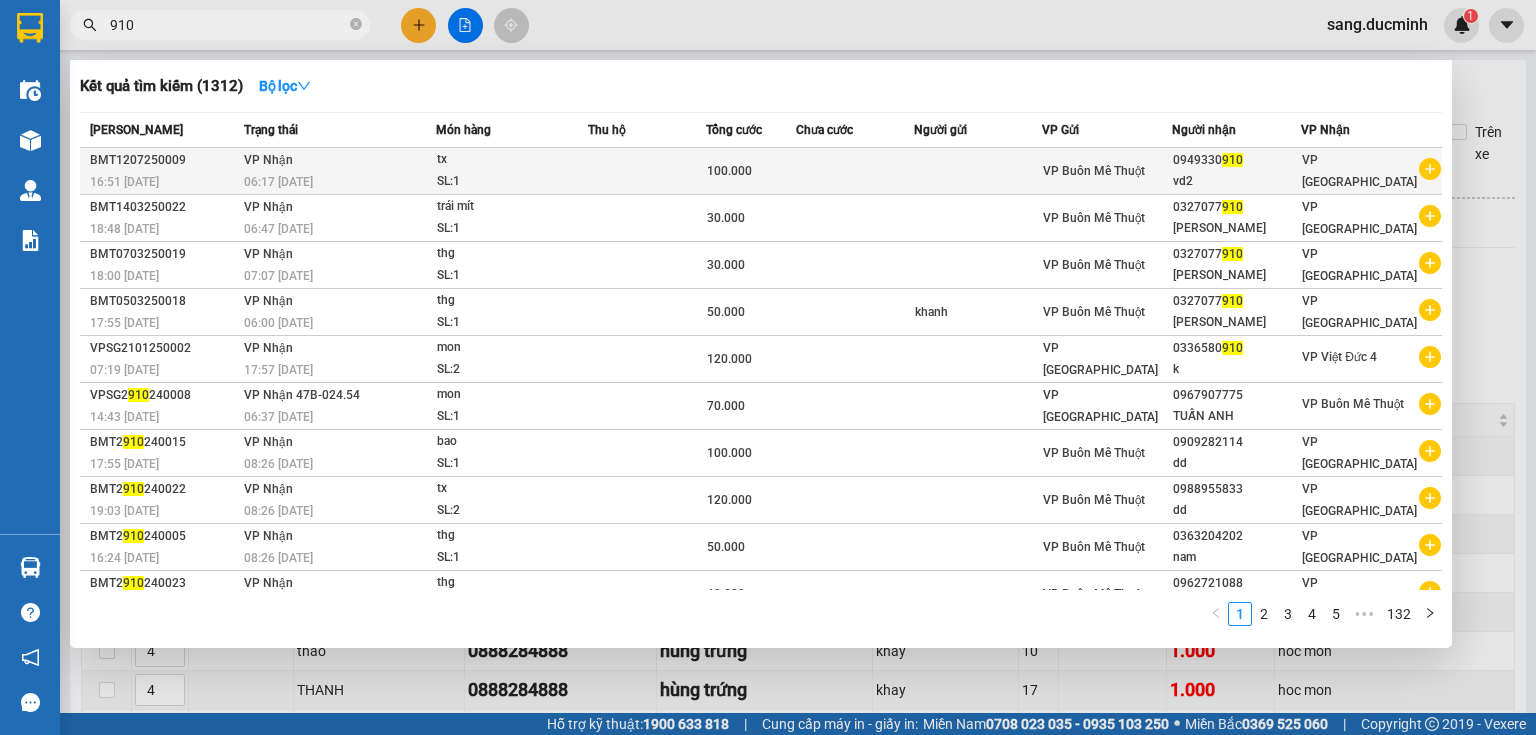 type on "910" 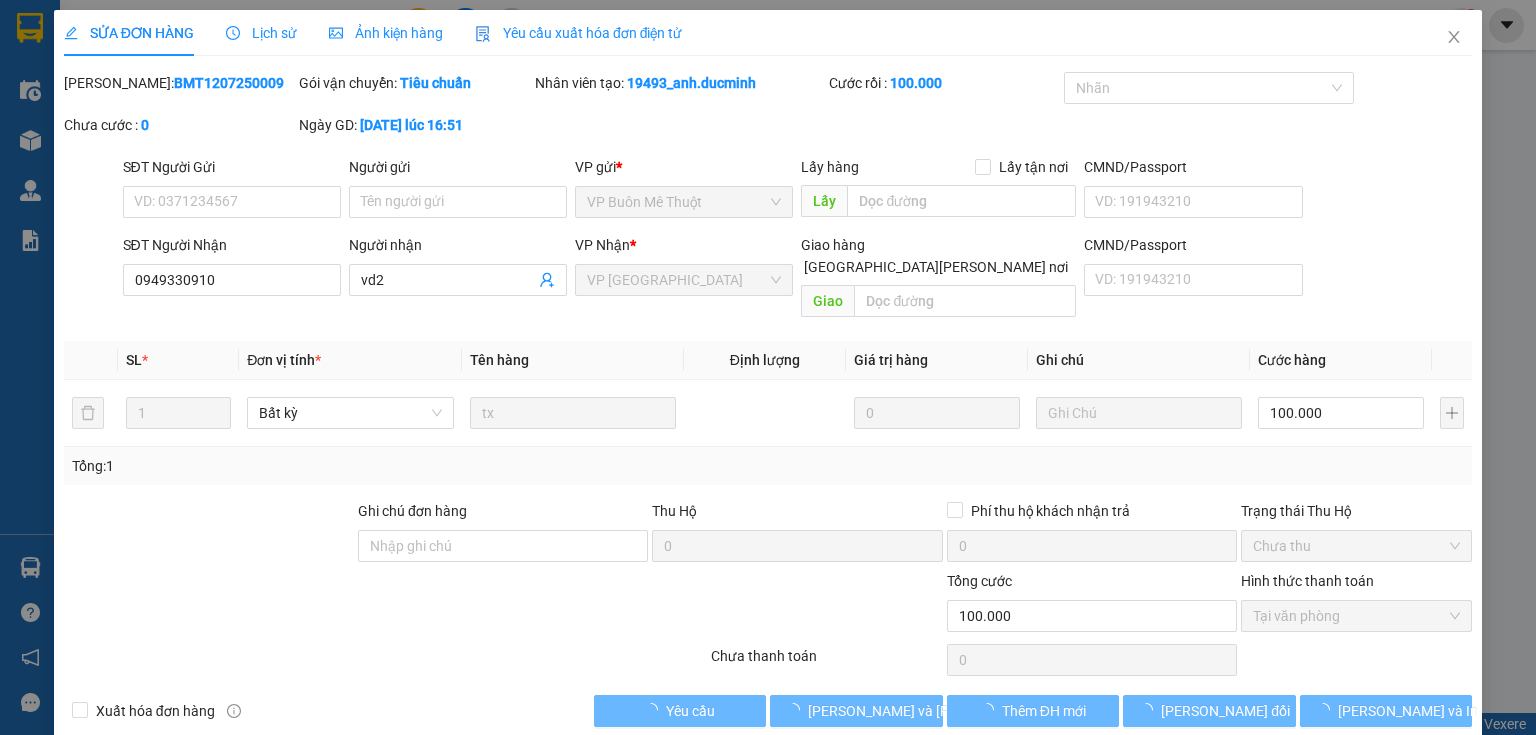type on "0949330910" 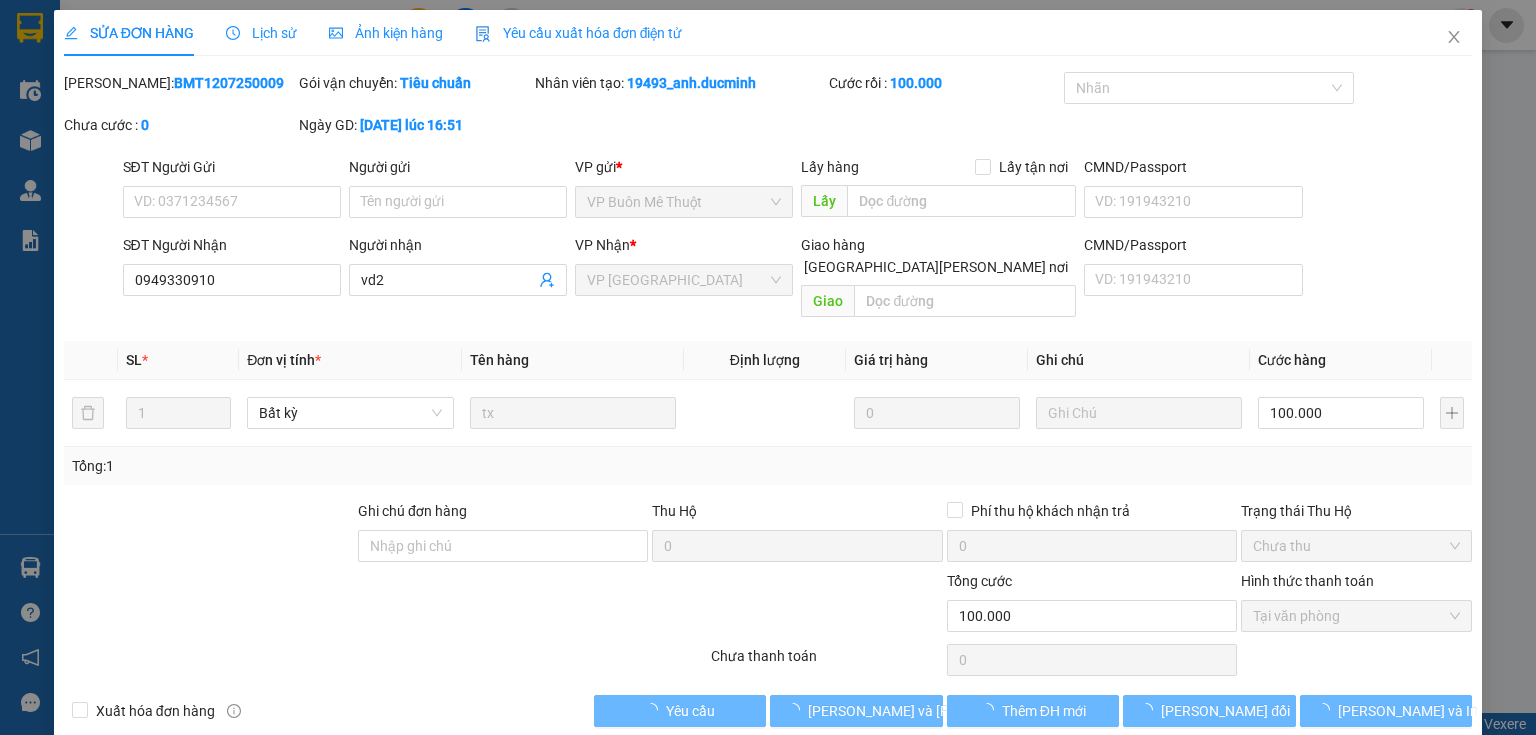 type on "vd2" 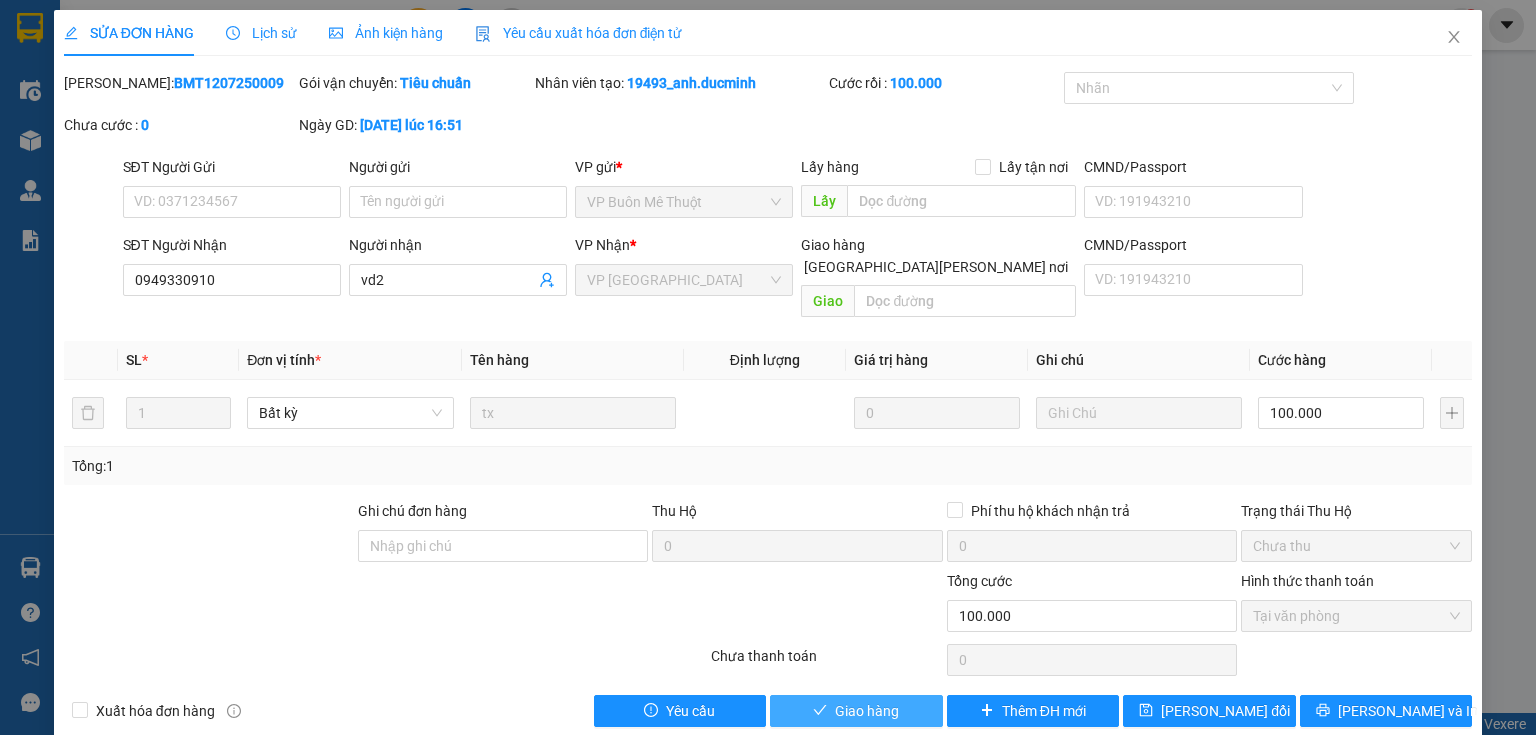 click on "Giao hàng" at bounding box center [867, 711] 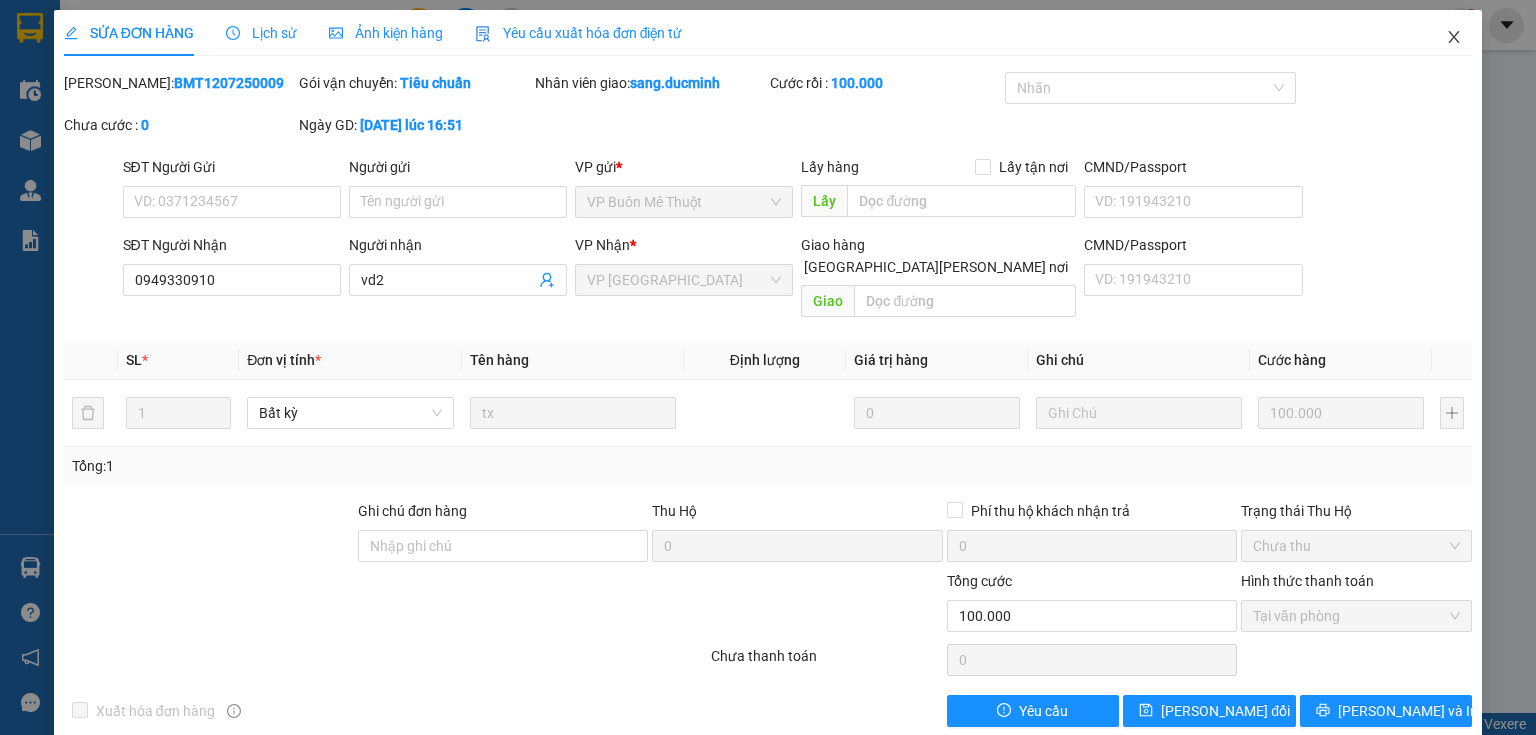 click 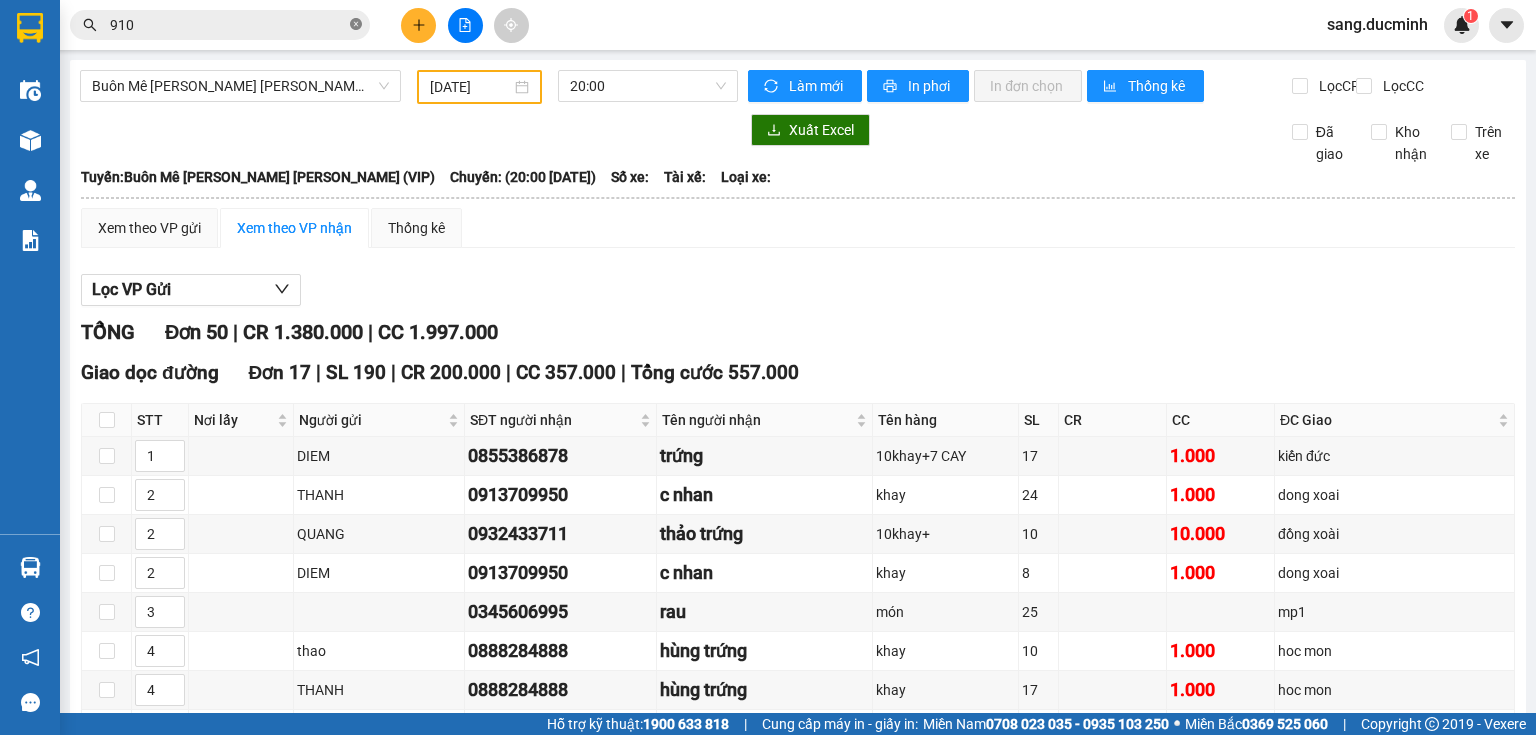 click 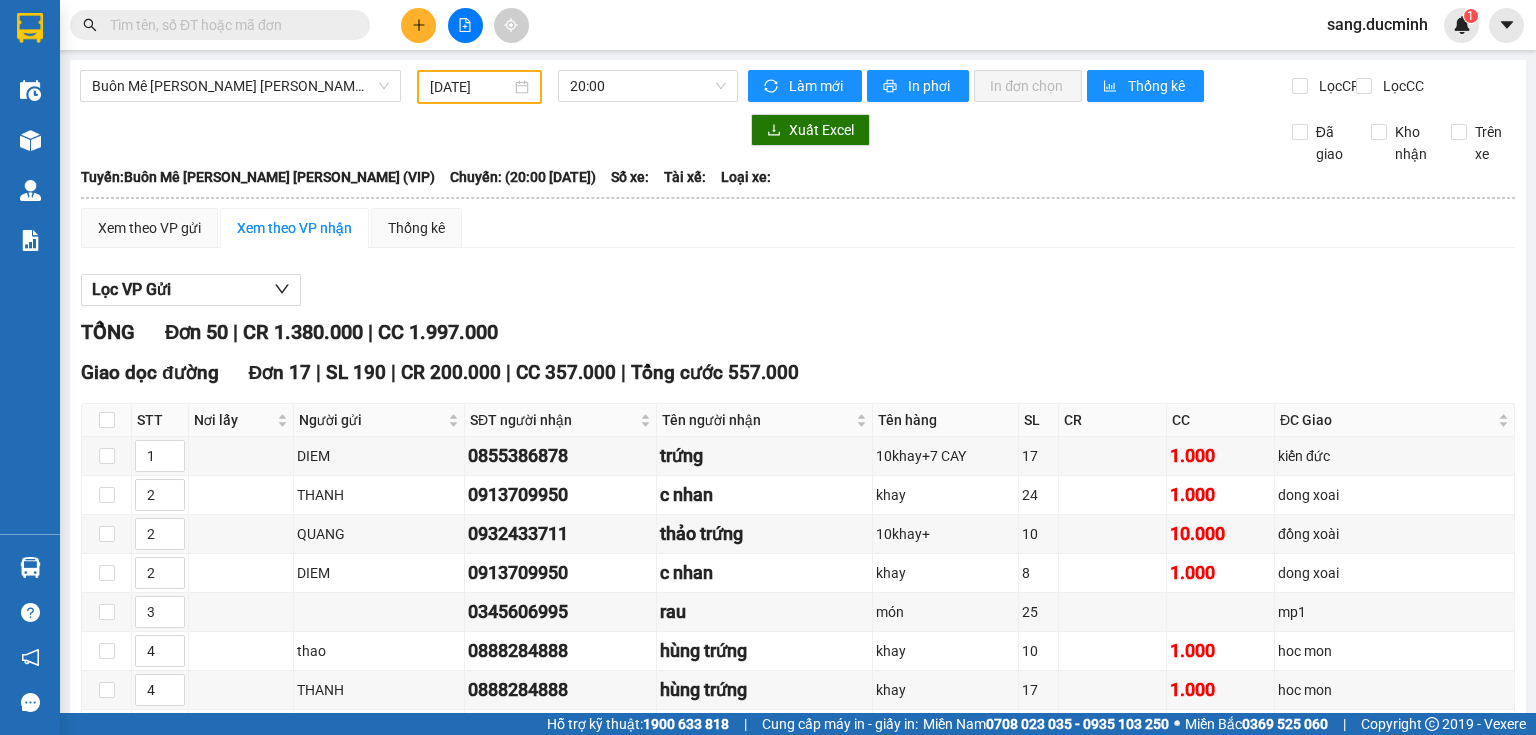 click at bounding box center [220, 25] 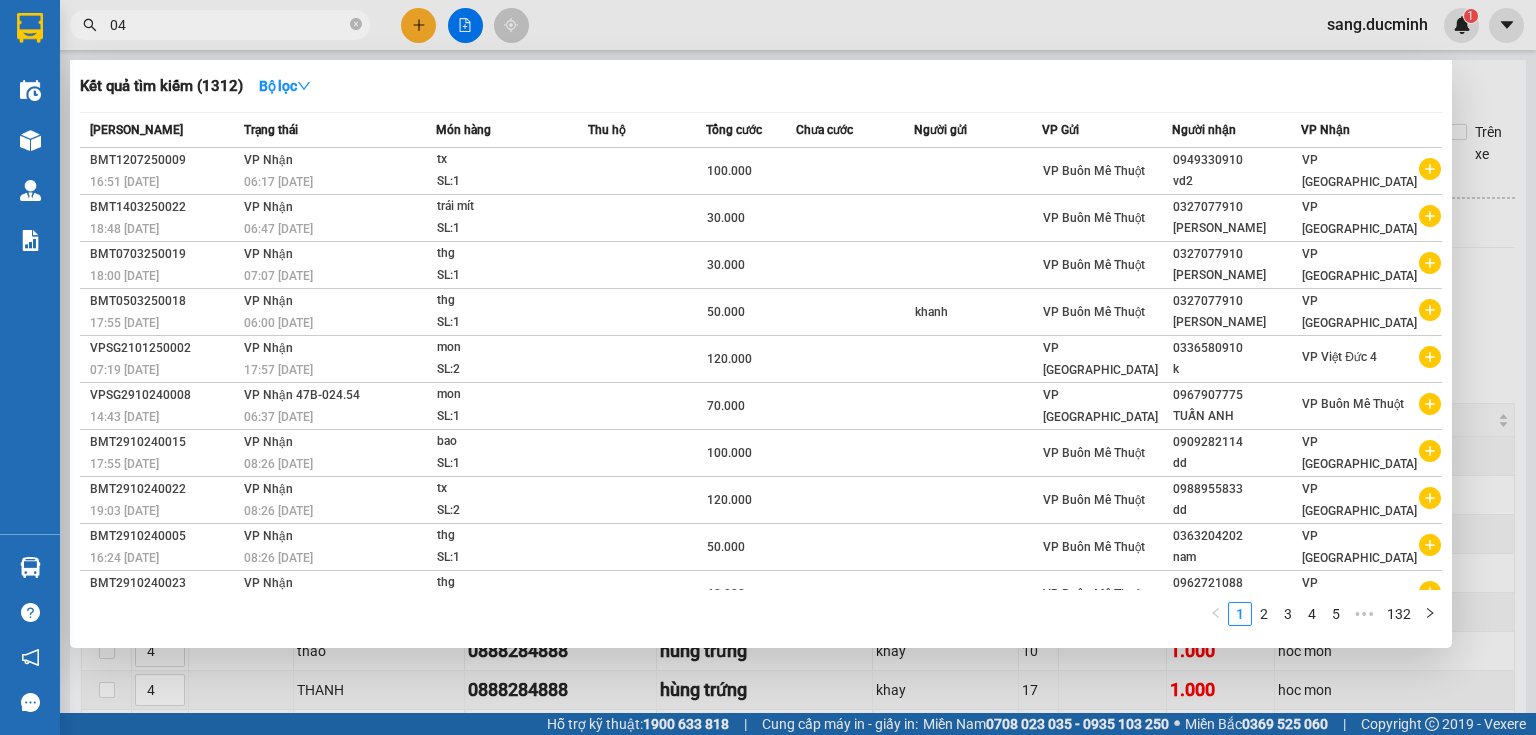 type on "047" 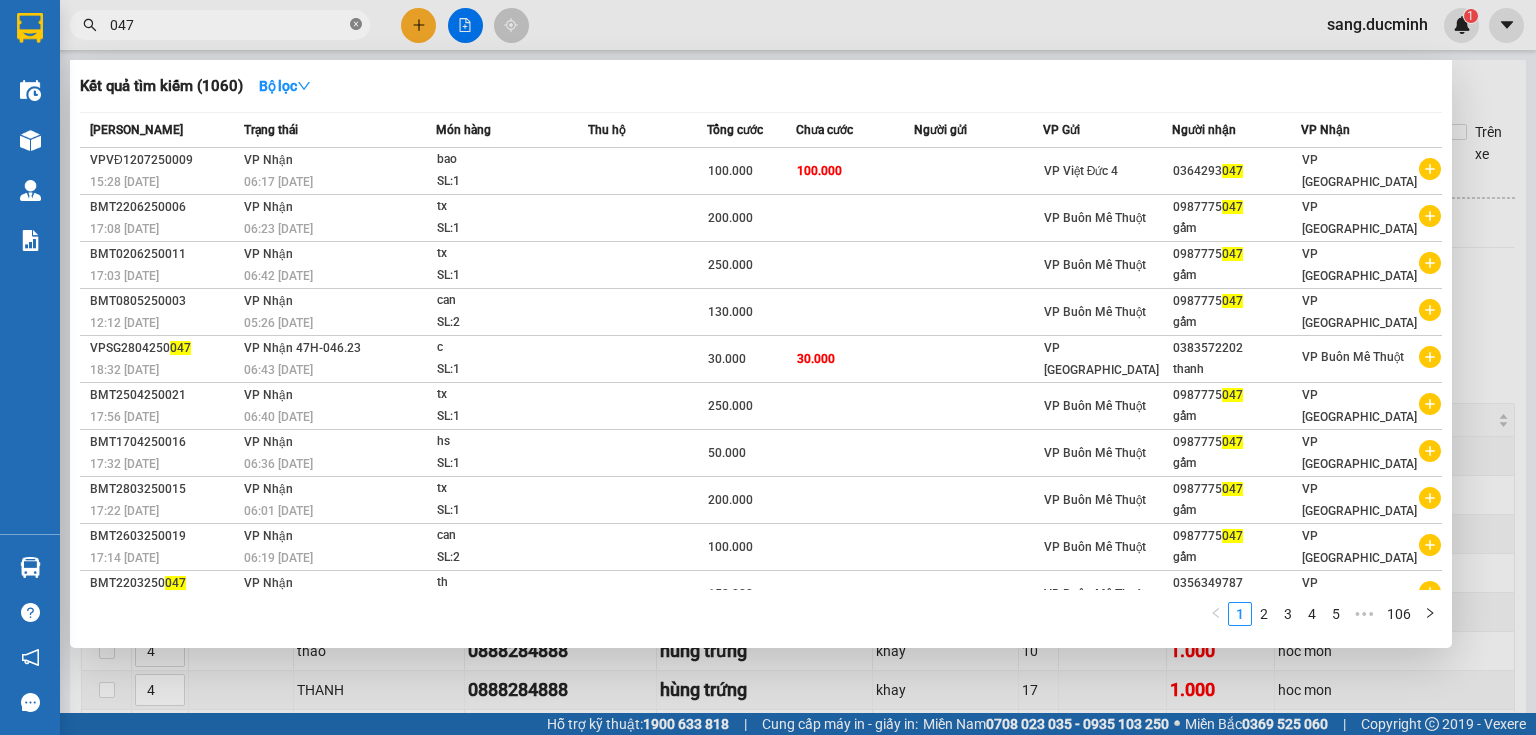 click at bounding box center (356, 25) 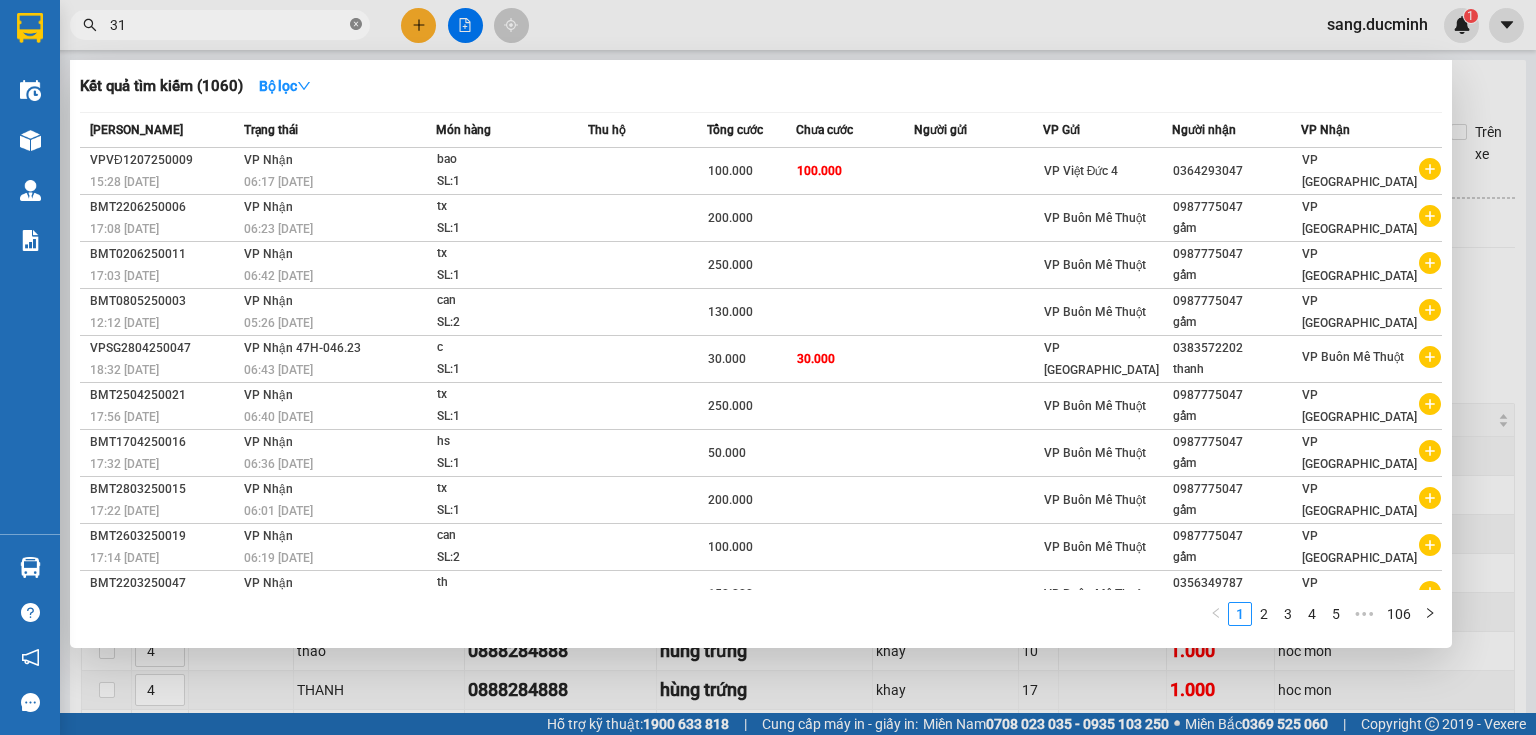 type on "310" 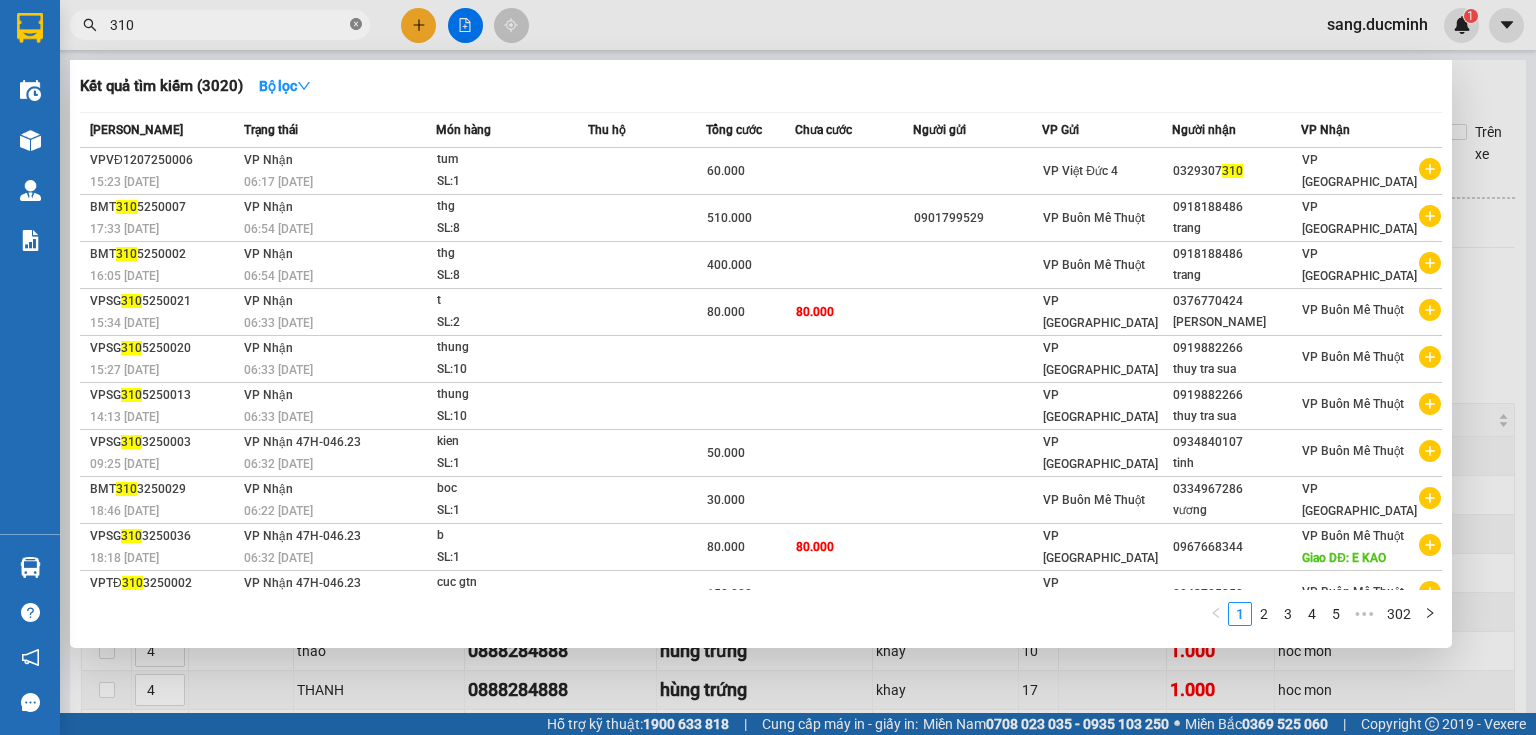 click 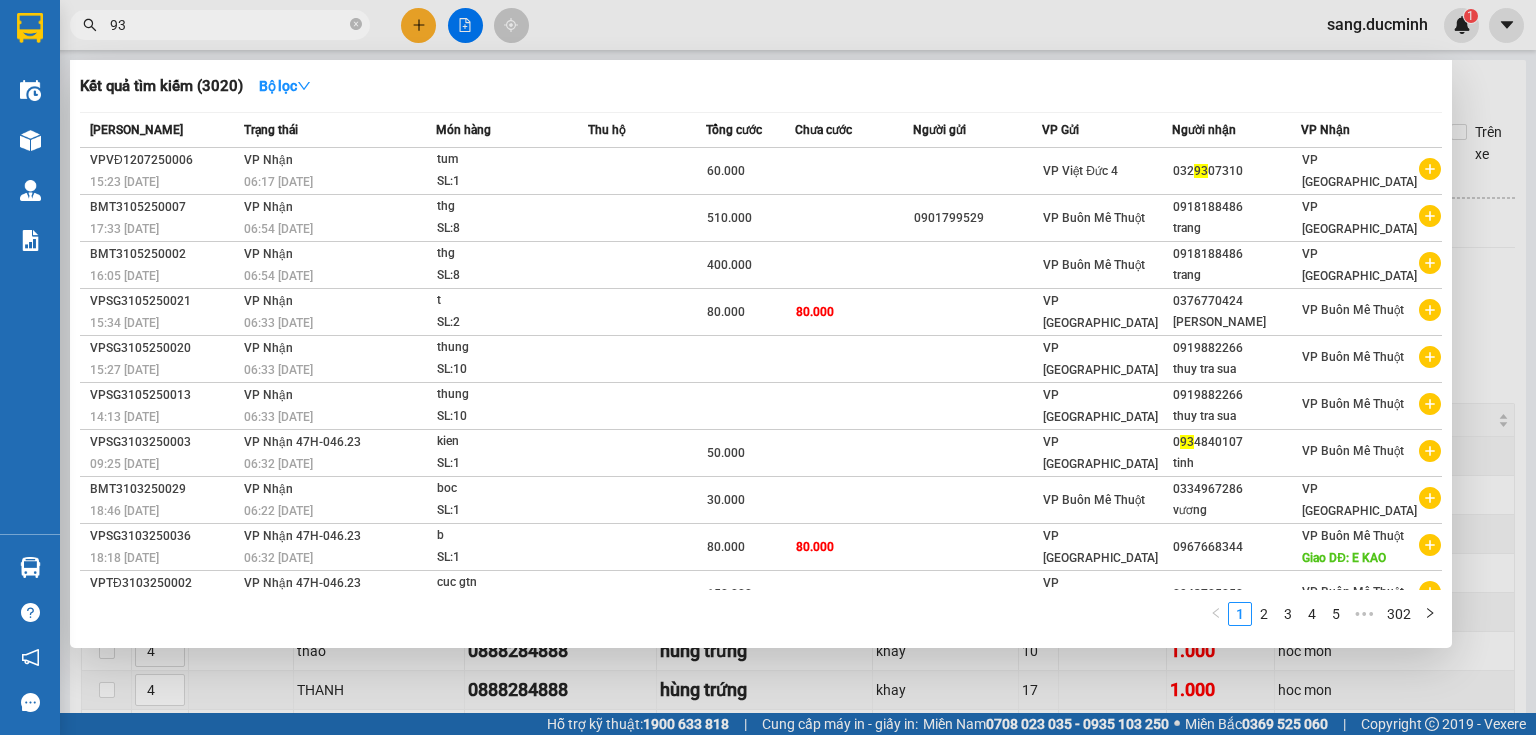 type on "931" 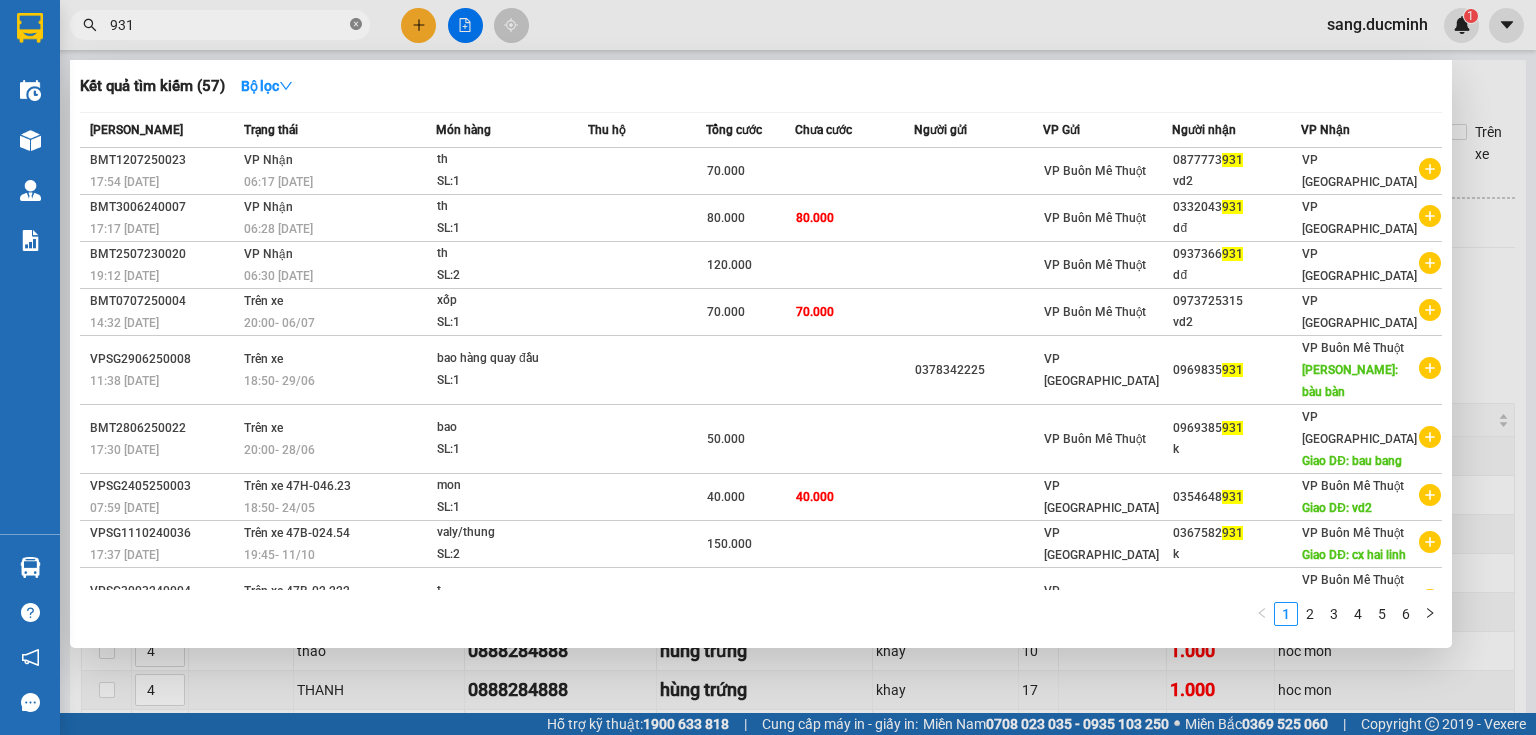 click 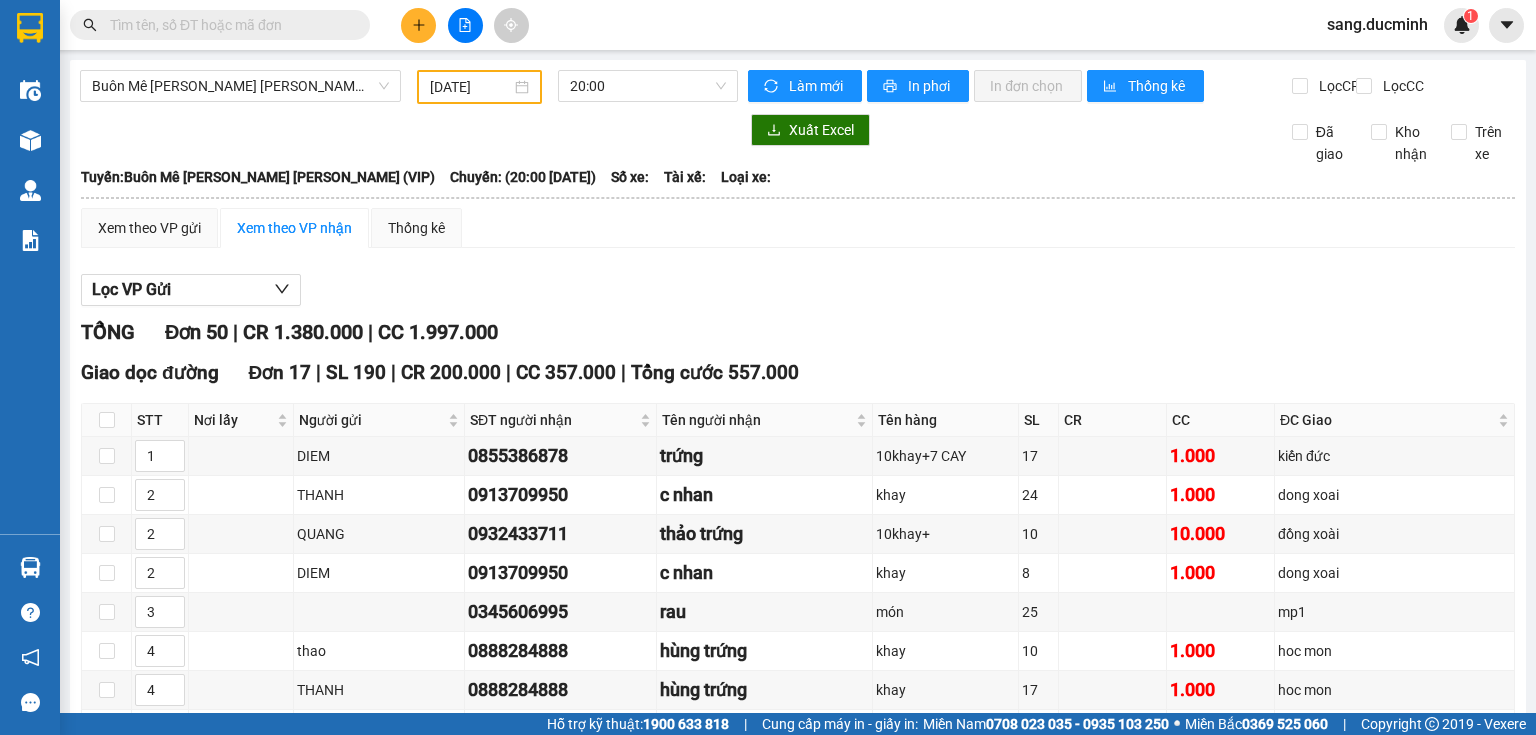 click on "Lọc VP Gửi TỔNG Đơn   50 | CR   1.380.000 | CC   1.997.000 Giao dọc đường Đơn   17 | SL   190 | CR   200.000 | CC   357.000 | Tổng cước   557.000 STT Nơi lấy Người gửi SĐT người nhận Tên người nhận Tên hàng SL CR CC ĐC Giao Ký nhận                         1 DIEM  0855386878 trứng 10khay+7 CAY 17 1.000 kiến đức 2 THANH  0913709950 c nhan khay 24 1.000 dong xoai 2 QUANG  0932433711 thảo trứng 10khay+ 10 10.000 đồng xoài 2 DIEM  0913709950 c nhan khay 8 1.000 dong xoai 3   0345606995  rau món 25 mp1 4 thao  0888284888 hùng trứng khay  10 1.000 hoc mon 4 THANH  0888284888 hùng trứng khay  17 1.000 hoc mon 4 e kao  0913116208 phượng trứng cây 50 1.000 thủ đức 4 TY TUONG  0888284888 hùng trứng khay  20 1.000 hoc mon 16   0969297680 dđ bao 1 mp1   0879148797 duật xop+th 2 130.000 thu phí lai thiêu   0963518133 th 1 70.000 cv tthiep   0336085213 dd bao_ 1 120.000 cx so 4   0986265845 dd thung 1 50.000 4 ga    dd ta 1" at bounding box center (798, 1512) 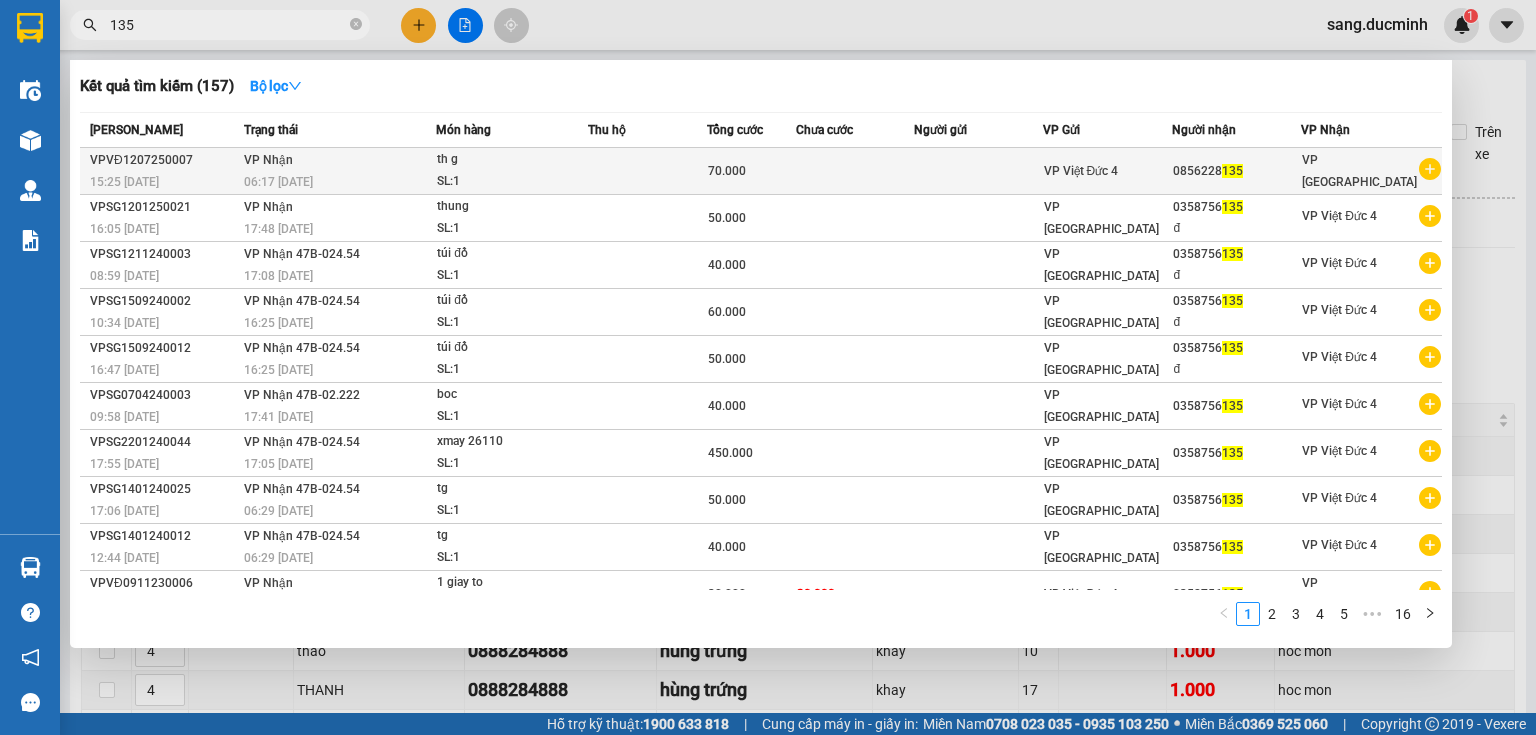 type on "135" 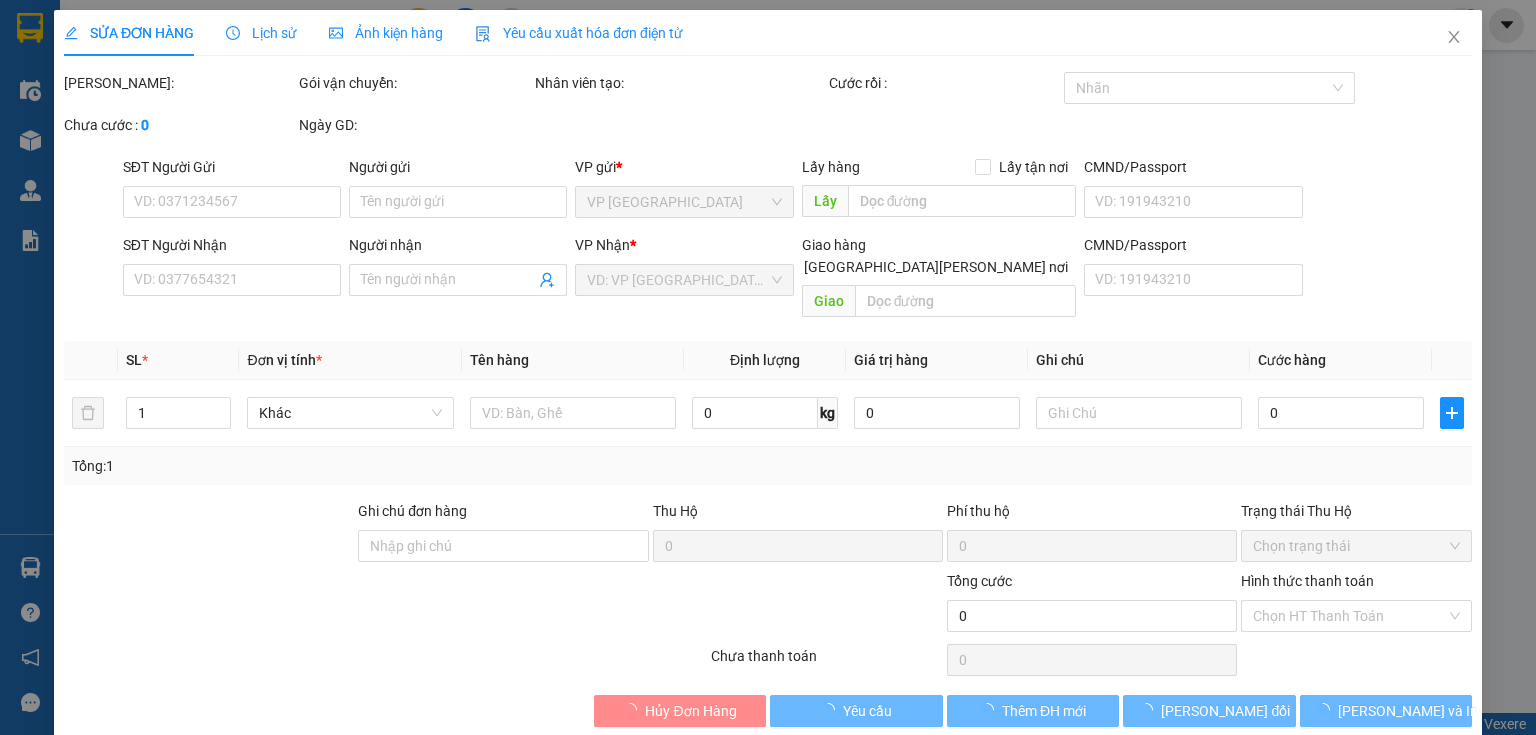 type on "0856228135" 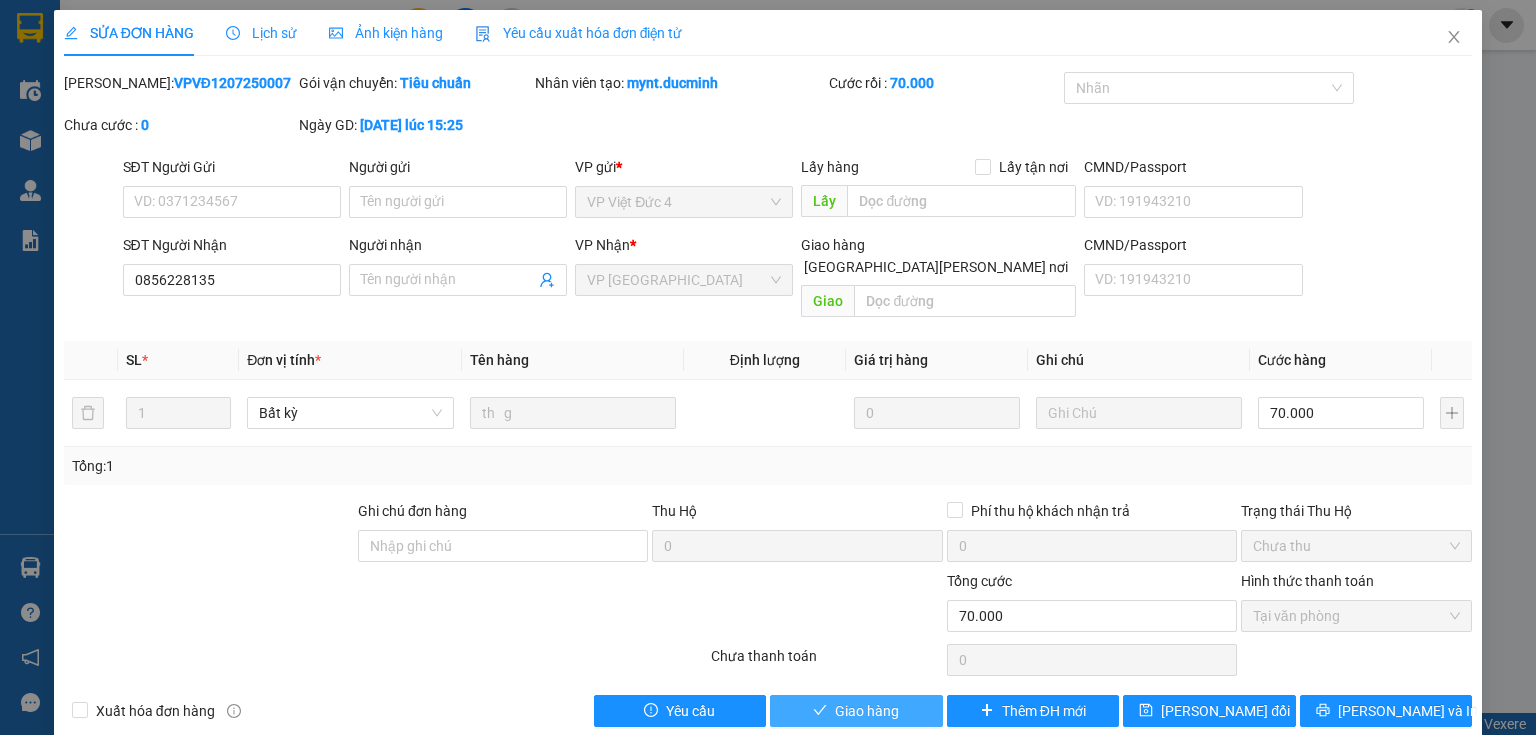 click on "Giao hàng" at bounding box center [867, 711] 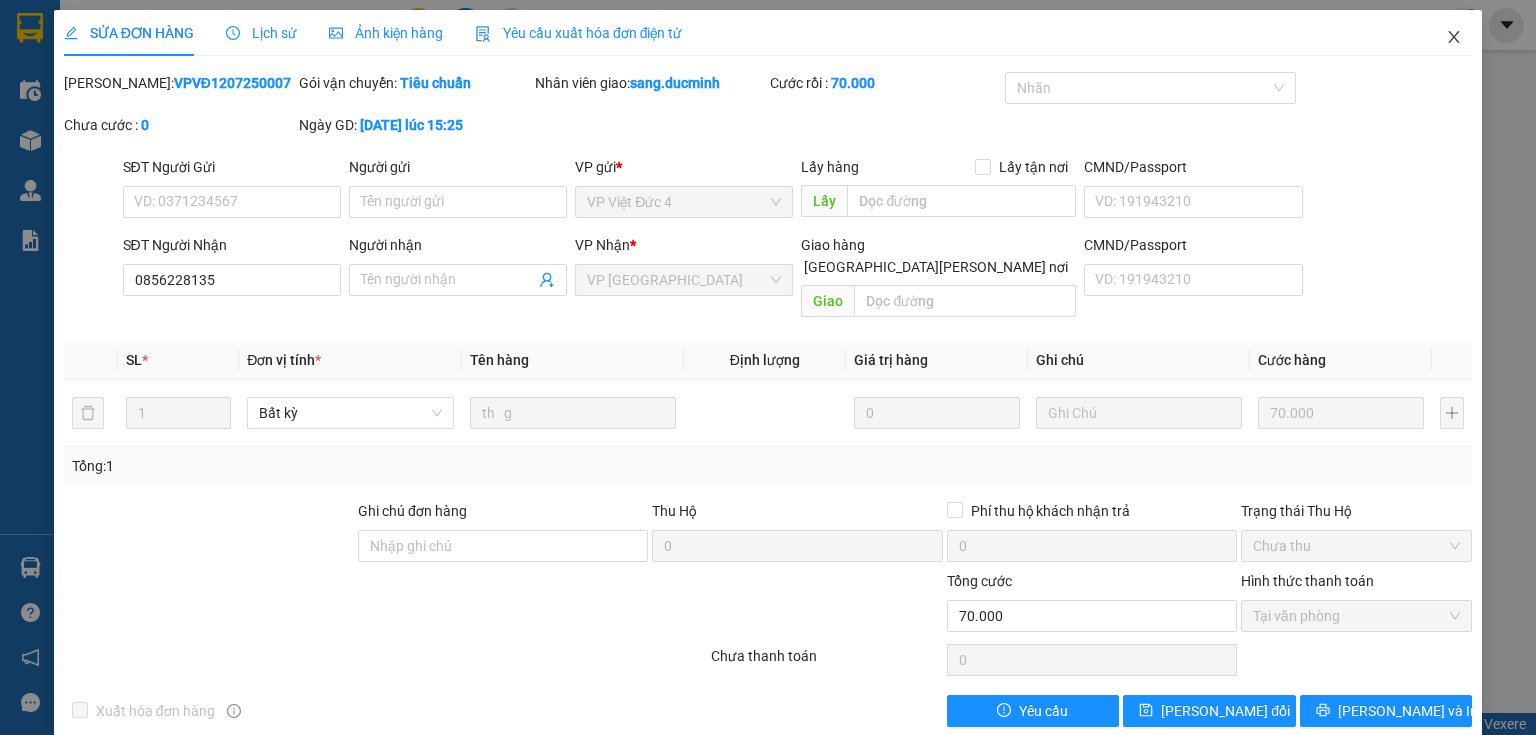 click at bounding box center (1454, 38) 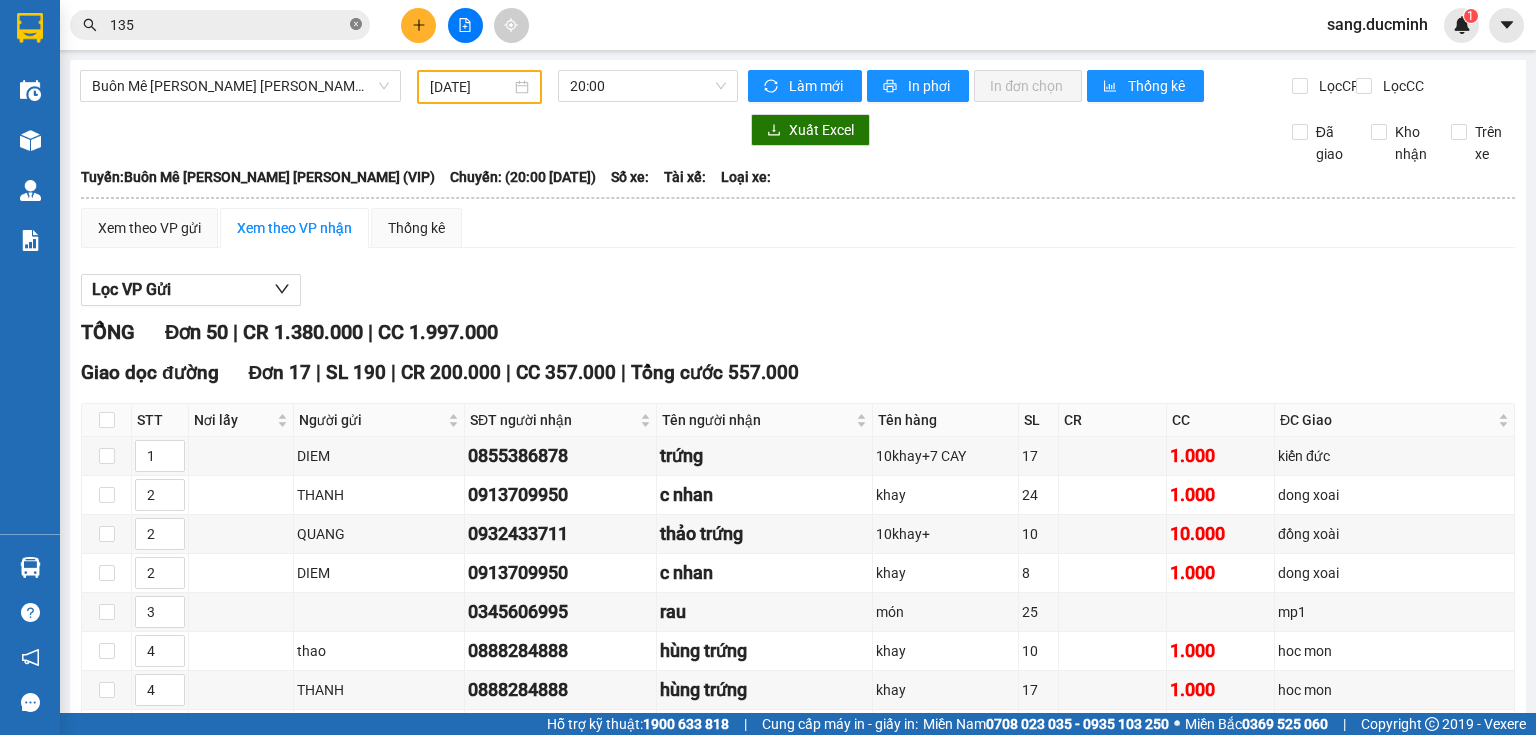 click 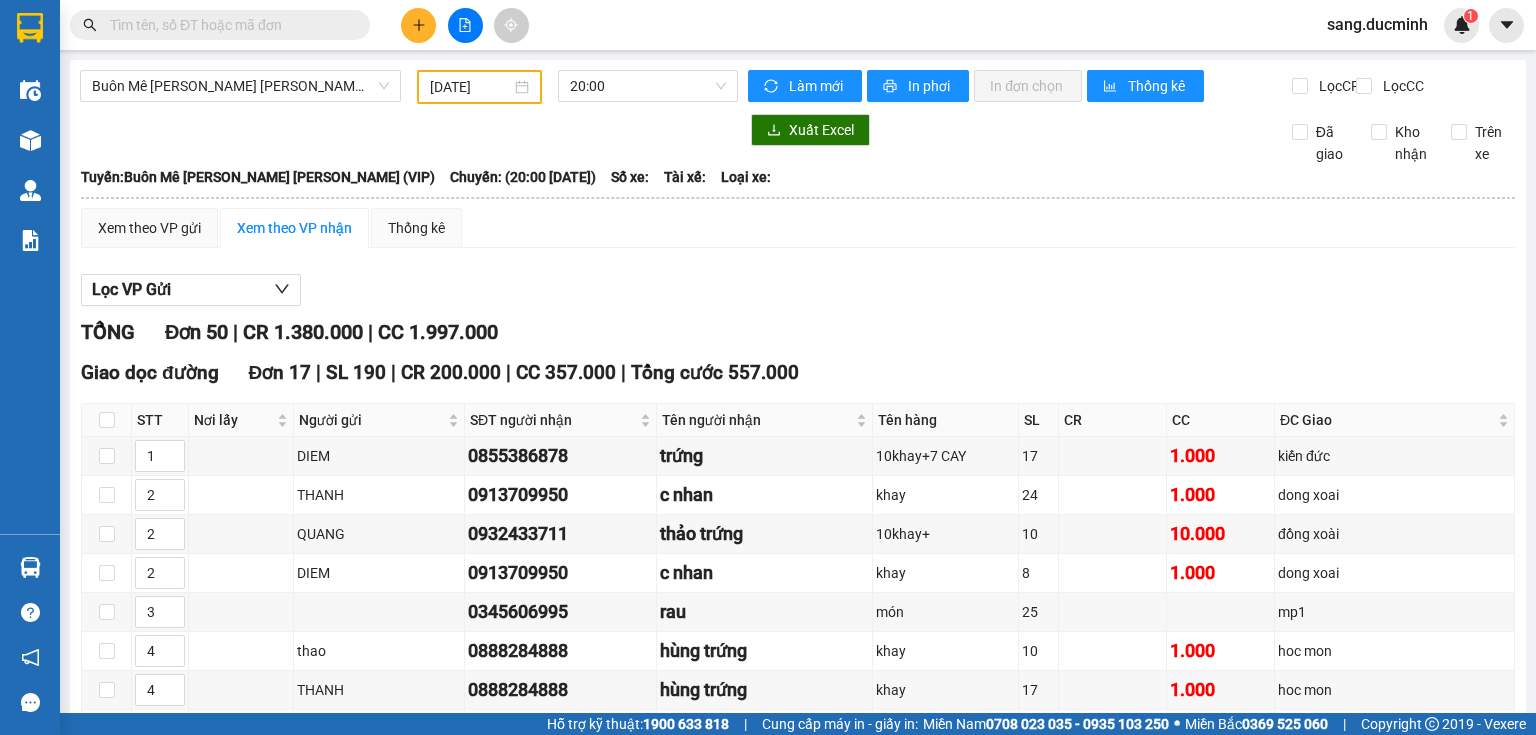 click at bounding box center [228, 25] 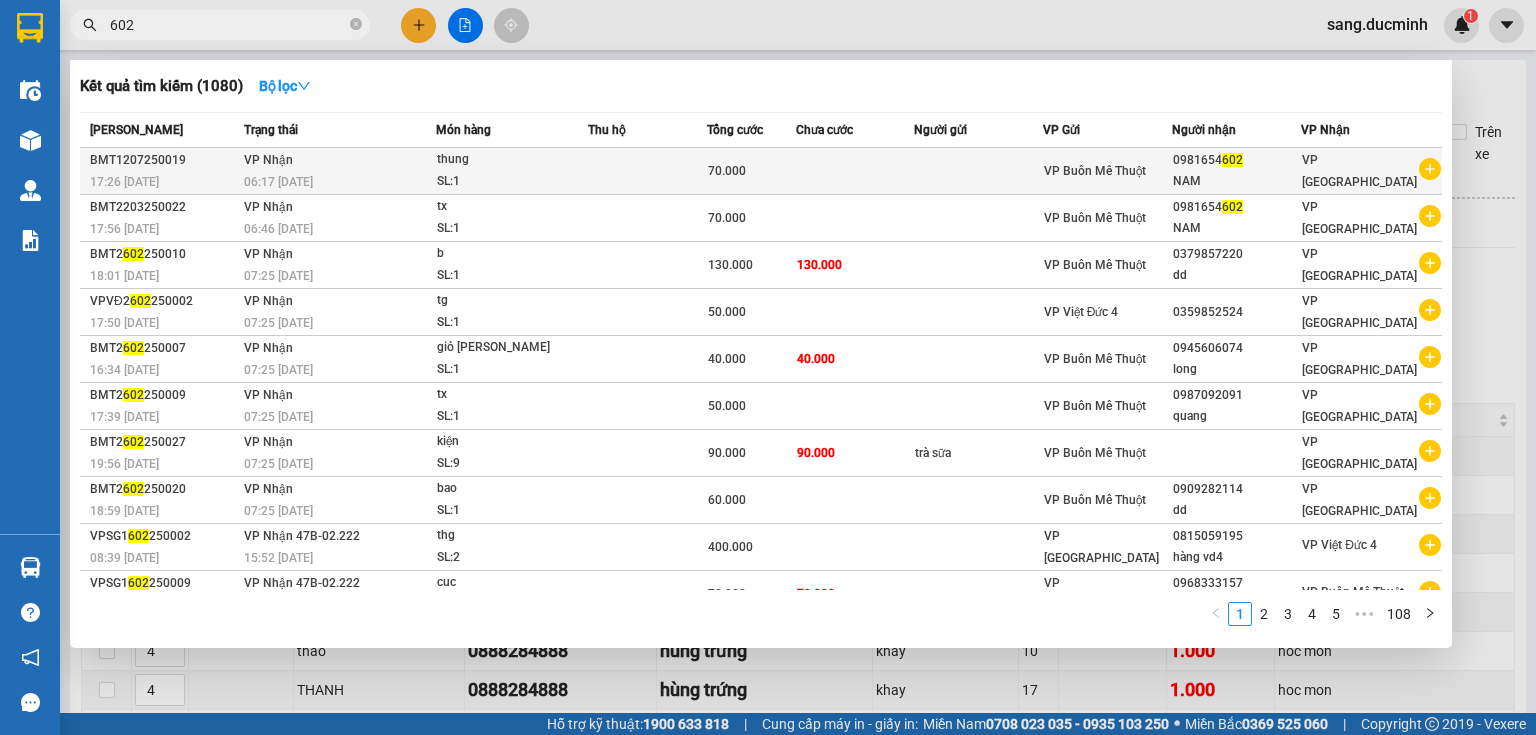 type on "602" 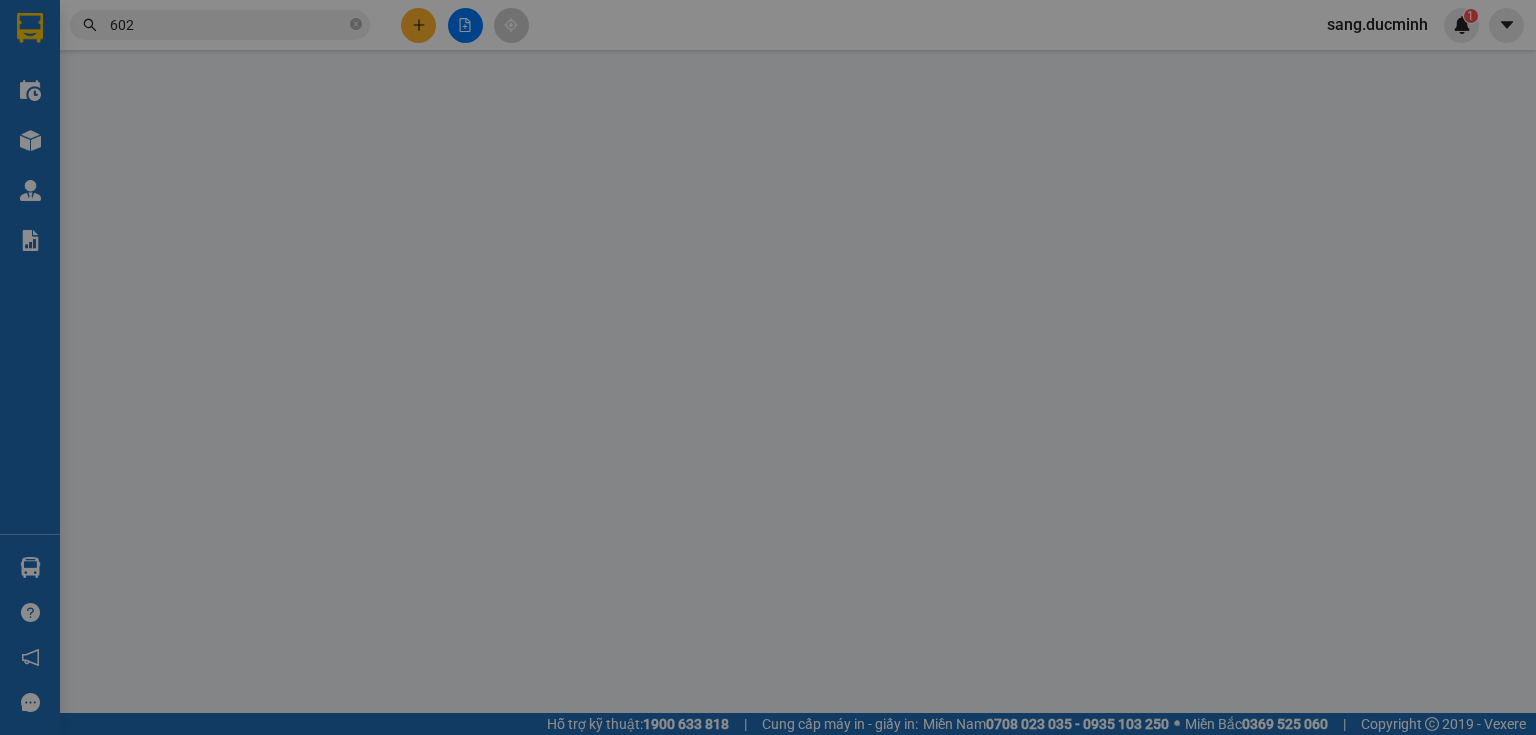type on "0981654602" 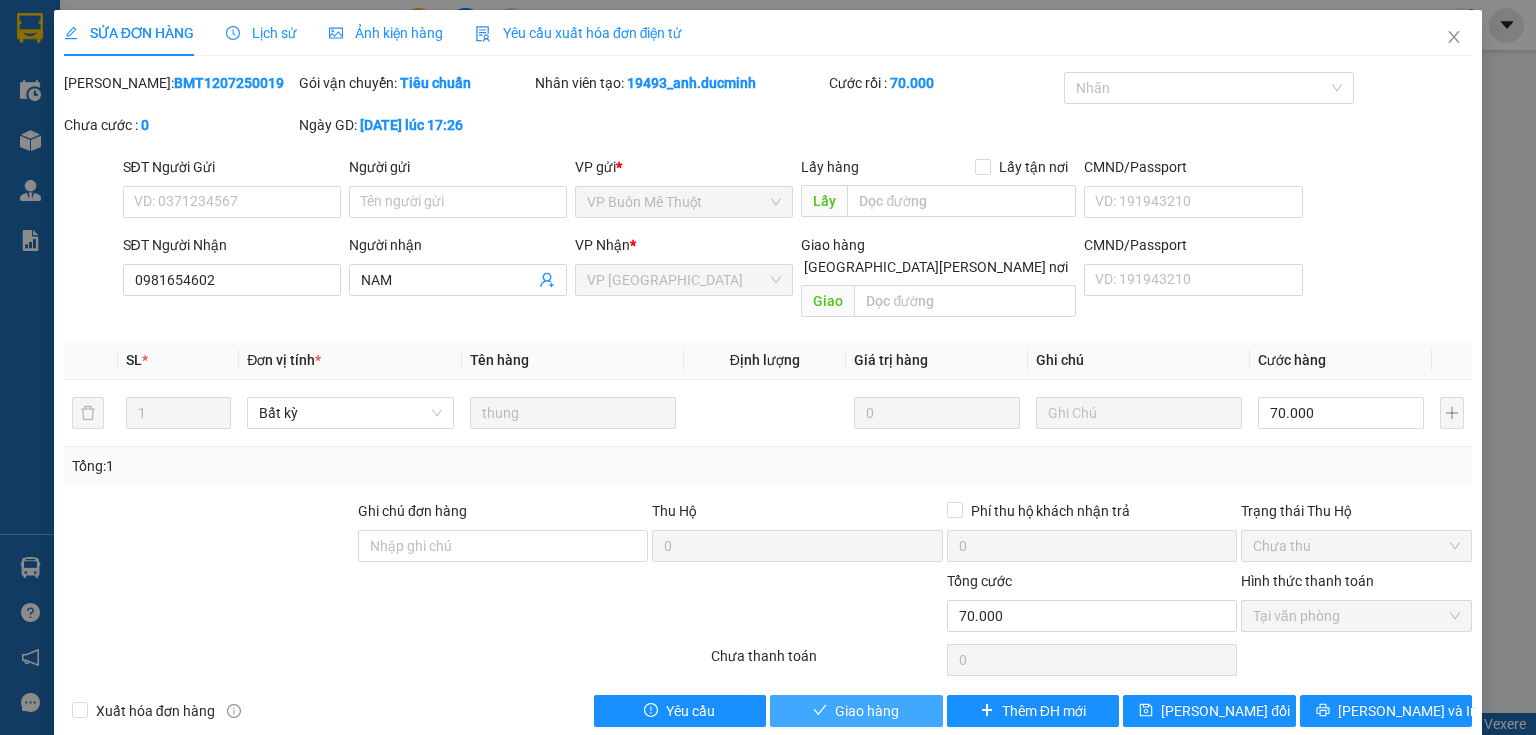 click on "Giao hàng" at bounding box center (867, 711) 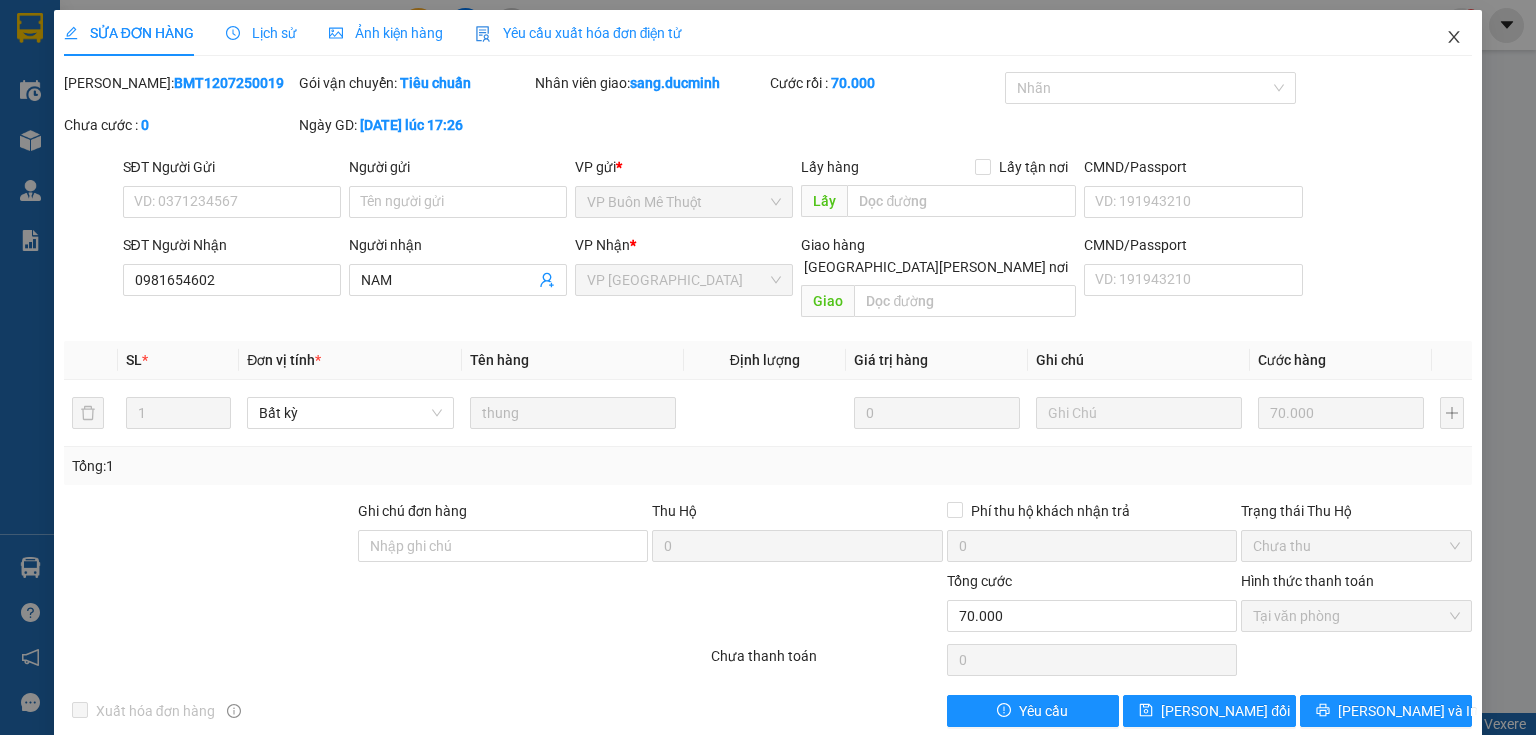 click 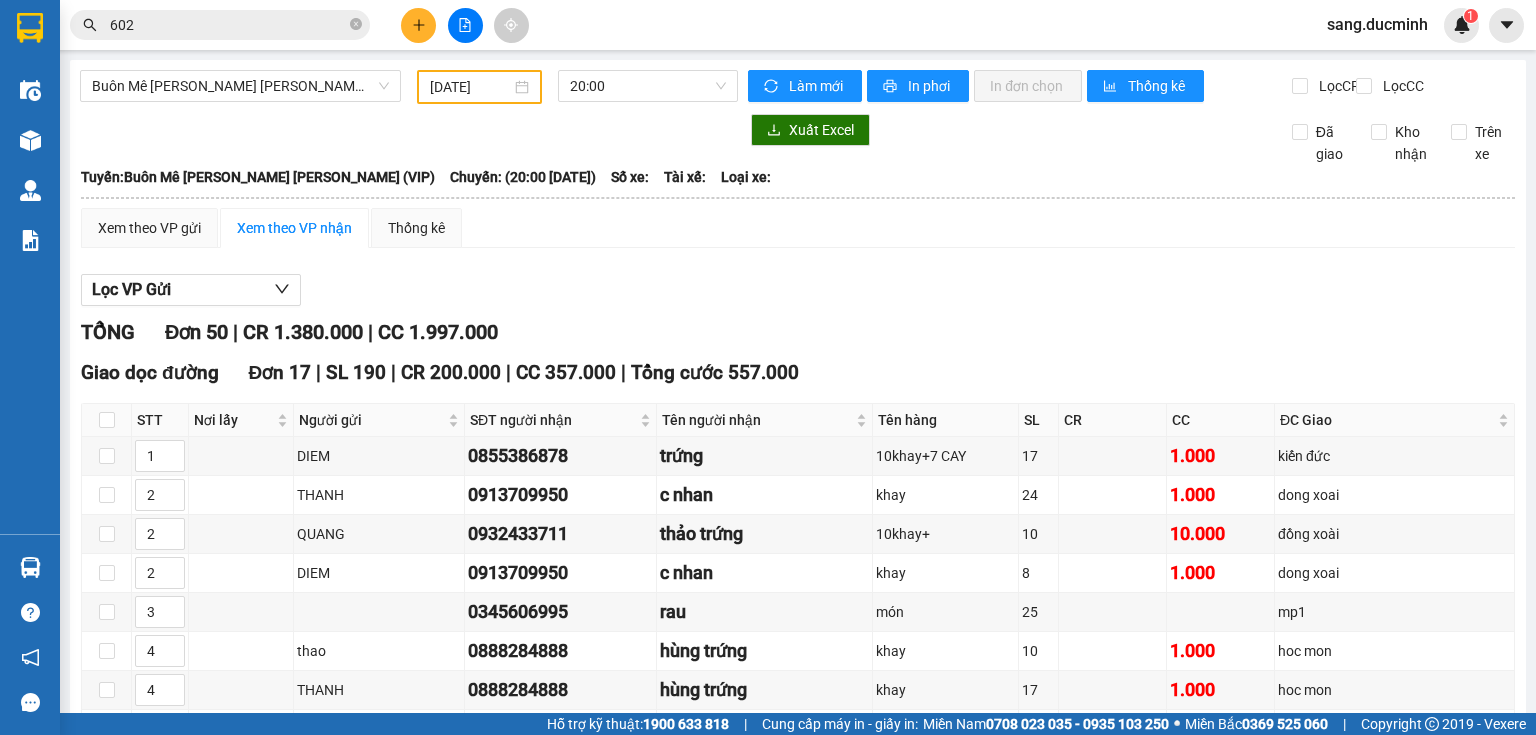 click on "sang.ducminh" at bounding box center (1377, 24) 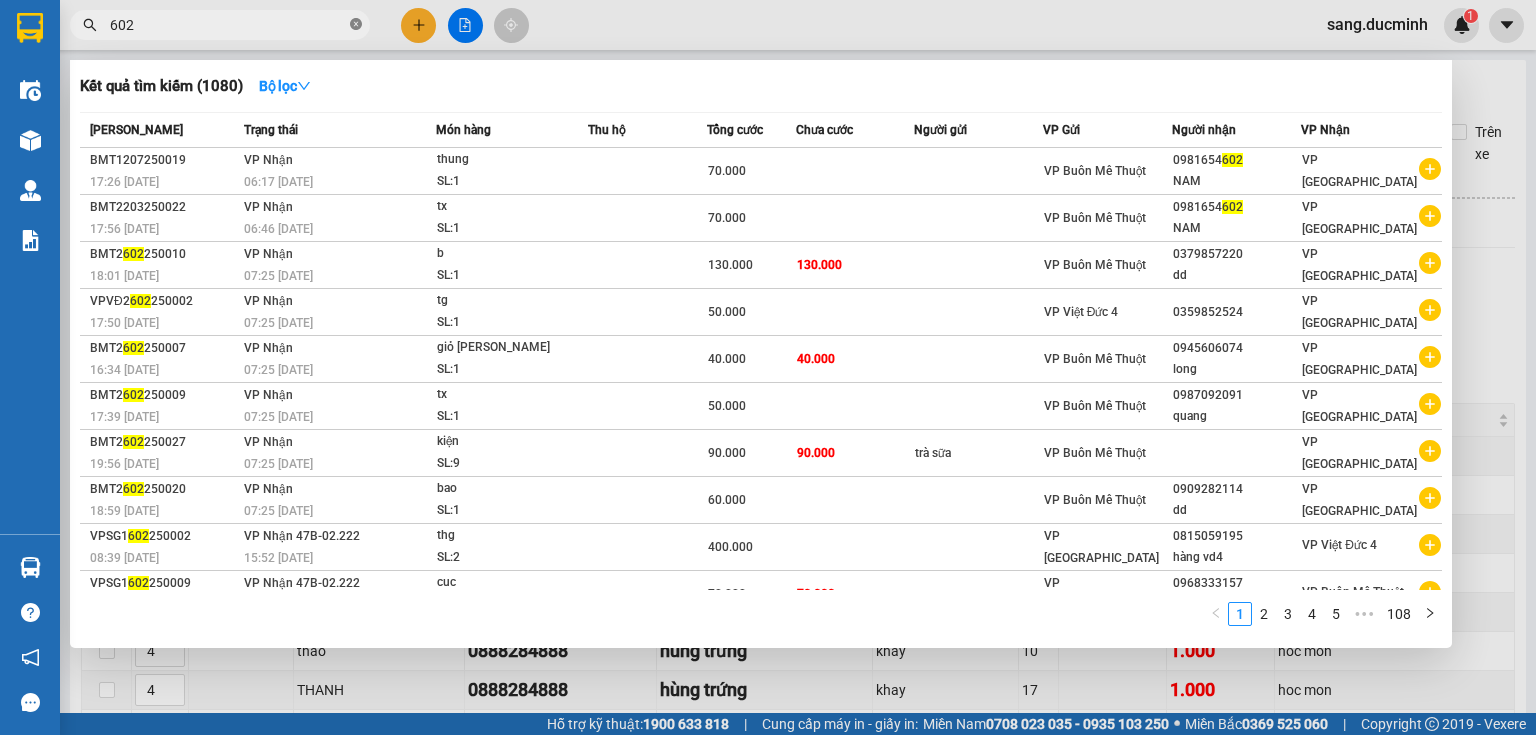 click on "602" at bounding box center (220, 25) 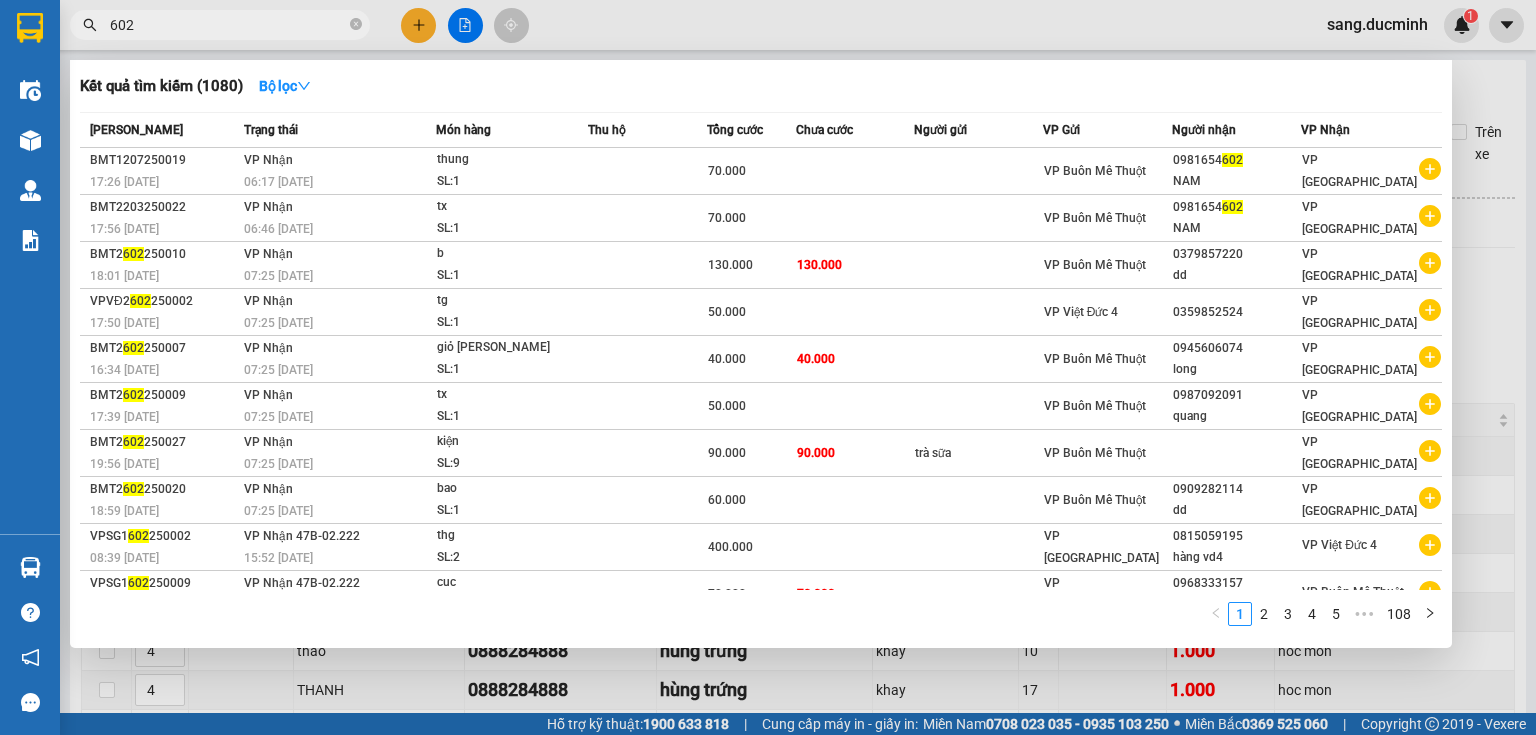 click on "602" at bounding box center [228, 25] 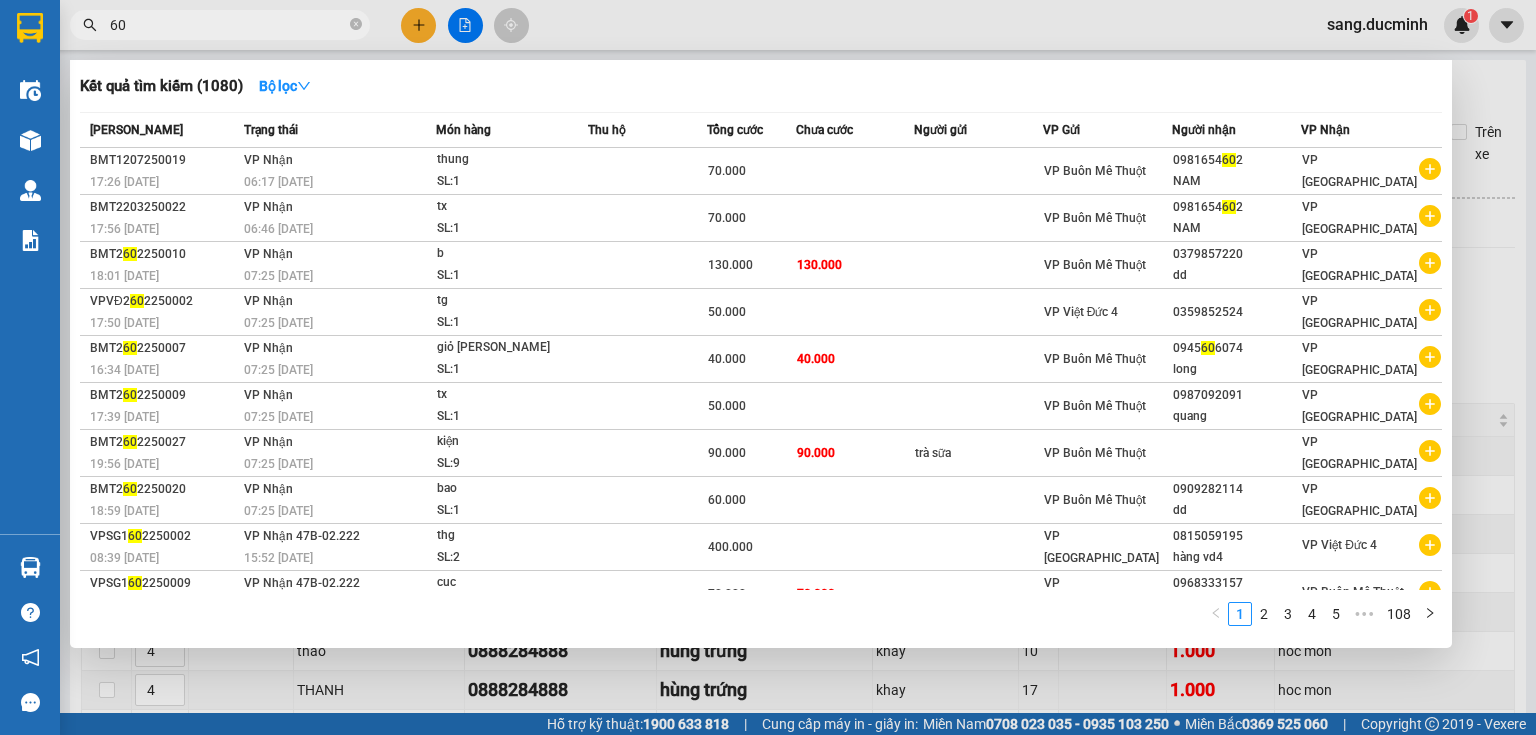 type on "6" 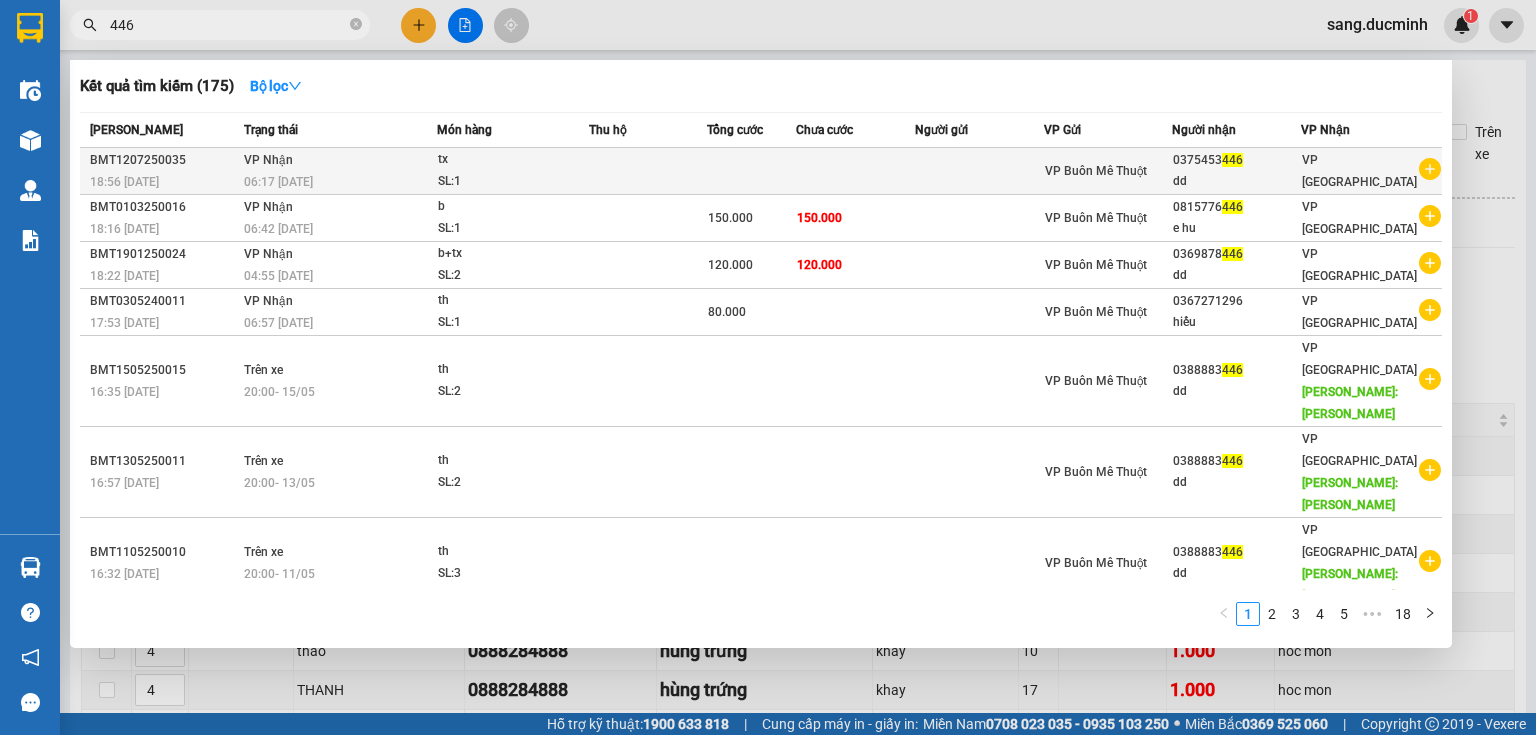 type on "446" 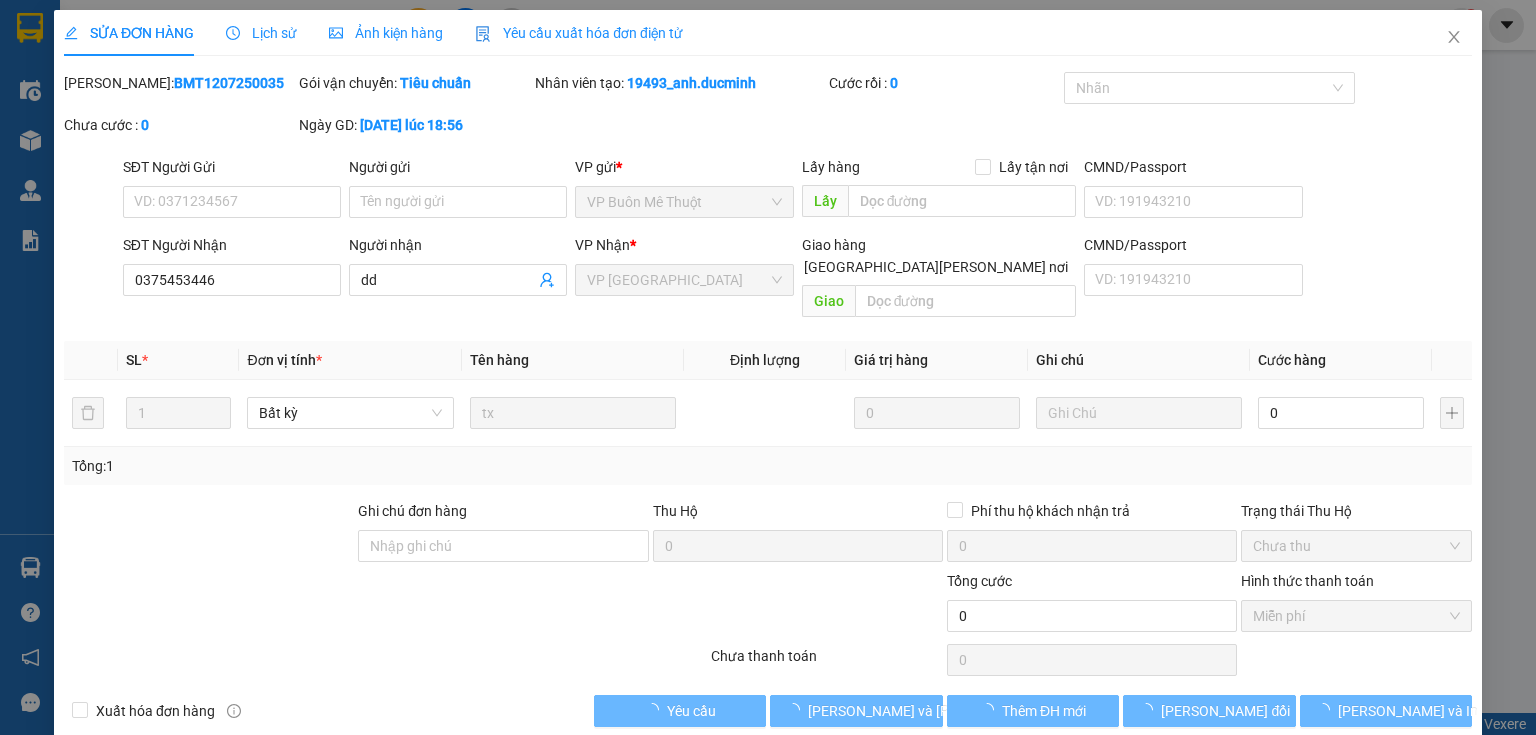 type on "0375453446" 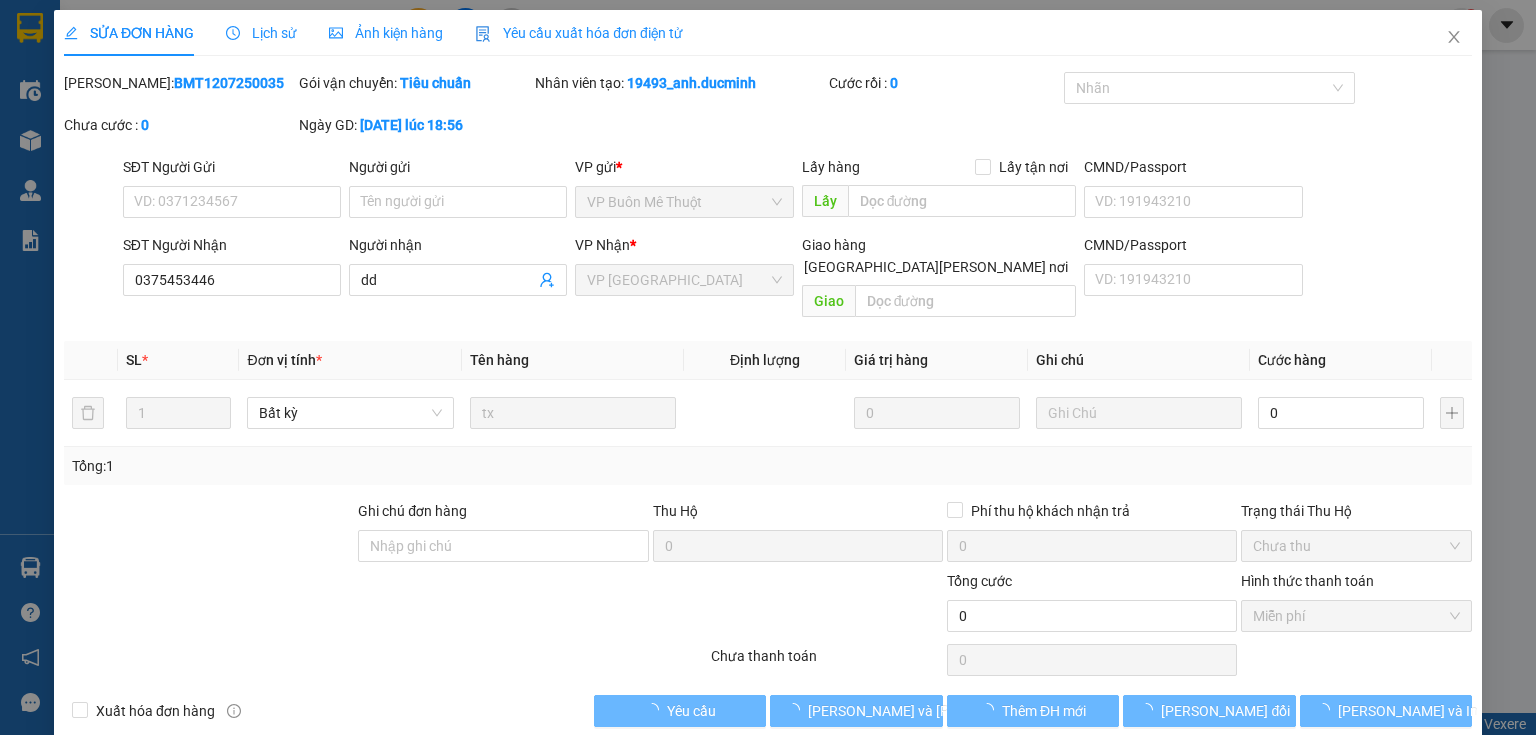 type on "dd" 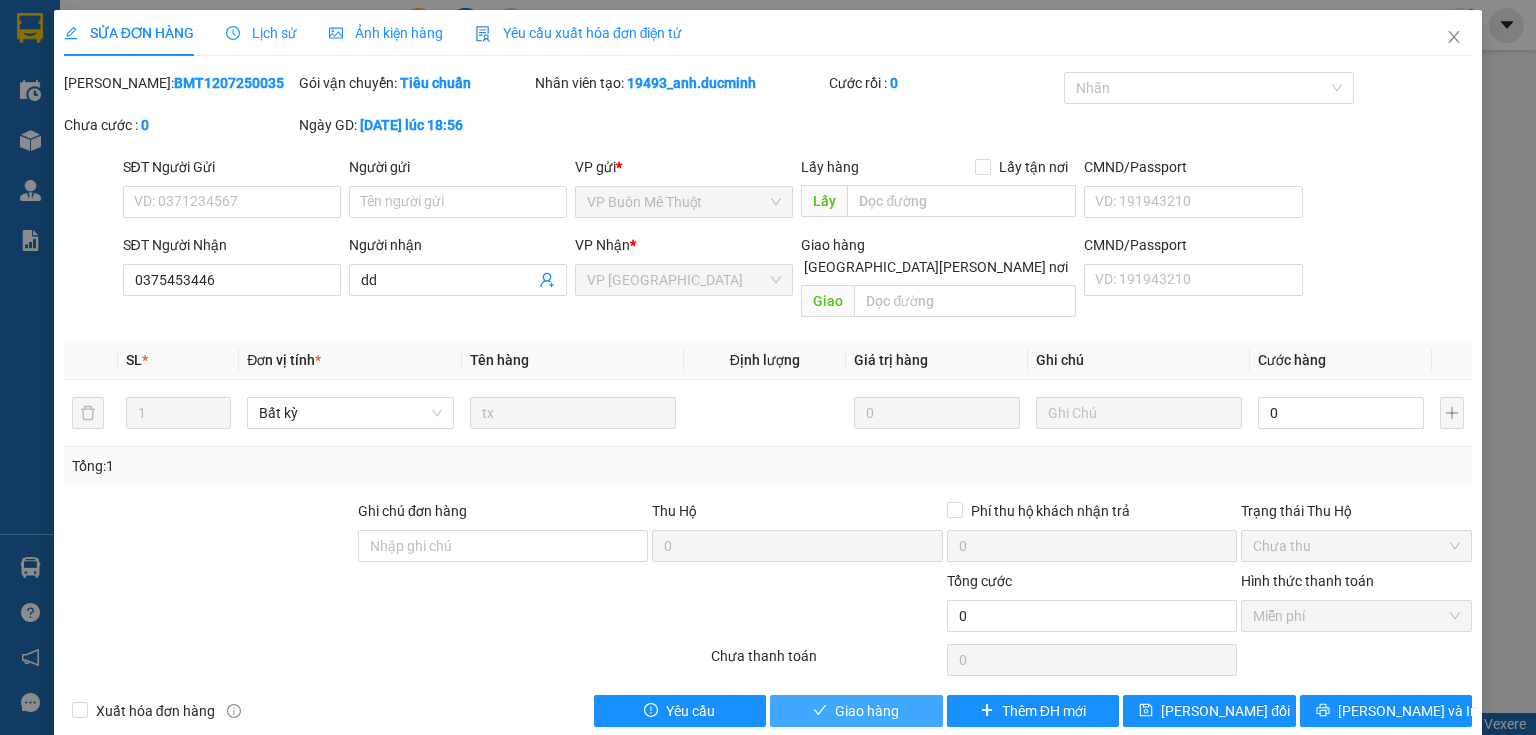 click on "Giao hàng" at bounding box center (856, 711) 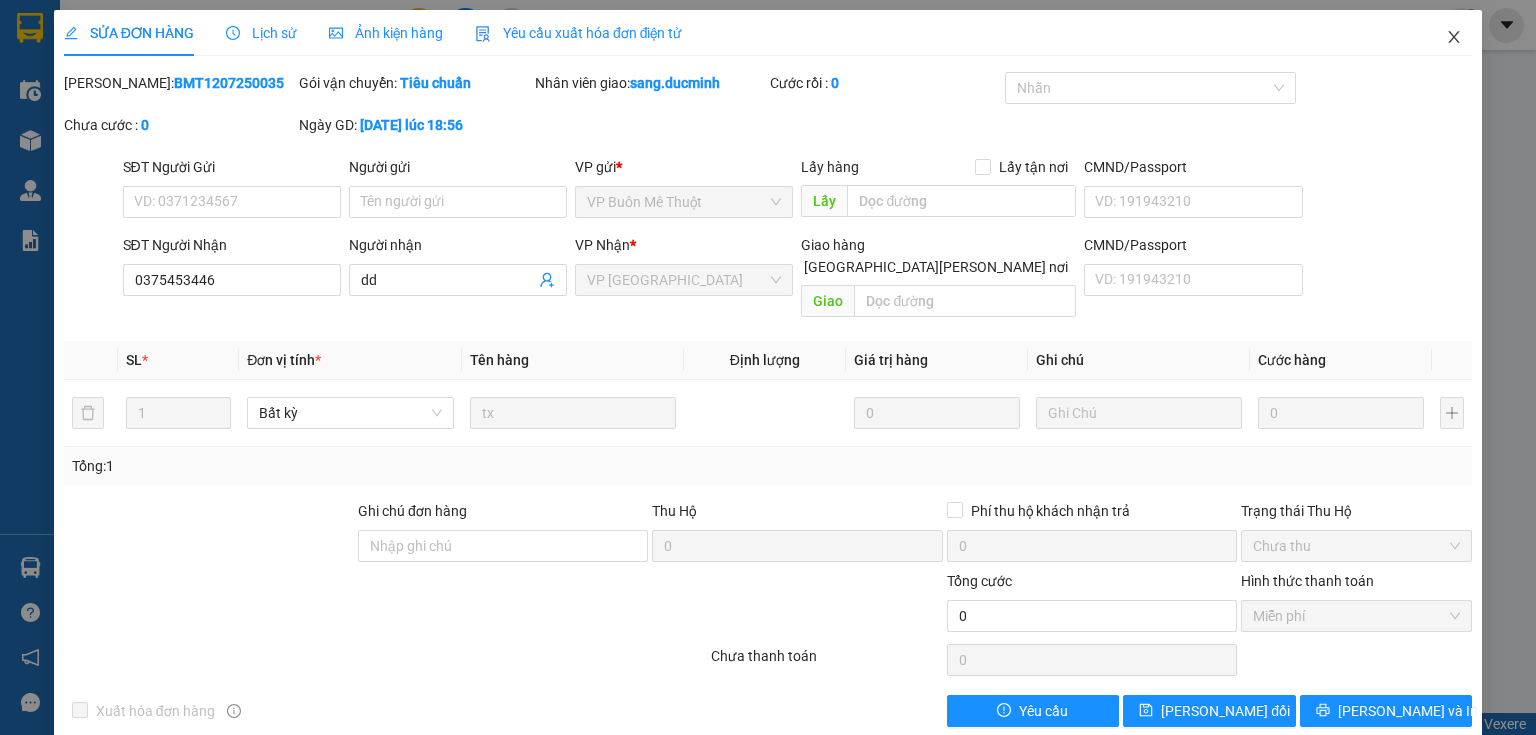 click at bounding box center [1454, 38] 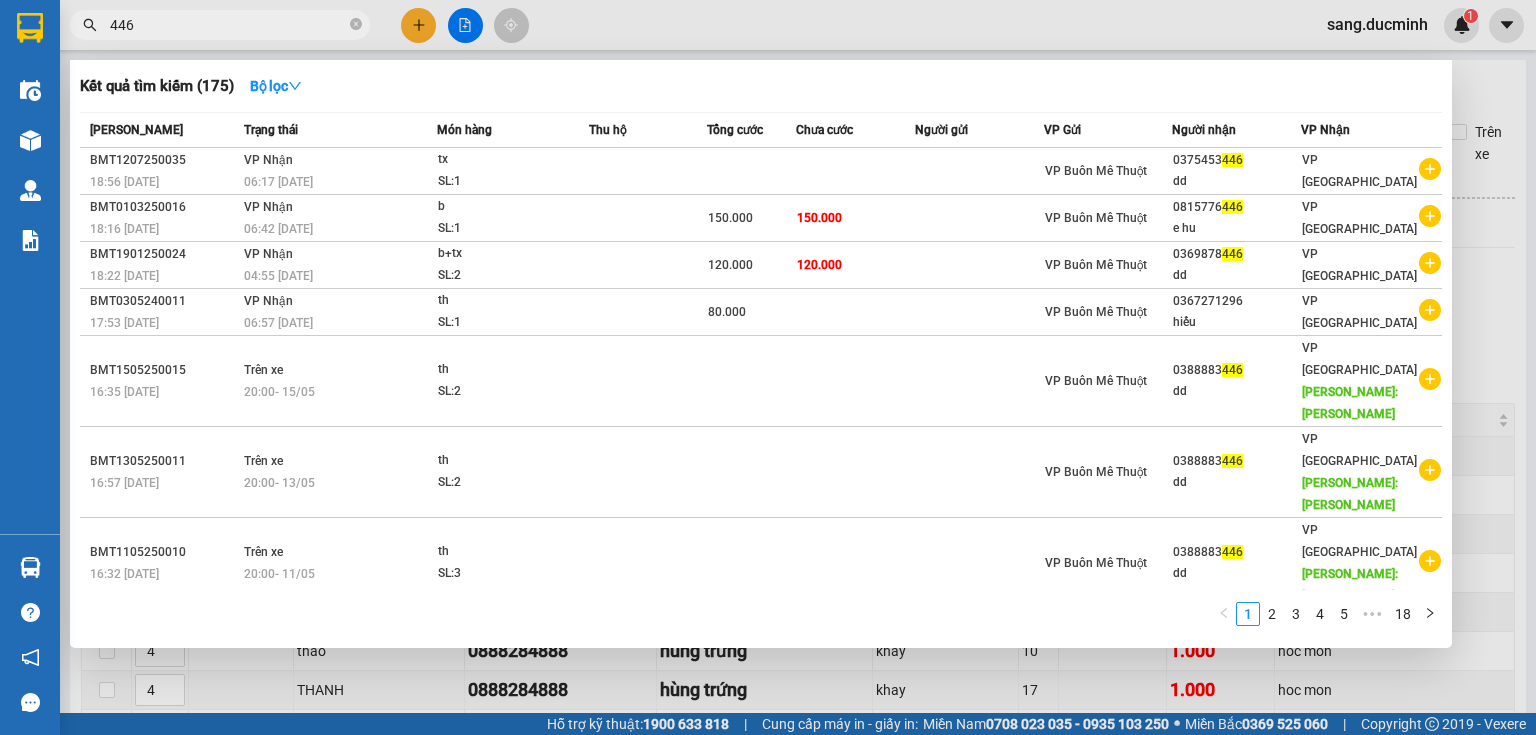 click on "446" at bounding box center (228, 25) 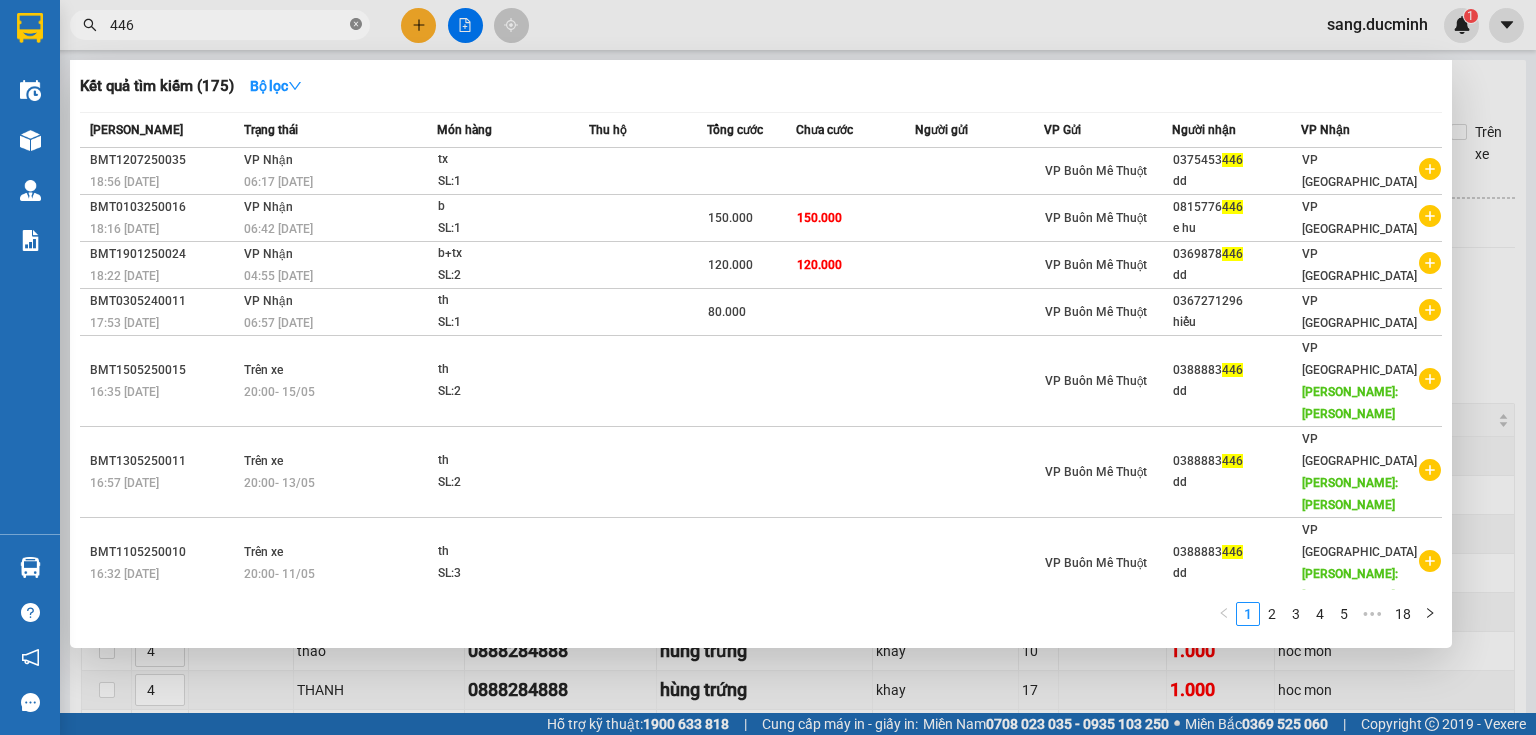 click at bounding box center [356, 25] 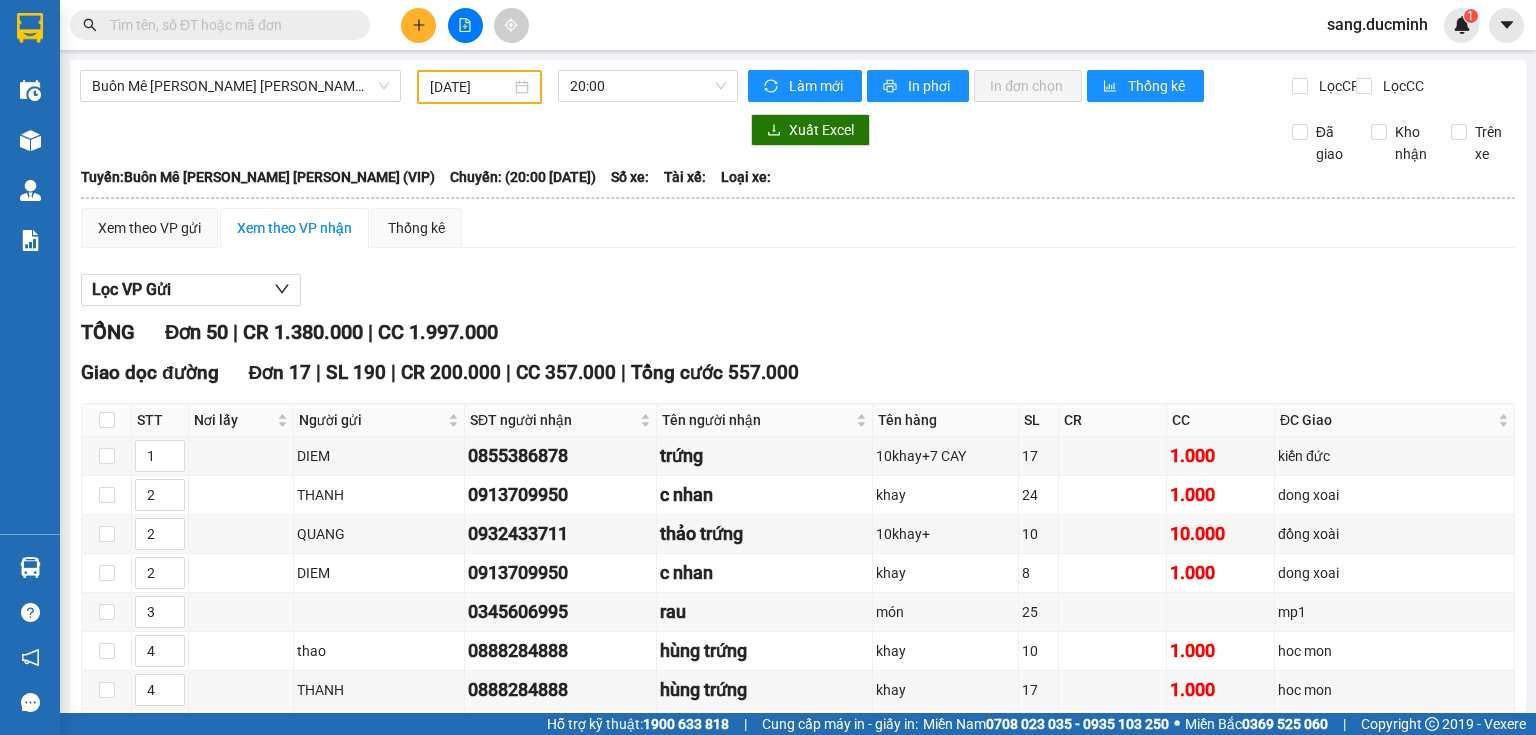 click at bounding box center (228, 25) 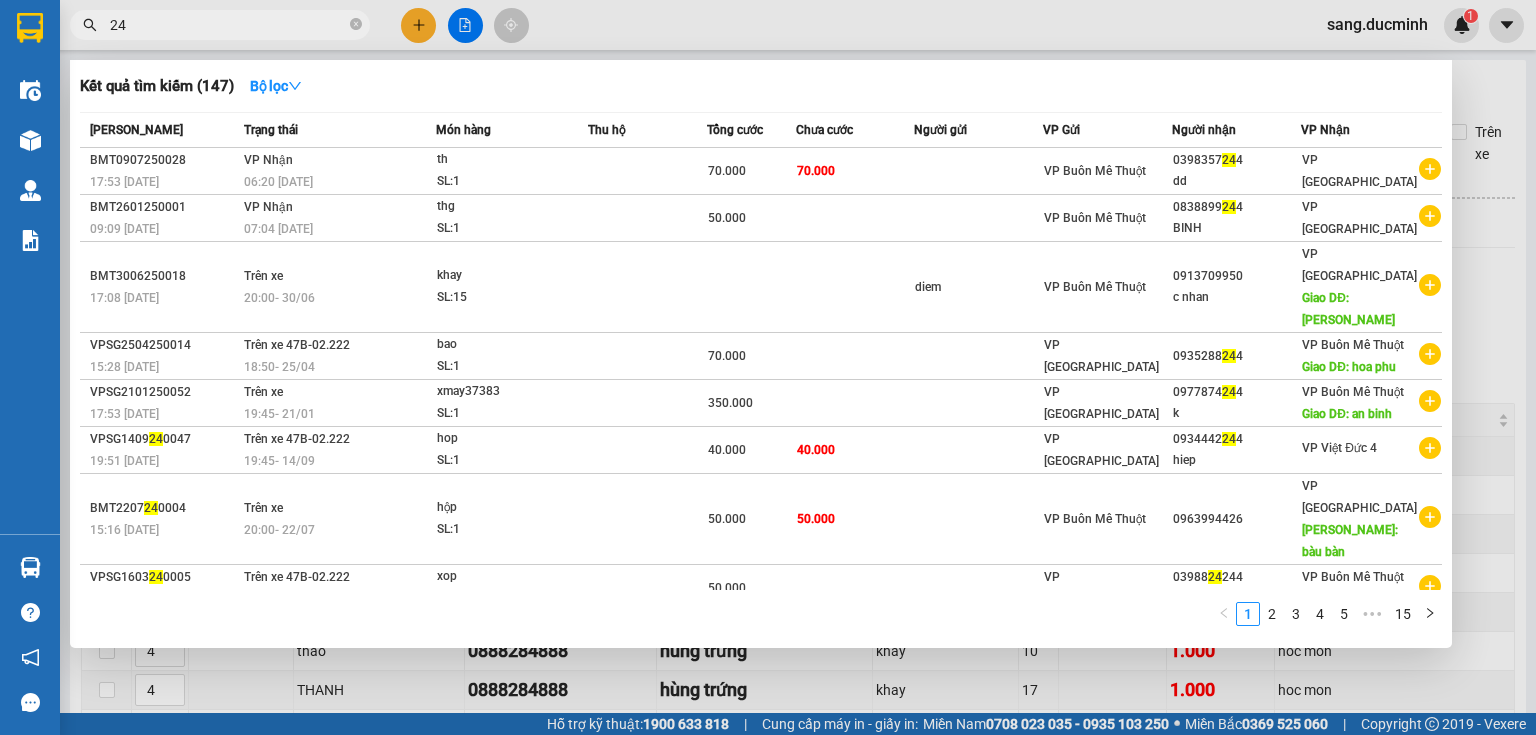 type on "2" 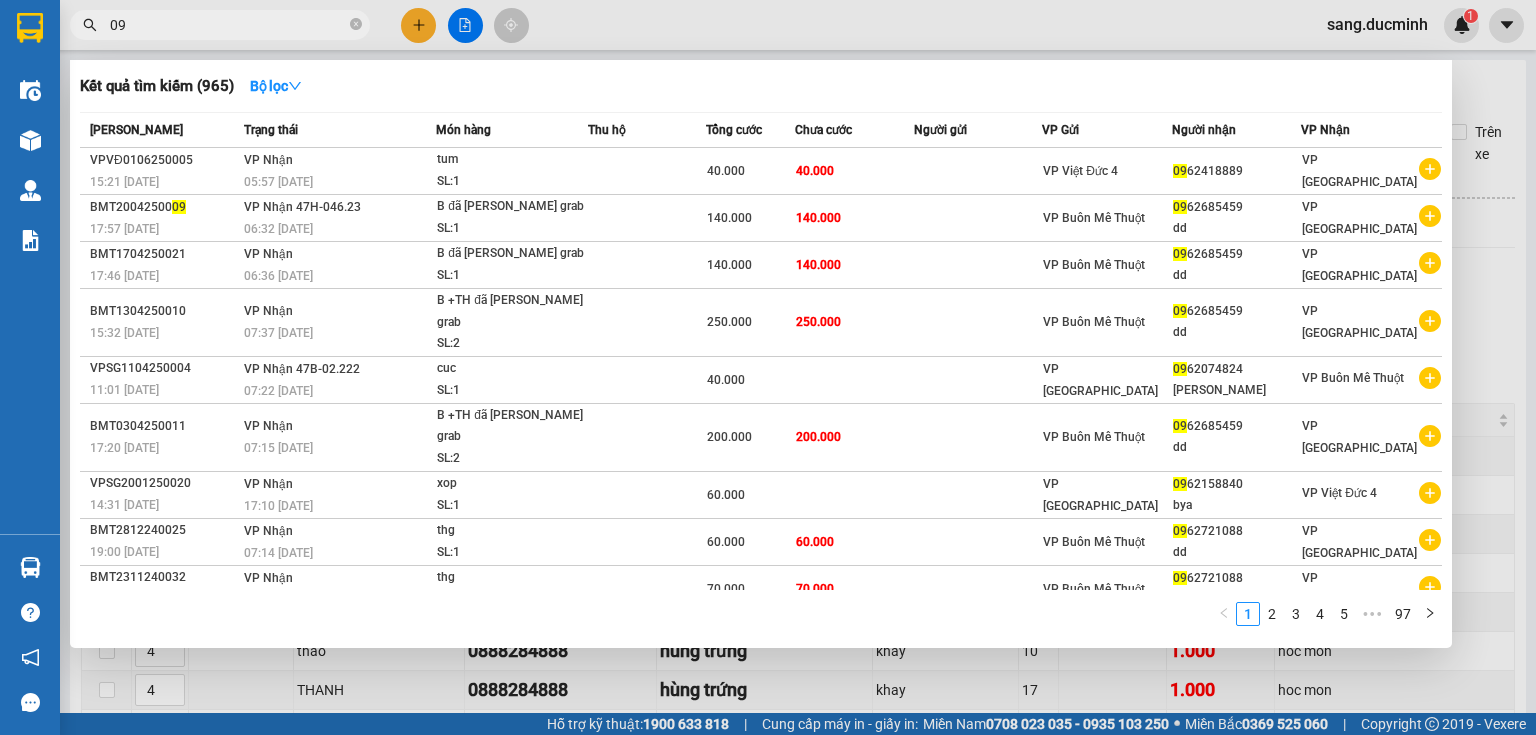 type on "0" 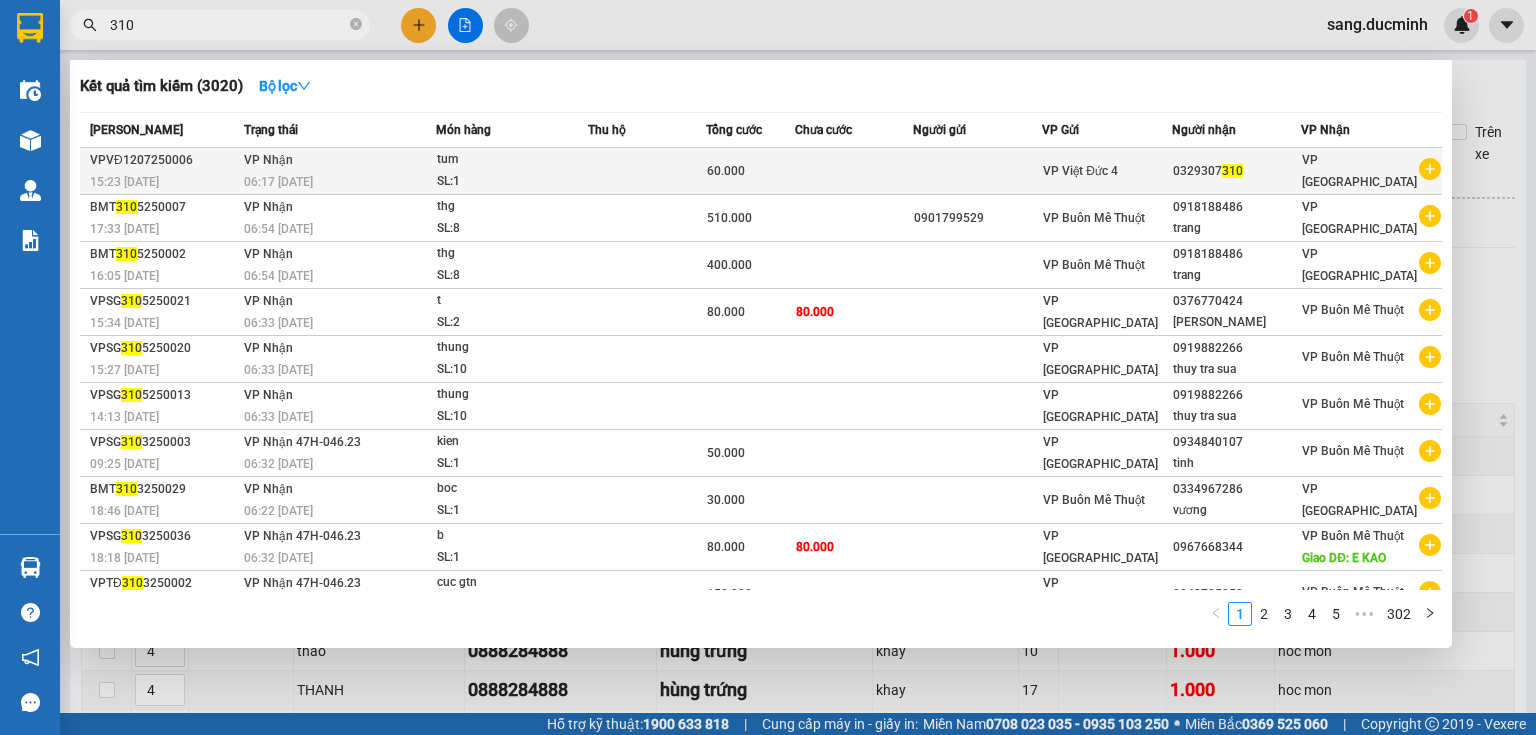 type on "310" 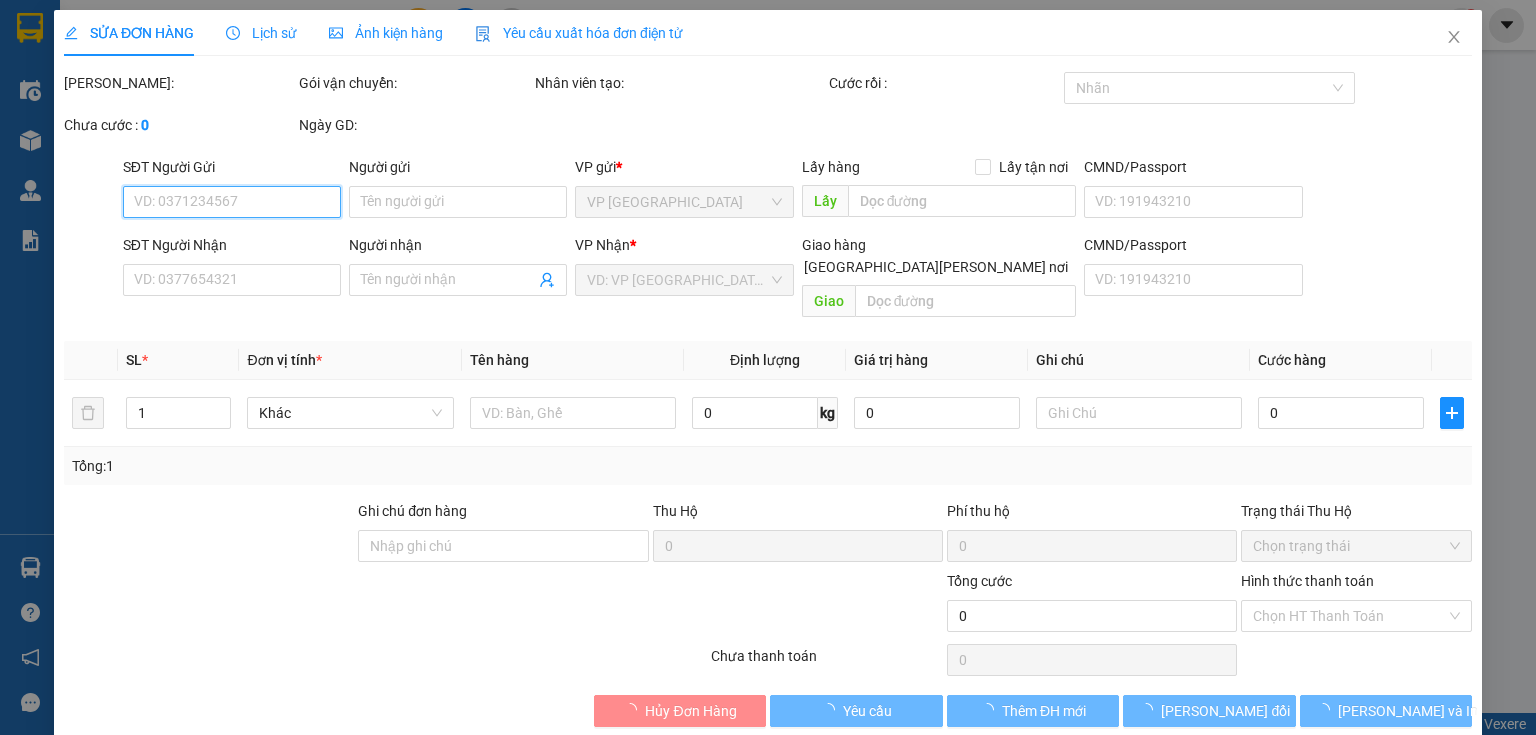 type on "0329307310" 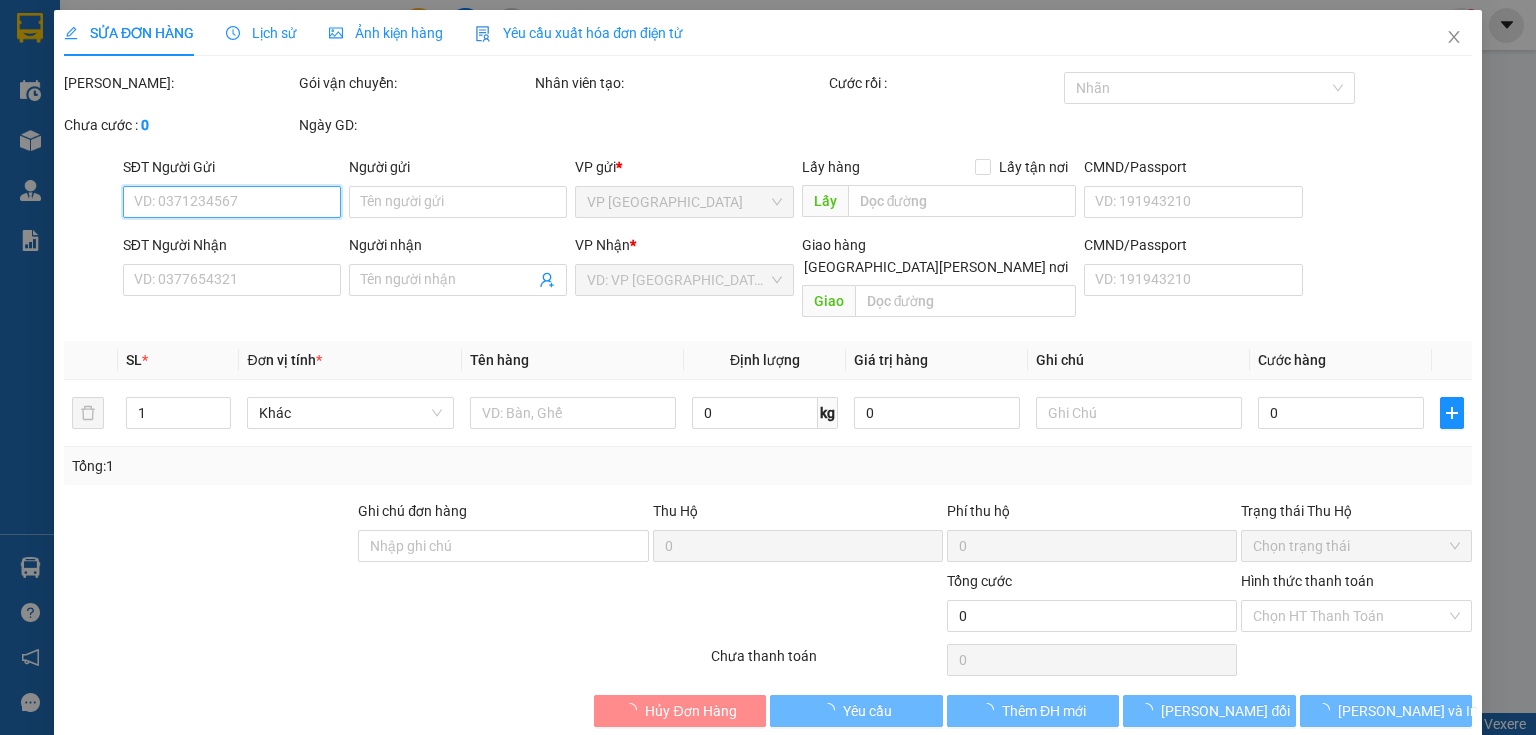 type on "60.000" 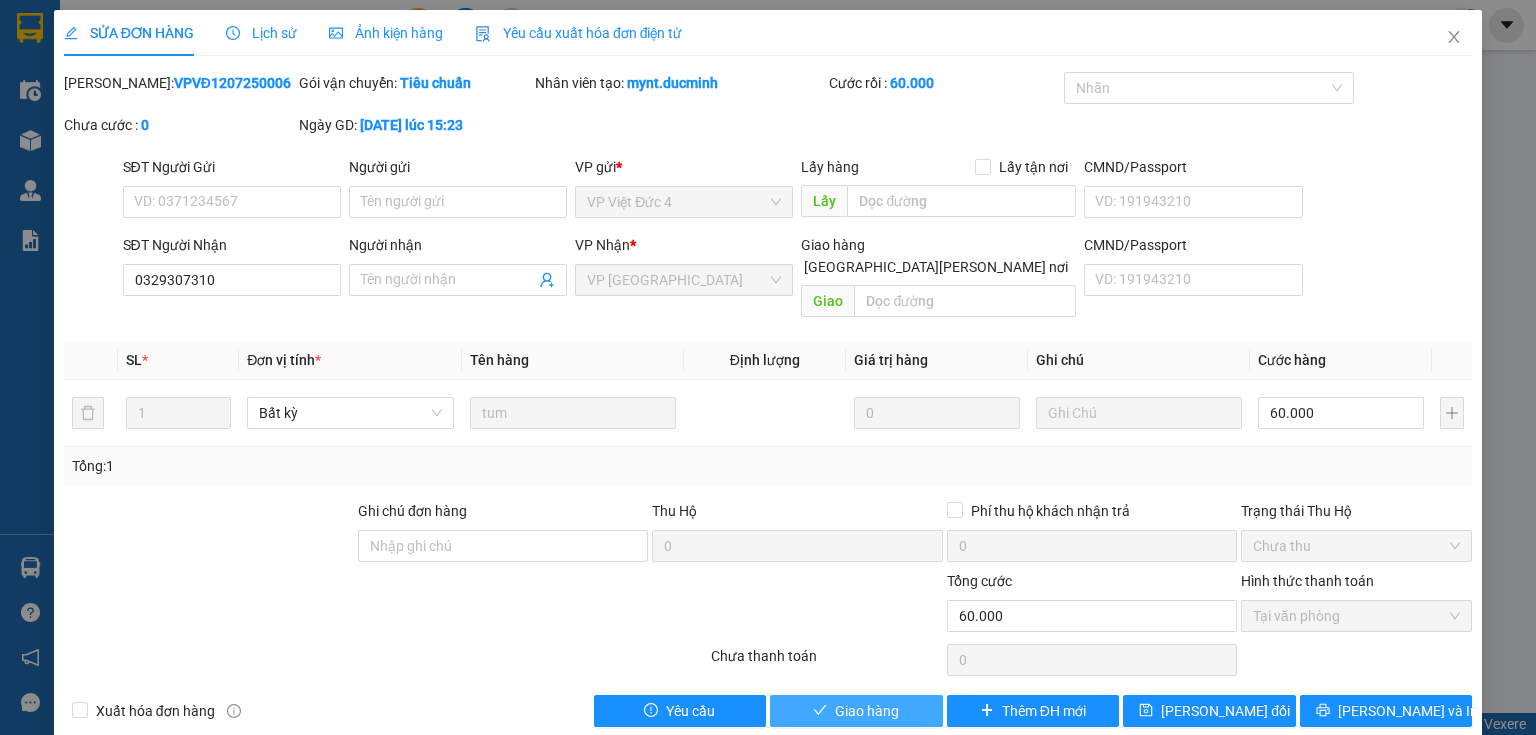 click on "Giao hàng" at bounding box center [856, 711] 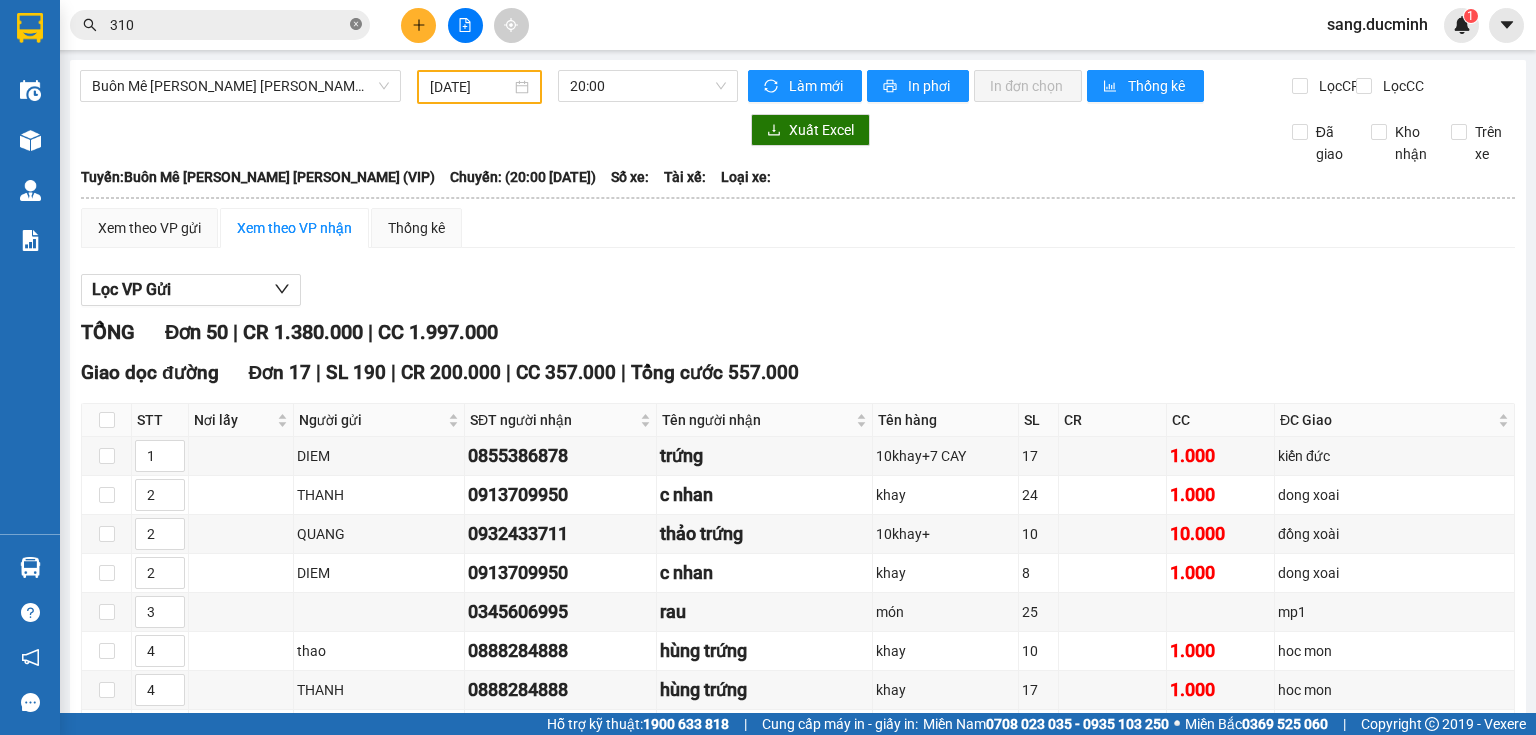 click at bounding box center (356, 25) 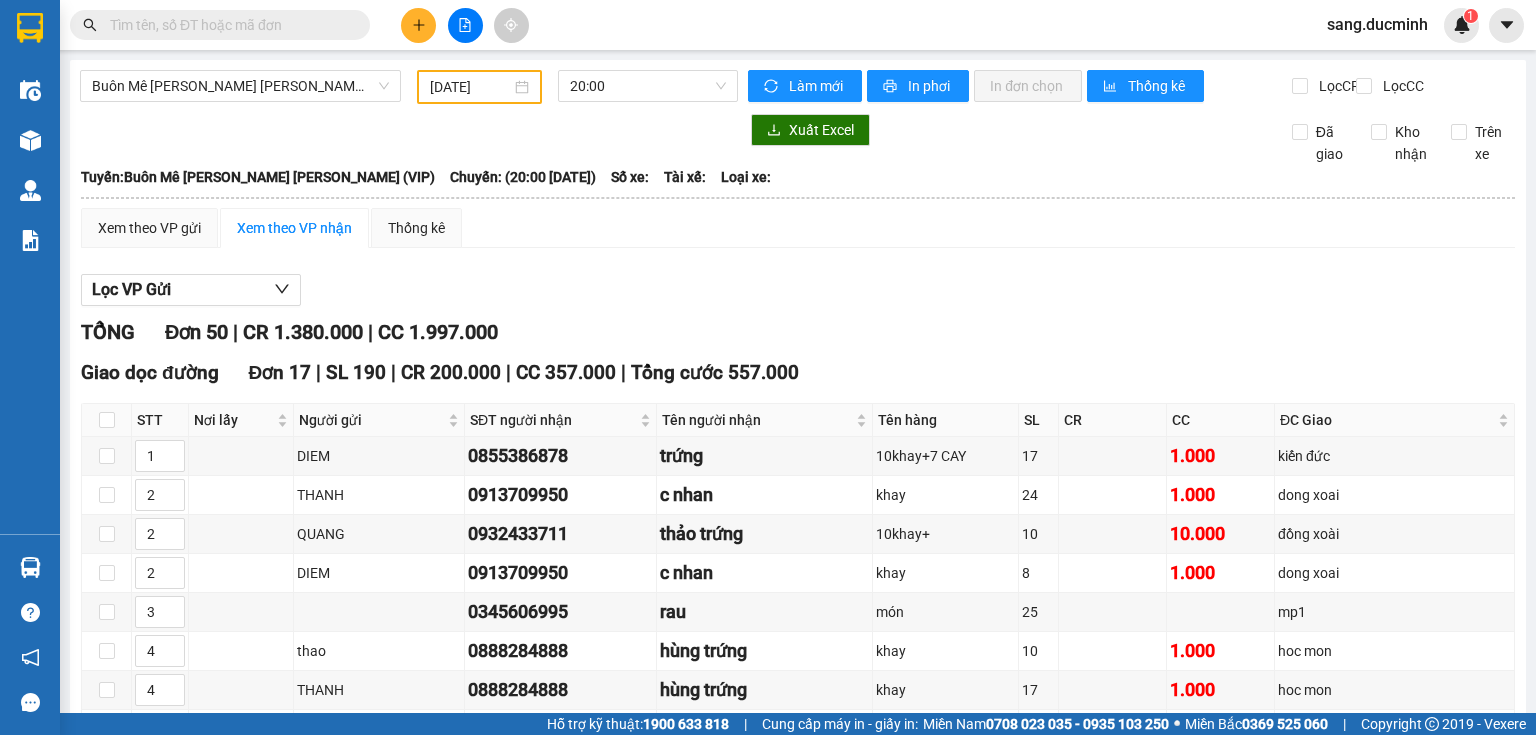 click at bounding box center [228, 25] 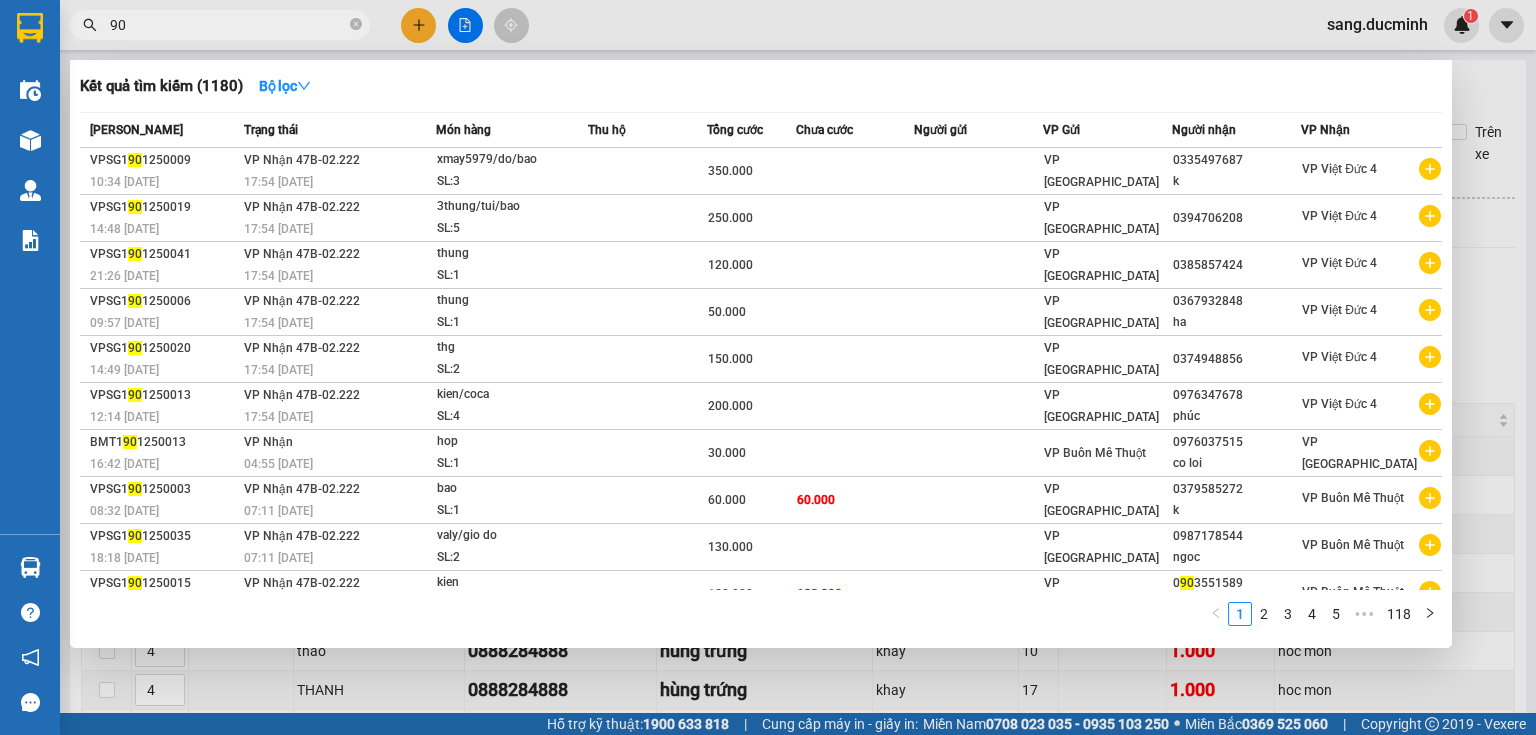 type on "9" 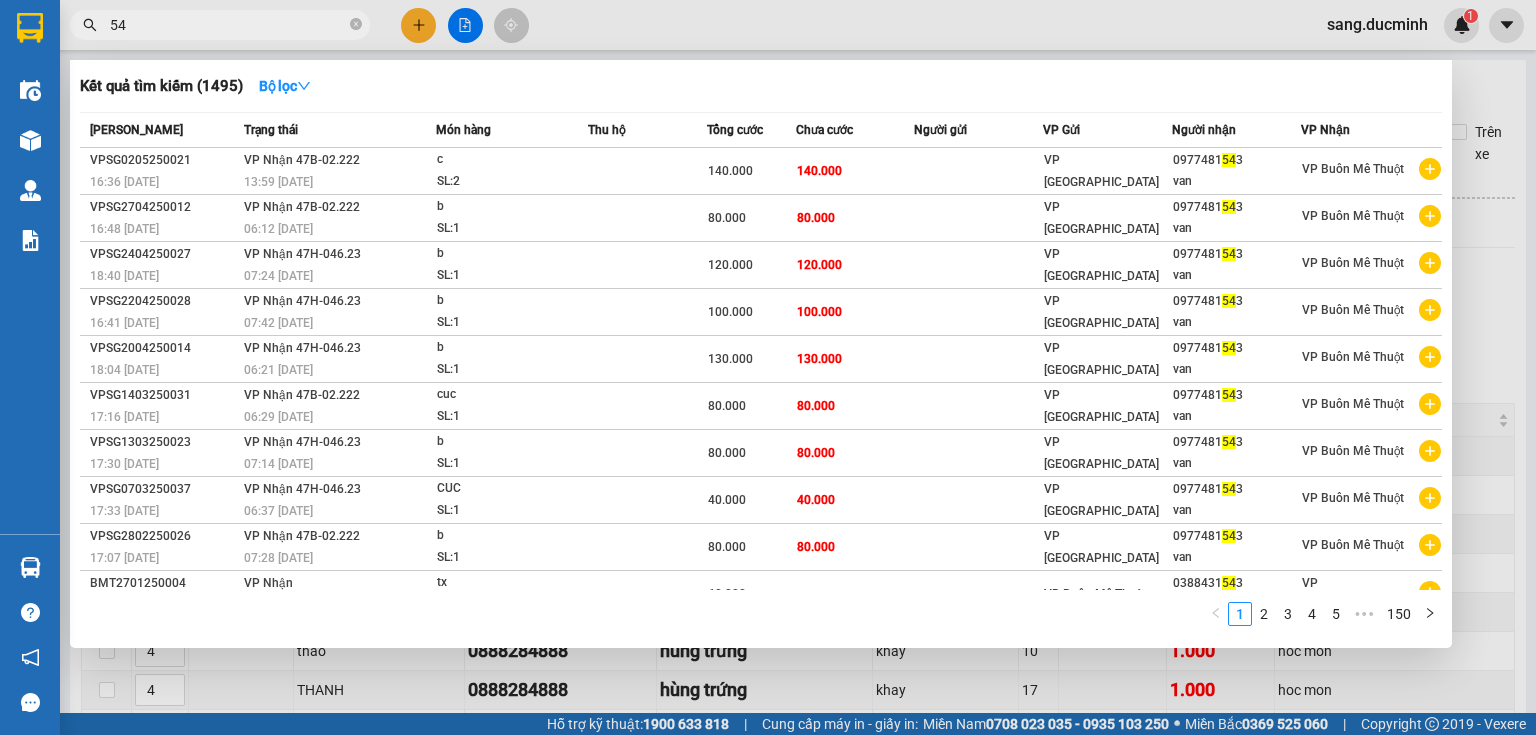 type on "5" 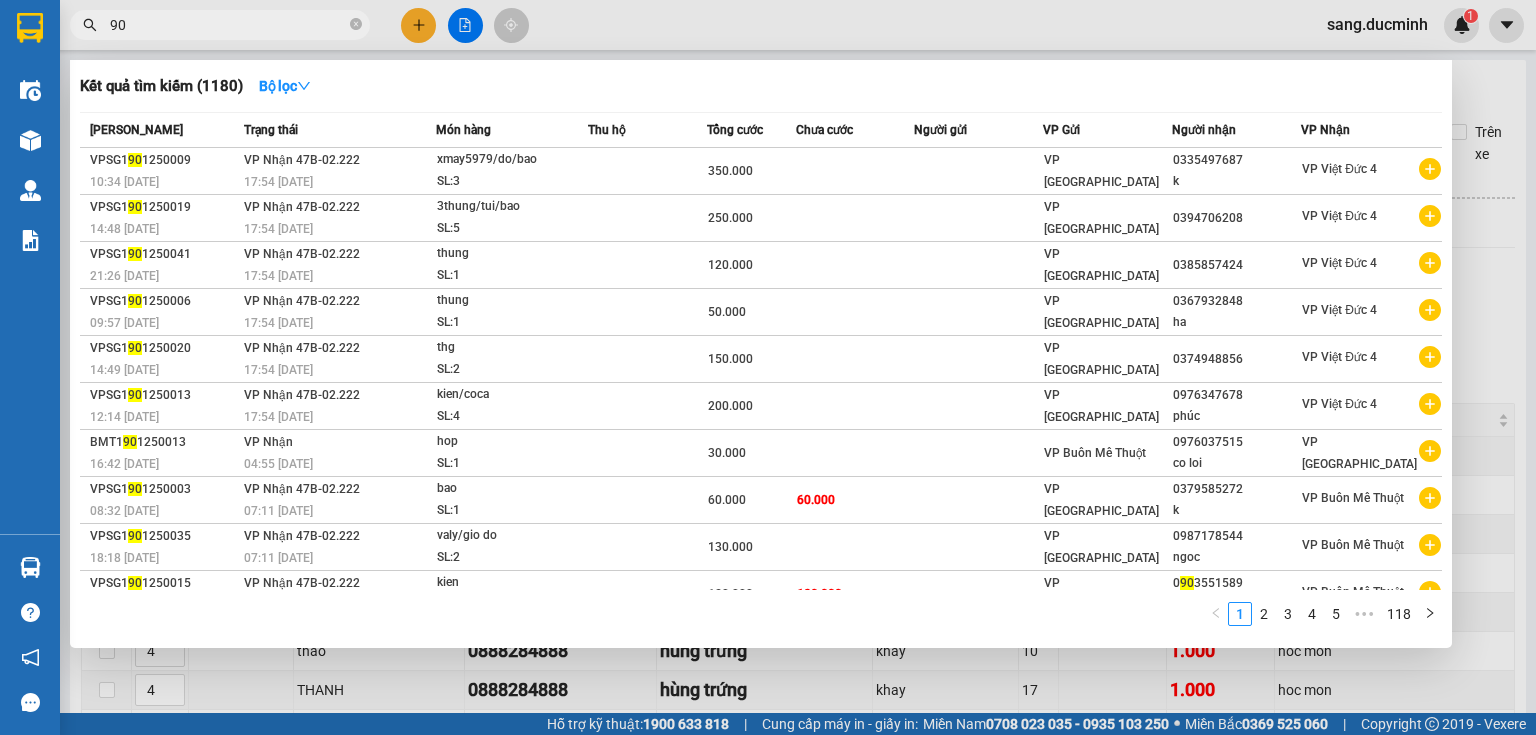 type on "9" 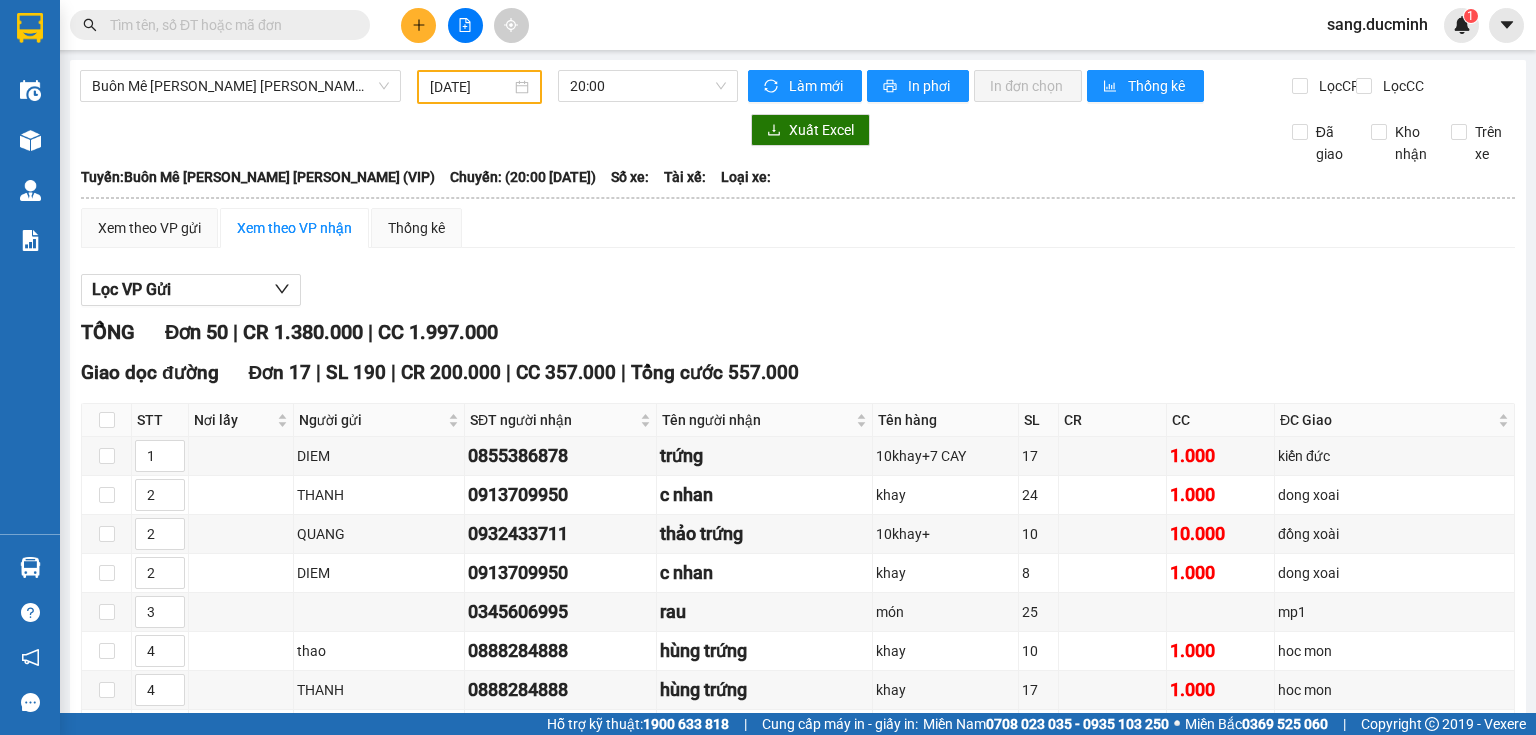 click at bounding box center [228, 25] 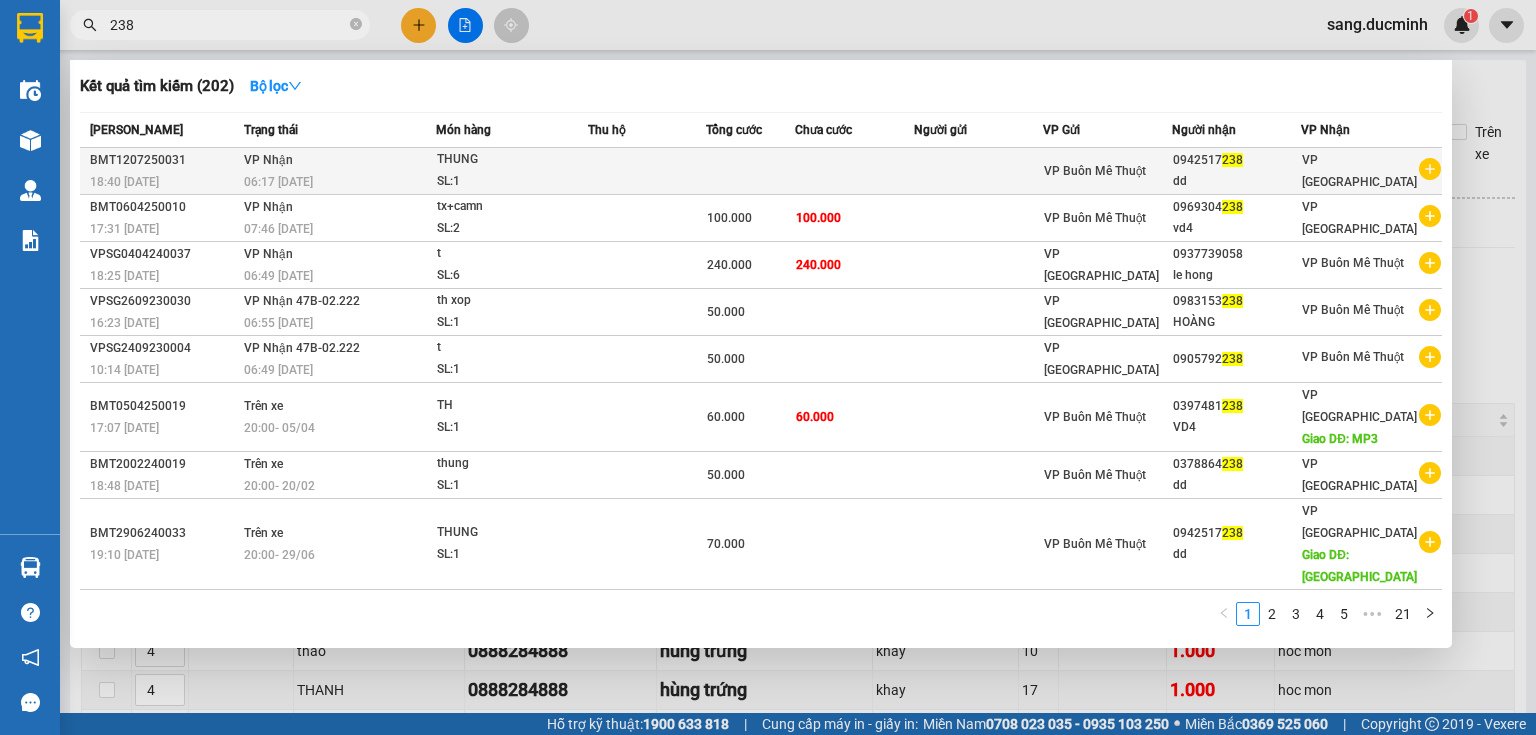 type on "238" 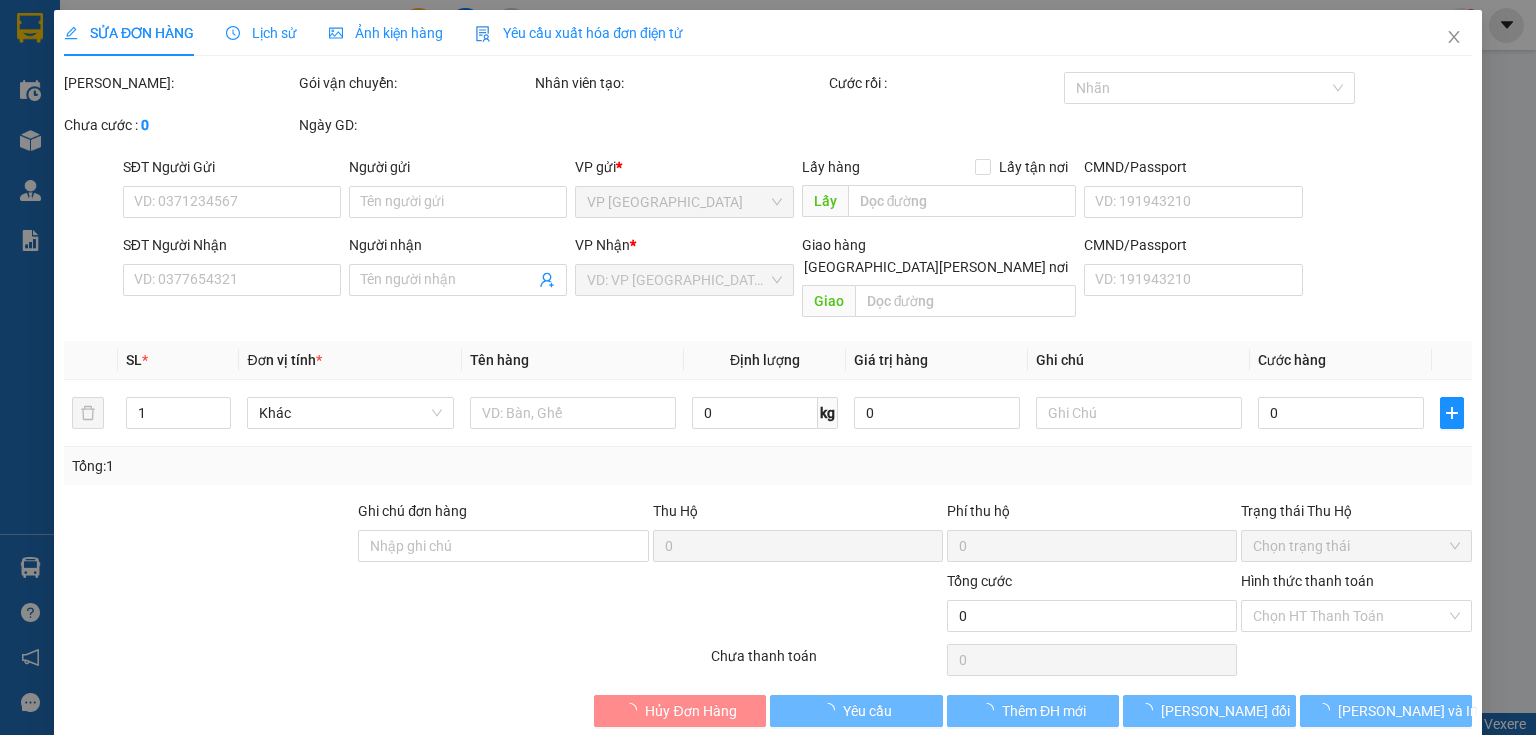 type on "0942517238" 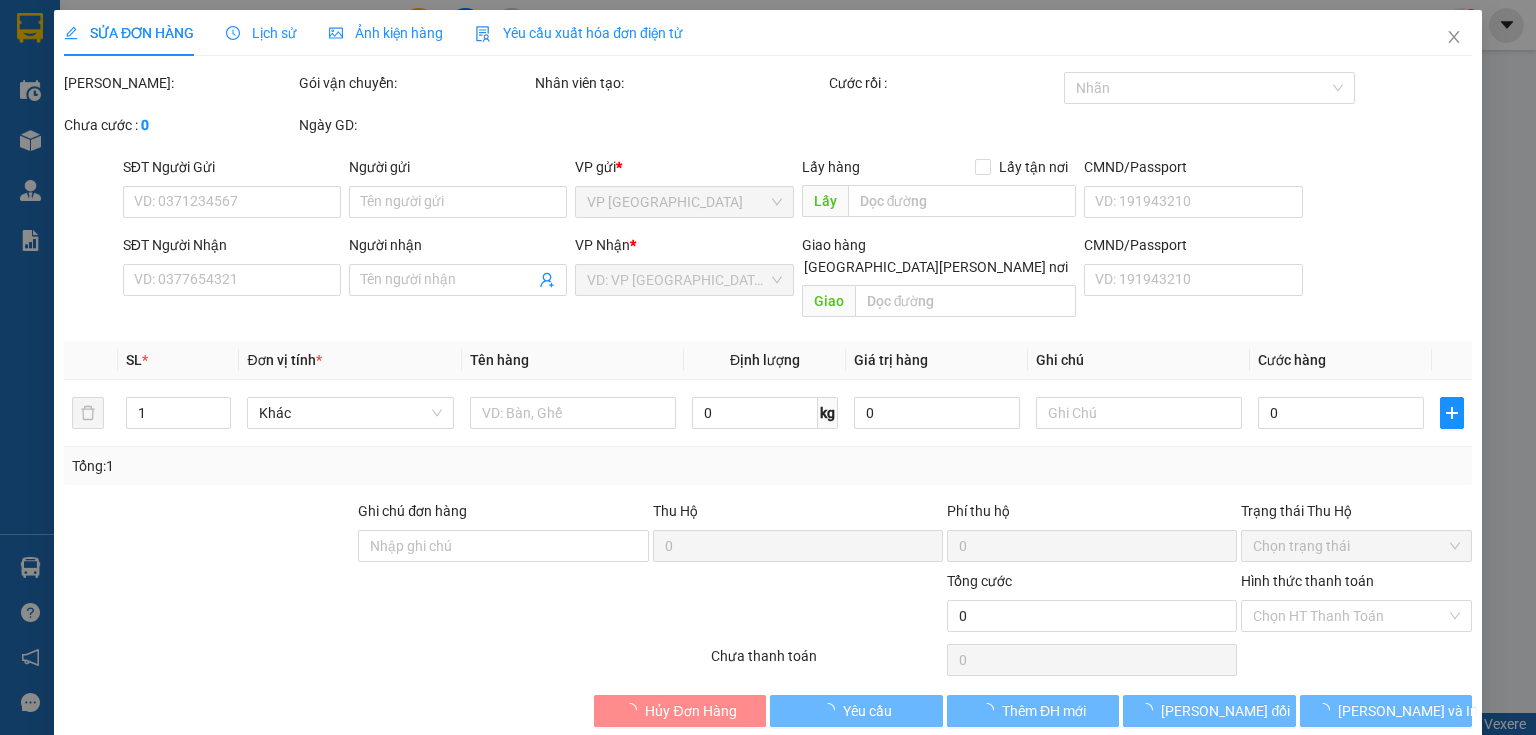 type on "dd" 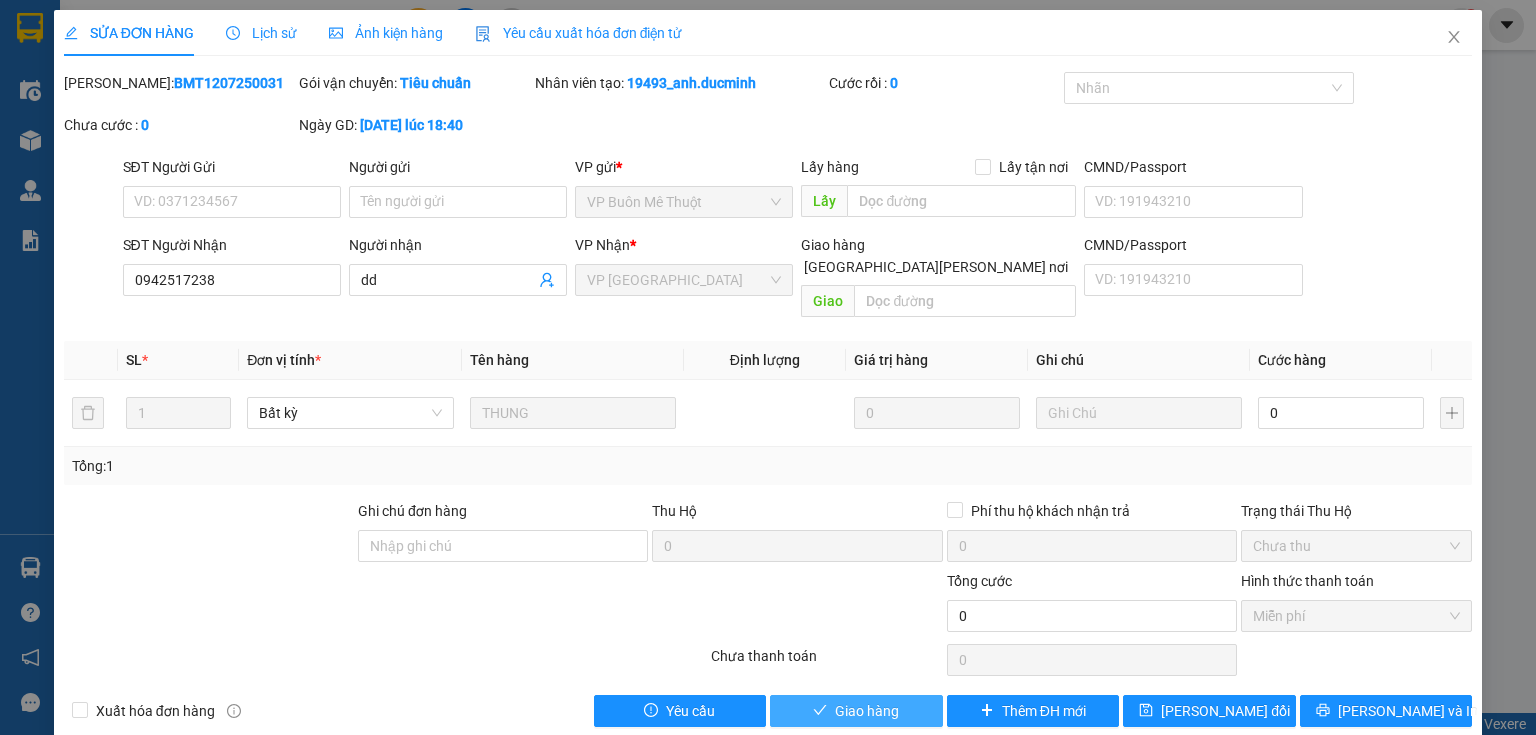 click on "Giao hàng" at bounding box center (867, 711) 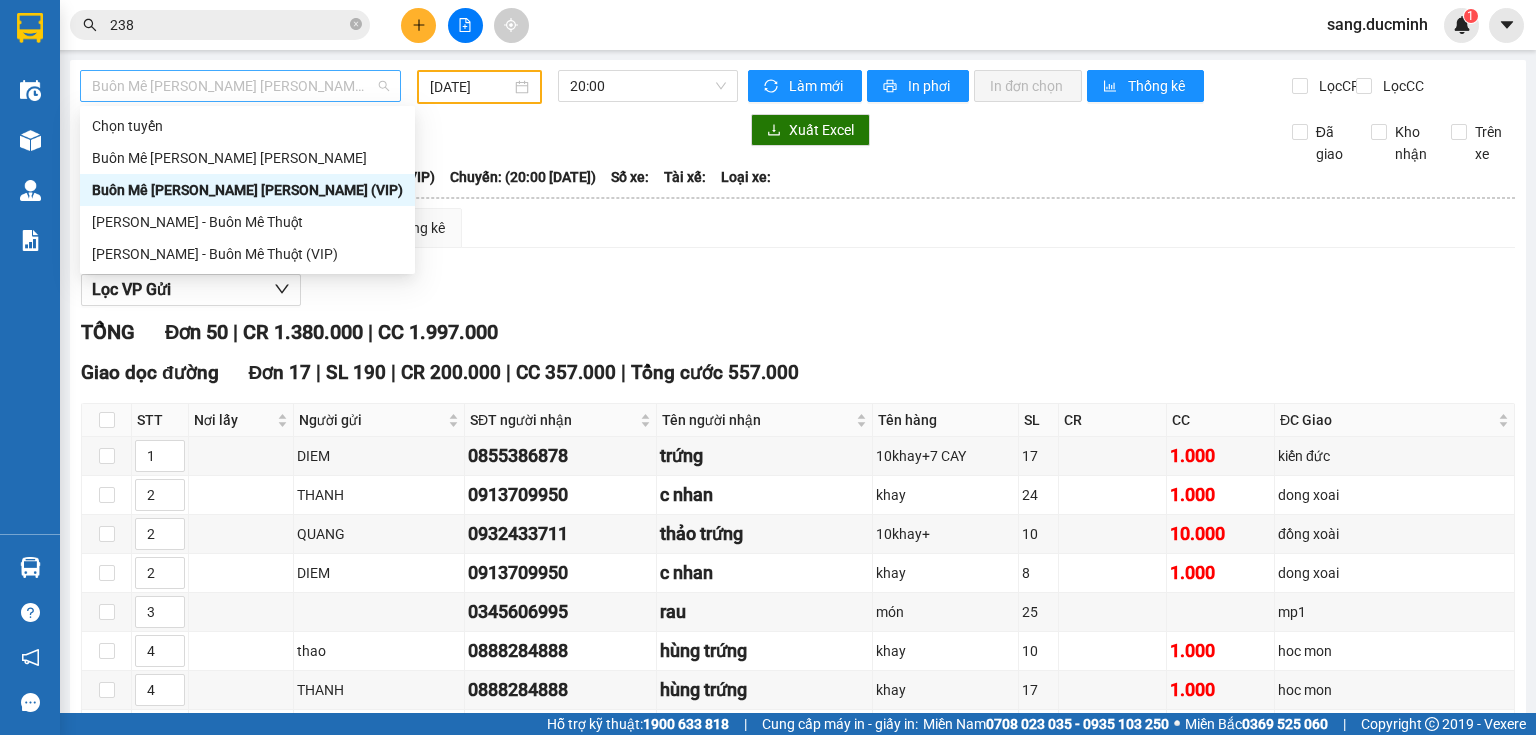 click on "Buôn Mê Thuột - [PERSON_NAME] (VIP)" at bounding box center (240, 86) 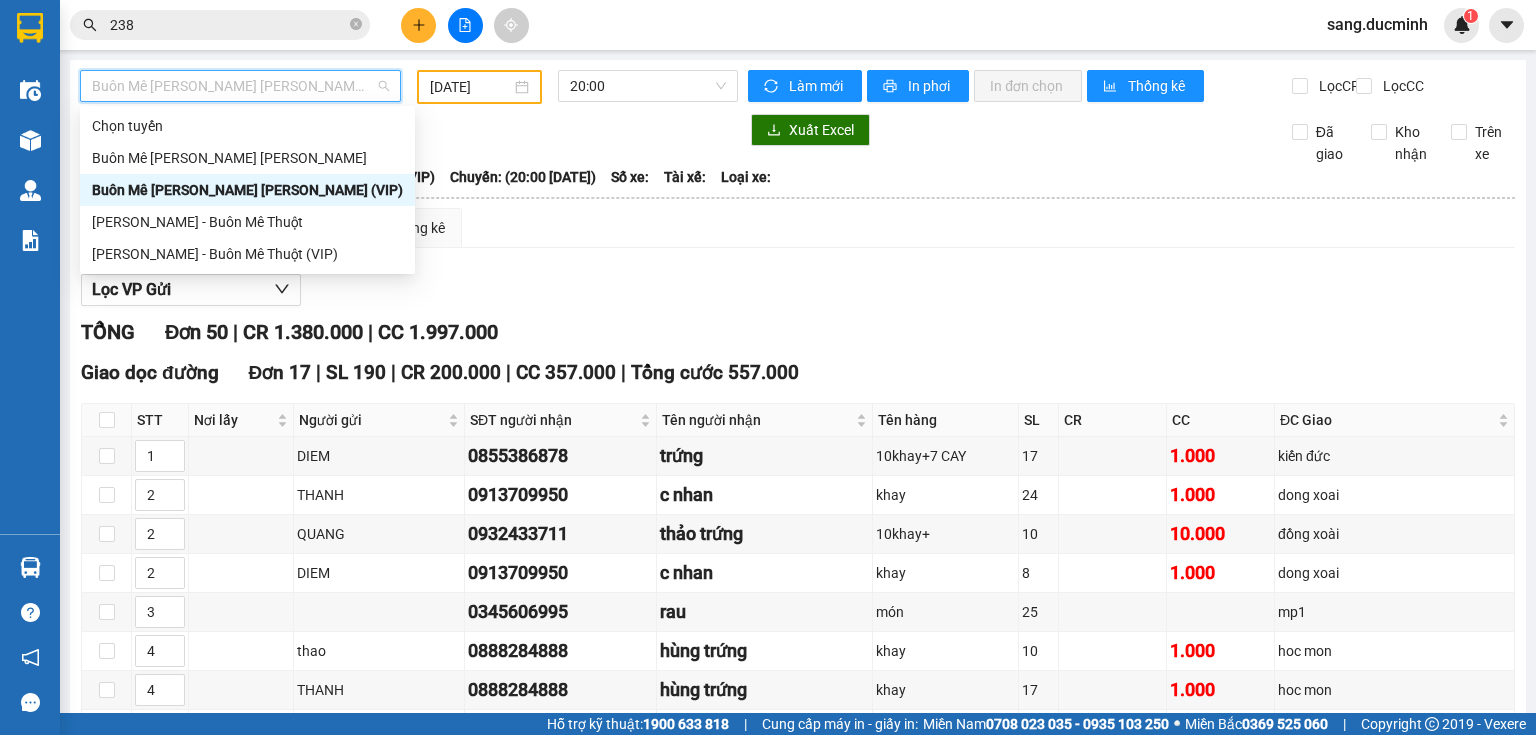 click on "Buôn Mê Thuột - [PERSON_NAME] (VIP)" at bounding box center (247, 190) 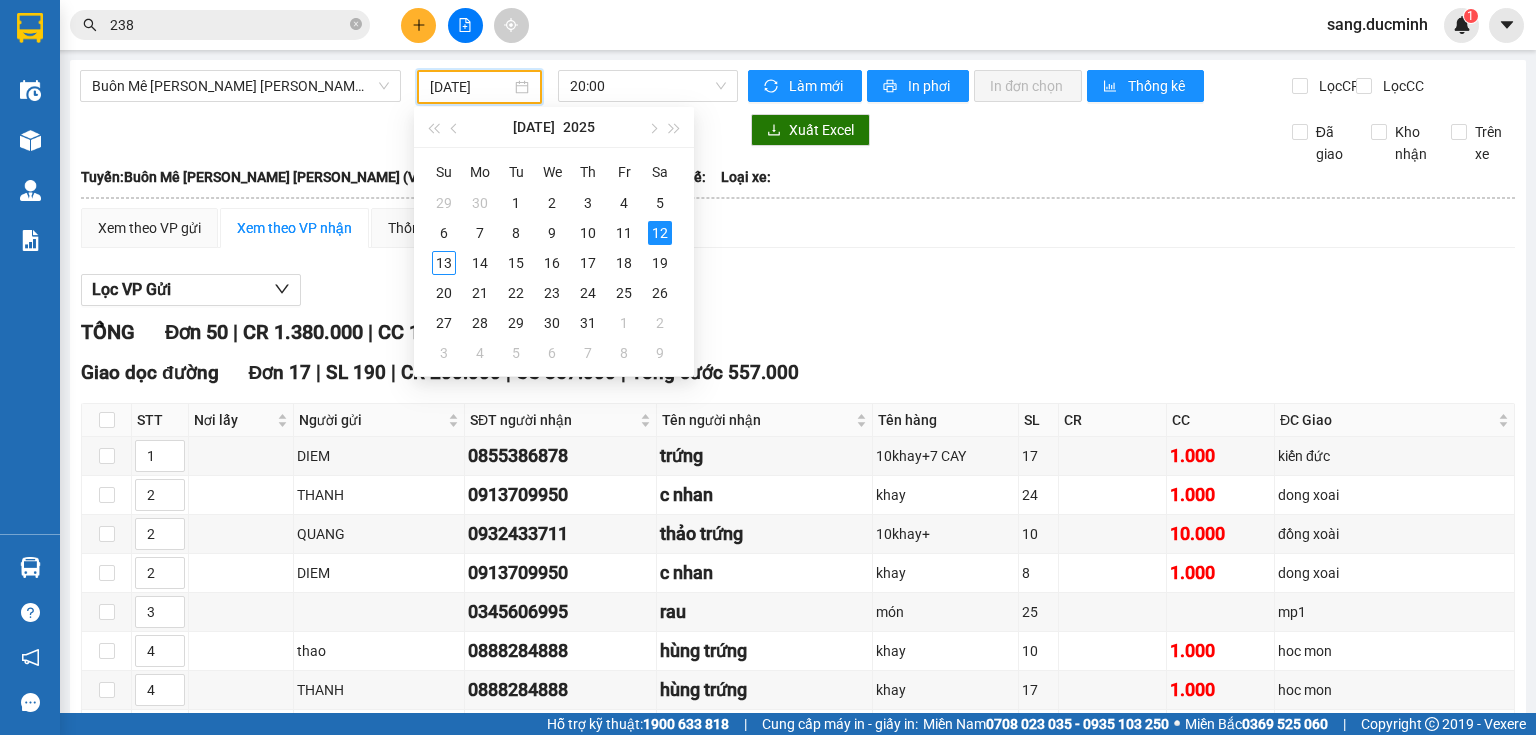 click on "[DATE]" at bounding box center (470, 87) 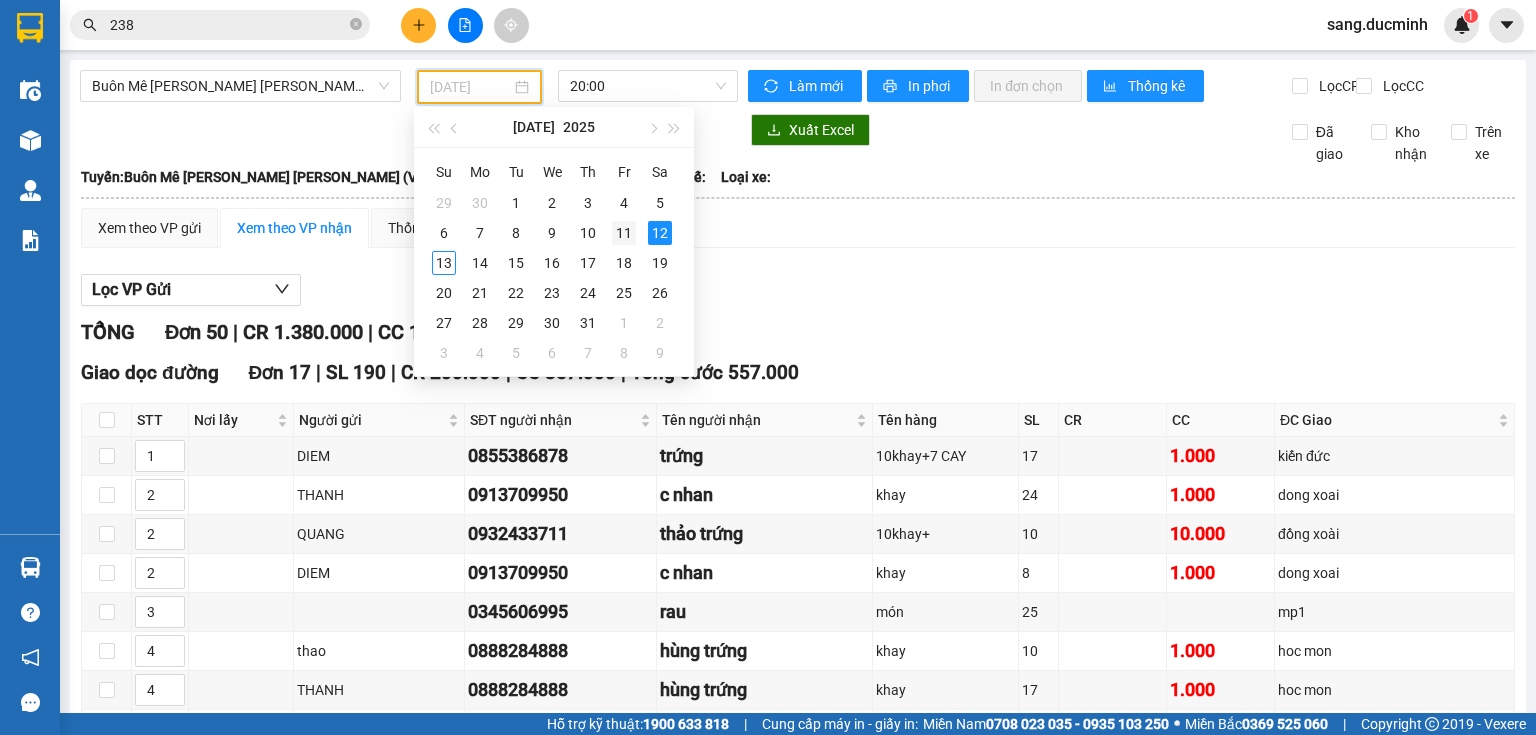 click on "11" at bounding box center [624, 233] 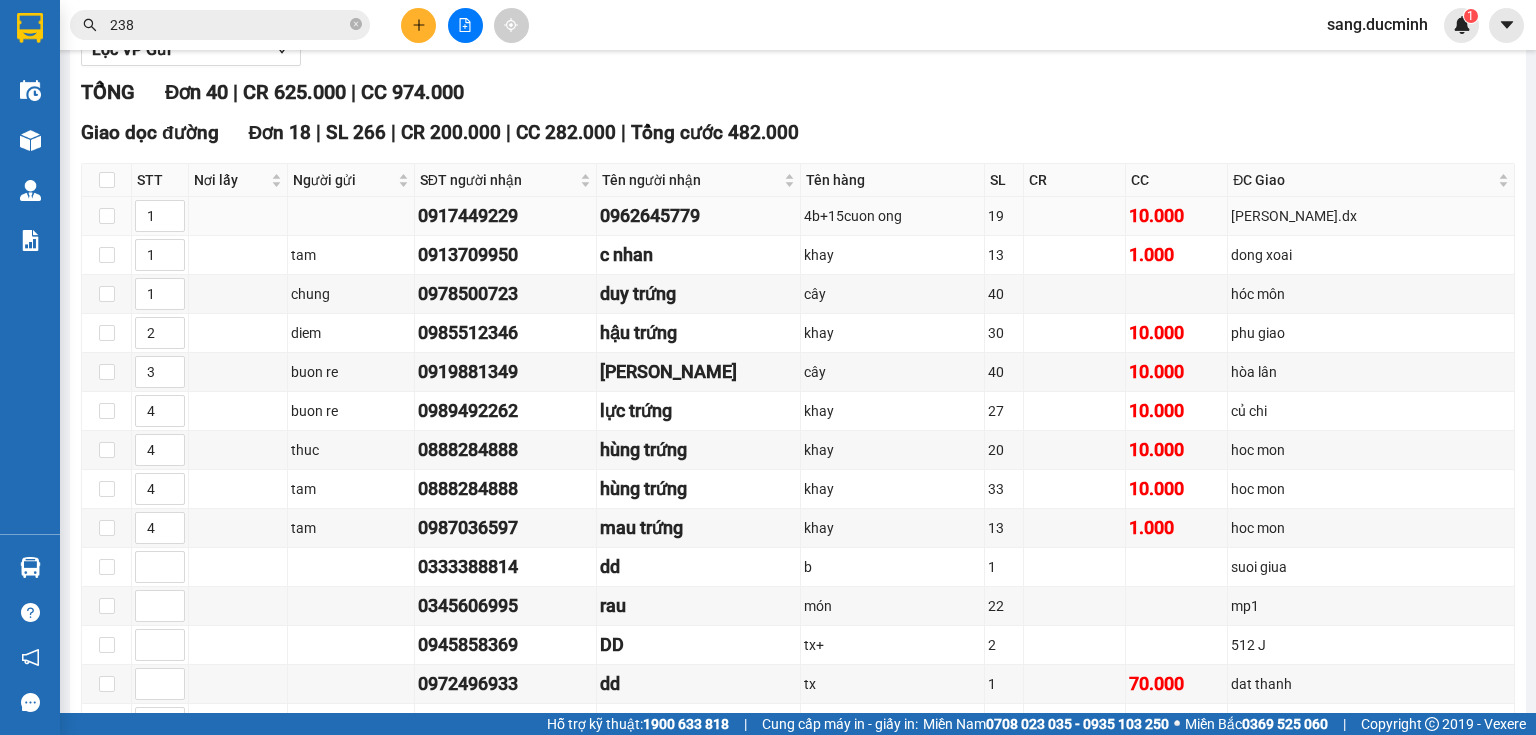 scroll, scrollTop: 560, scrollLeft: 0, axis: vertical 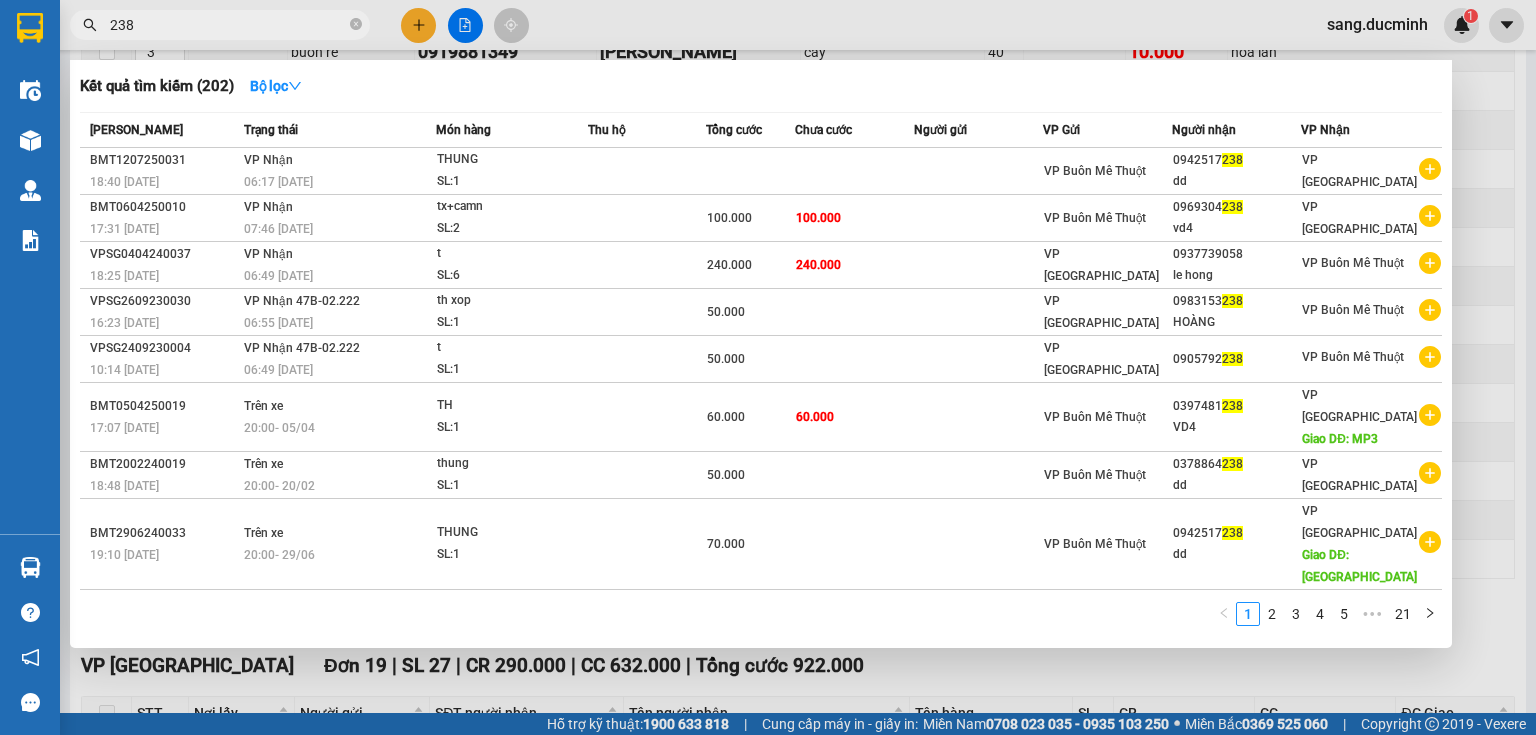 click on "238" at bounding box center [228, 25] 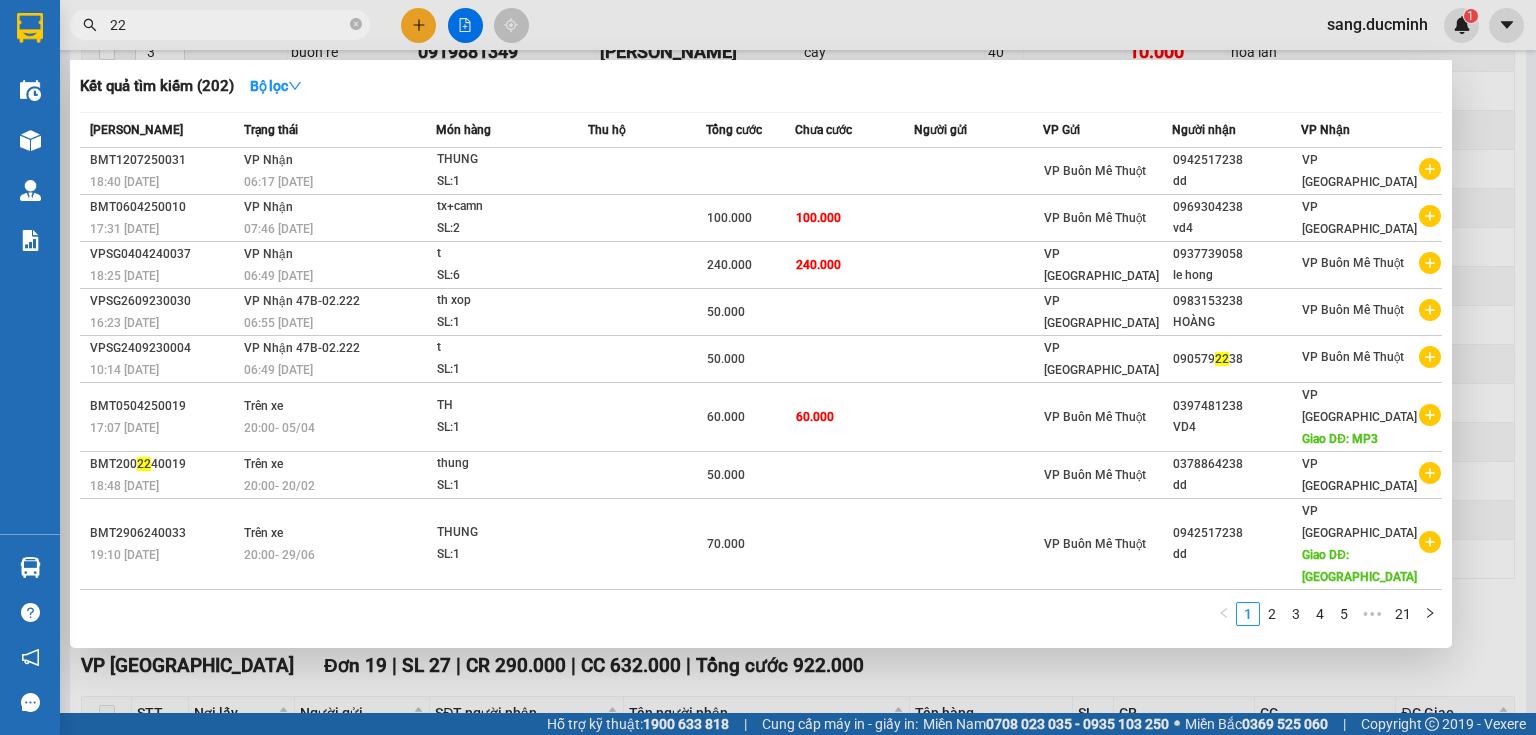 type on "227" 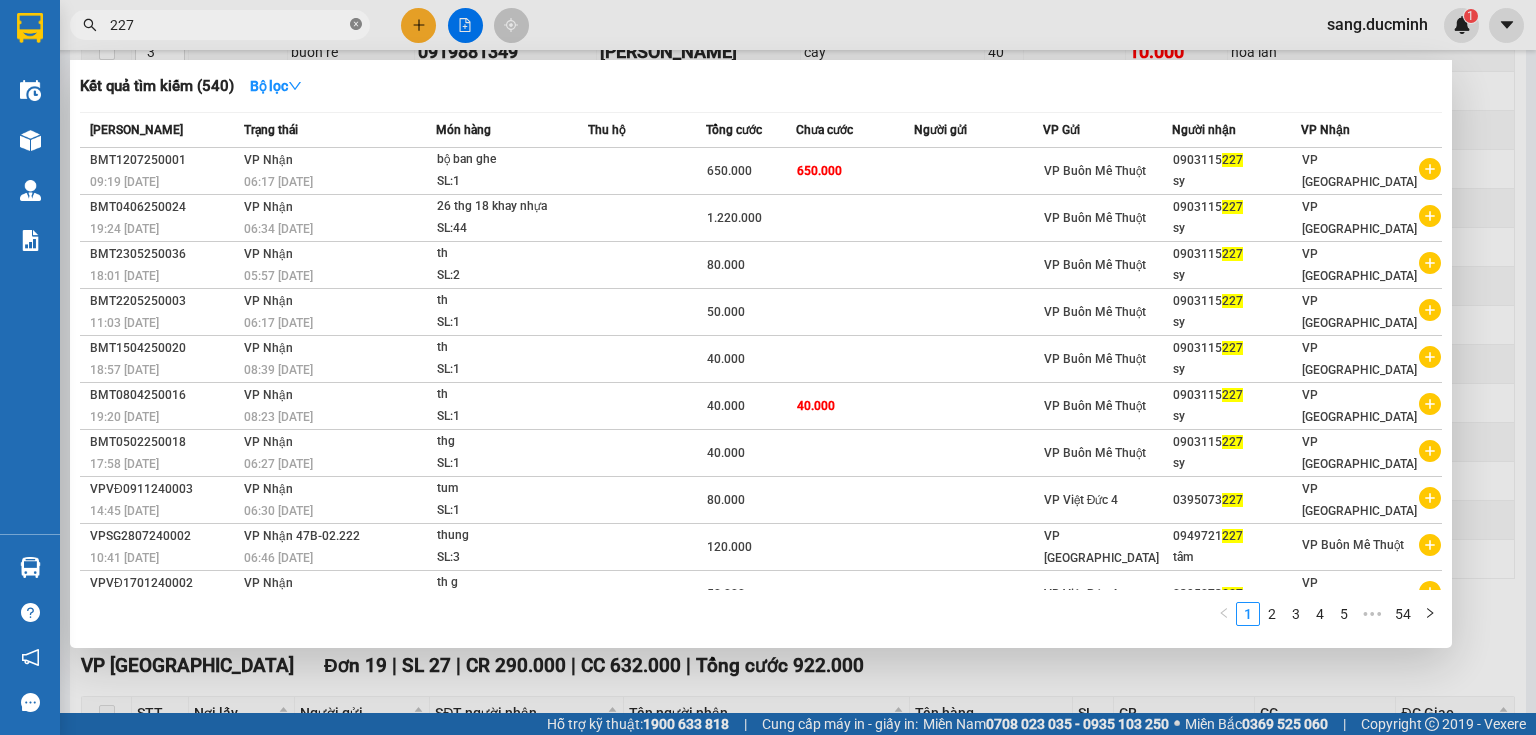 click at bounding box center [356, 25] 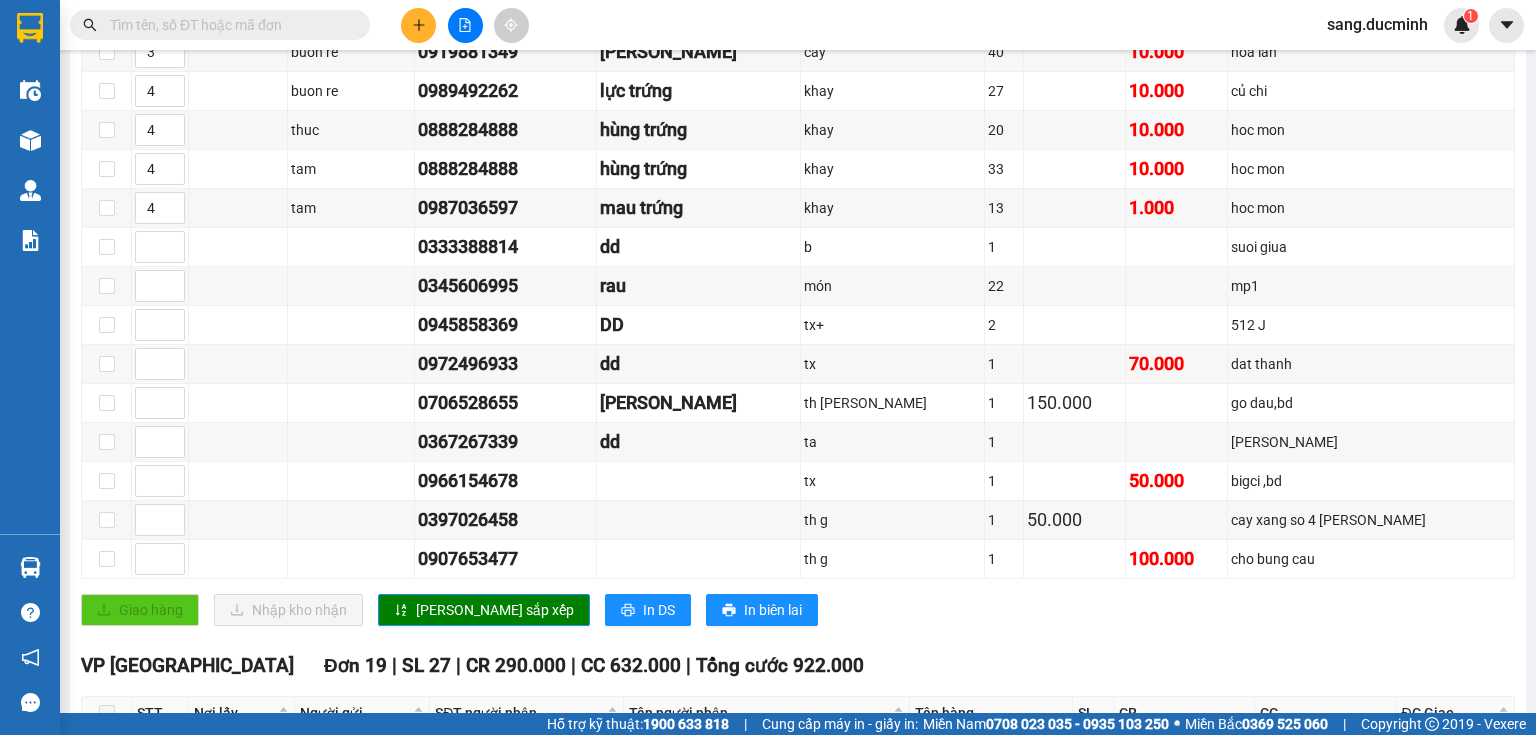 click at bounding box center [228, 25] 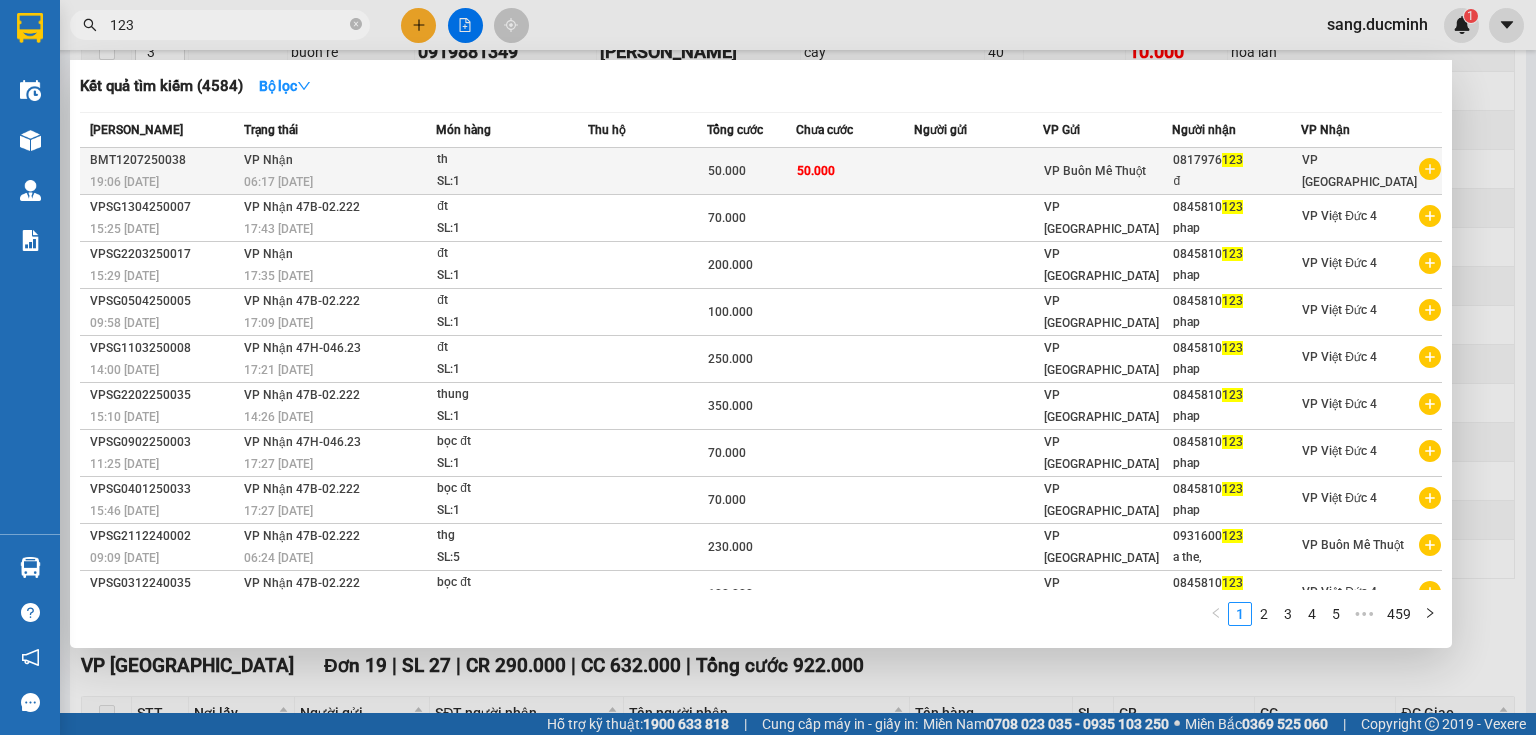 type on "123" 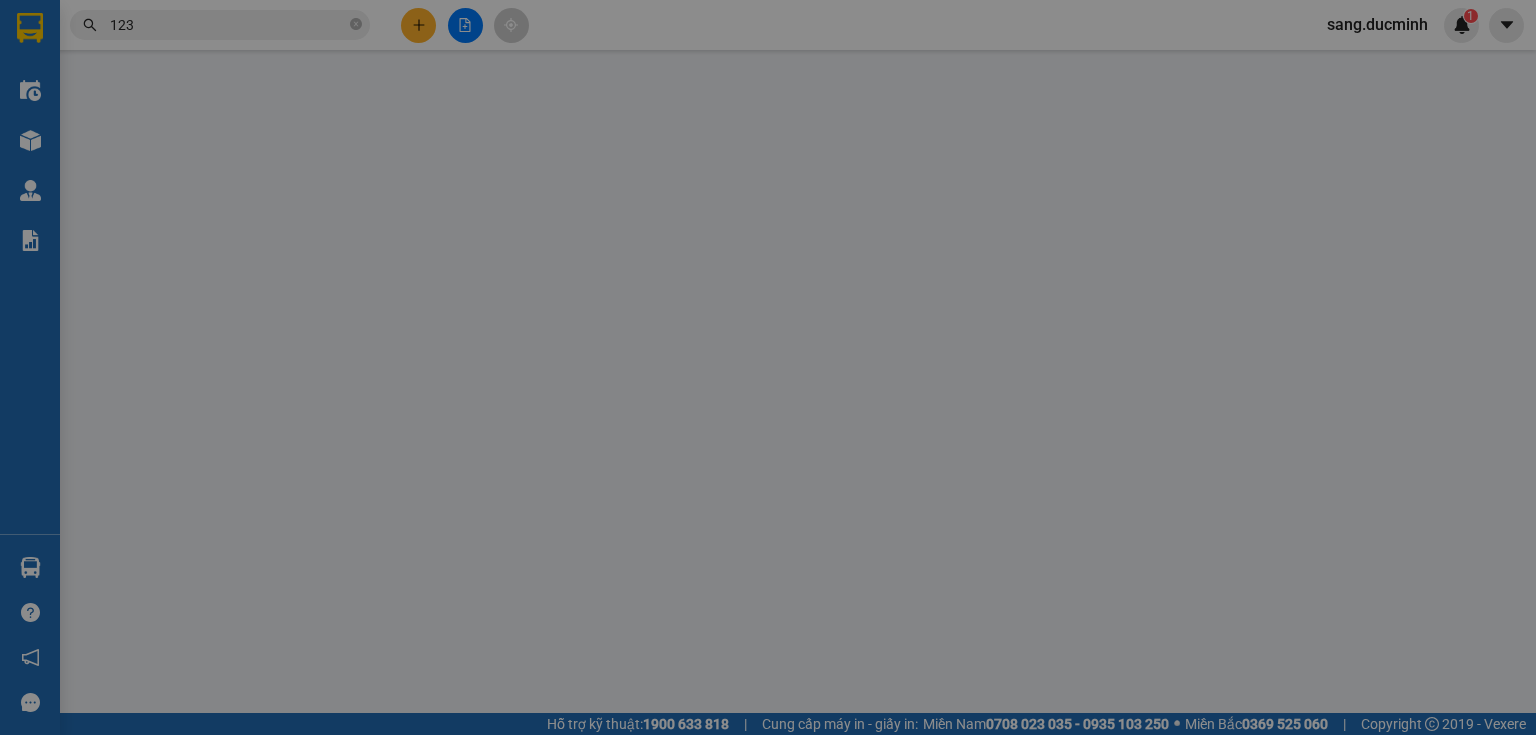 scroll, scrollTop: 0, scrollLeft: 0, axis: both 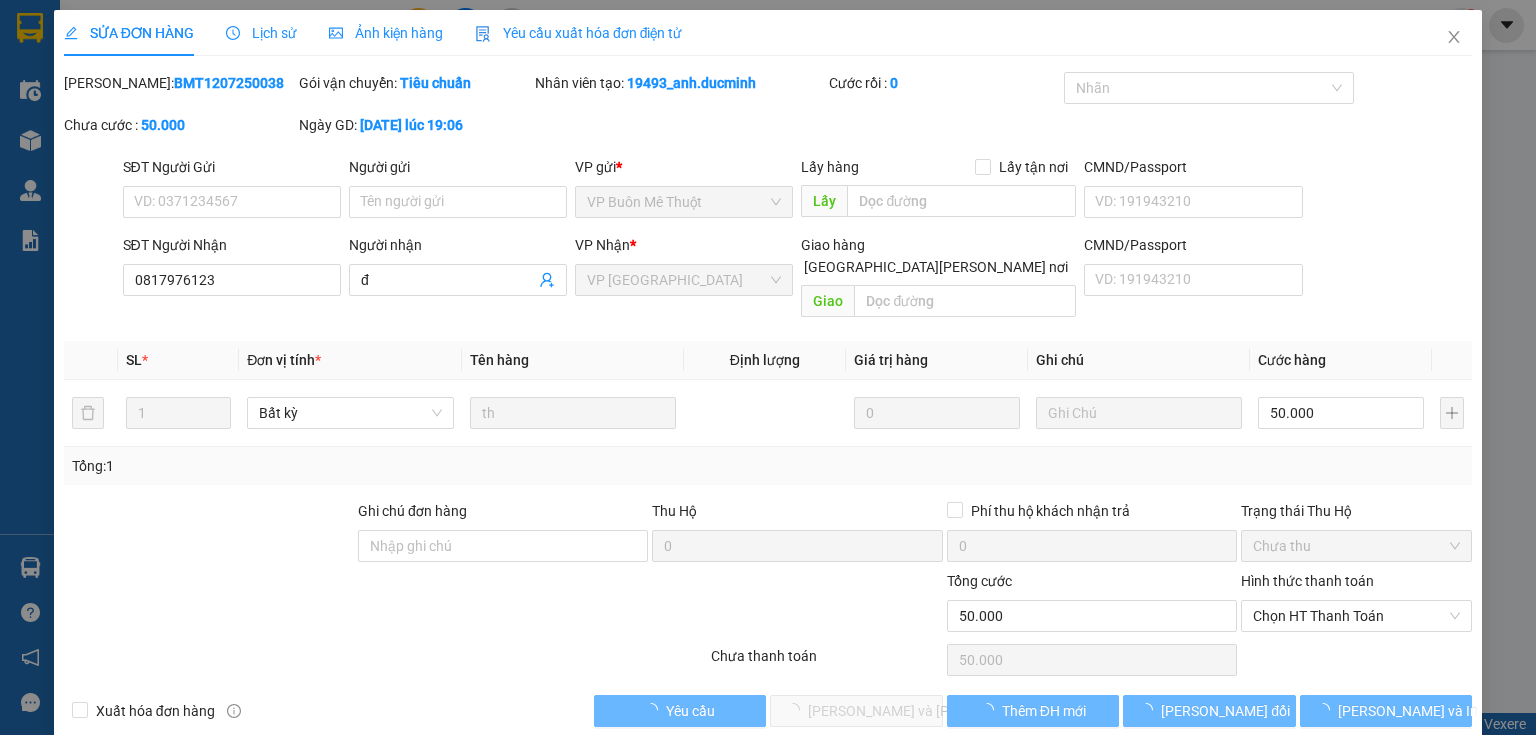 type on "0817976123" 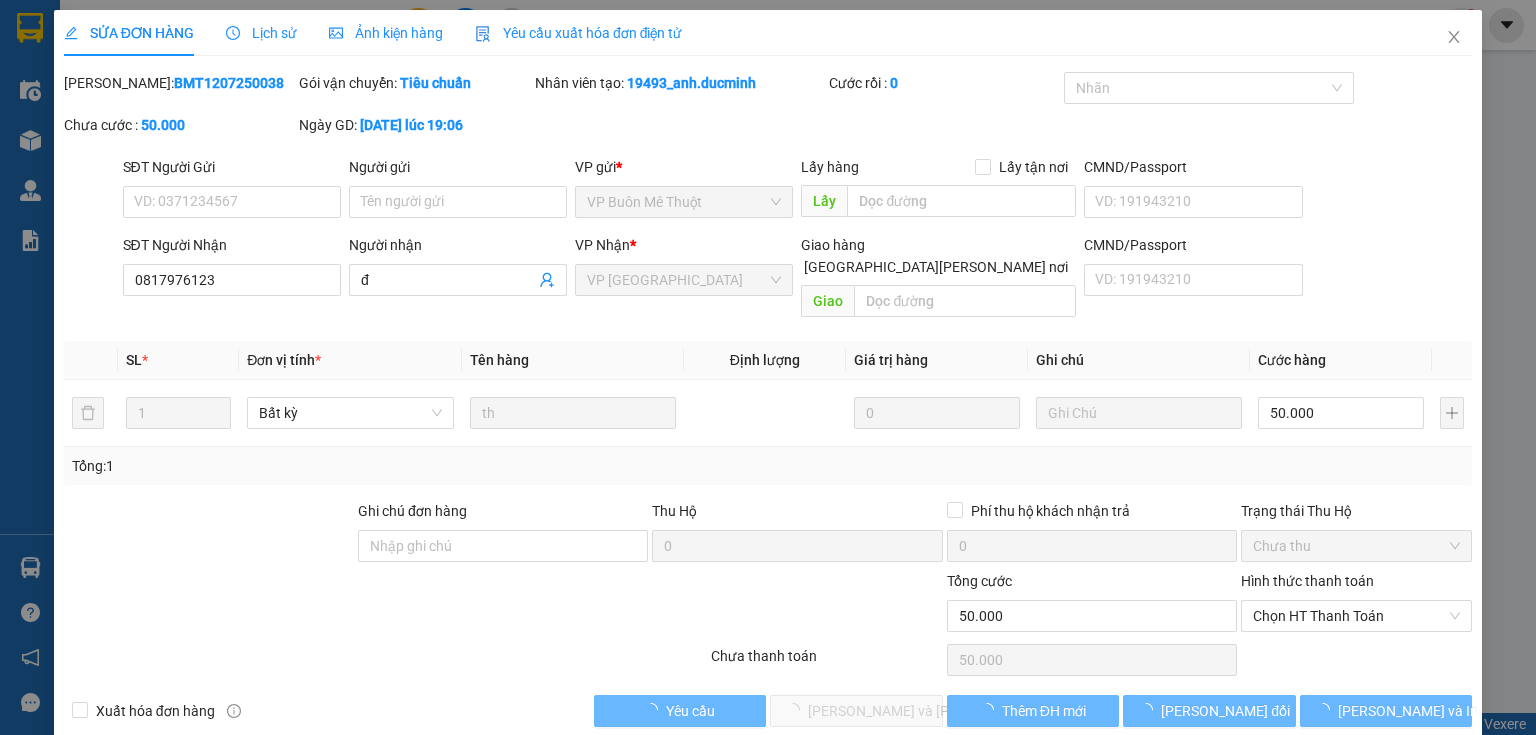 type on "đ" 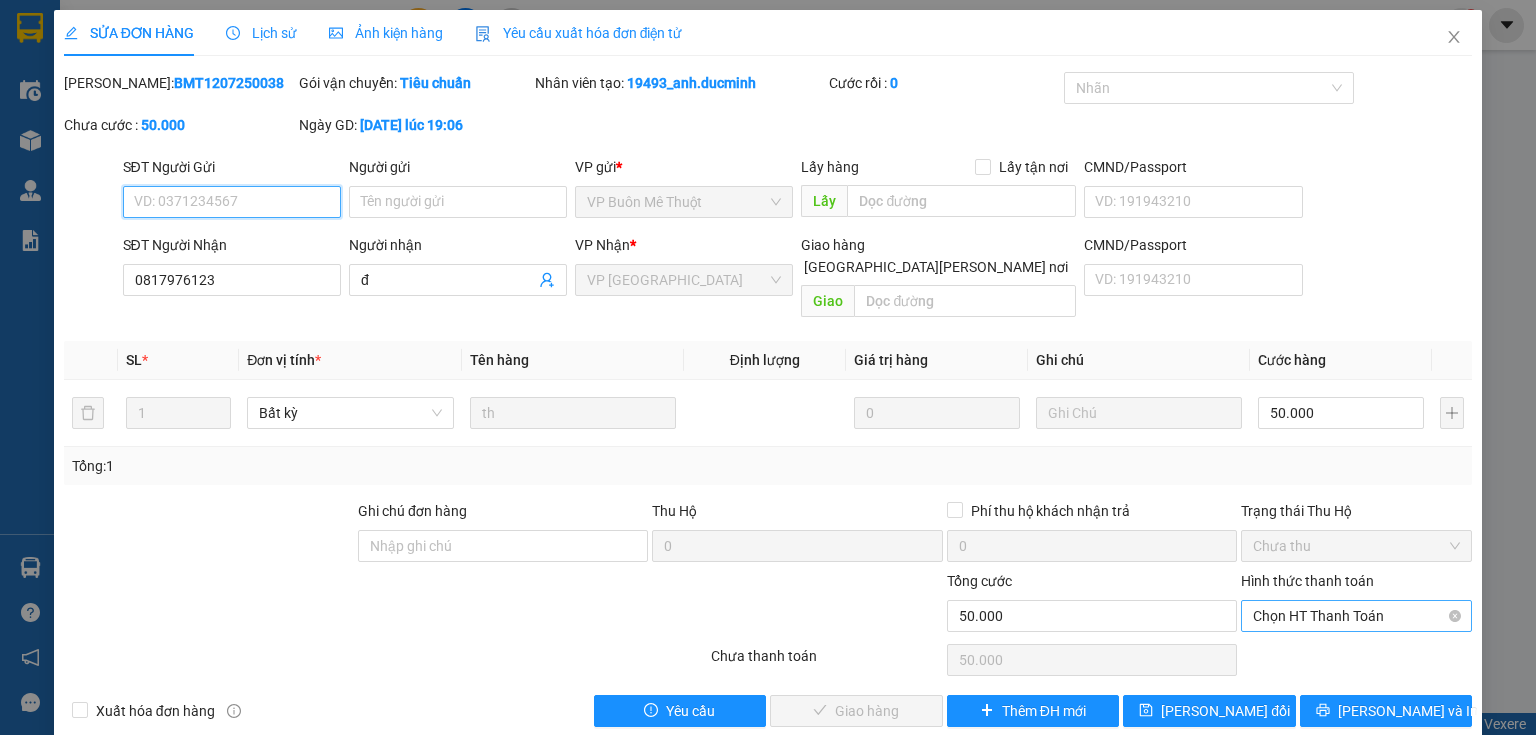 click on "Chọn HT Thanh Toán" at bounding box center [1356, 616] 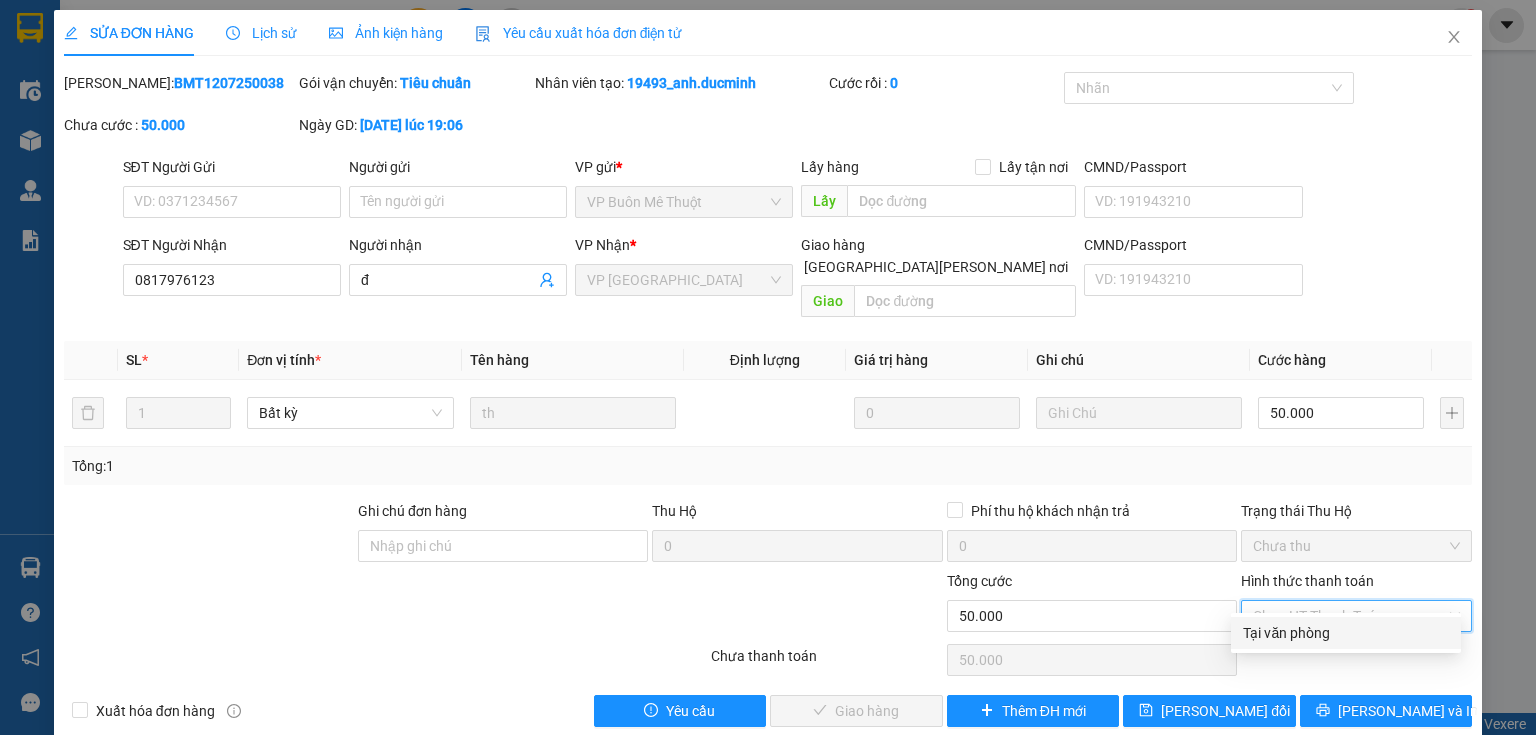 click on "Tại văn phòng" at bounding box center (1346, 633) 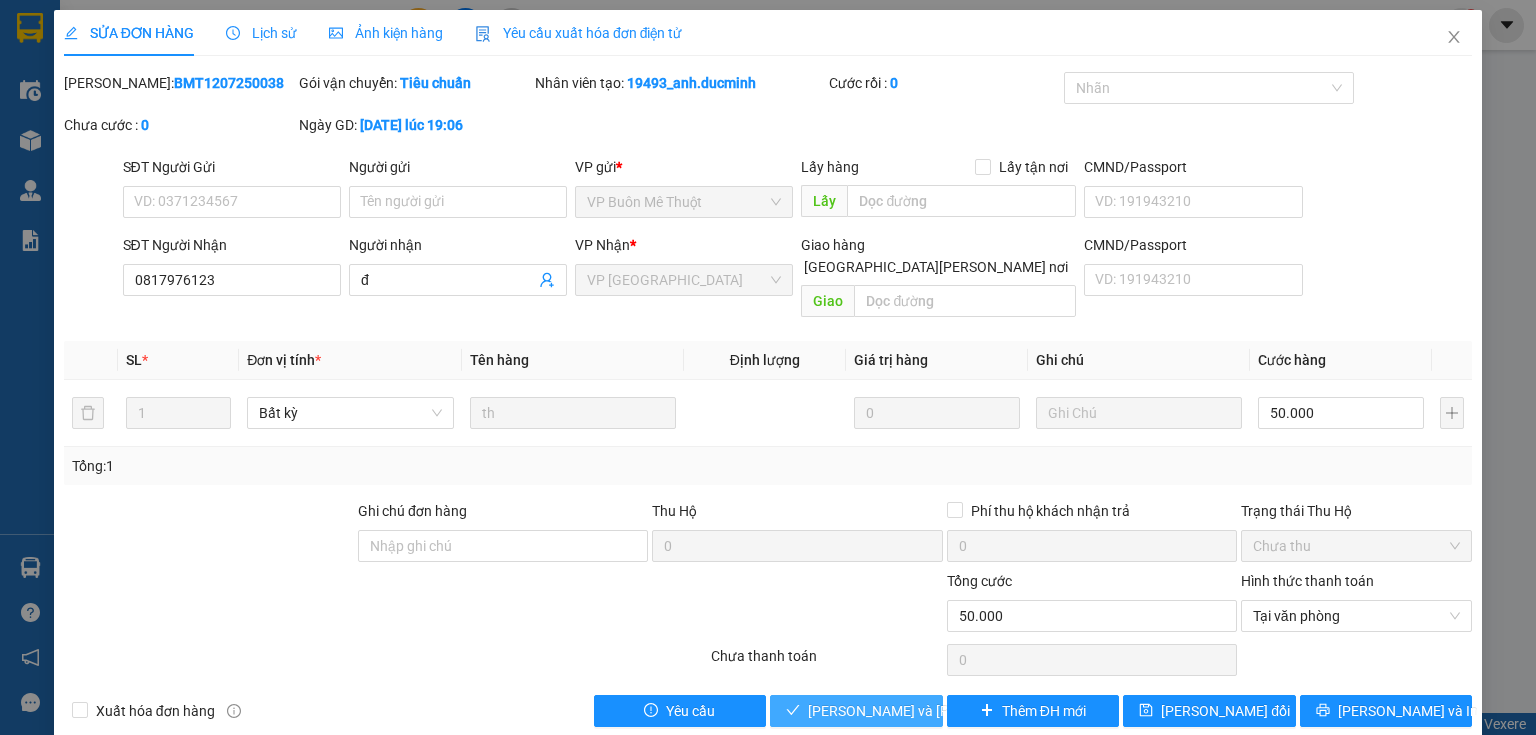 click on "Lưu và Giao hàng" at bounding box center [943, 711] 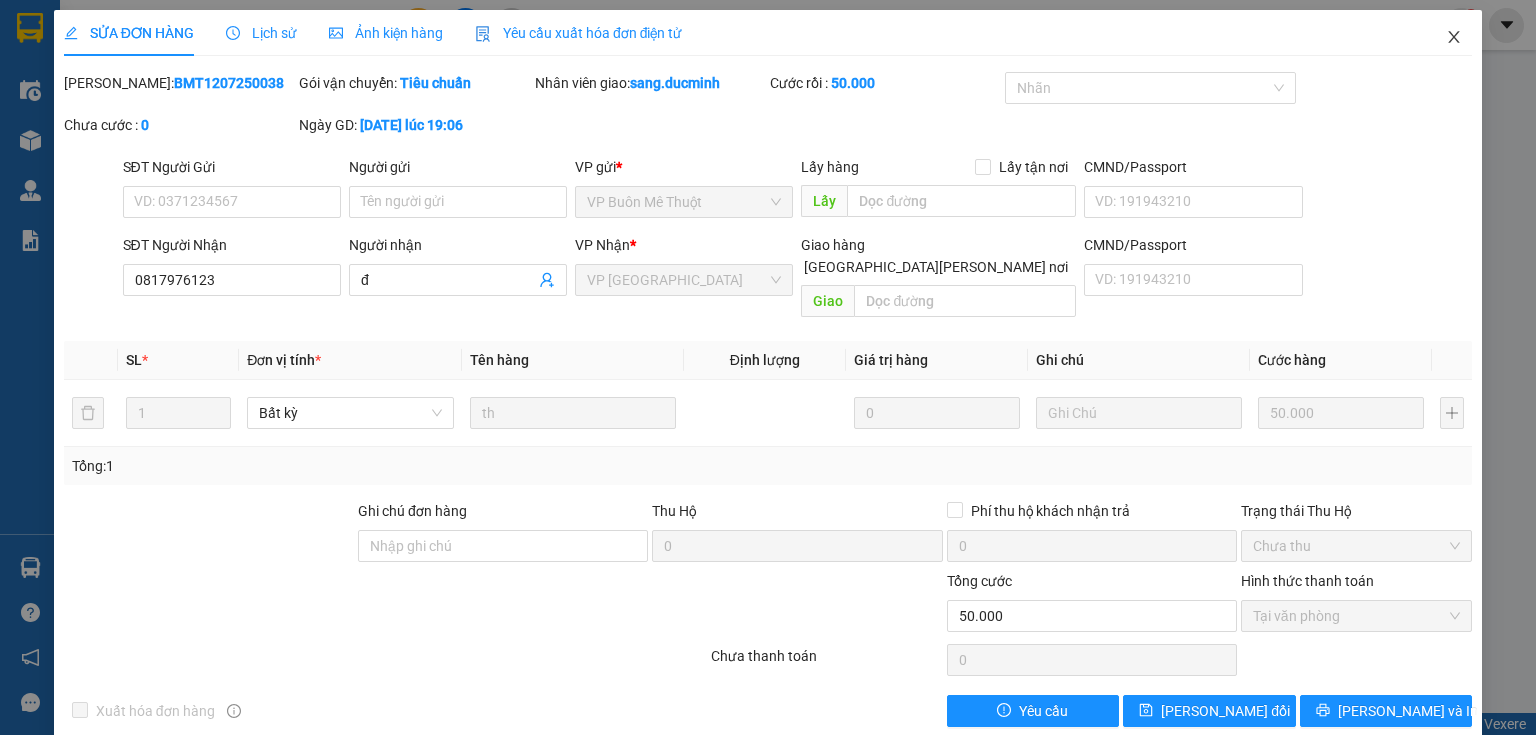 click 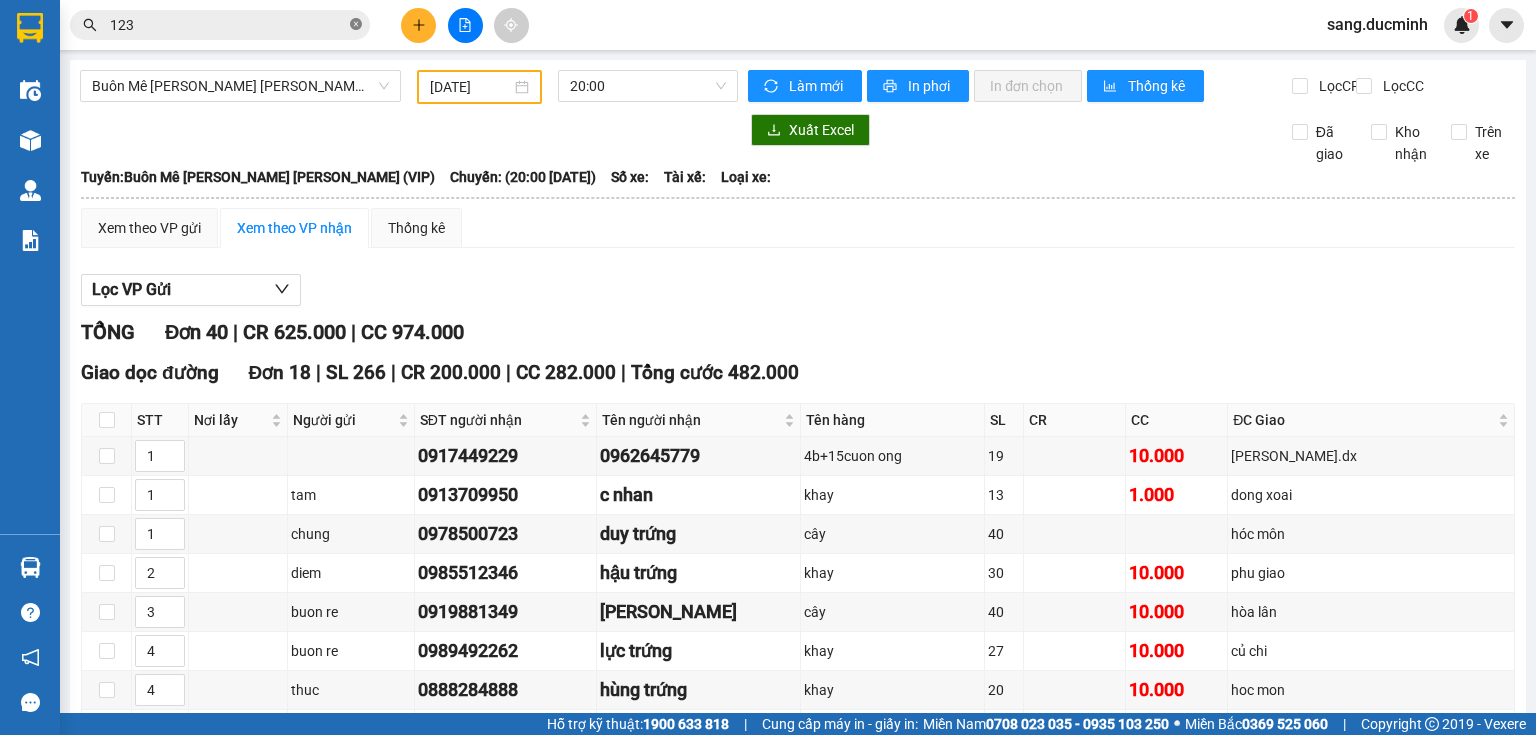 click at bounding box center (356, 25) 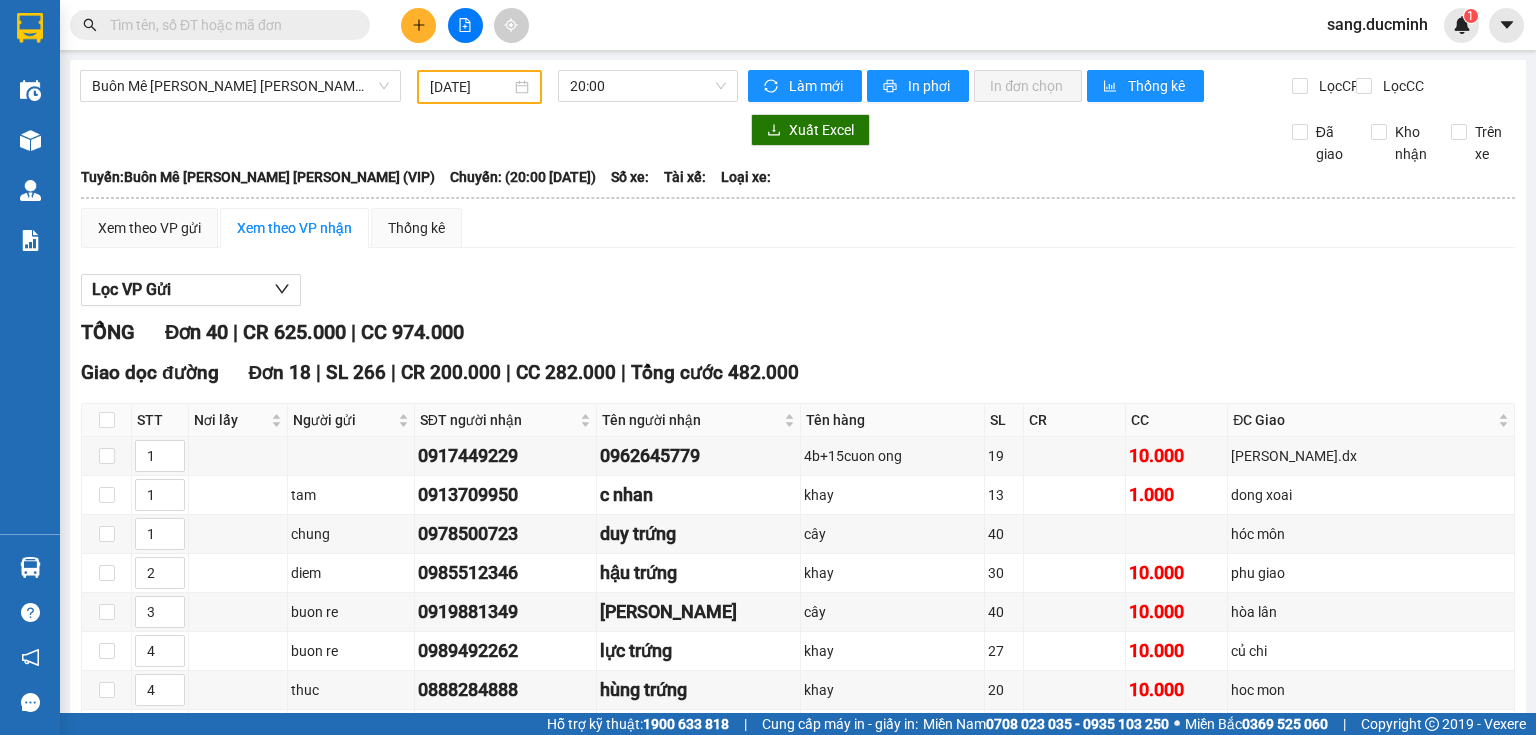 click at bounding box center (228, 25) 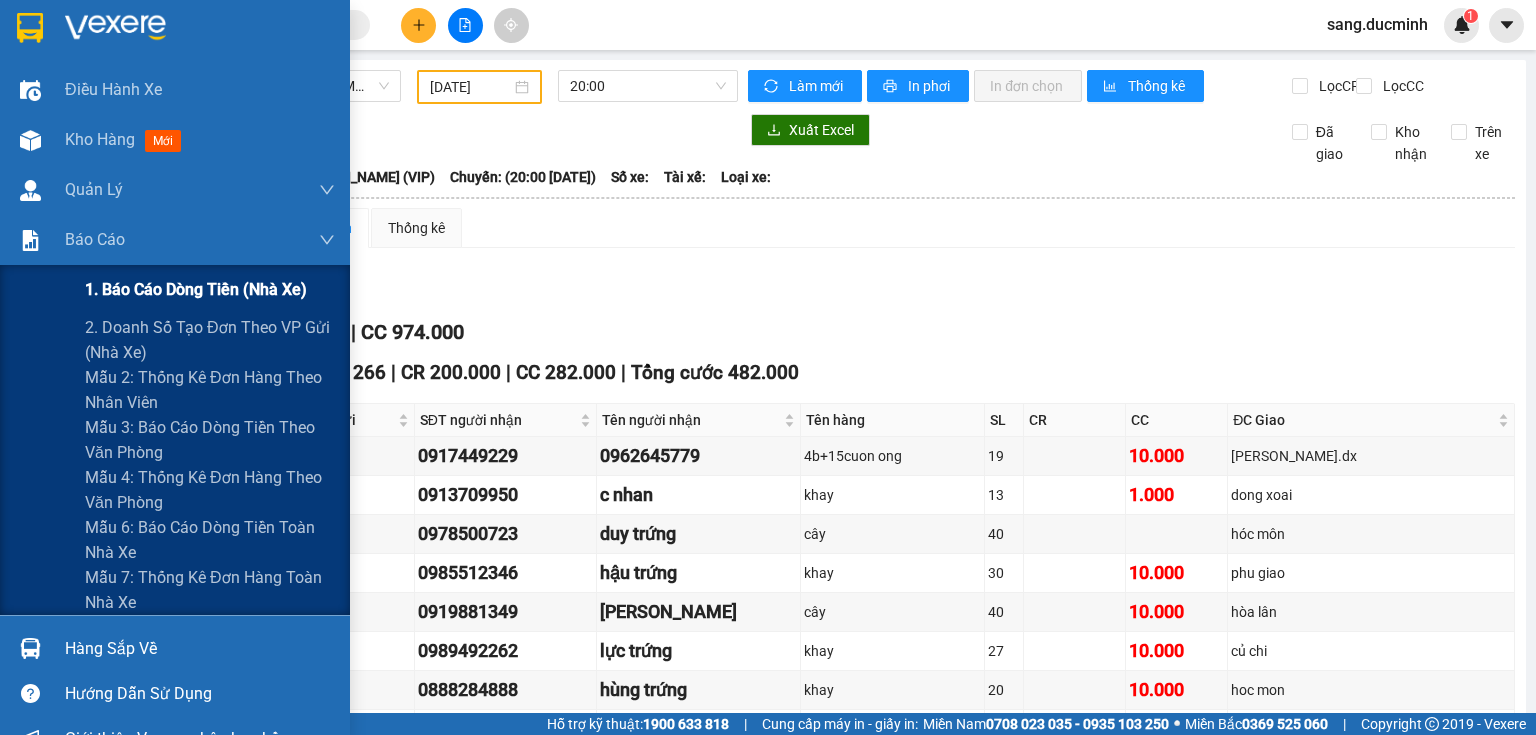 click on "1. Báo cáo dòng tiền (nhà xe)" at bounding box center (196, 289) 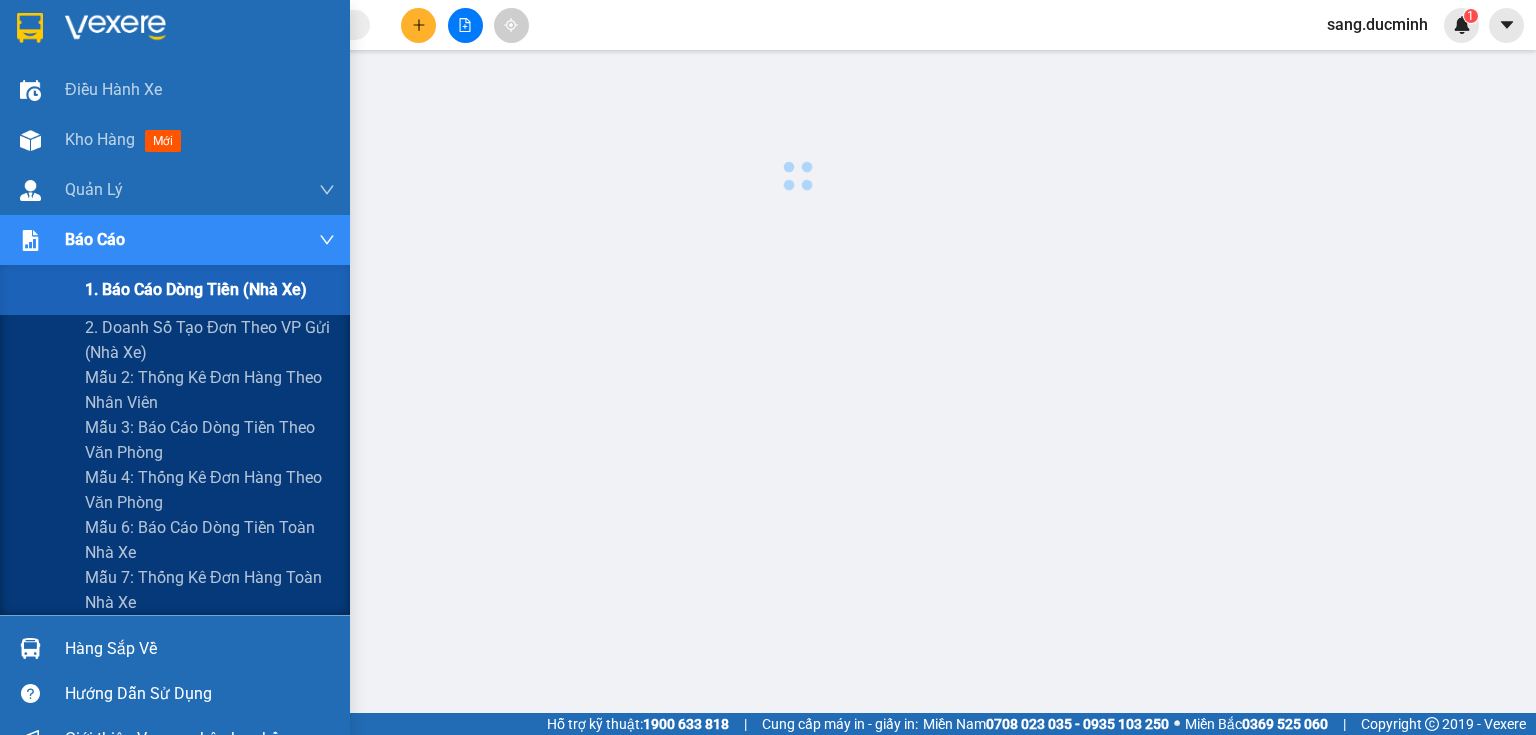 click on "1. Báo cáo dòng tiền (nhà xe)" at bounding box center [196, 289] 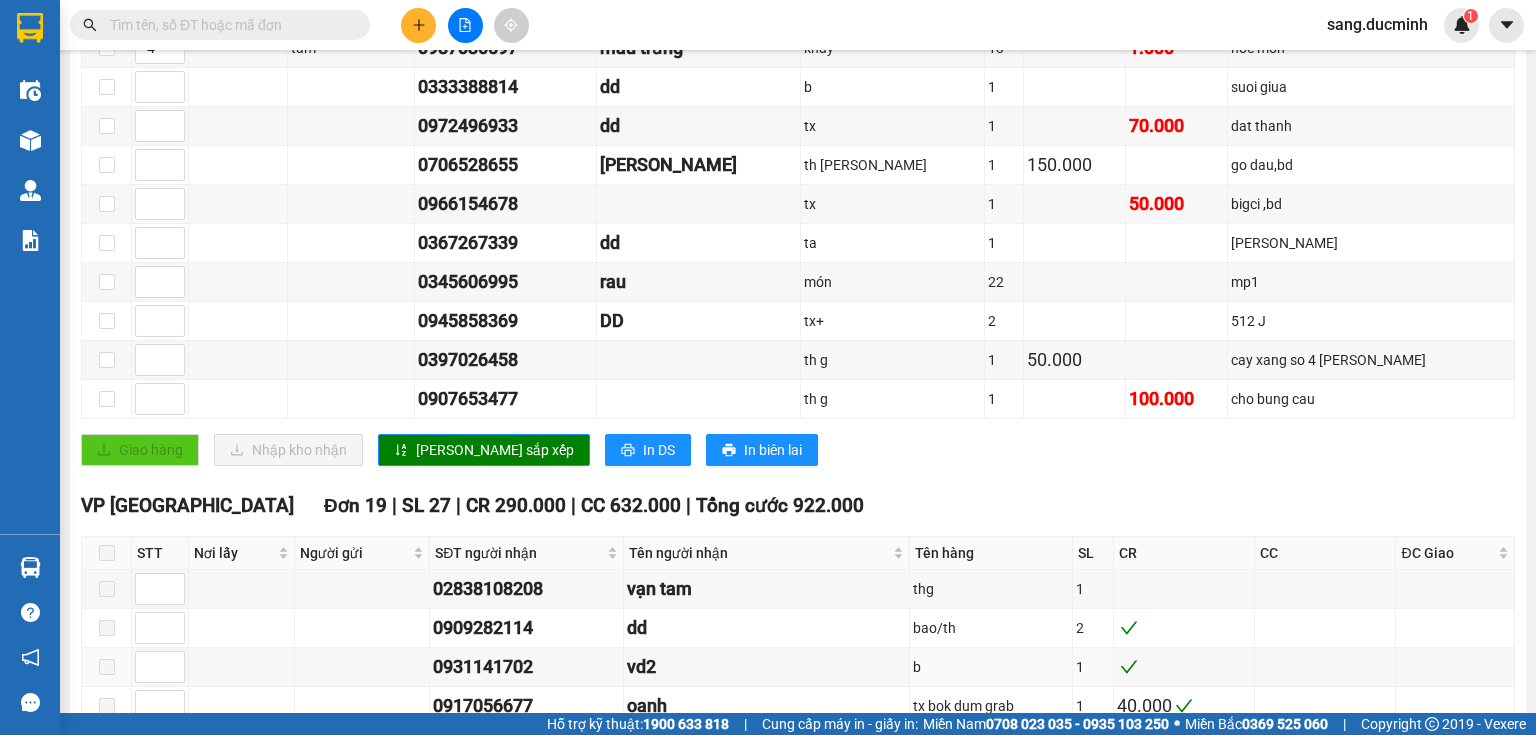 scroll, scrollTop: 880, scrollLeft: 0, axis: vertical 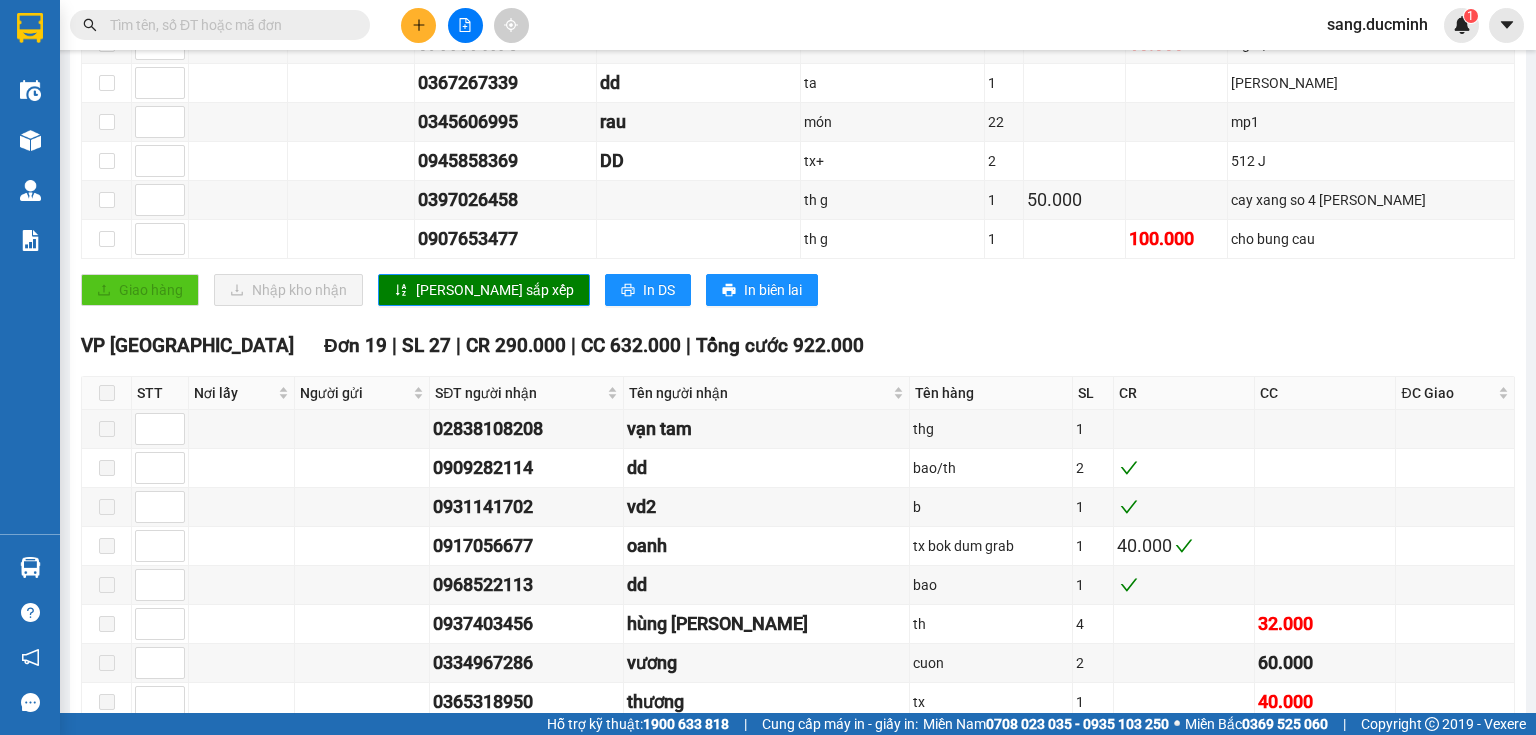 click at bounding box center [228, 25] 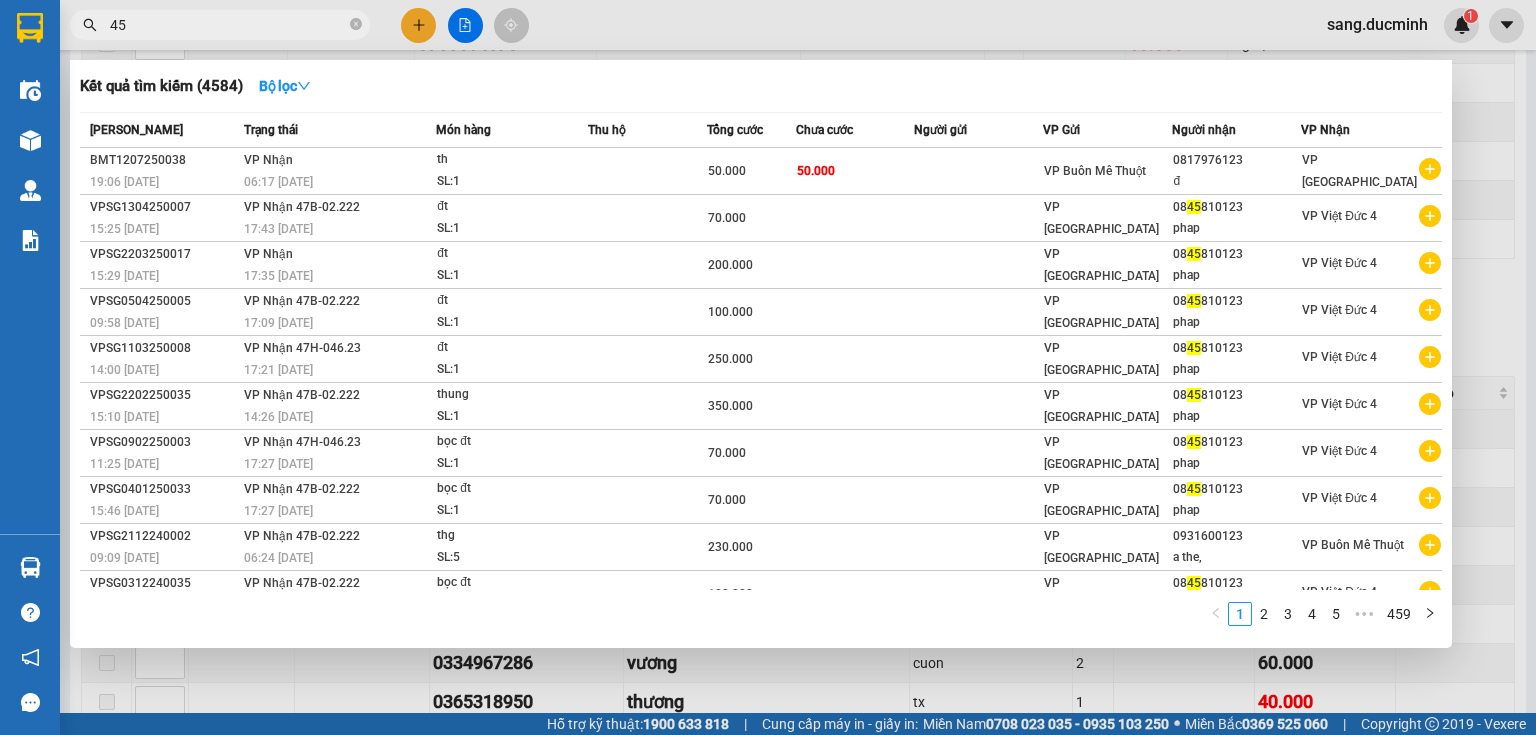 type on "456" 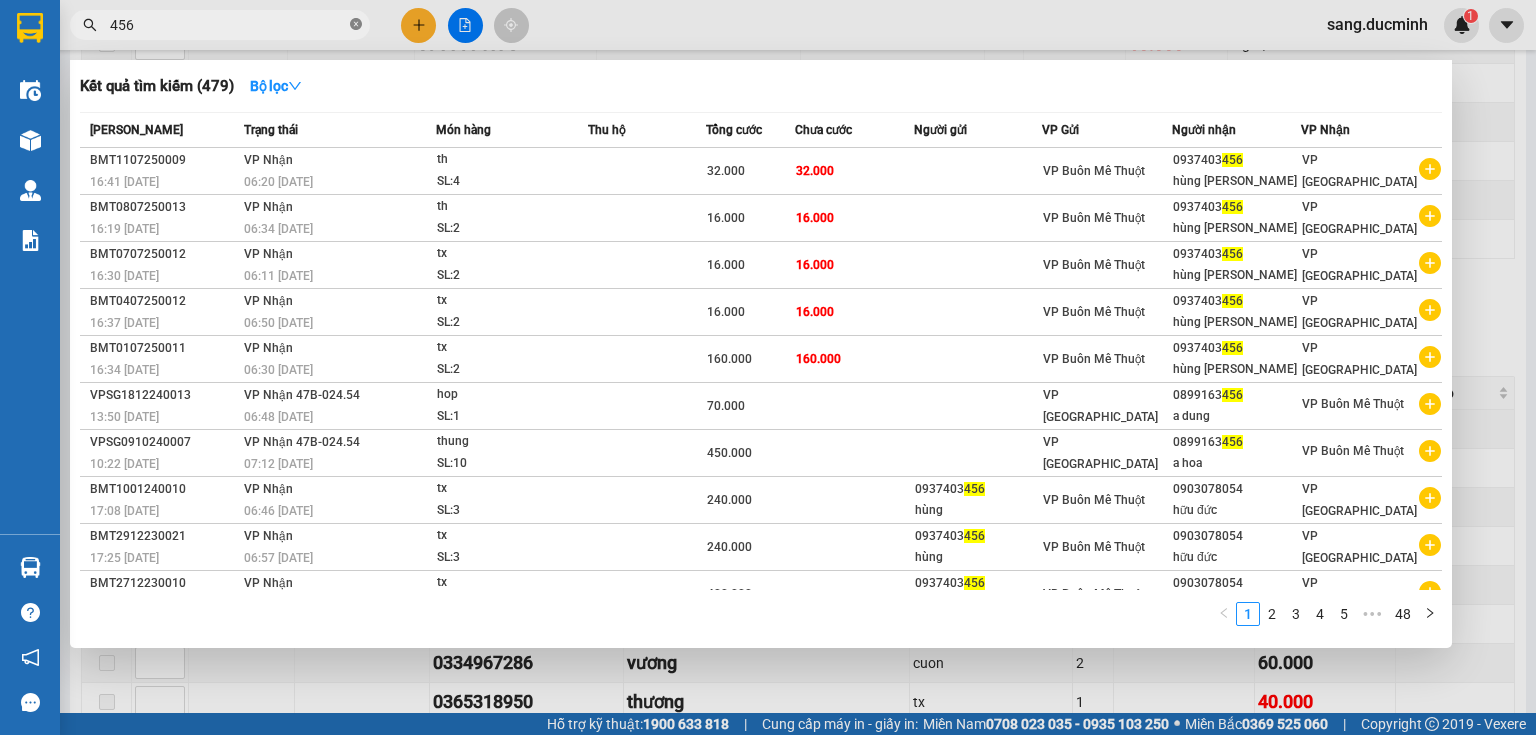 click 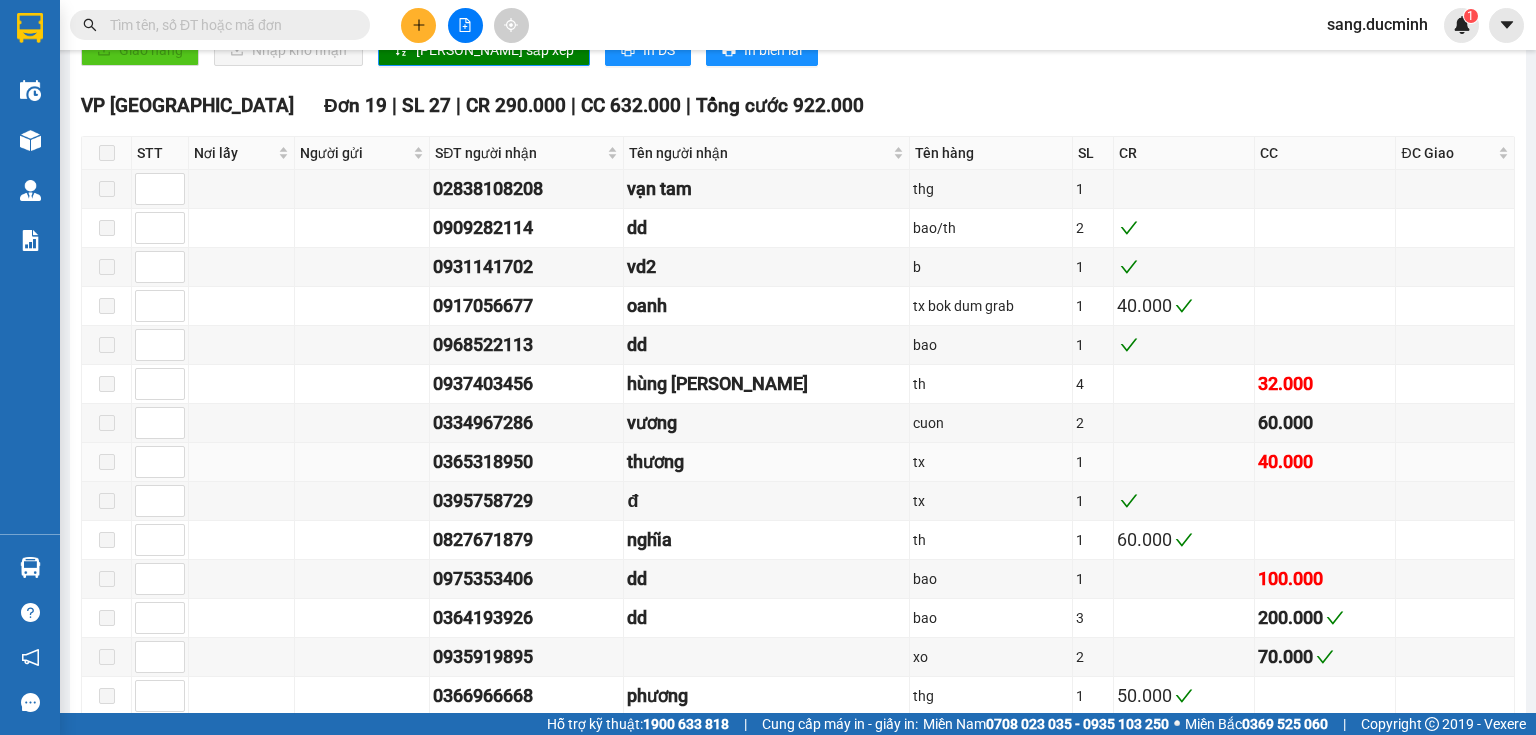 scroll, scrollTop: 1200, scrollLeft: 0, axis: vertical 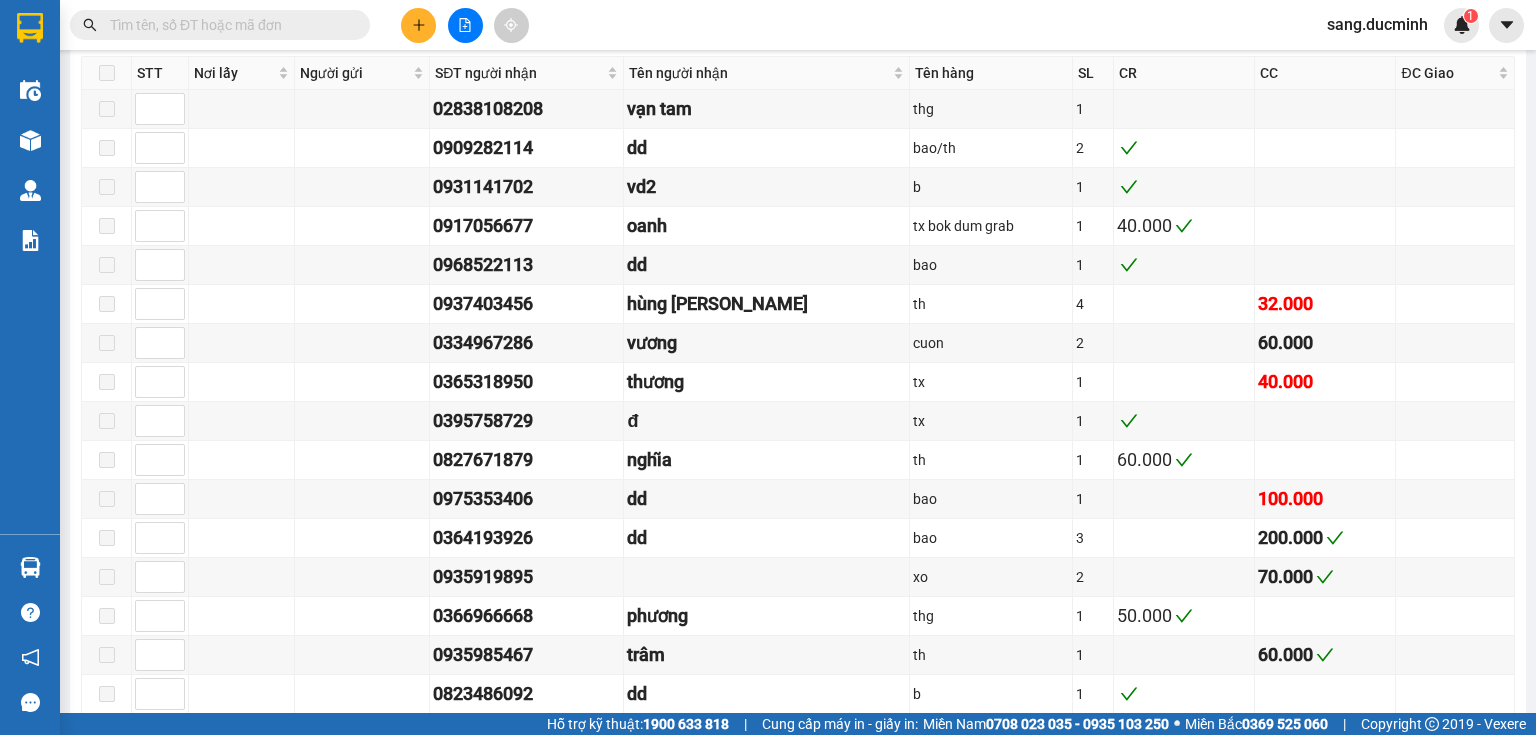 click at bounding box center (228, 25) 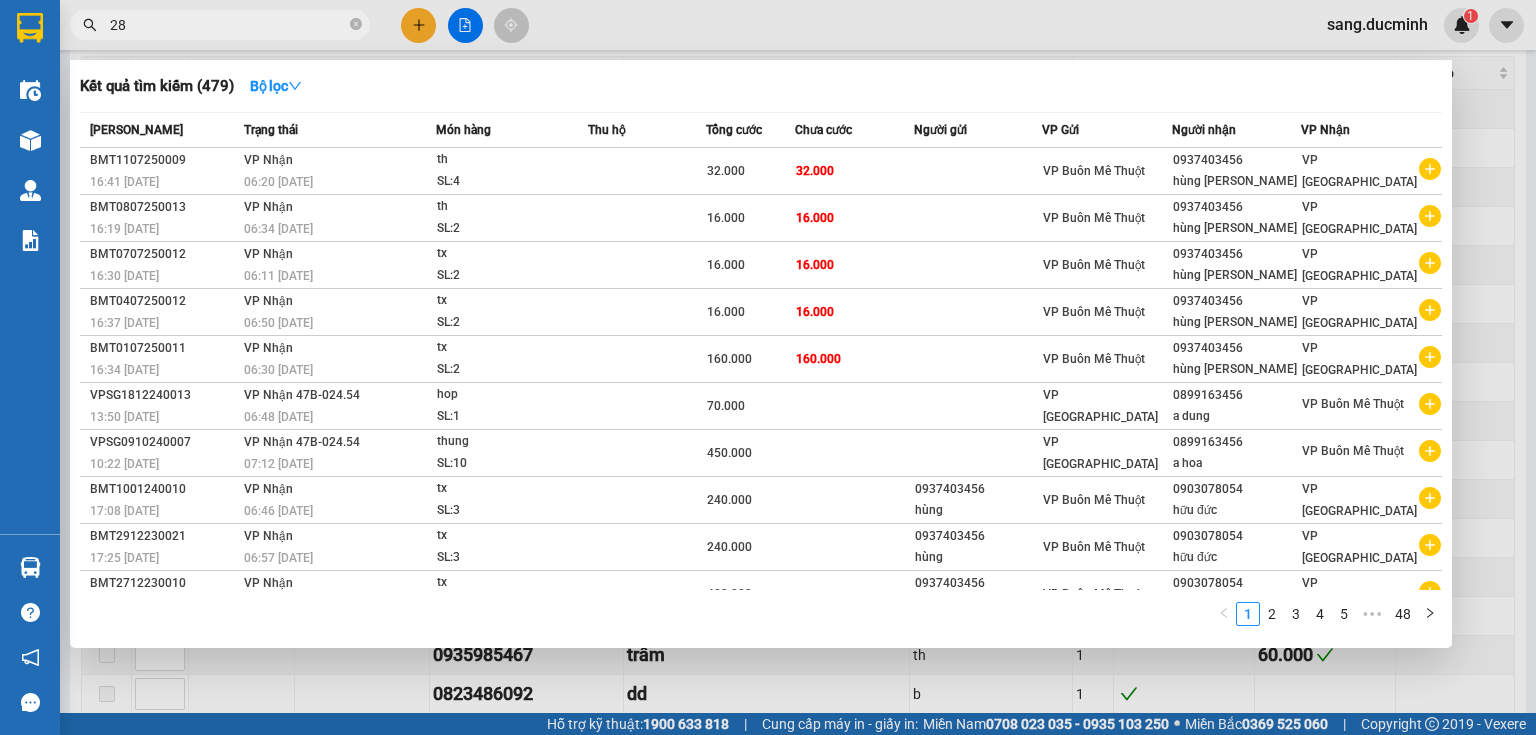 type on "286" 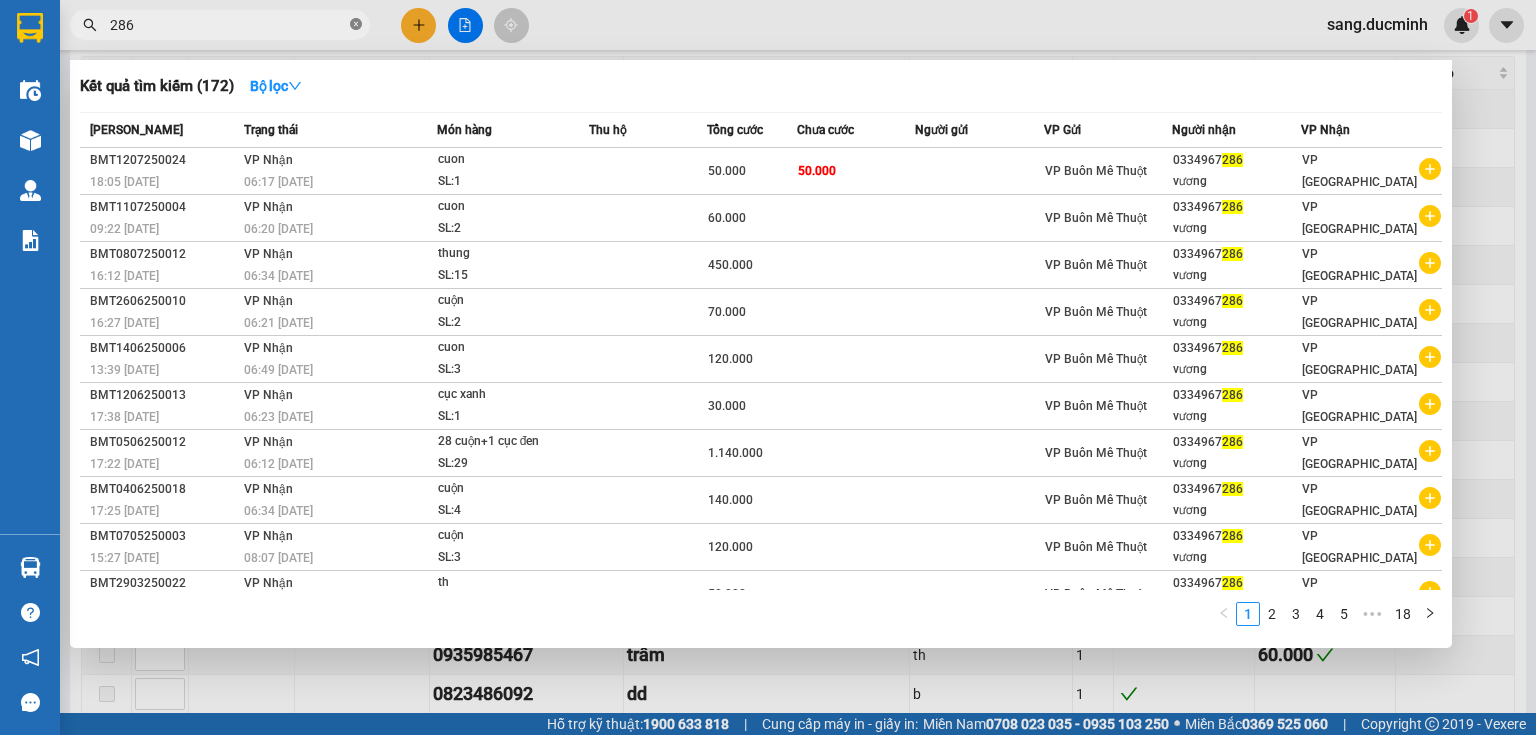 click 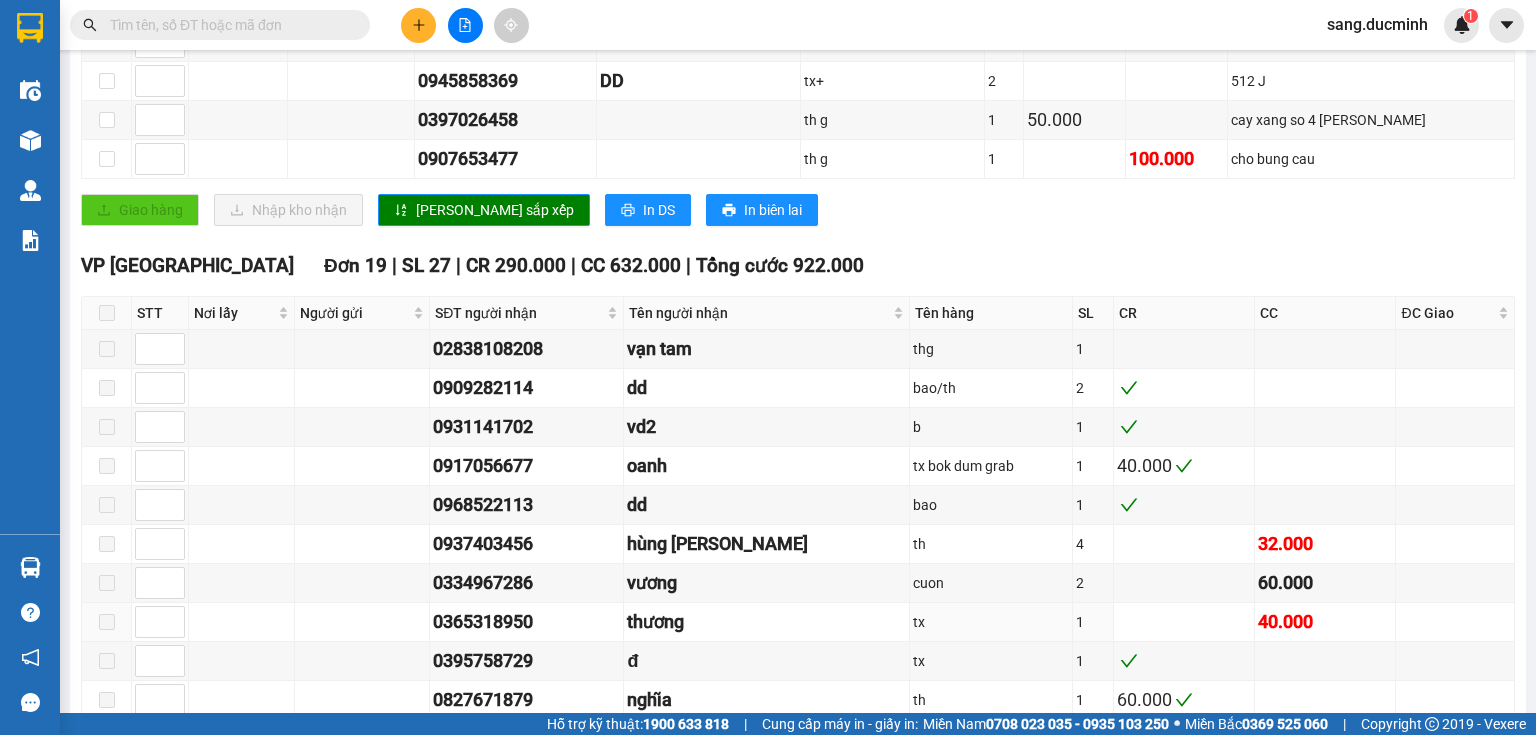 scroll, scrollTop: 1120, scrollLeft: 0, axis: vertical 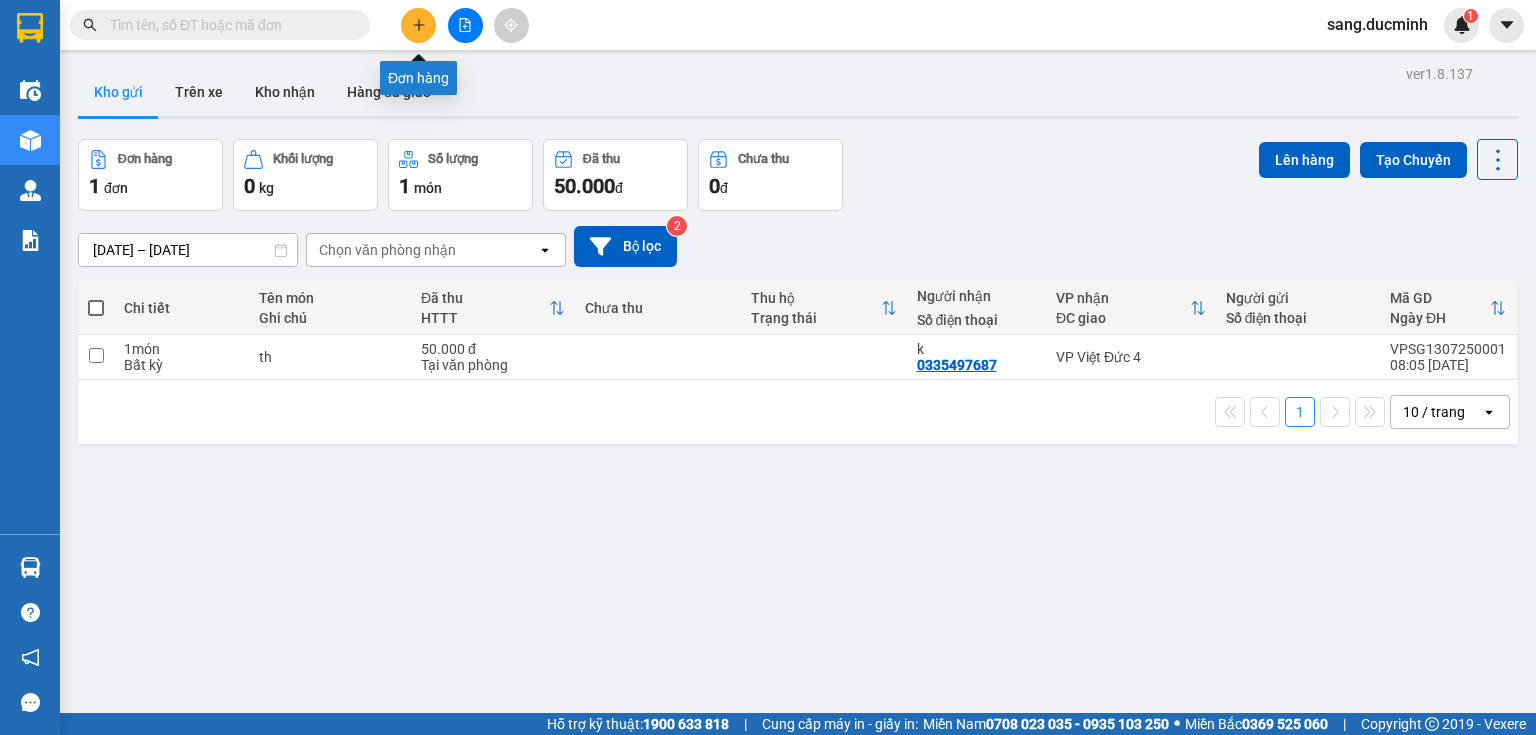 click at bounding box center [418, 25] 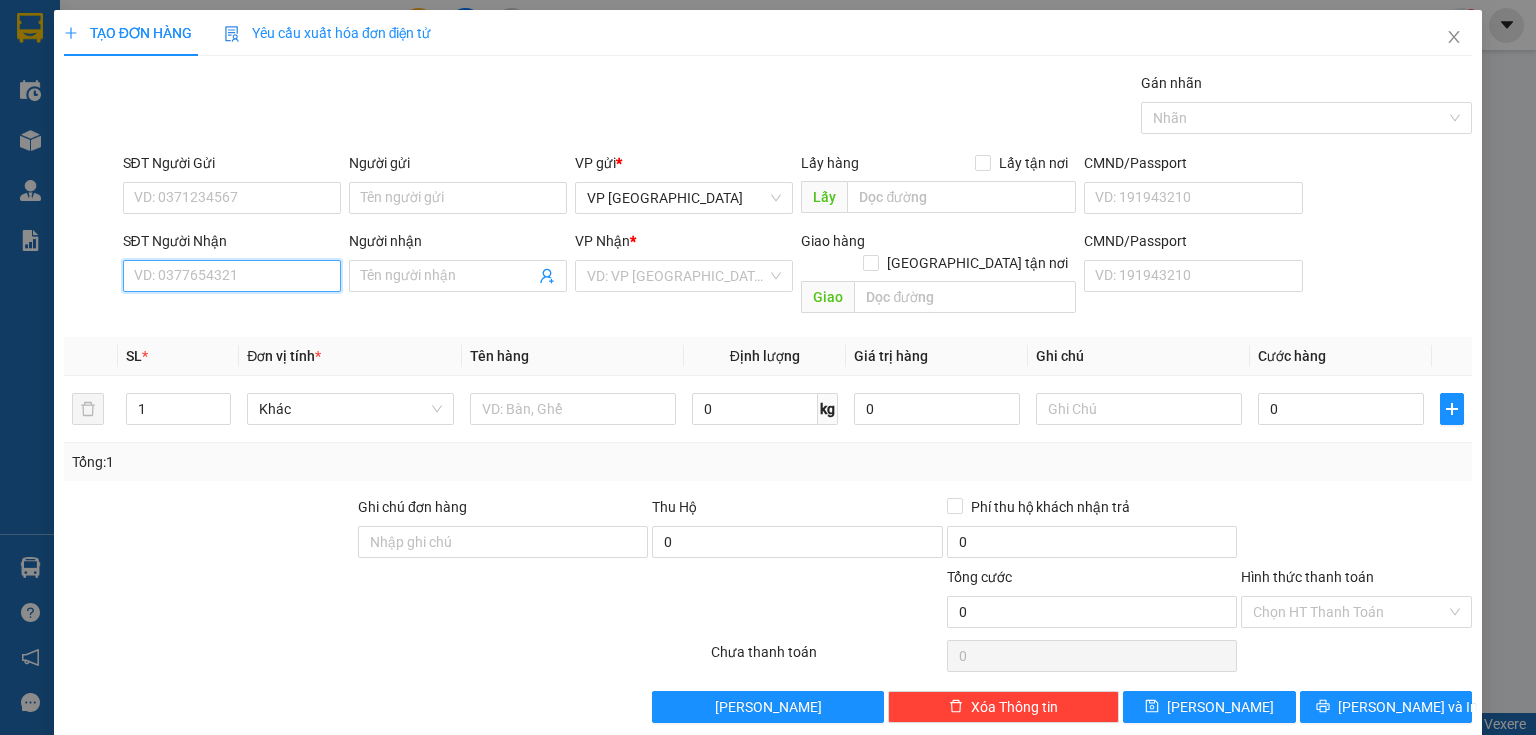 click on "SĐT Người Nhận" at bounding box center [232, 276] 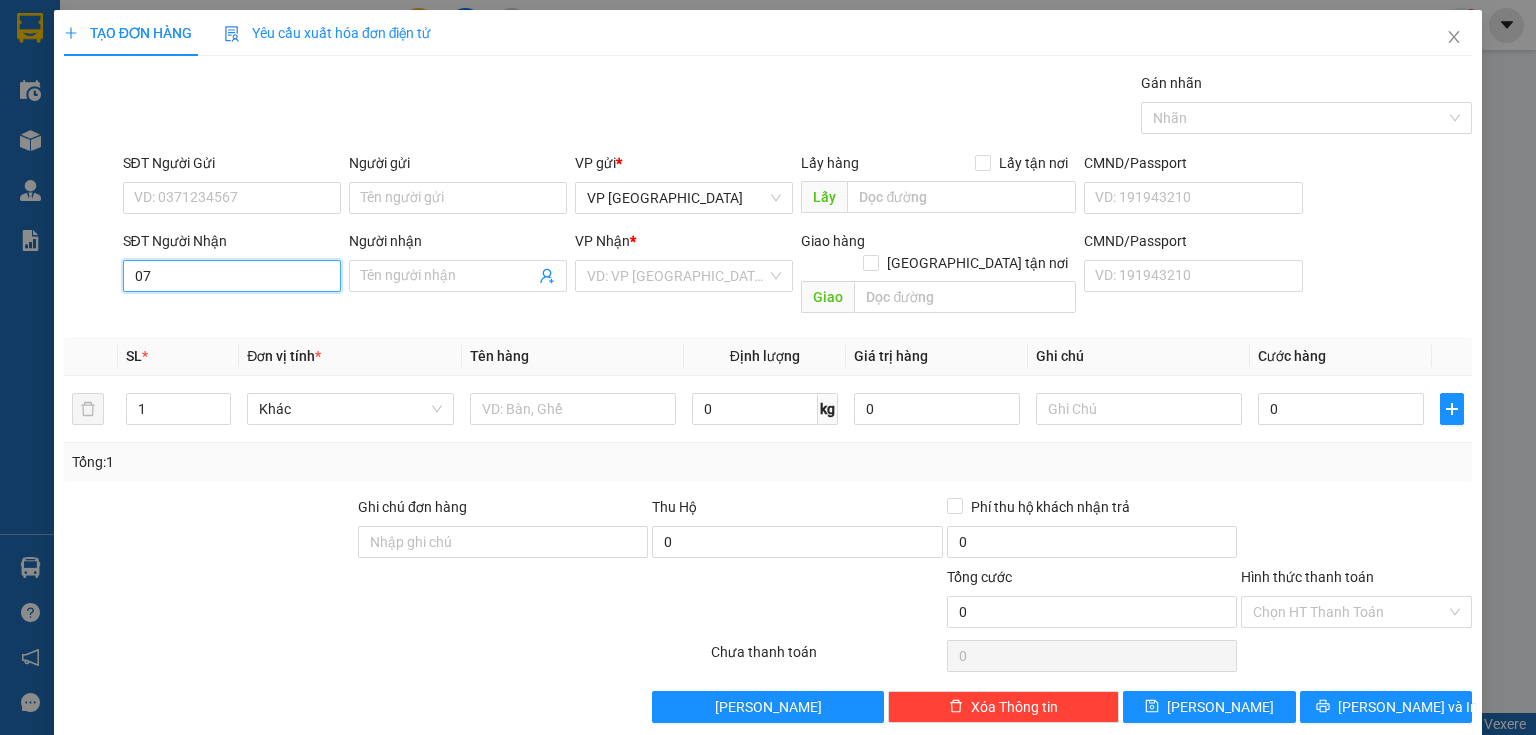 click on "07" at bounding box center [232, 276] 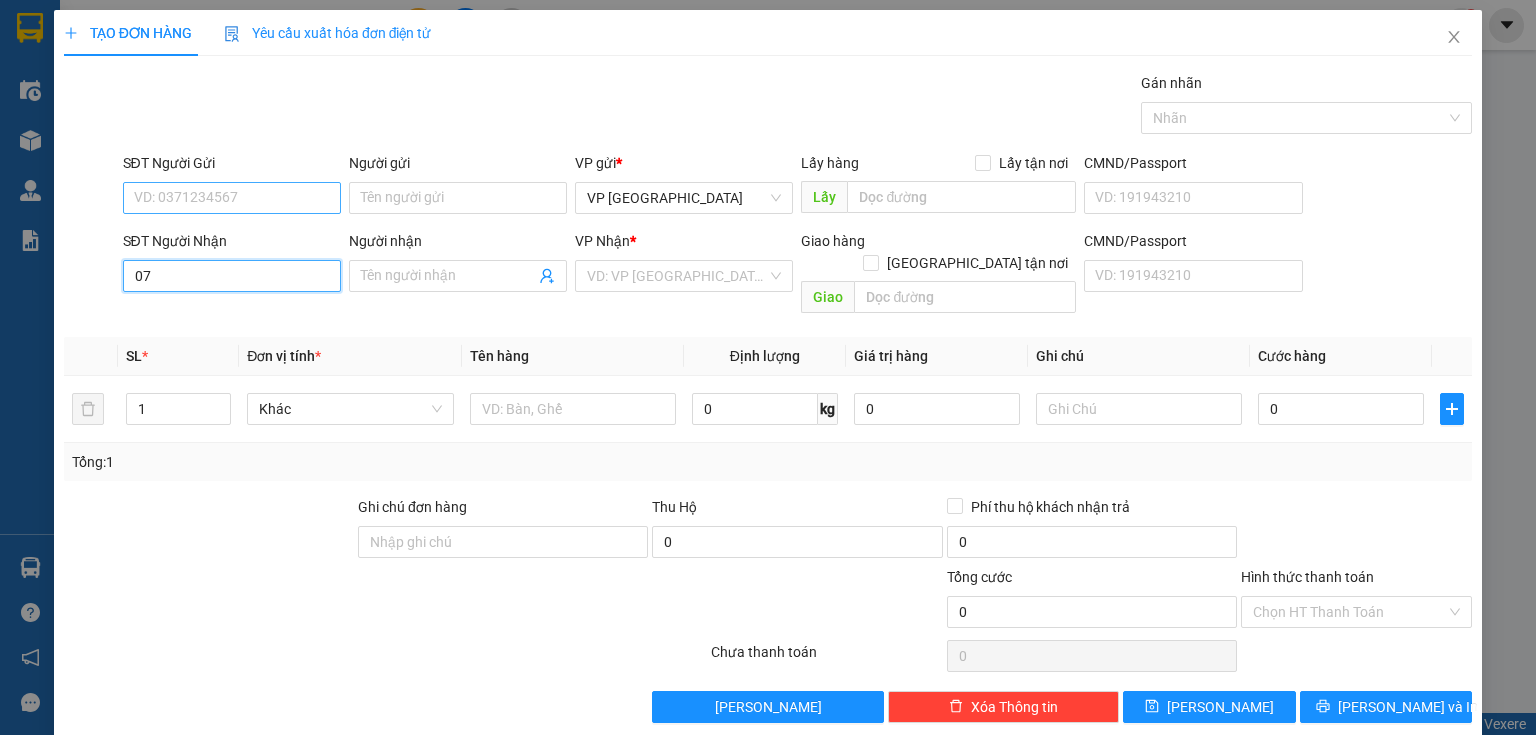 type on "0" 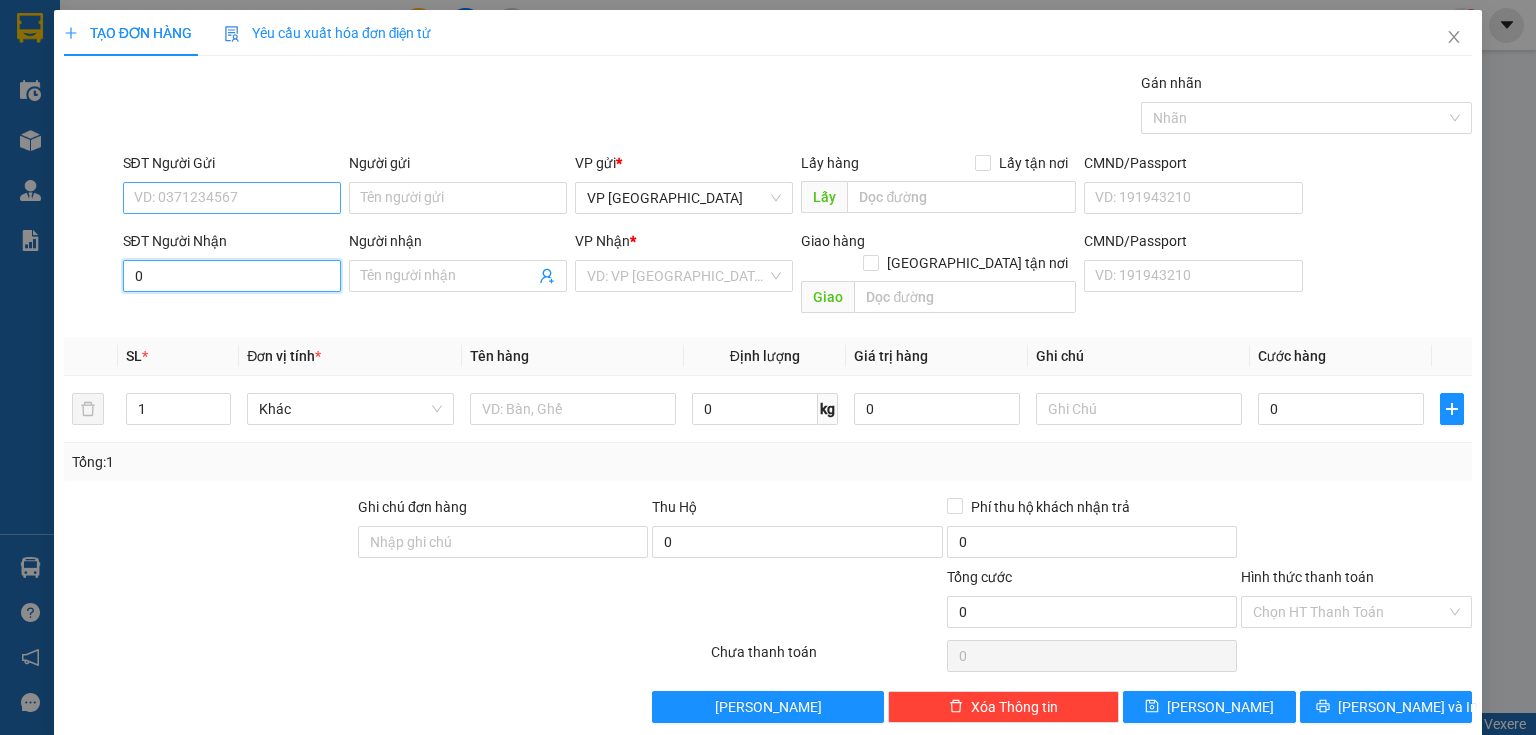 type 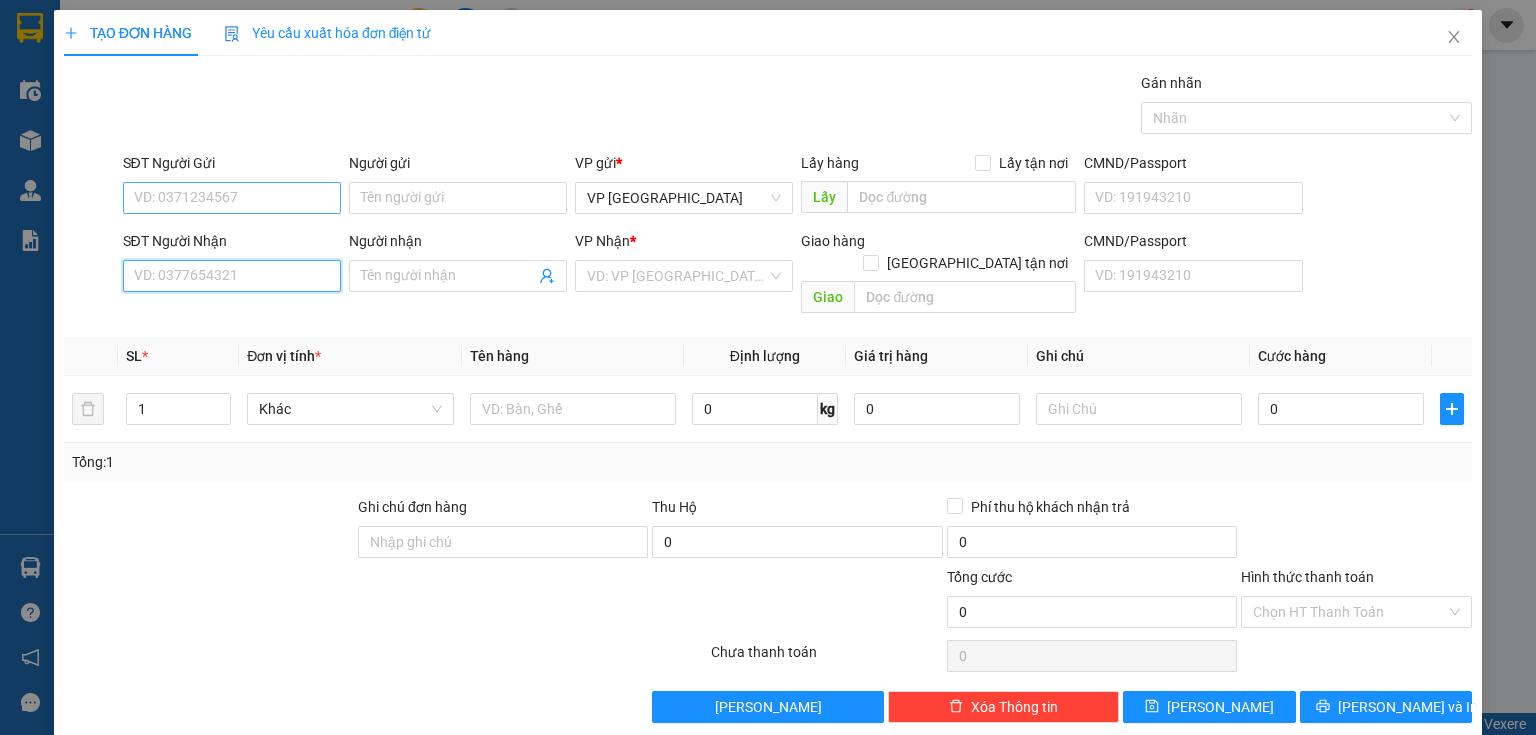 scroll, scrollTop: 3, scrollLeft: 0, axis: vertical 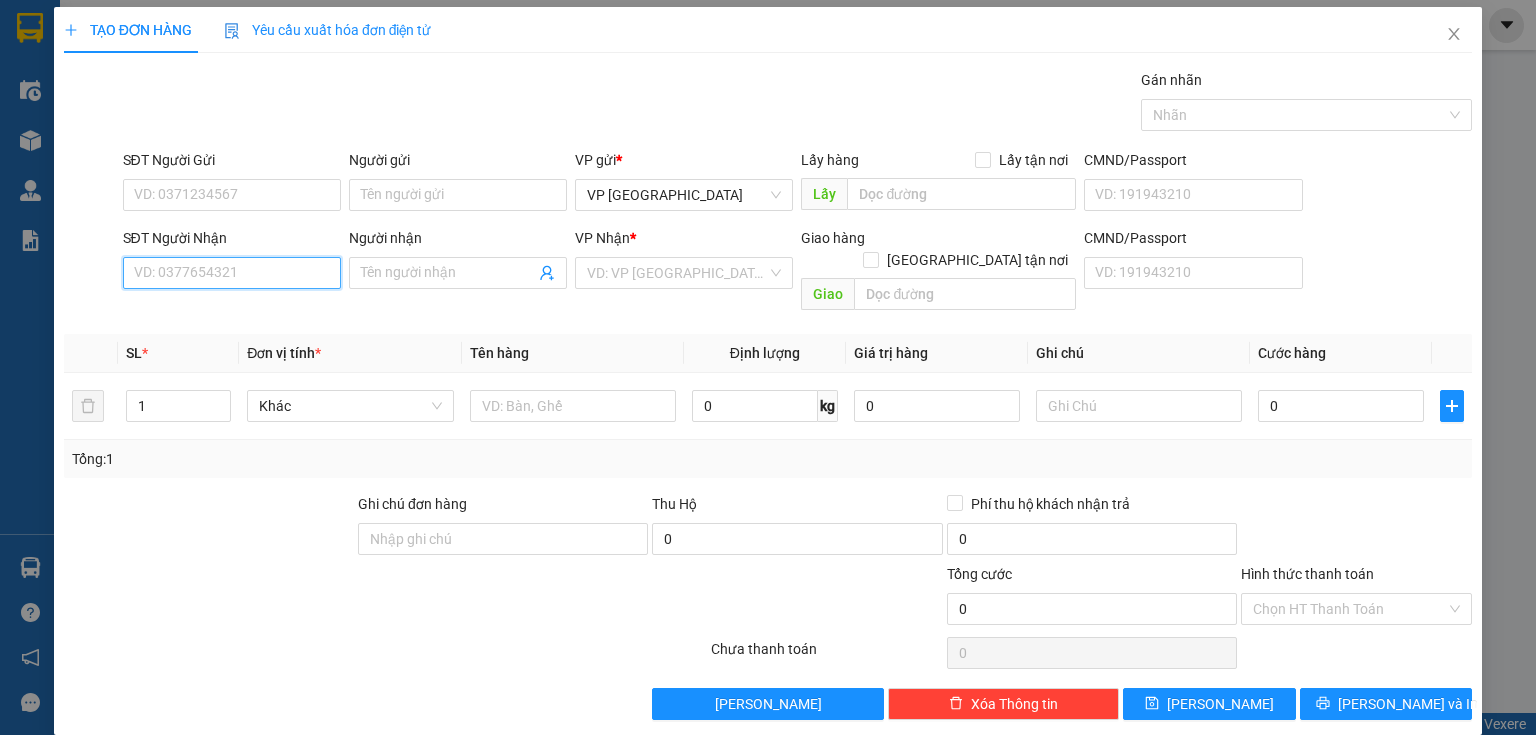 click on "SĐT Người Nhận" at bounding box center [232, 273] 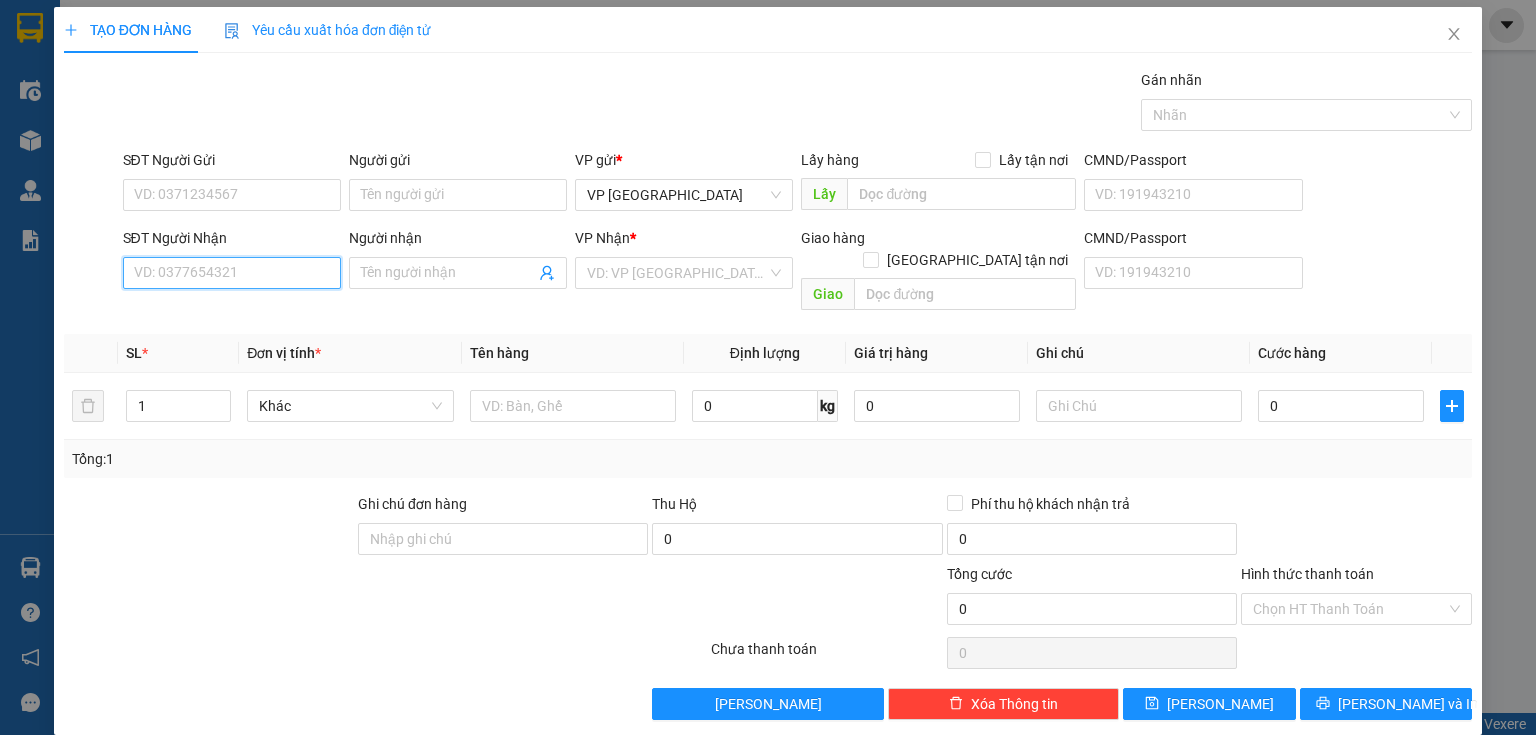 click on "SĐT Người Nhận" at bounding box center (232, 273) 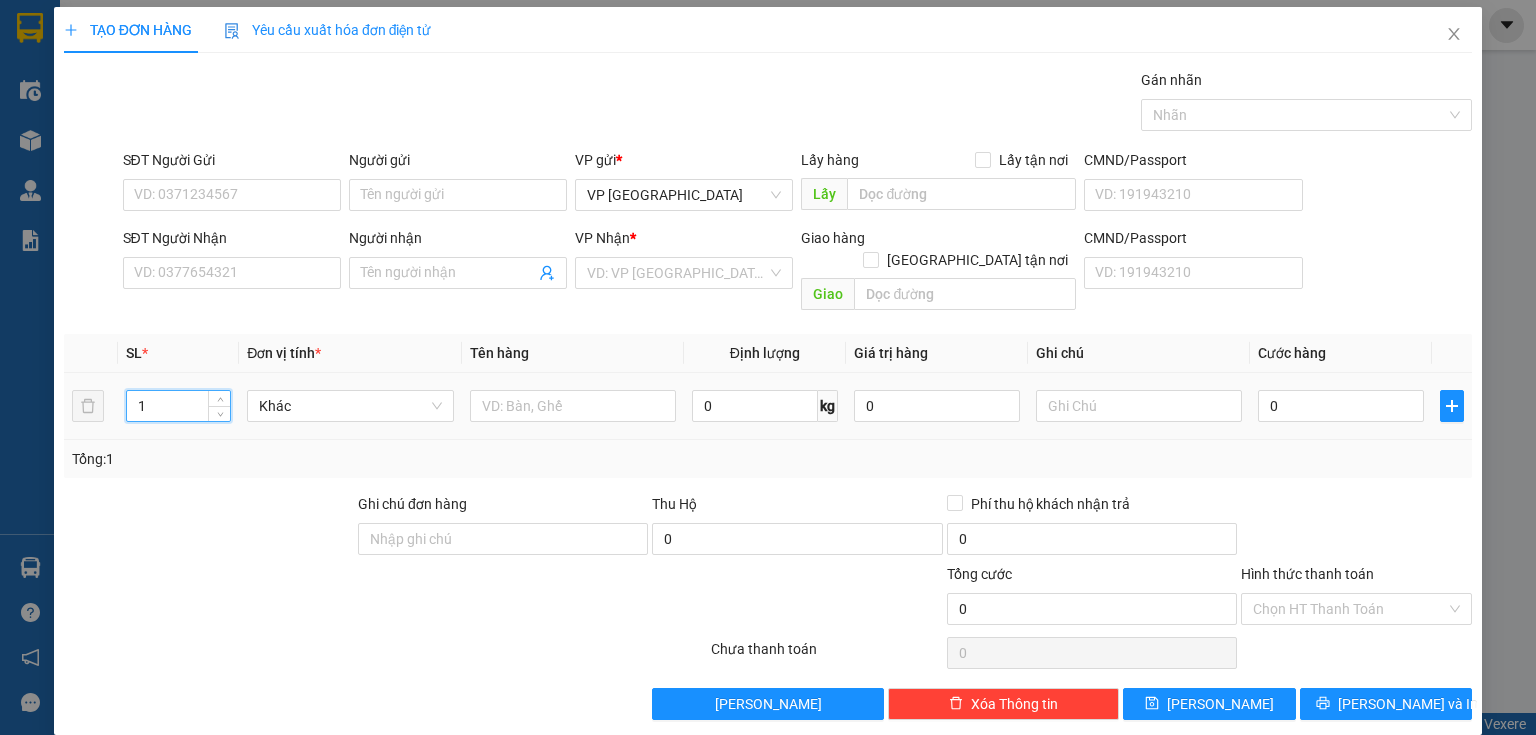 click on "1" at bounding box center [178, 406] 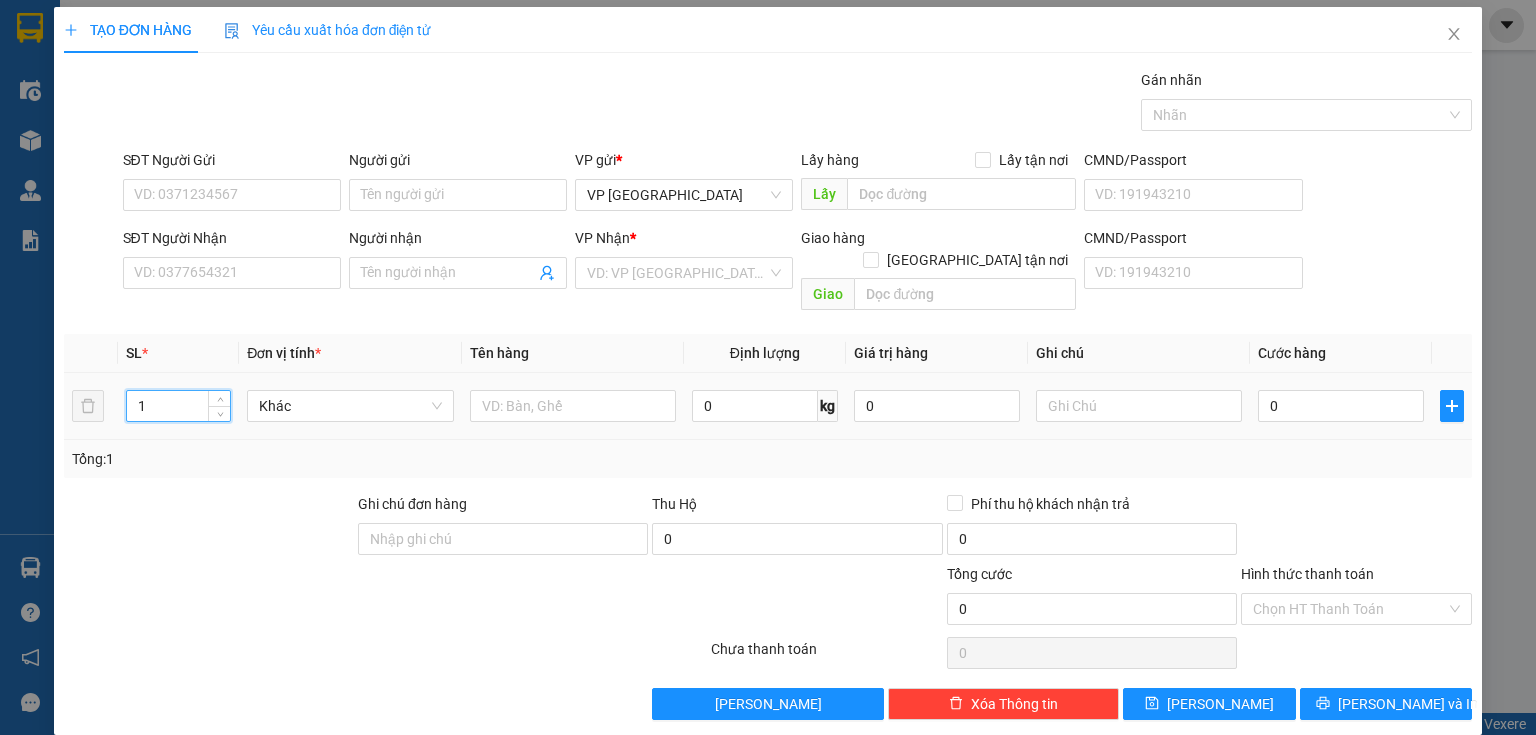 click on "1" at bounding box center [178, 406] 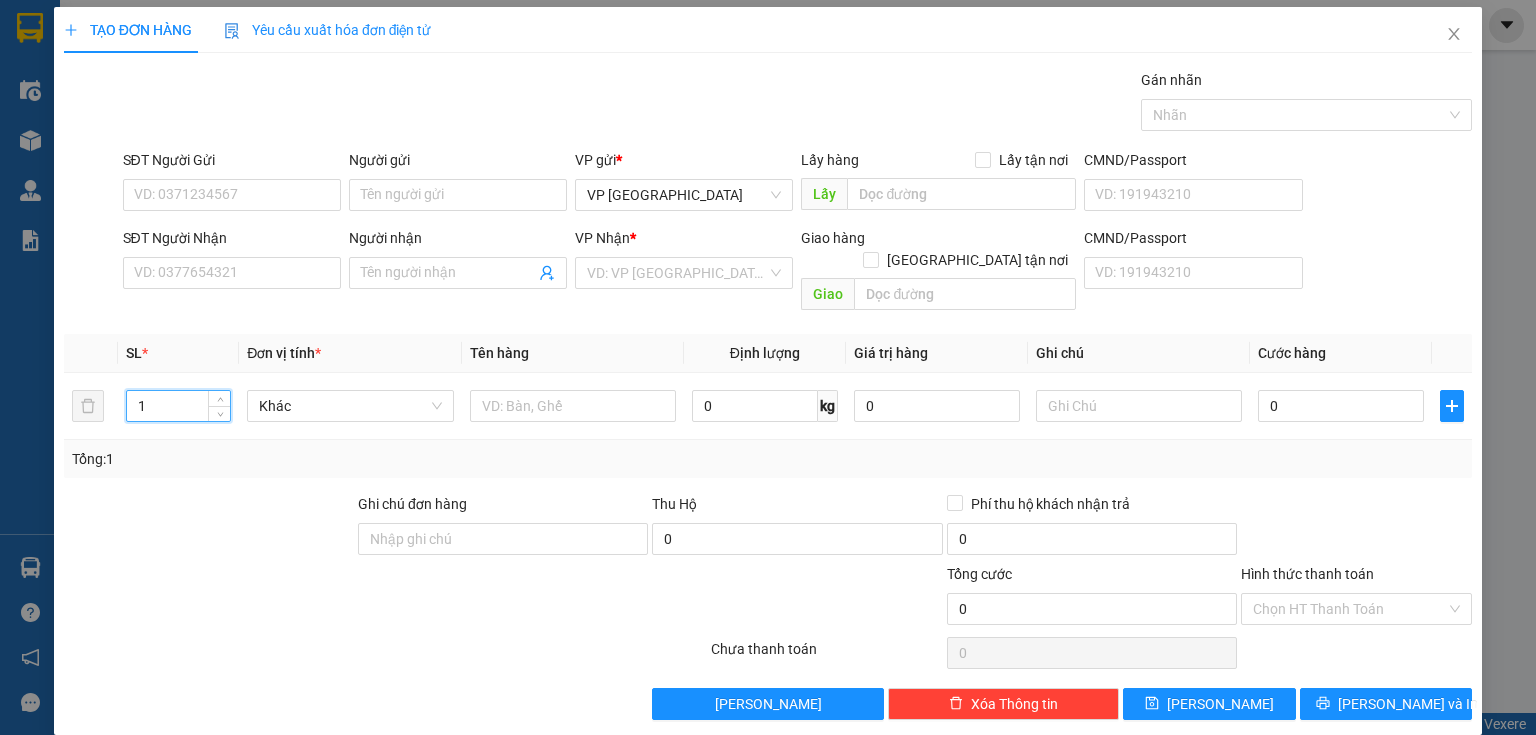 scroll, scrollTop: 0, scrollLeft: 0, axis: both 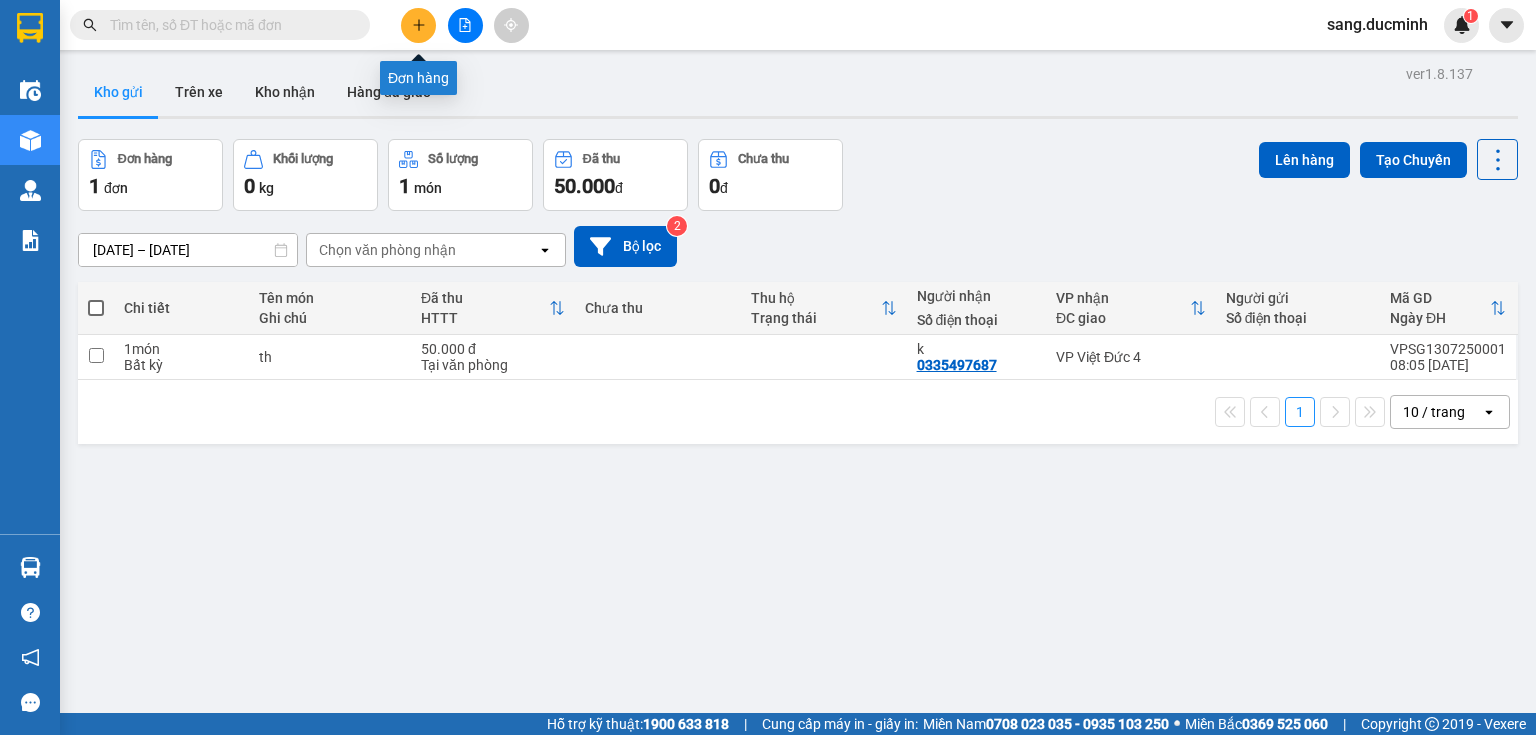 click 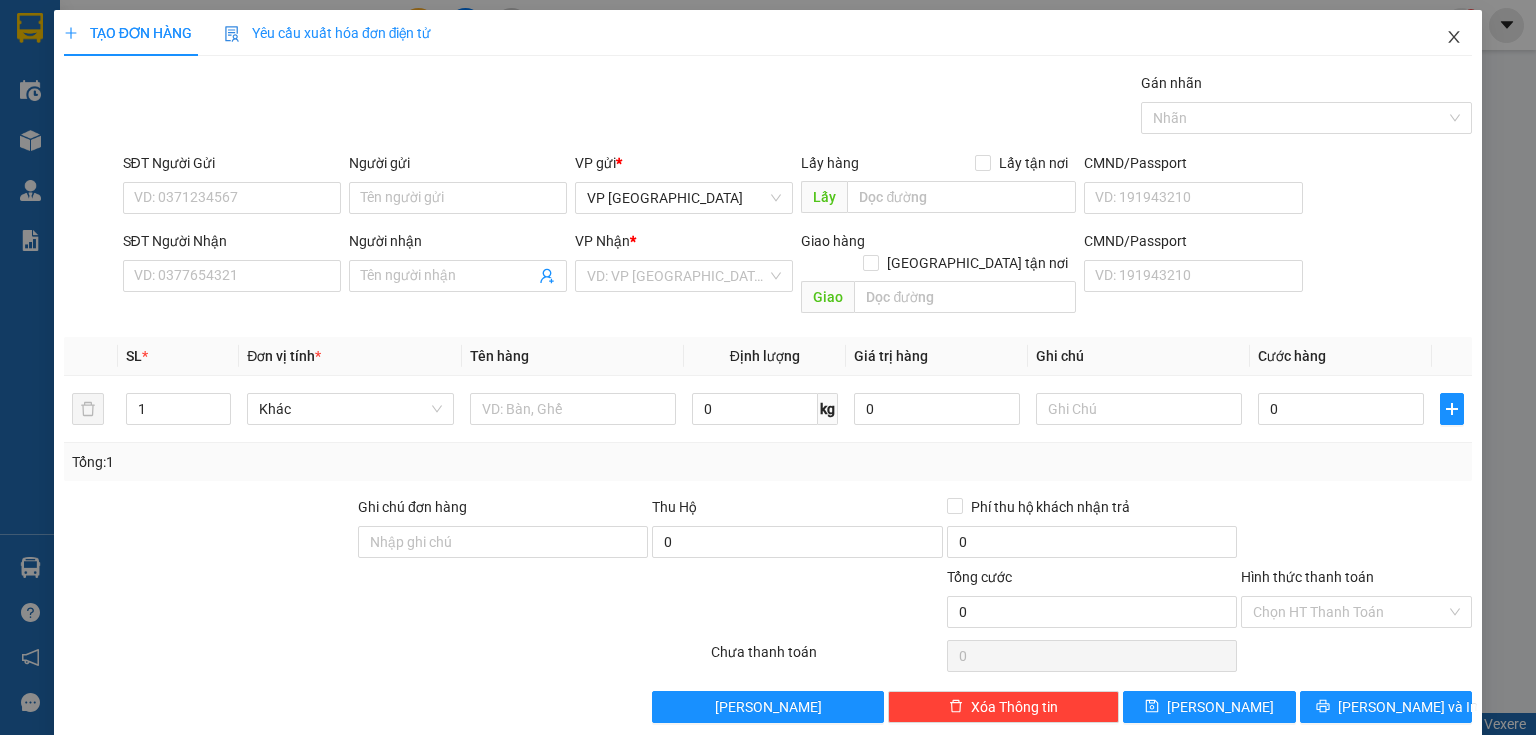 click 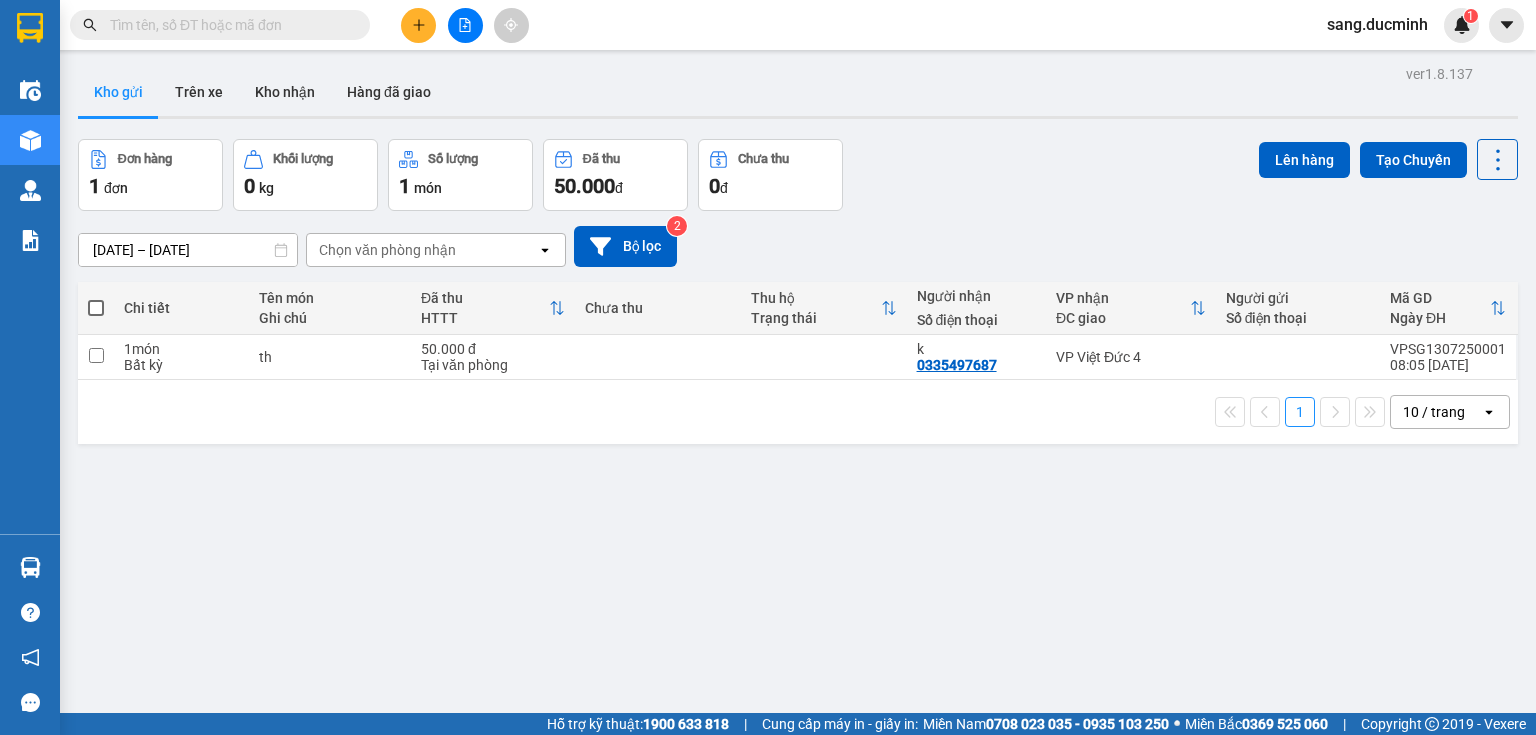 click at bounding box center (228, 25) 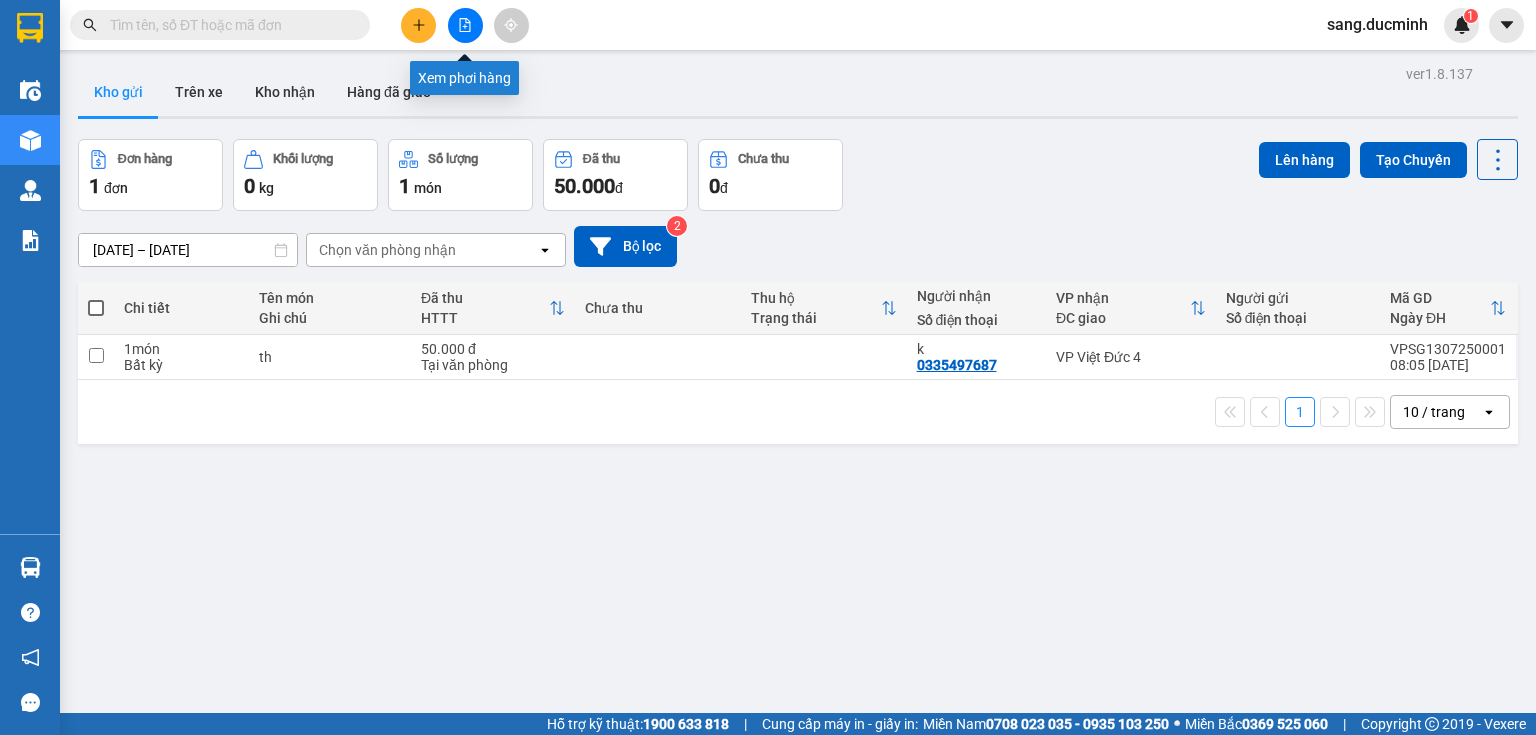 click 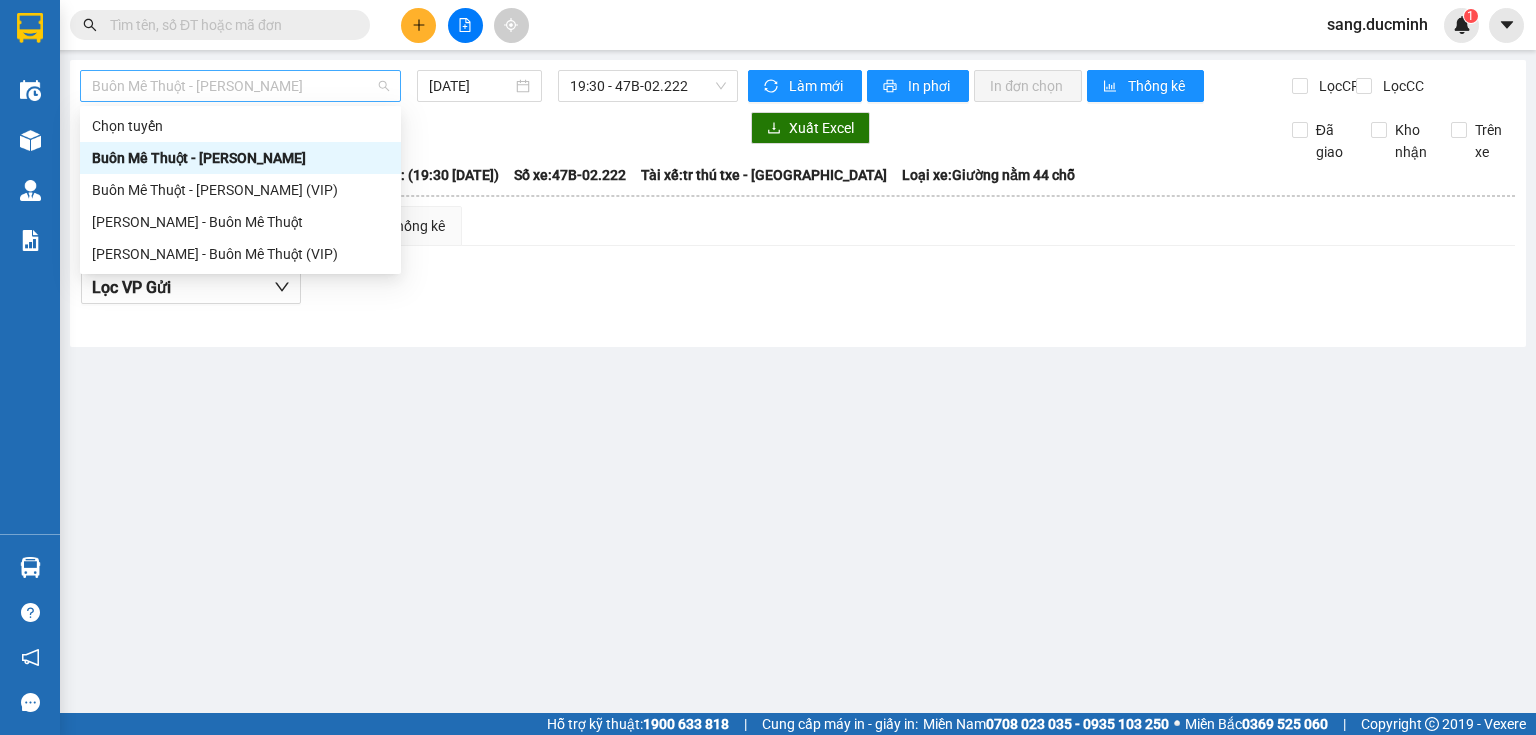 click on "Buôn Mê Thuột - [PERSON_NAME]" at bounding box center (240, 86) 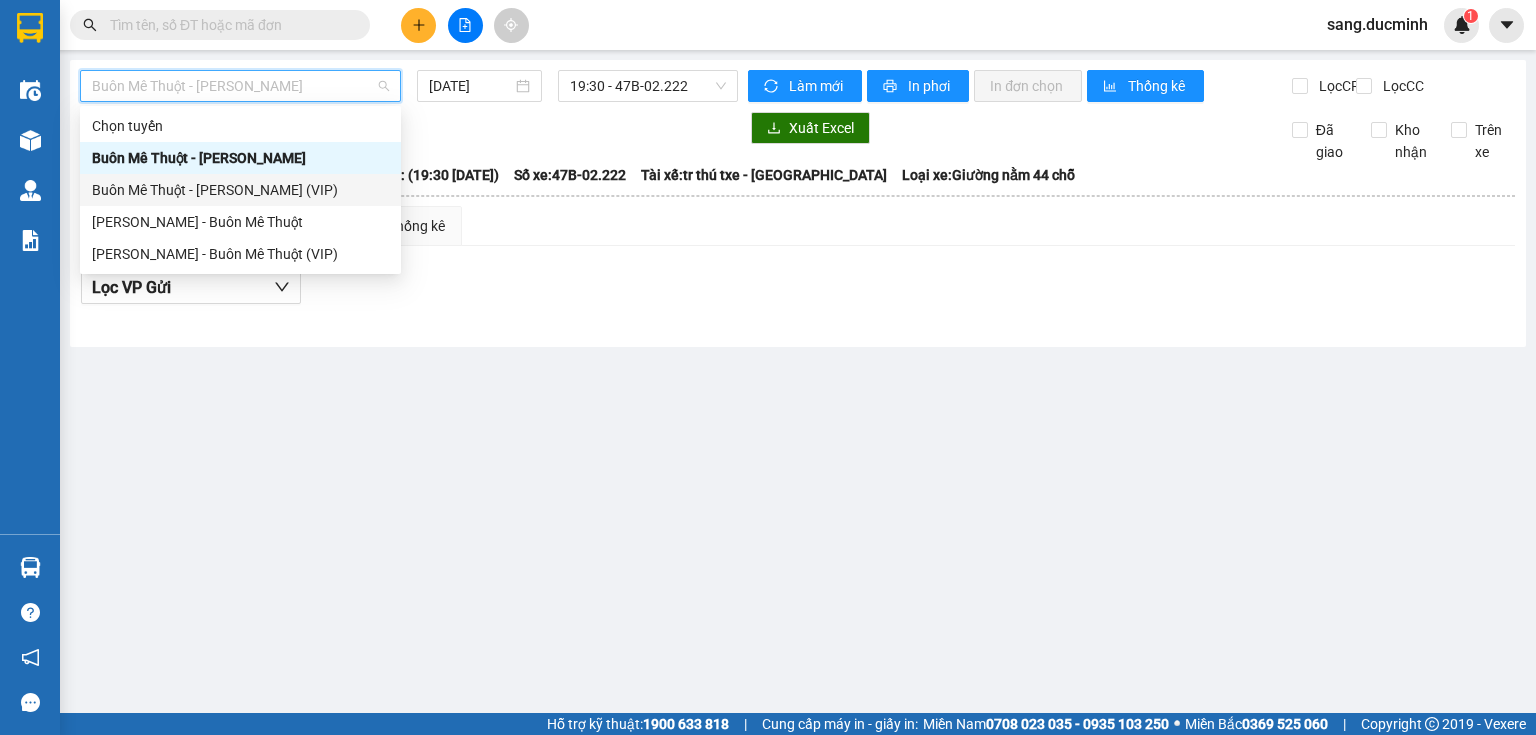 click on "Buôn Mê Thuột - [PERSON_NAME] (VIP)" at bounding box center (240, 190) 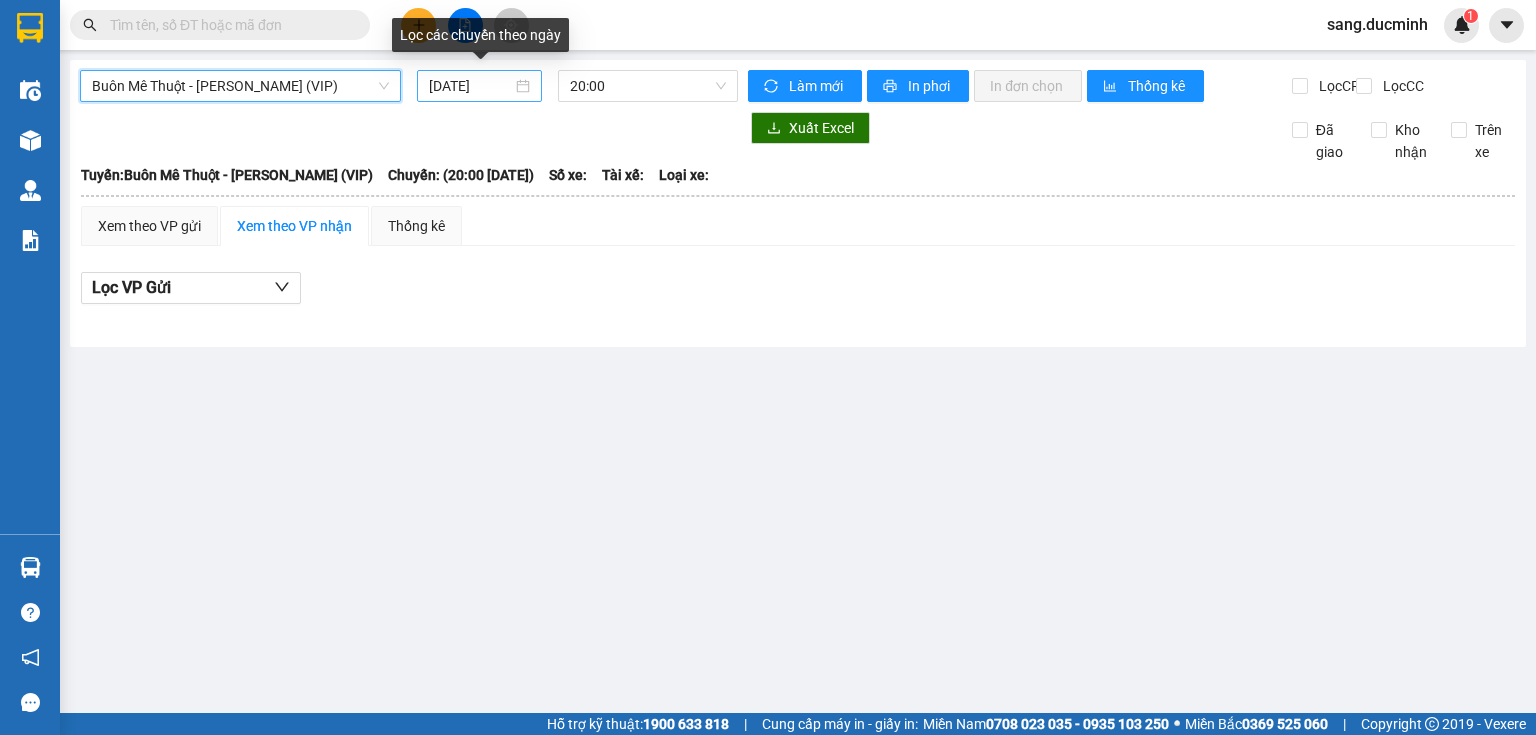 click on "[DATE]" at bounding box center [470, 86] 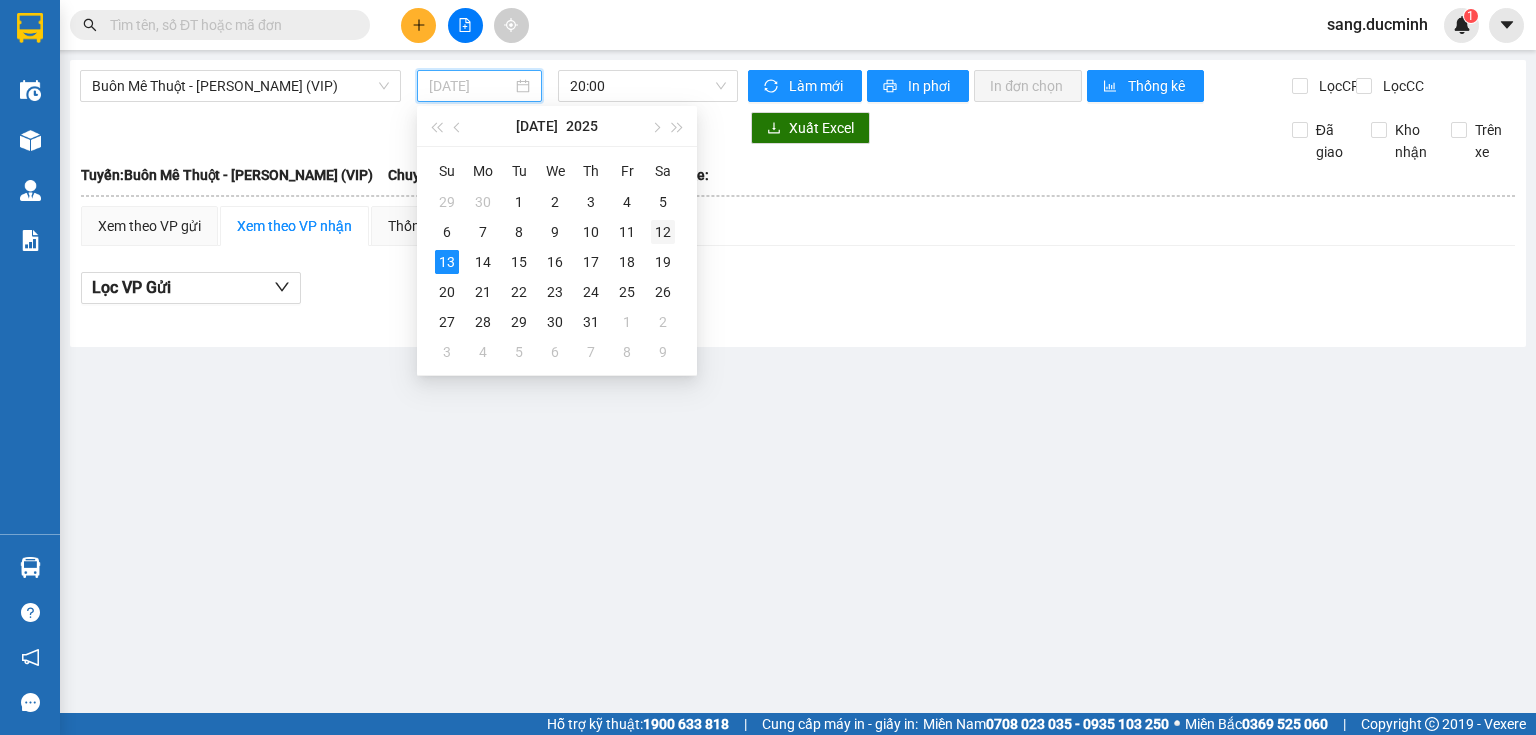 click on "12" at bounding box center [663, 232] 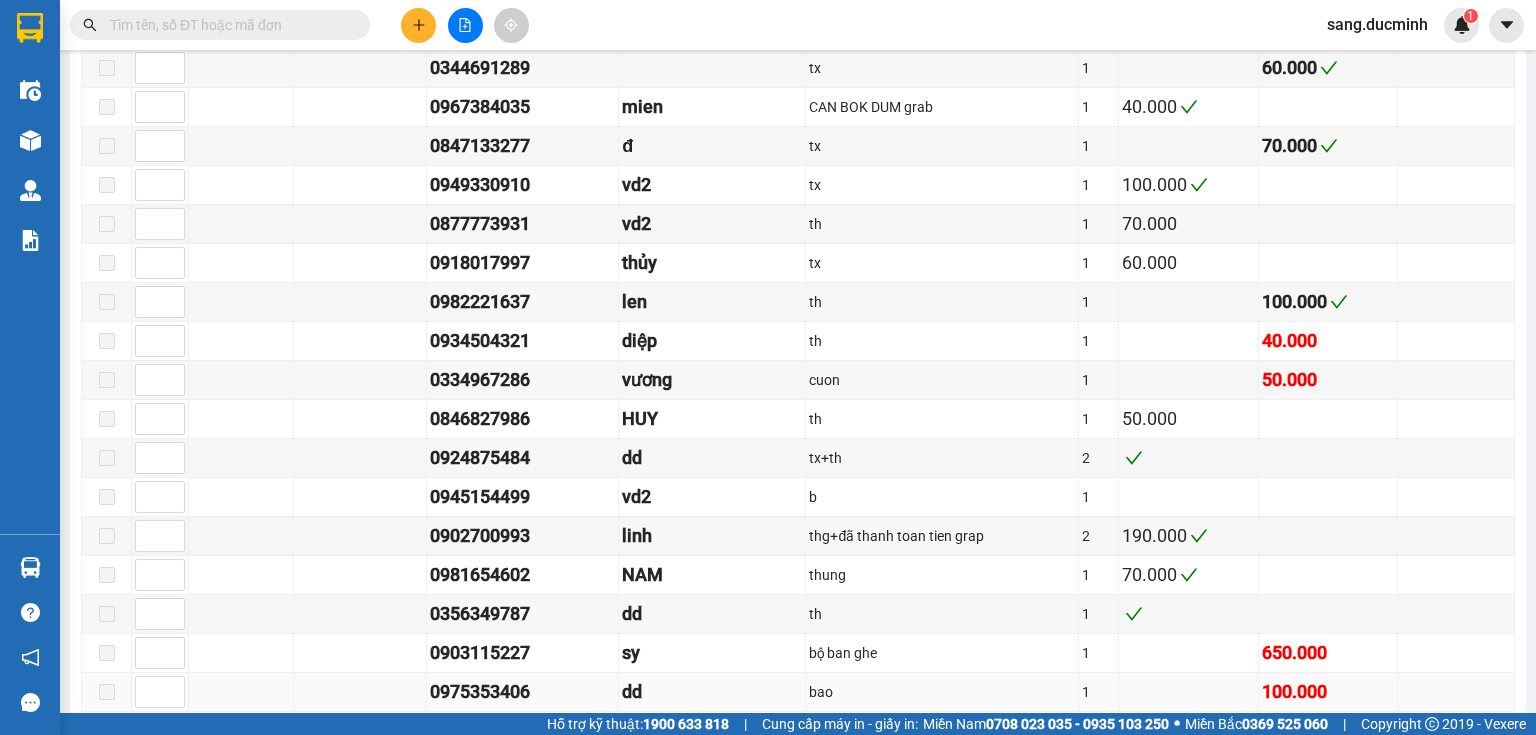 scroll, scrollTop: 1360, scrollLeft: 0, axis: vertical 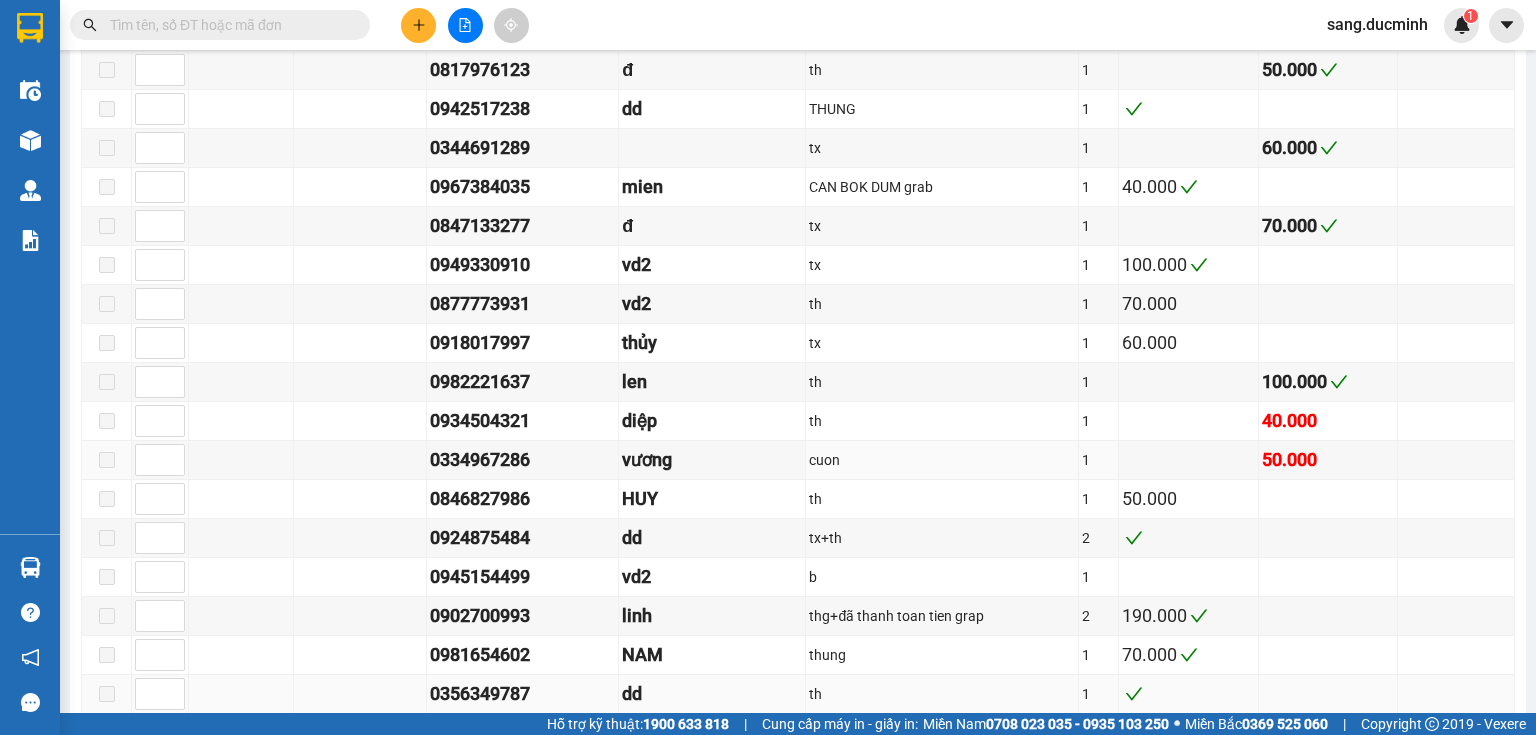 click on "0817976123 đ th 1 50.000   0942517238 dd THUNG 1   0344691289 tx 1 60.000   0967384035 mien CAN BOK DUM grab 1 40.000   0847133277 đ tx 1 70.000   0949330910 vd2 tx 1 100.000   0877773931 vd2 th 1 70.000   0918017997 thủy tx 1 60.000   0982221637 len th 1 100.000   0934504321 diệp th 1 40.000   0334967286 vương cuon 1 50.000   0846827986 HUY th 1 50.000   0924875484 dd tx+th 2   0945154499 vd2 b 1   0902700993 linh thg+đã thanh toan tien grap 2 190.000   0981654602 NAM thung 1 70.000   0356349787 dd th 1   0903115227 sy bộ ban ghe 1 650.000   0975353406 dd bao  1 100.000   0764396413 dd tx 1   0979281576 vd2 TH 2 150.000   0375453446 dd tx 1   0909698796 th  x 1 80.000   0359340657 tum 1 60.000   0329307310 tum 1 60.000   0845004046 th  x 1 70.000   0364684697 th  g 1 40.000   0364293047 bao 1 100.000   0908879038 th  g 1 70.000   0937517468 1 tum 1 th  x 2 160.000   0364970619 1 bao 1 tum 2 130.000   0856228135 th   g 1 70.000" at bounding box center [798, 675] 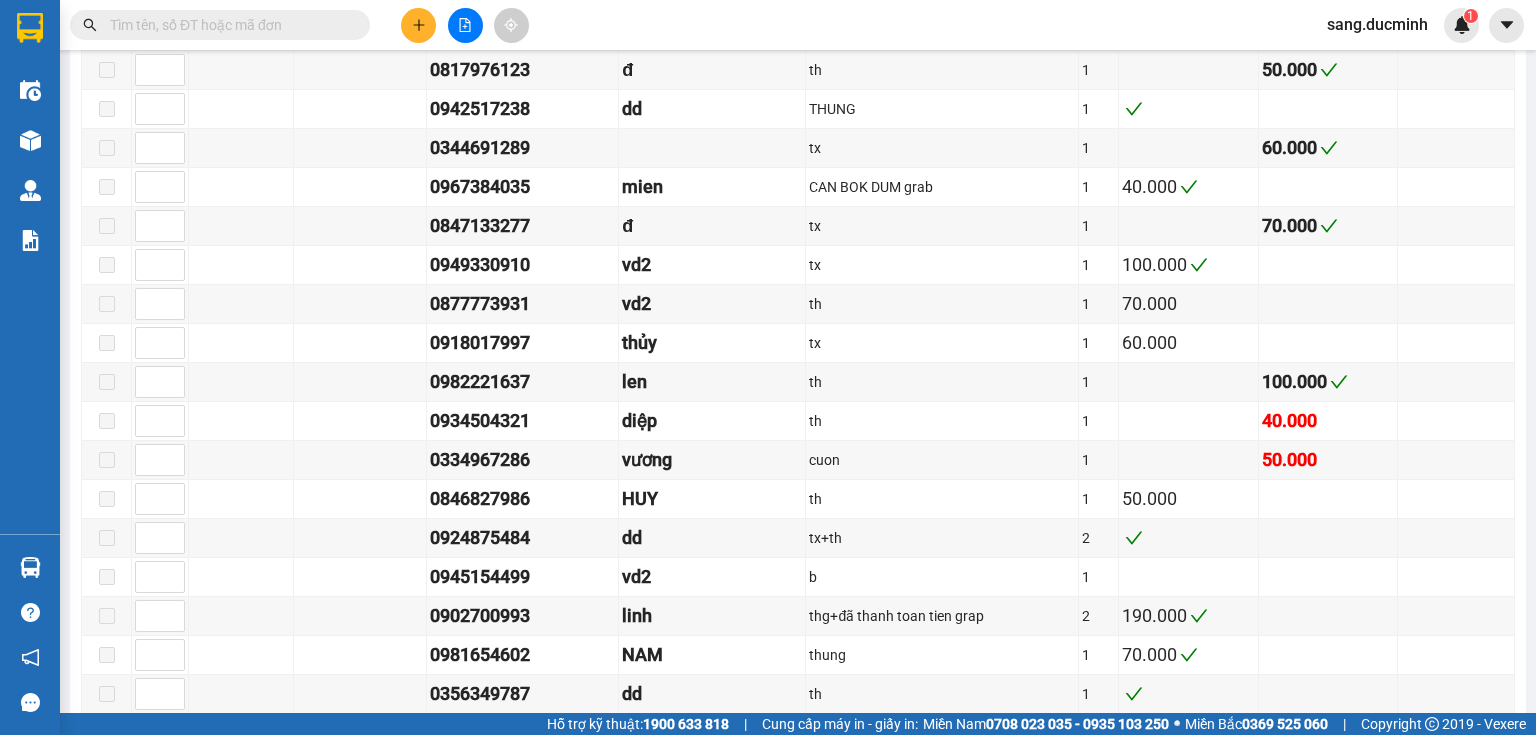 click on "0369 525 060" at bounding box center [1285, 724] 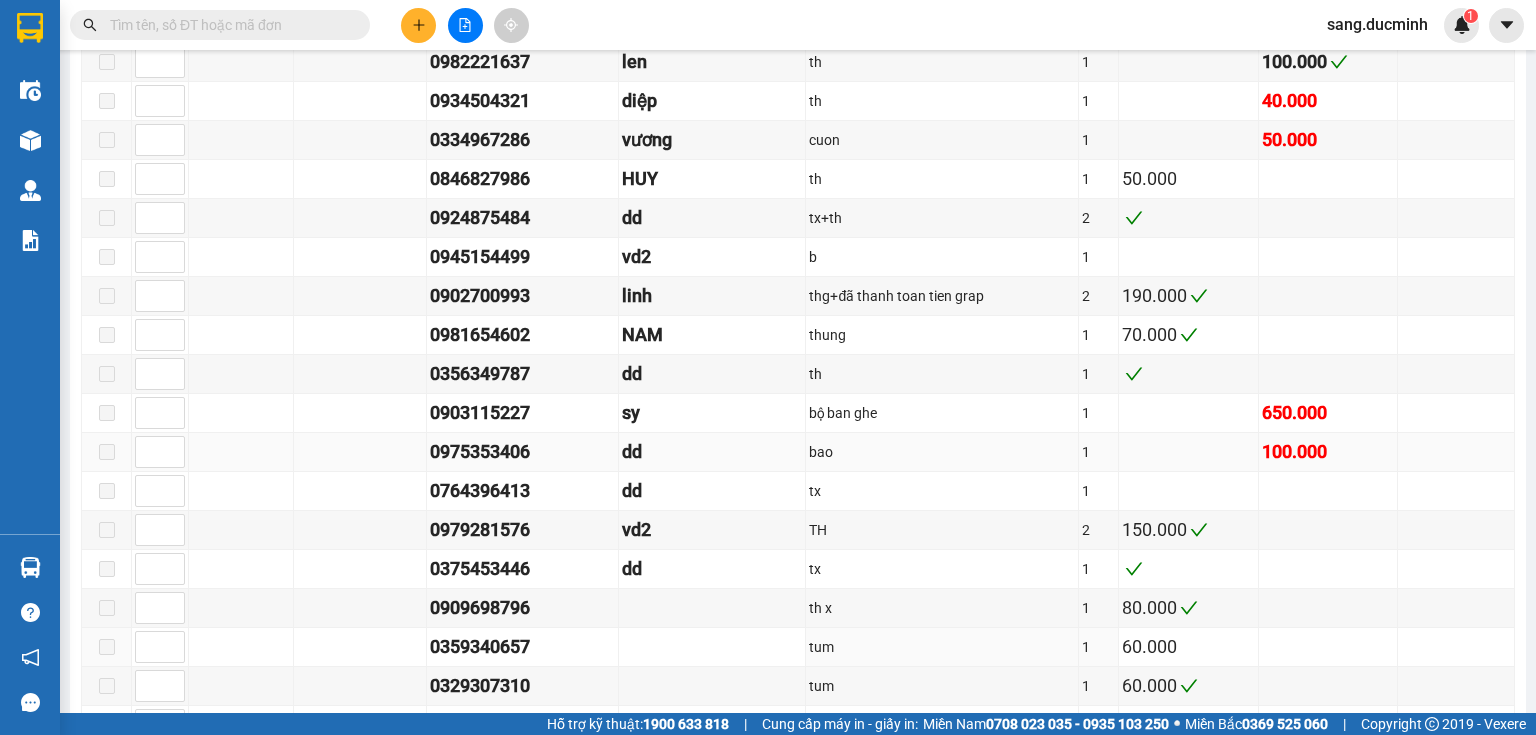 scroll, scrollTop: 1600, scrollLeft: 0, axis: vertical 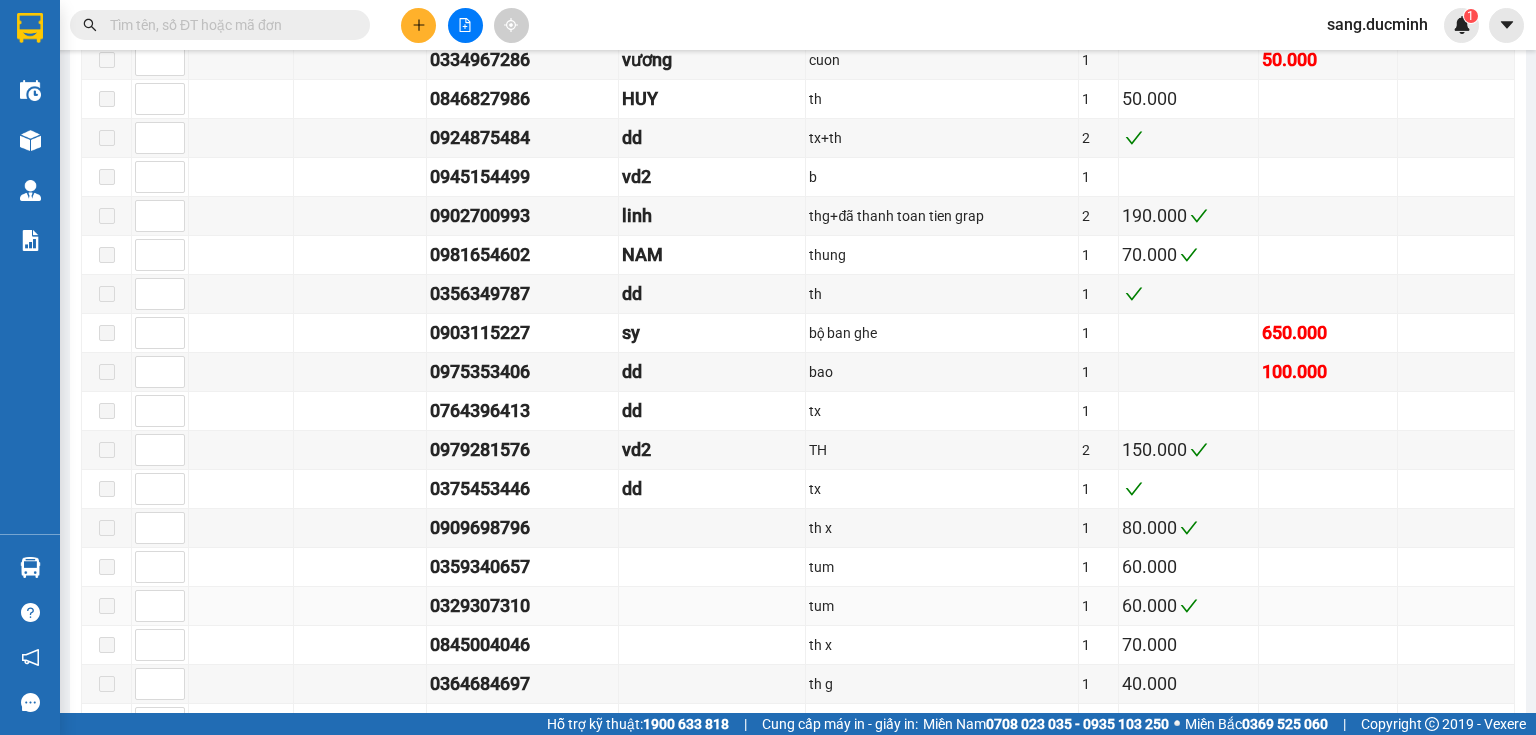 click at bounding box center [360, 606] 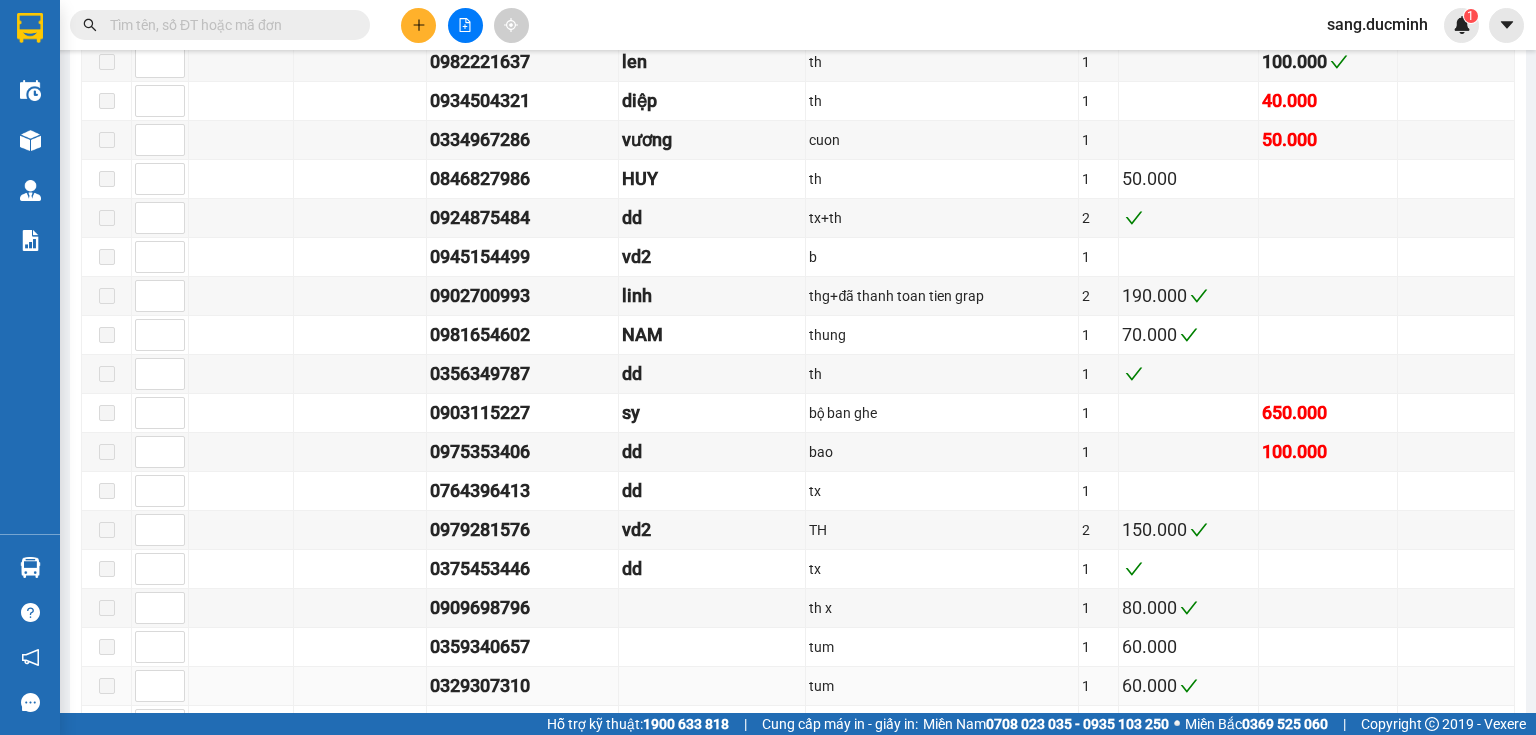scroll, scrollTop: 1440, scrollLeft: 0, axis: vertical 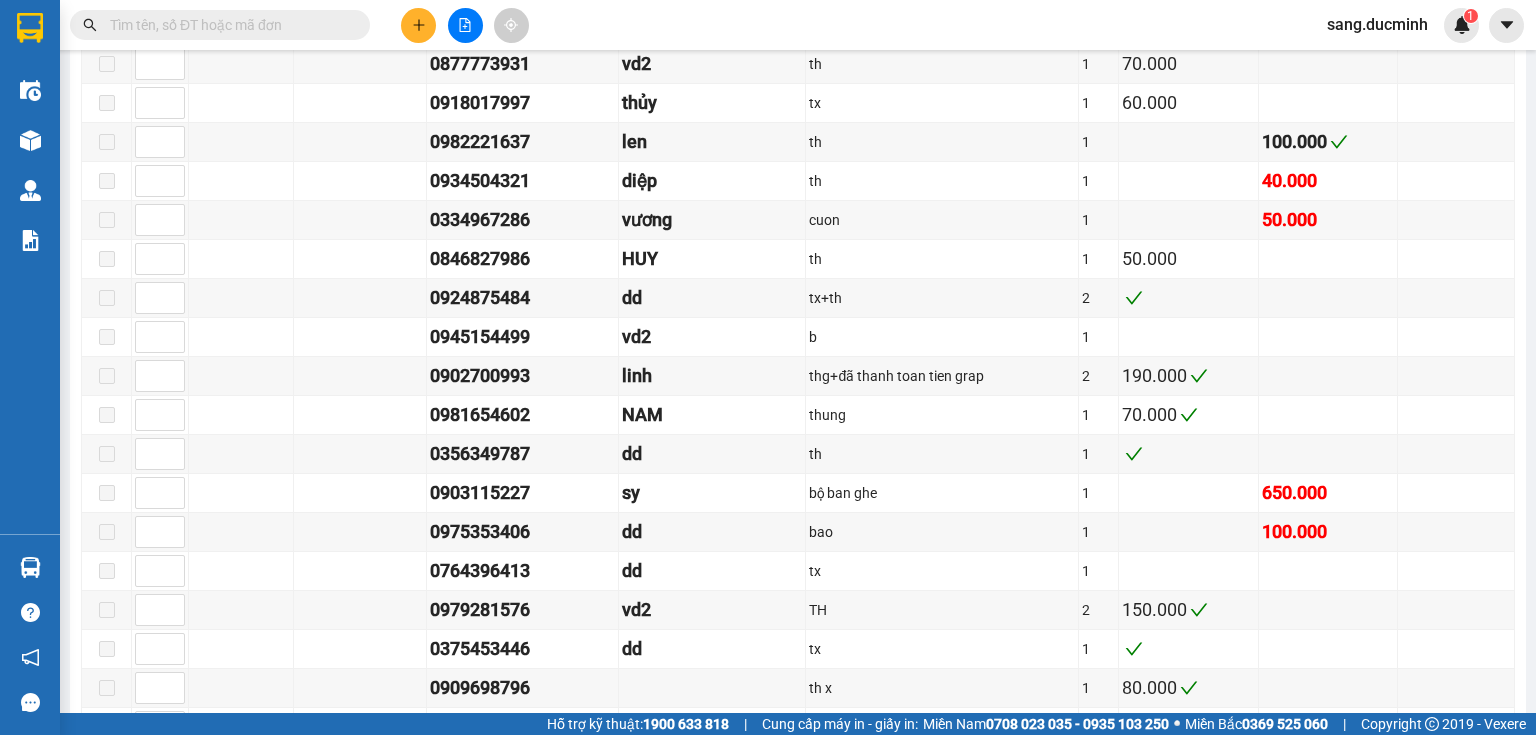 click at bounding box center [228, 25] 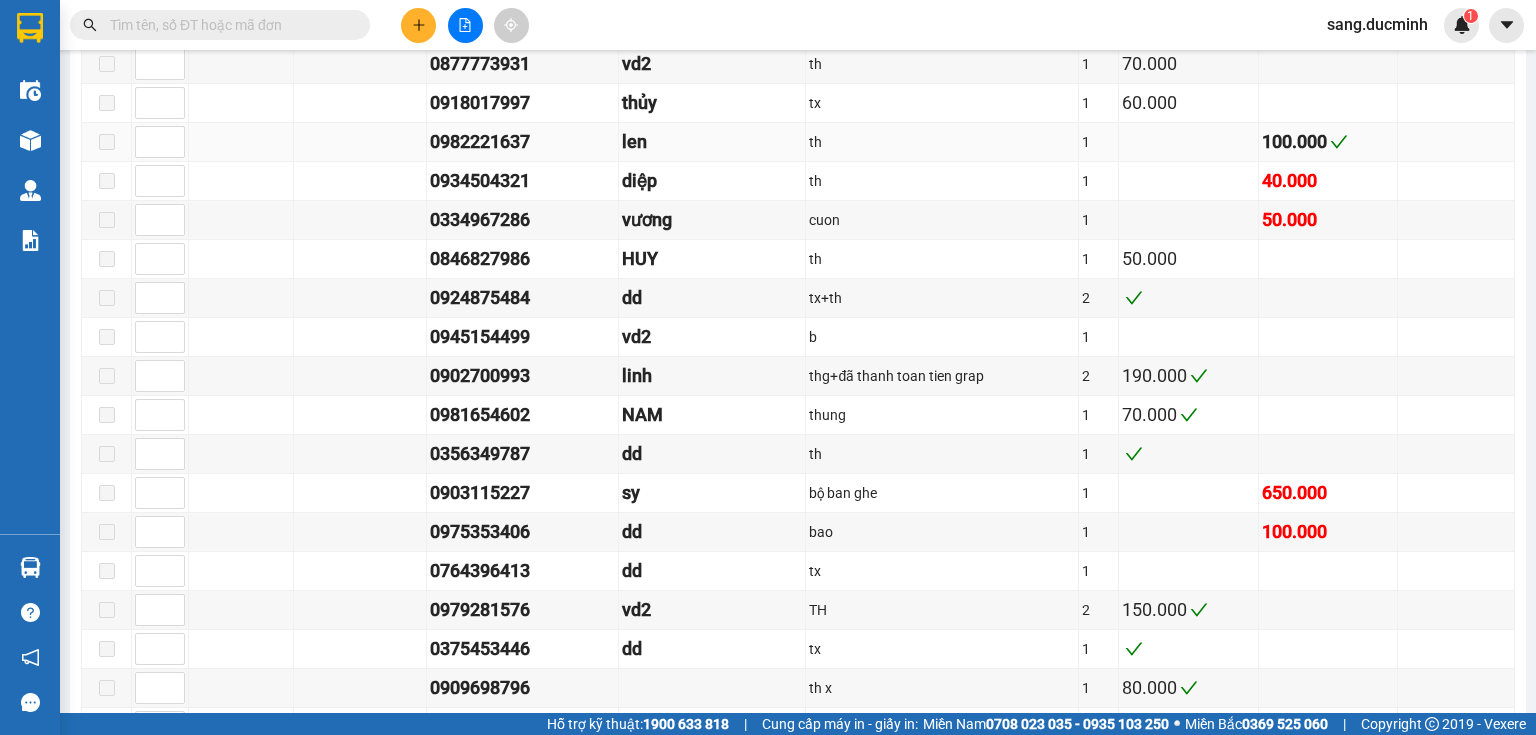 click at bounding box center [360, 142] 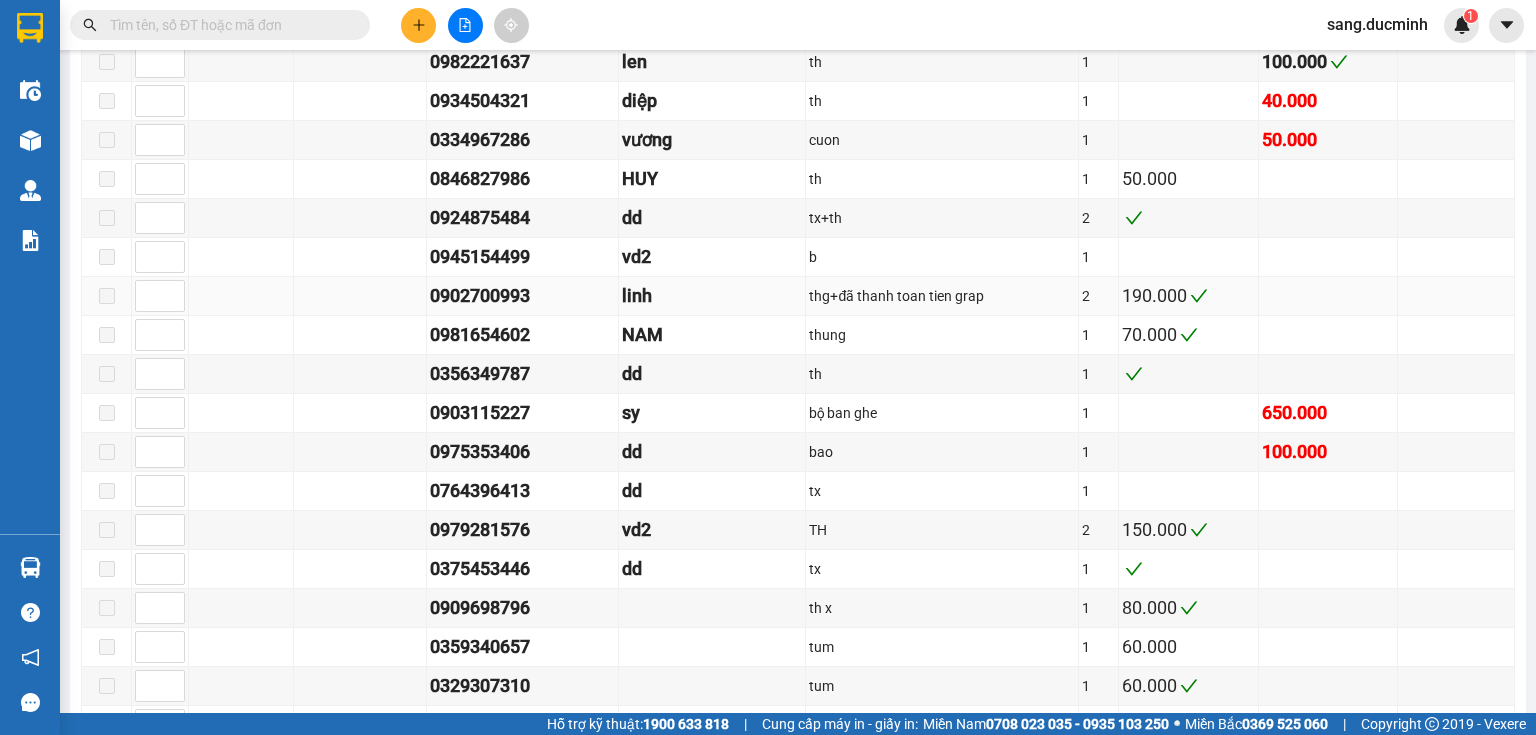 scroll, scrollTop: 1600, scrollLeft: 0, axis: vertical 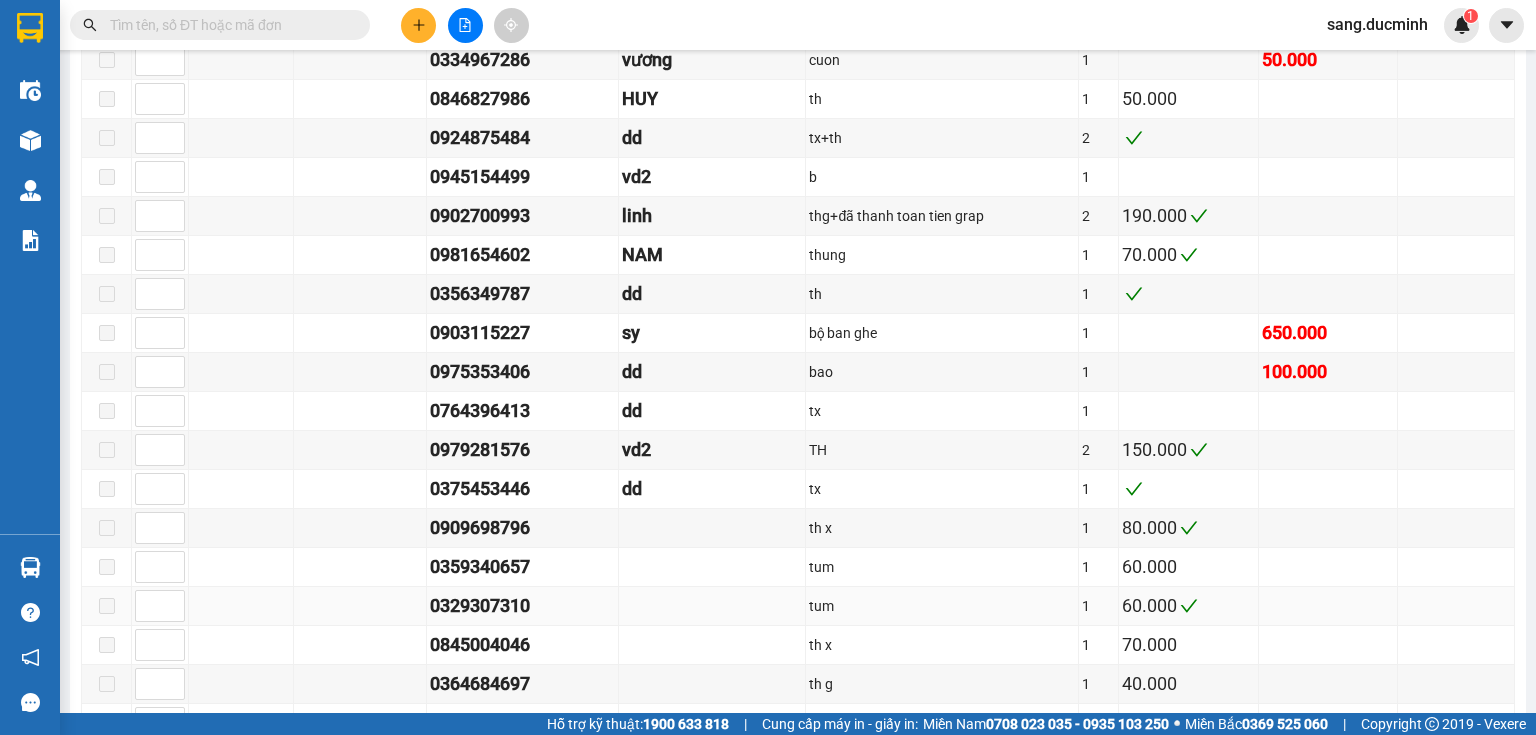 click on "0329307310" at bounding box center [522, 606] 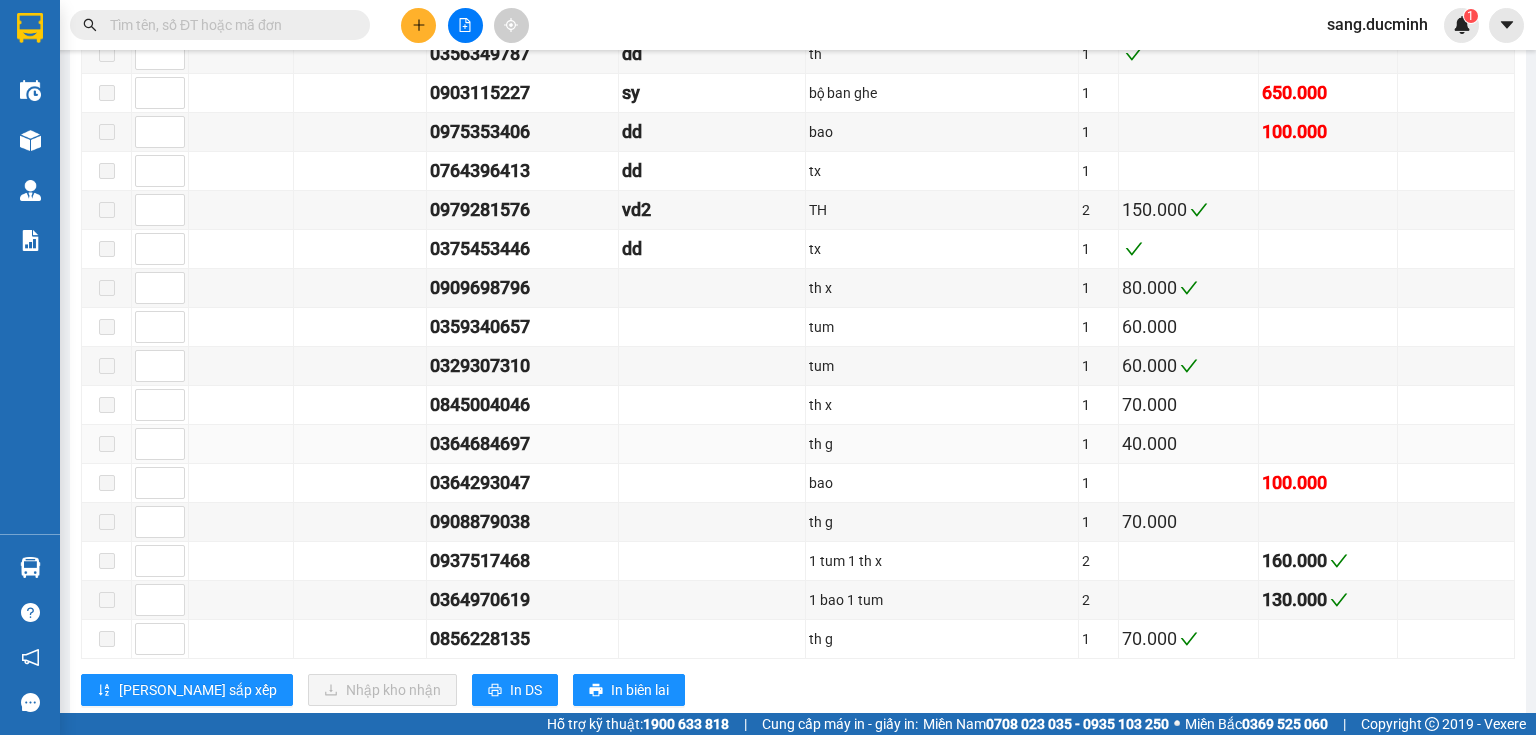 scroll, scrollTop: 1760, scrollLeft: 0, axis: vertical 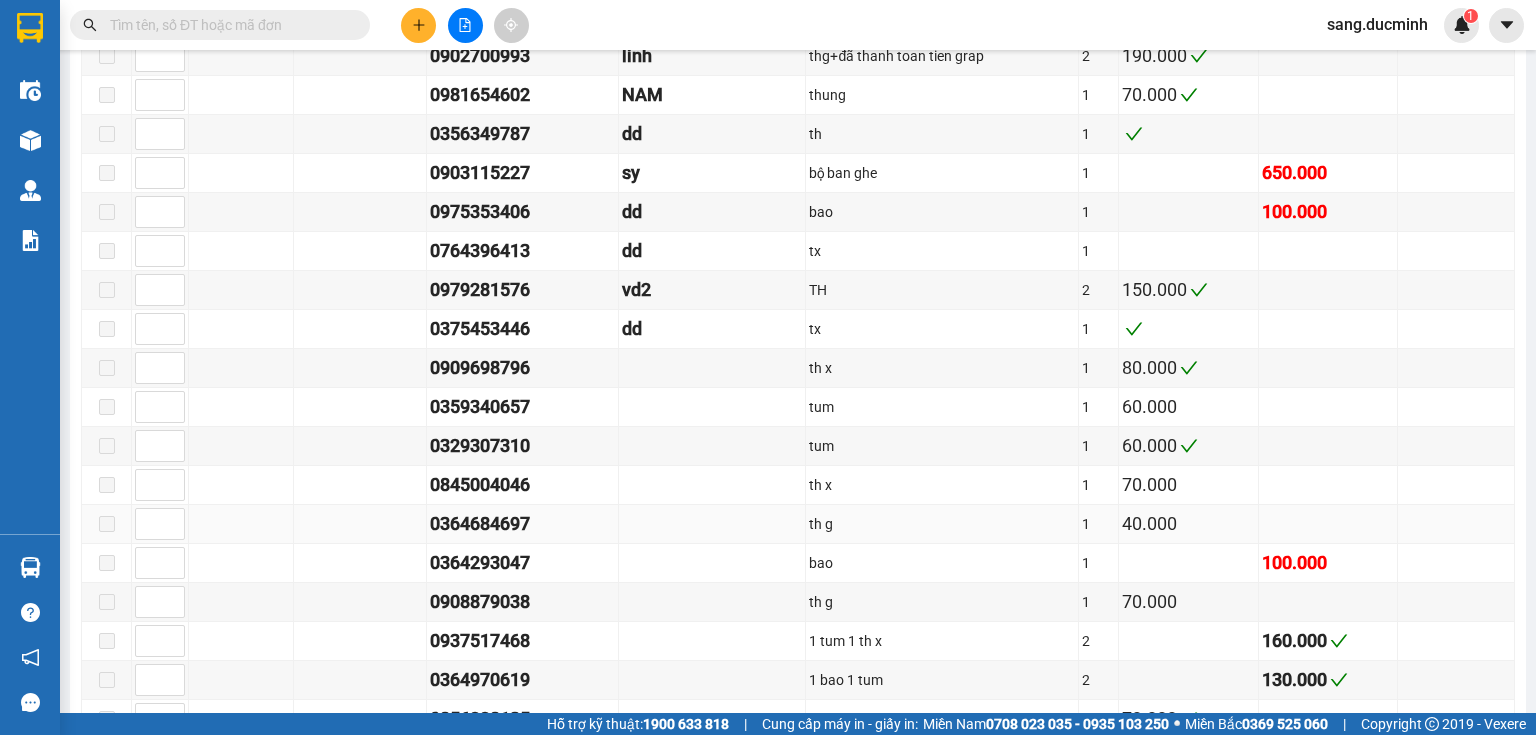 click on "th  g" at bounding box center [941, 524] 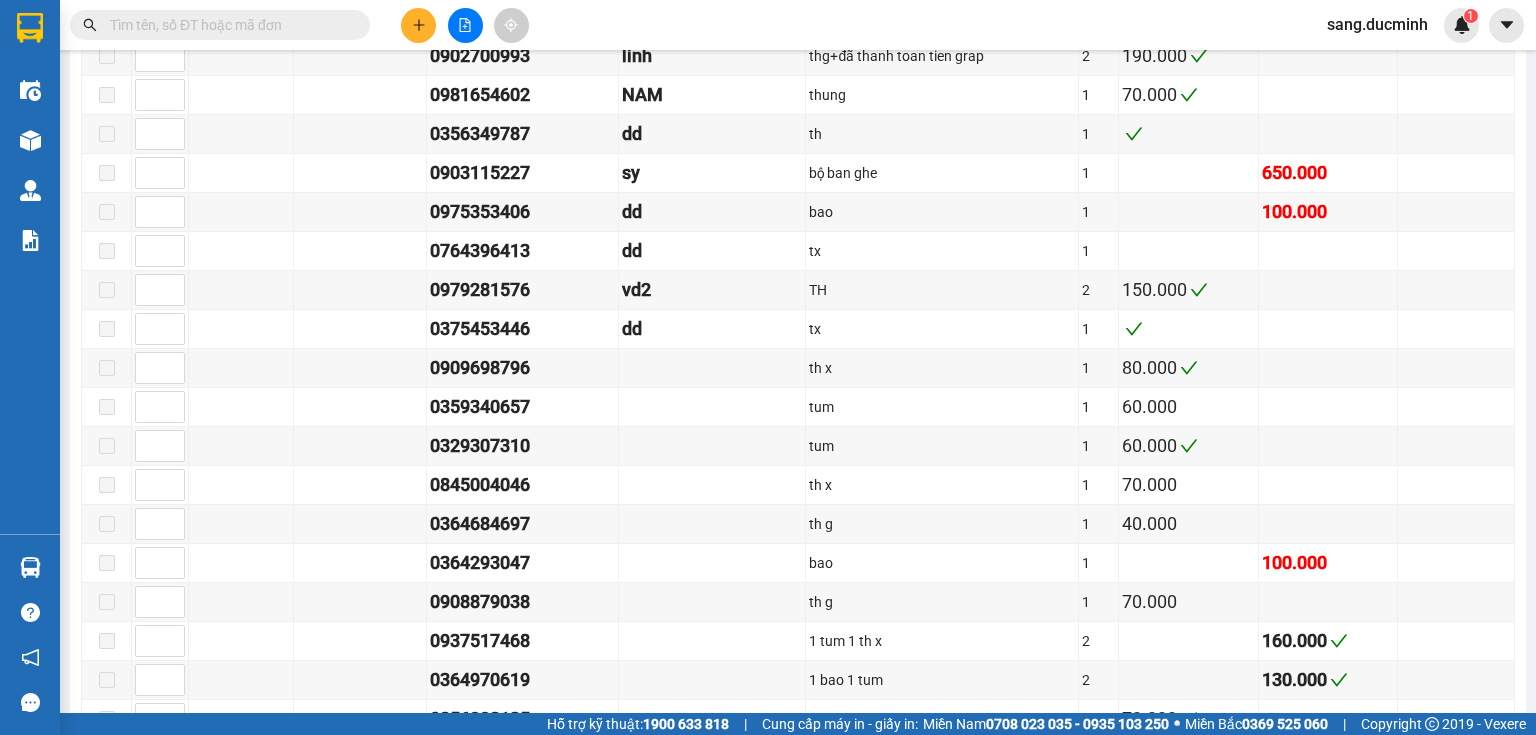 click at bounding box center [220, 25] 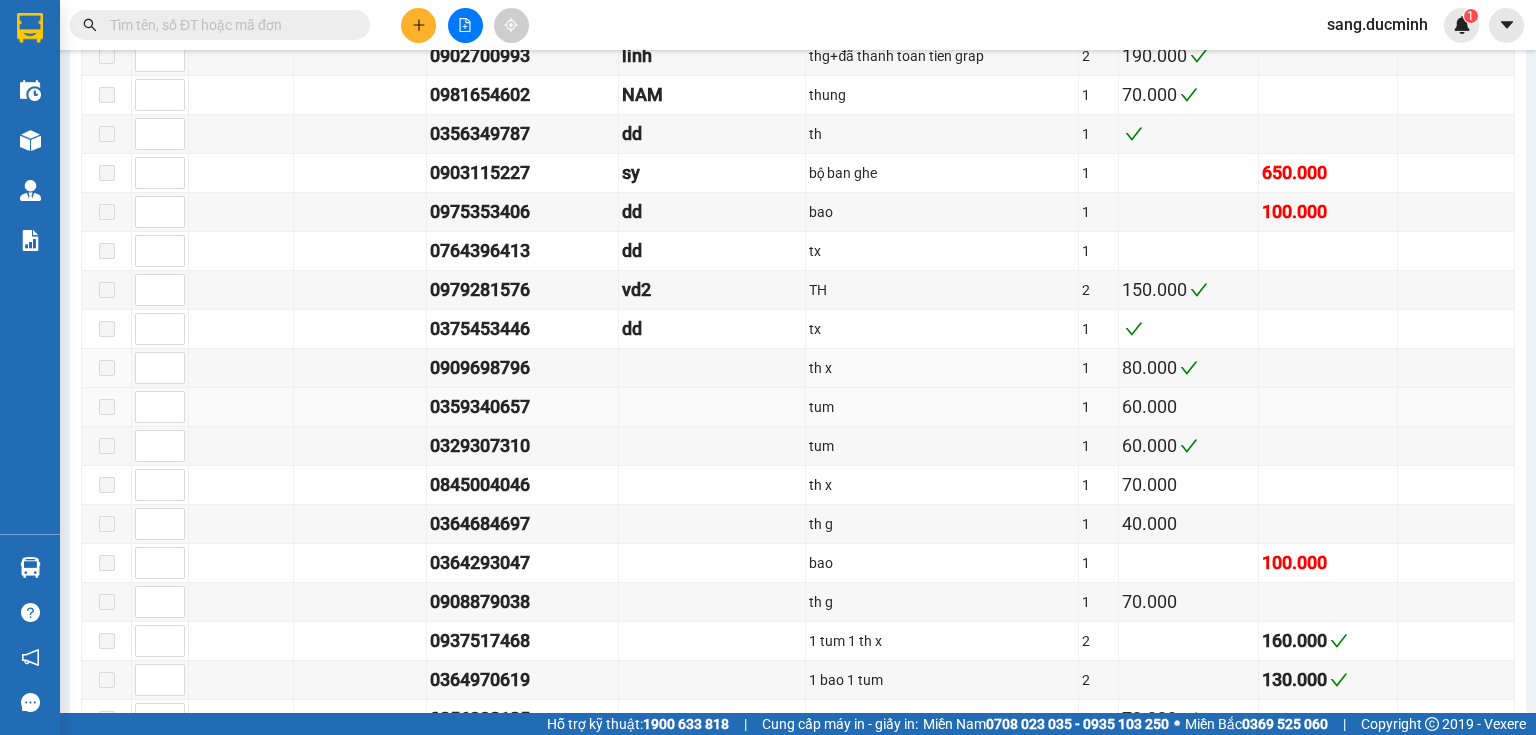 drag, startPoint x: 781, startPoint y: 361, endPoint x: 812, endPoint y: 384, distance: 38.600517 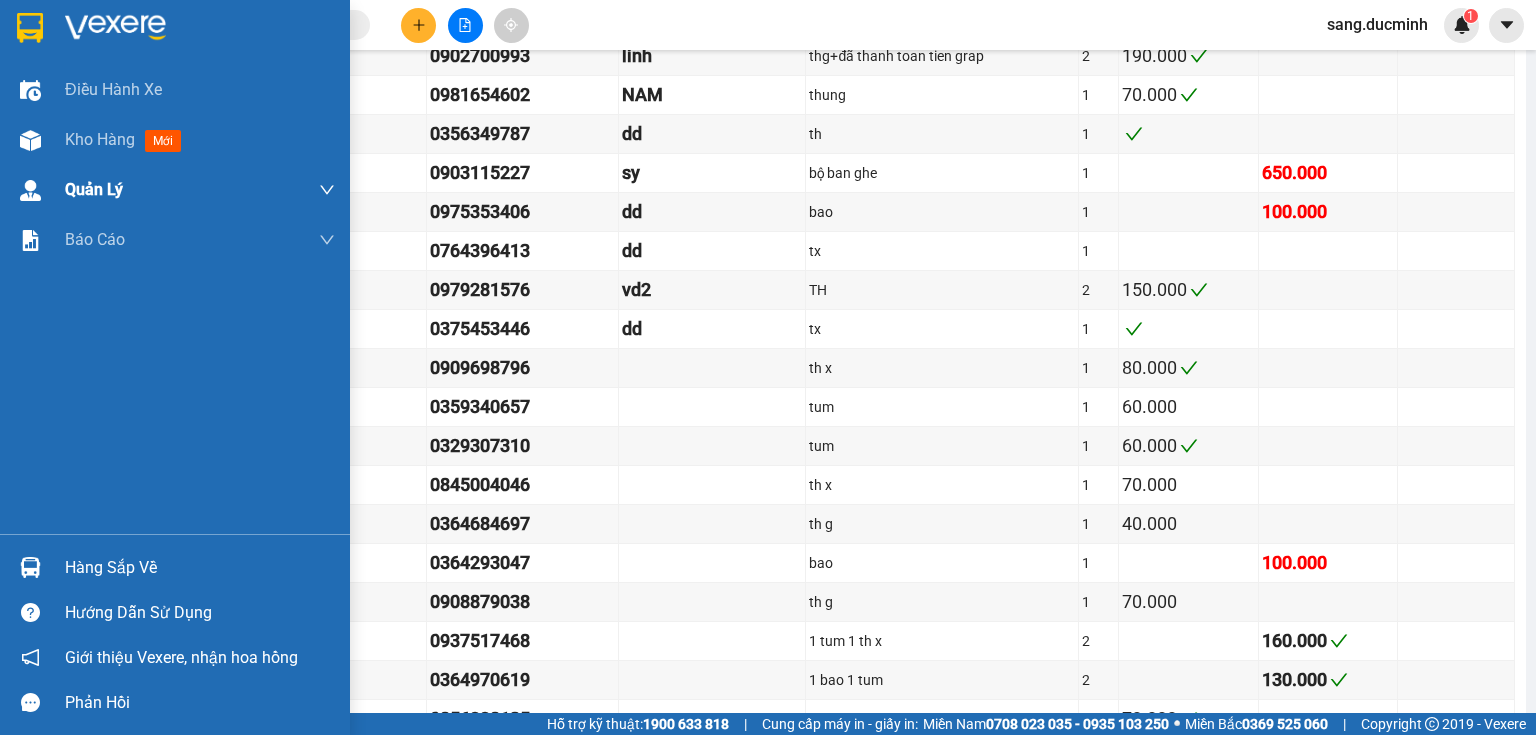 drag, startPoint x: 0, startPoint y: 88, endPoint x: 0, endPoint y: 176, distance: 88 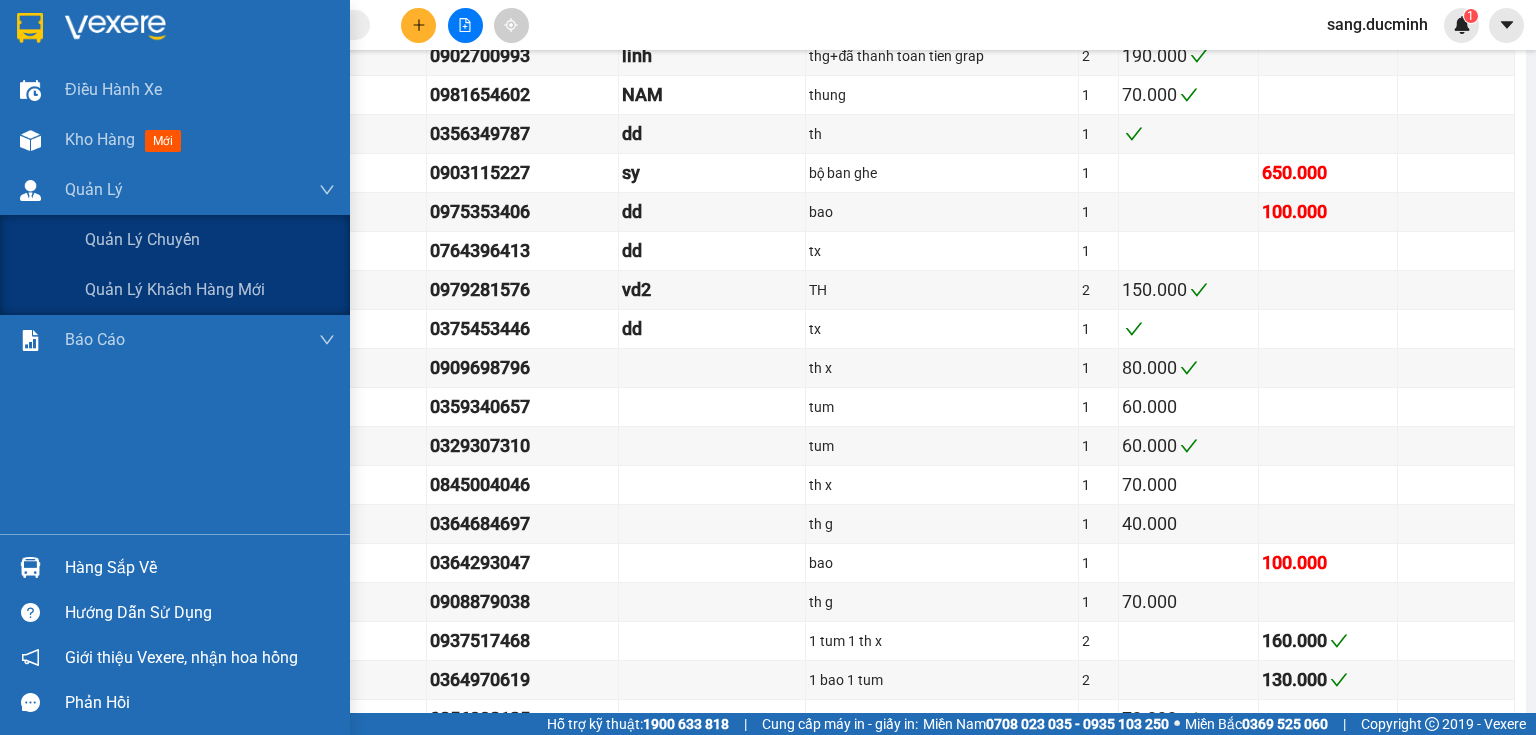 drag, startPoint x: 0, startPoint y: 176, endPoint x: 642, endPoint y: 40, distance: 656.2469 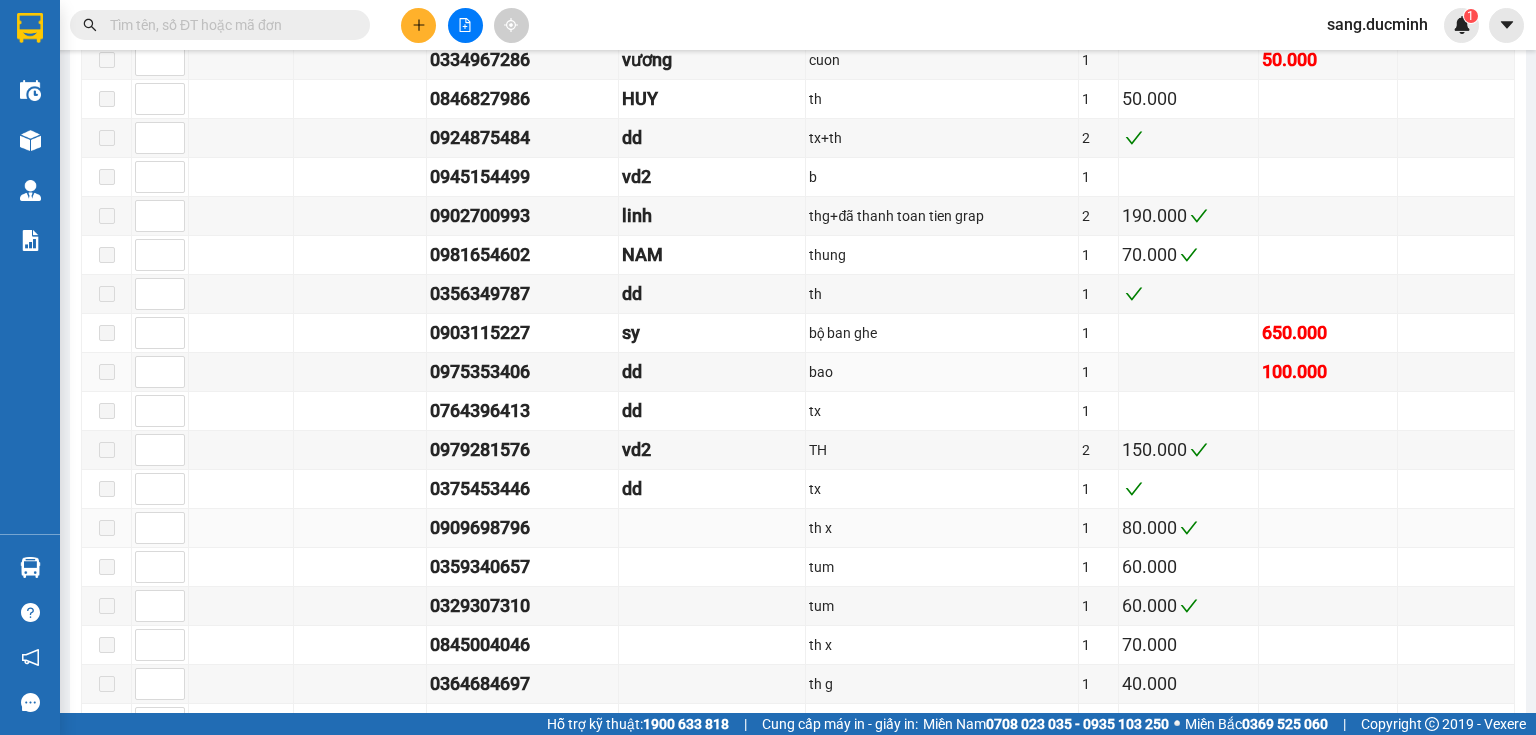 scroll, scrollTop: 1520, scrollLeft: 0, axis: vertical 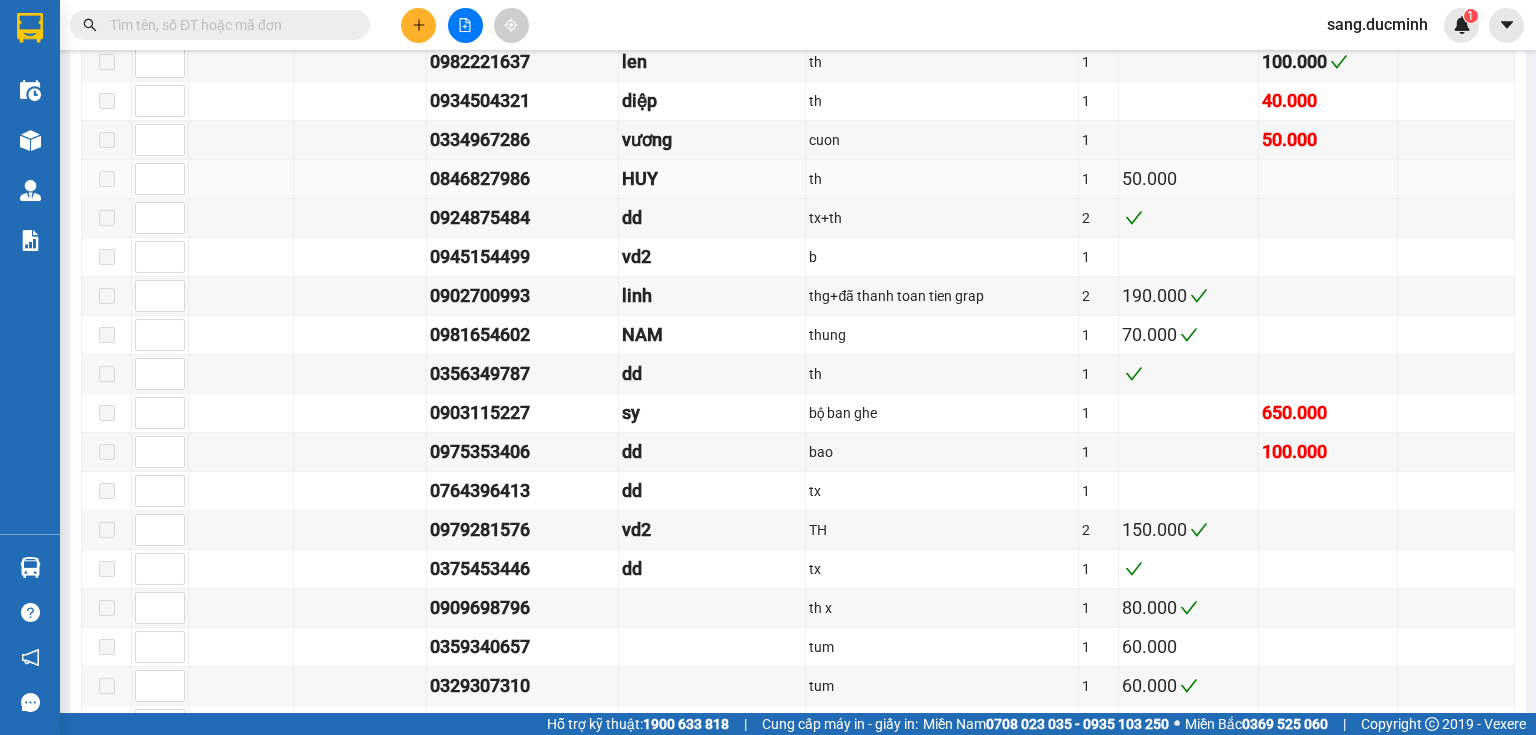 click on "0846827986" at bounding box center [522, 179] 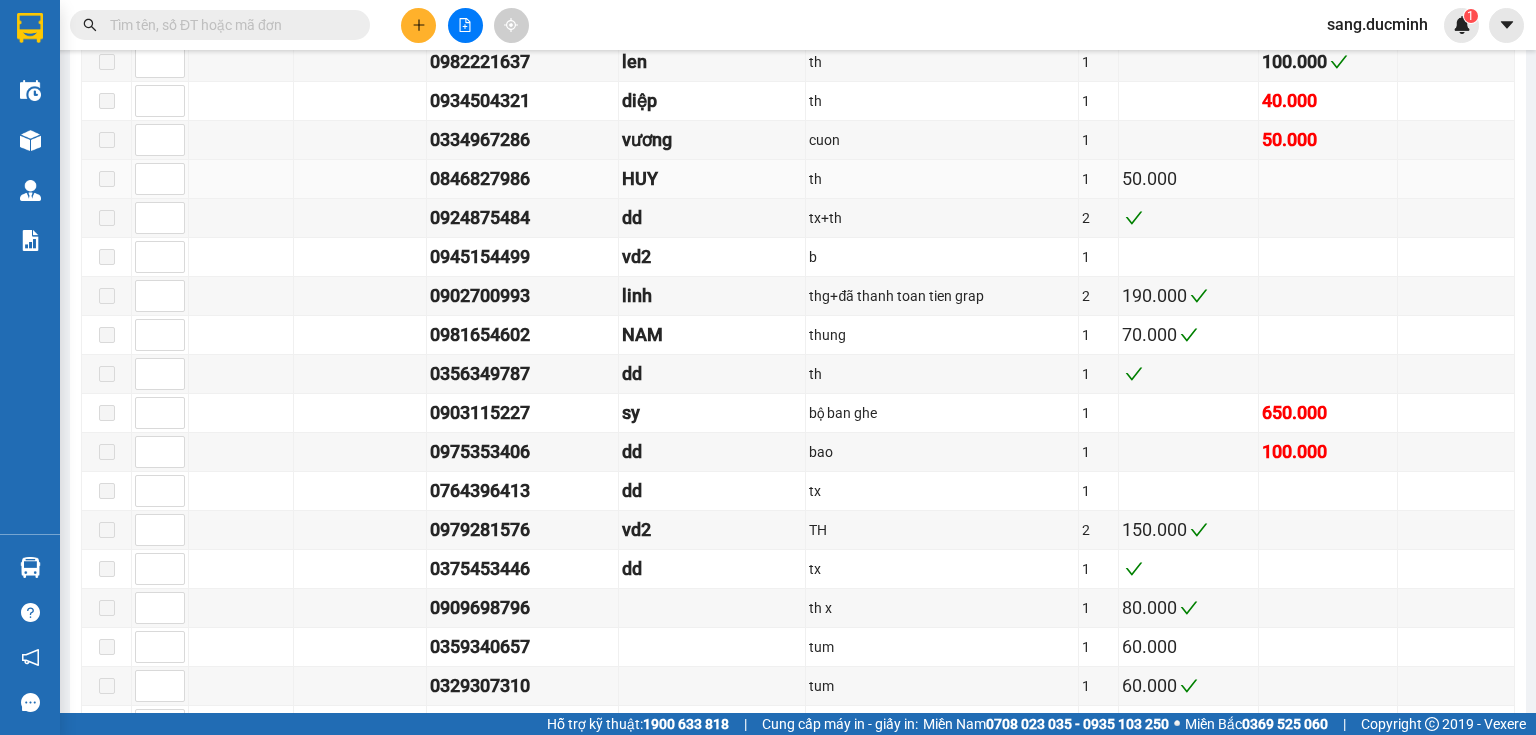 click on "0846827986" at bounding box center (522, 179) 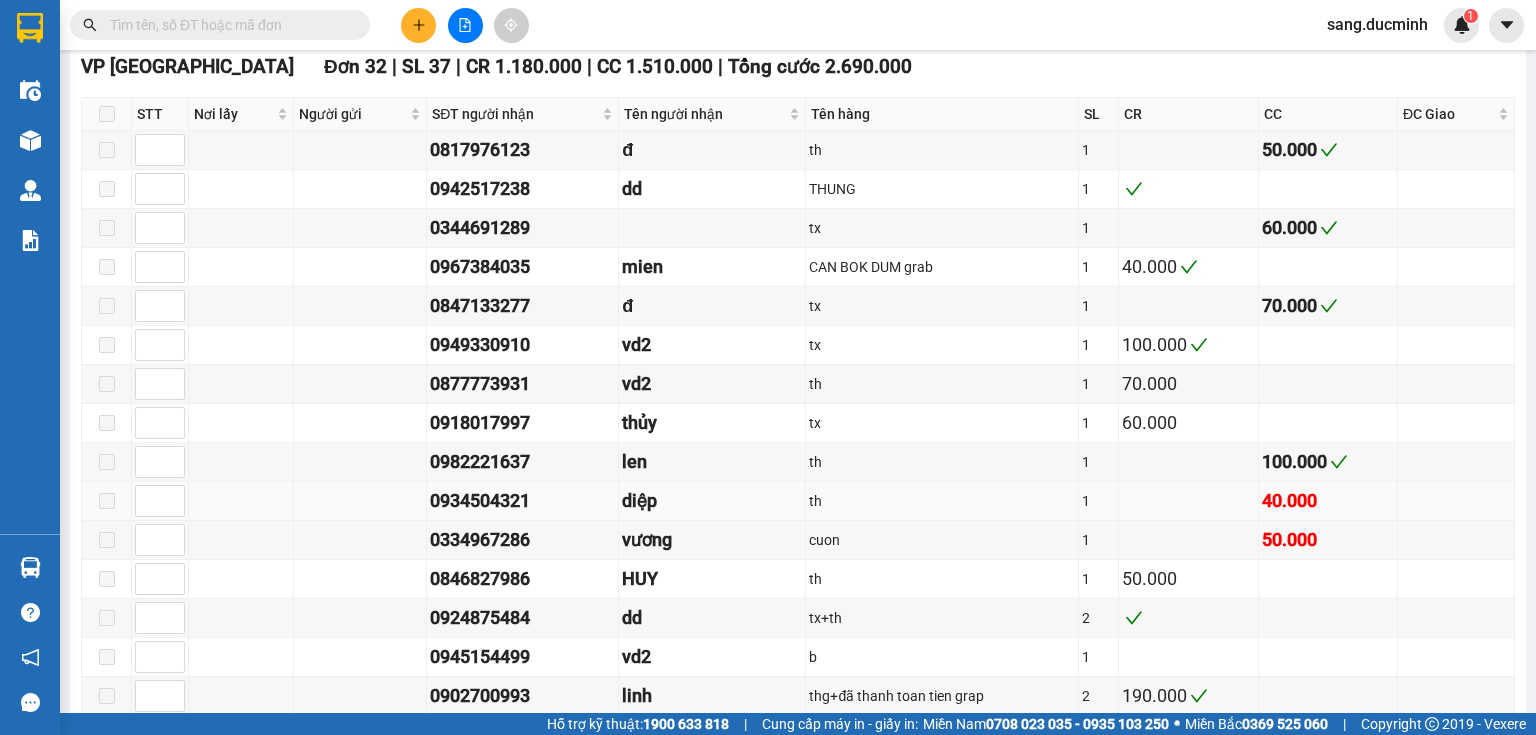 scroll, scrollTop: 1200, scrollLeft: 0, axis: vertical 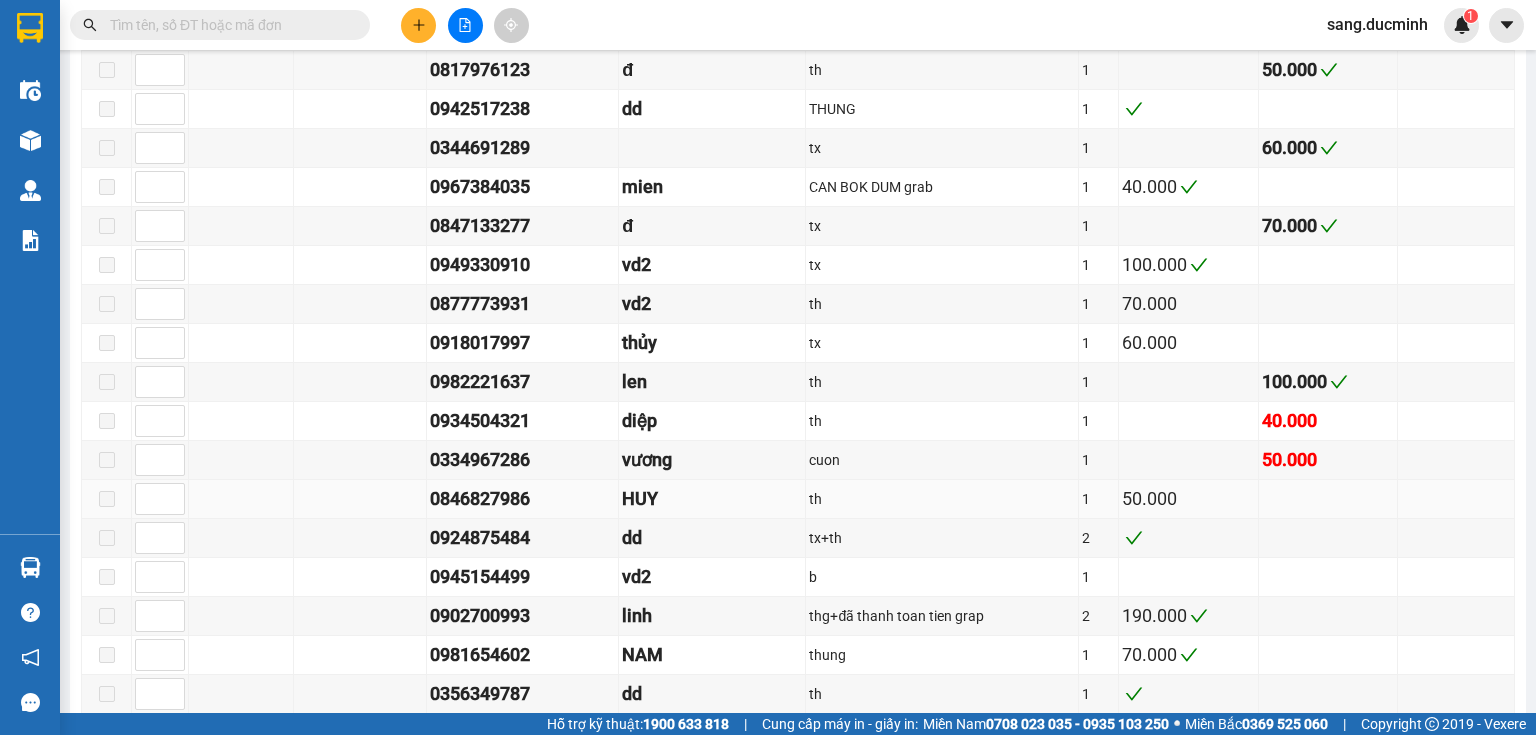 click on "HUY" at bounding box center (712, 499) 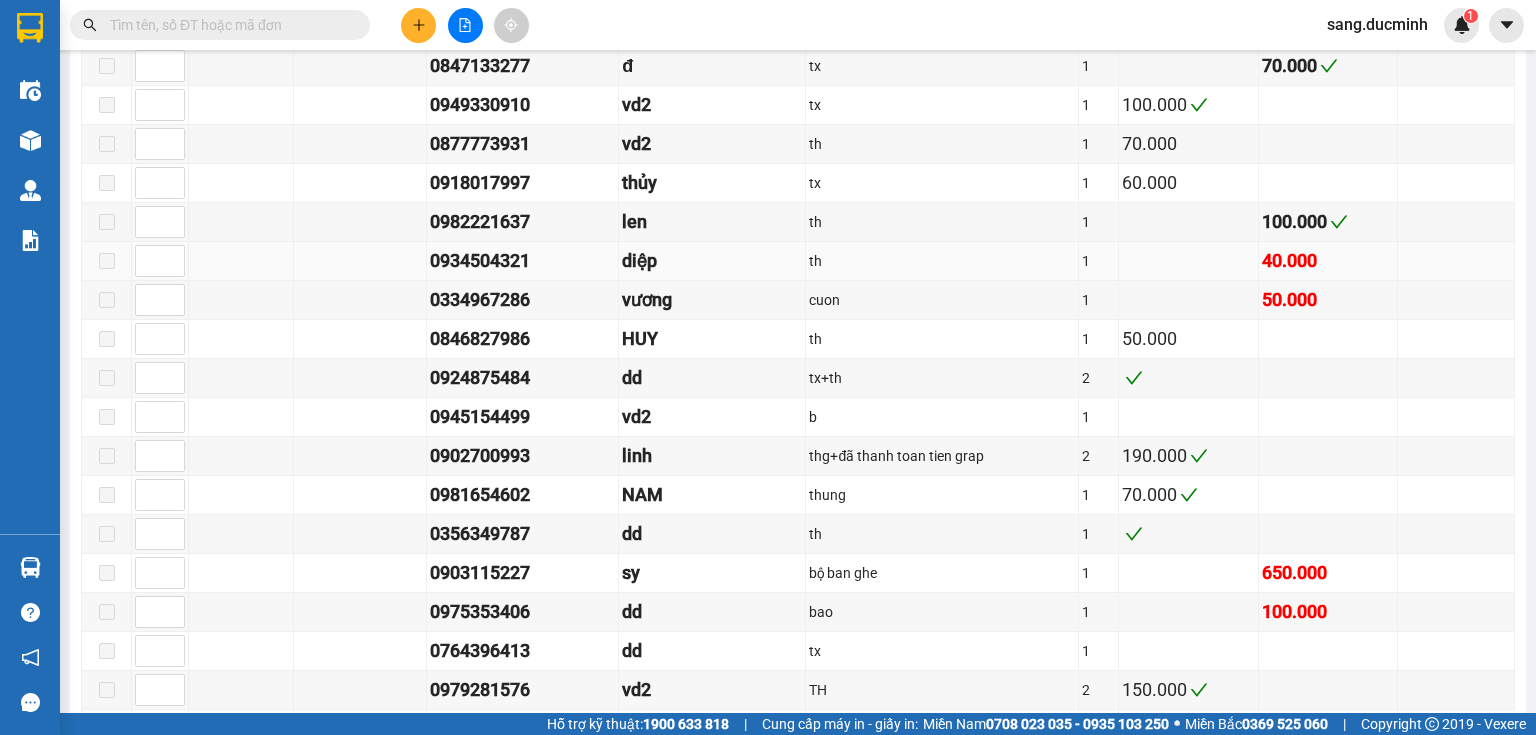 scroll, scrollTop: 1200, scrollLeft: 0, axis: vertical 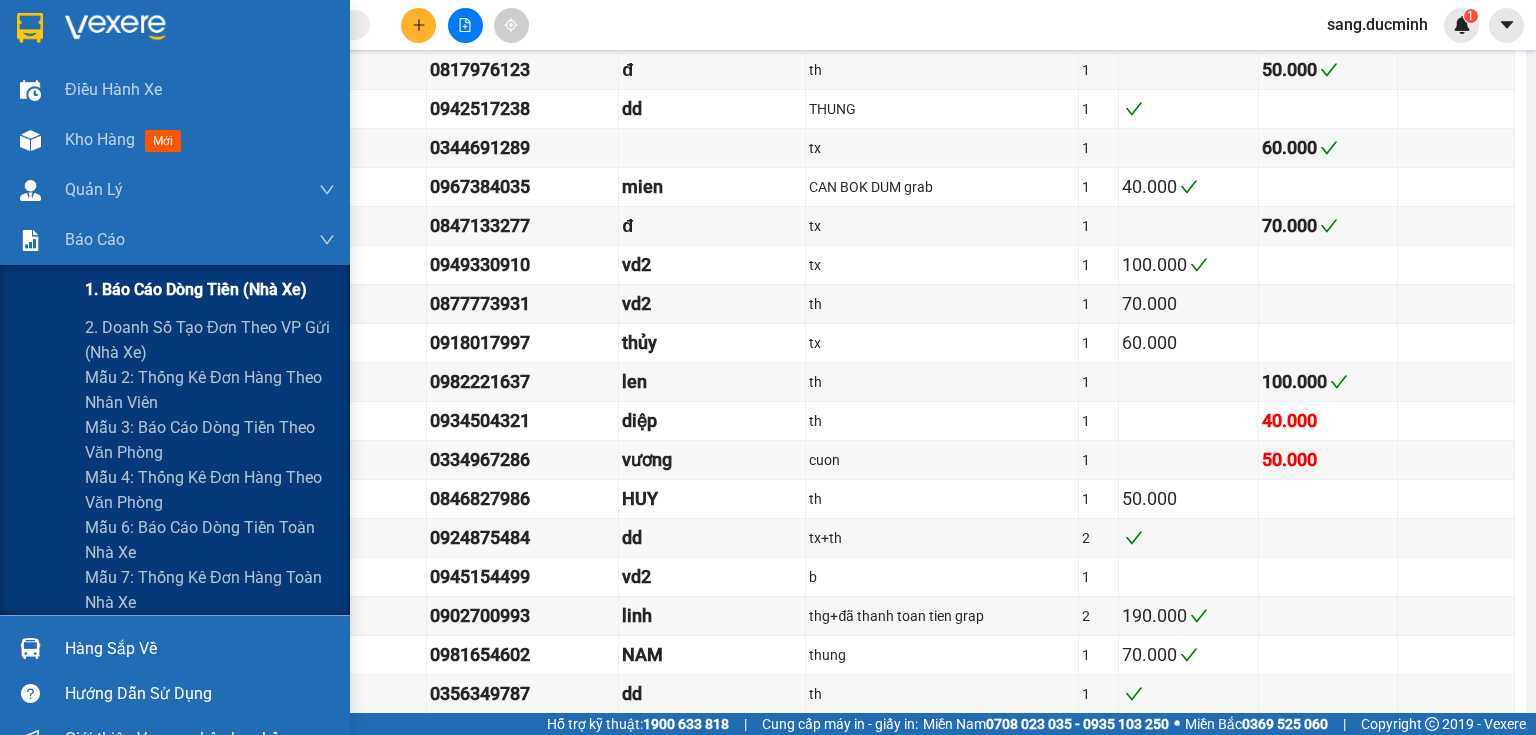 click on "1. Báo cáo dòng tiền (nhà xe)" at bounding box center [196, 289] 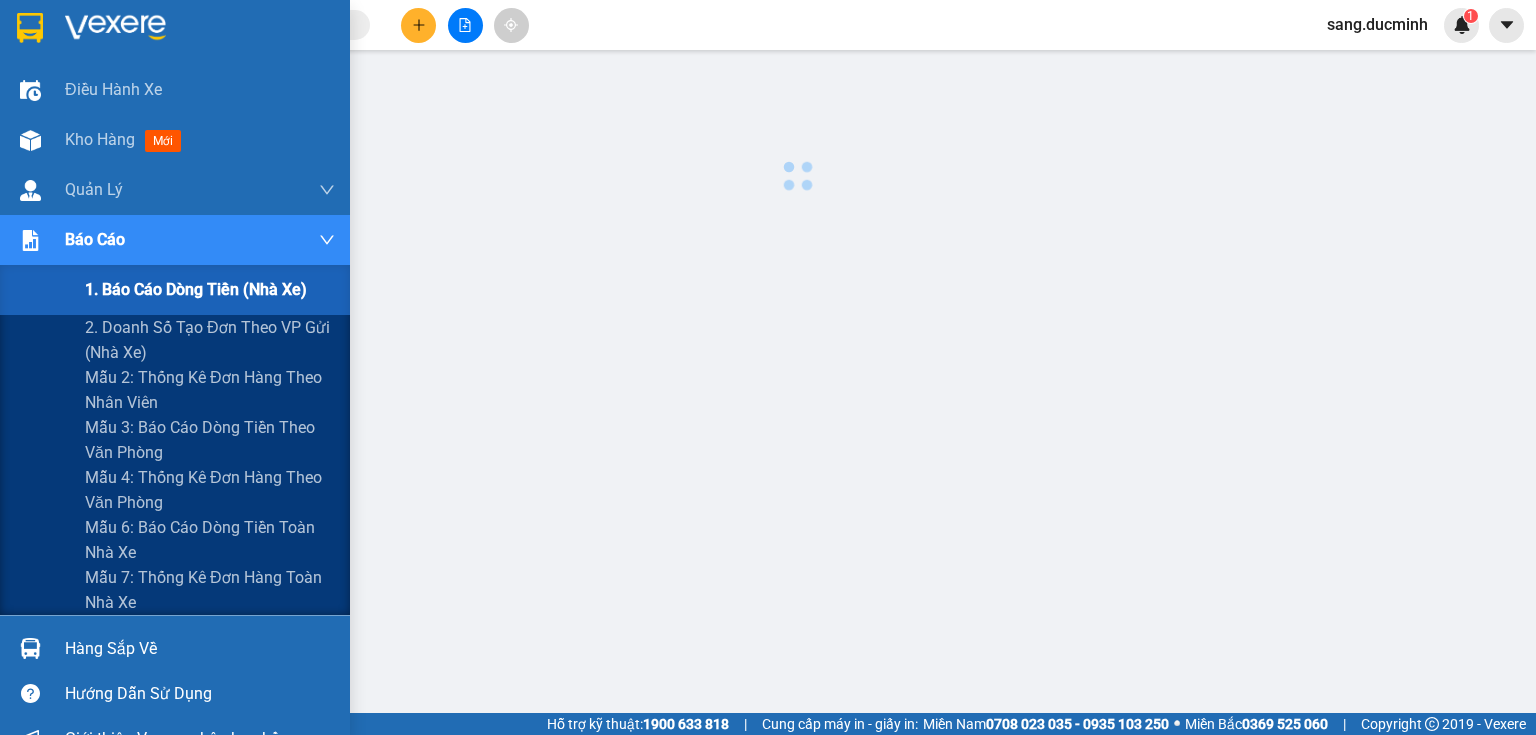 scroll, scrollTop: 0, scrollLeft: 0, axis: both 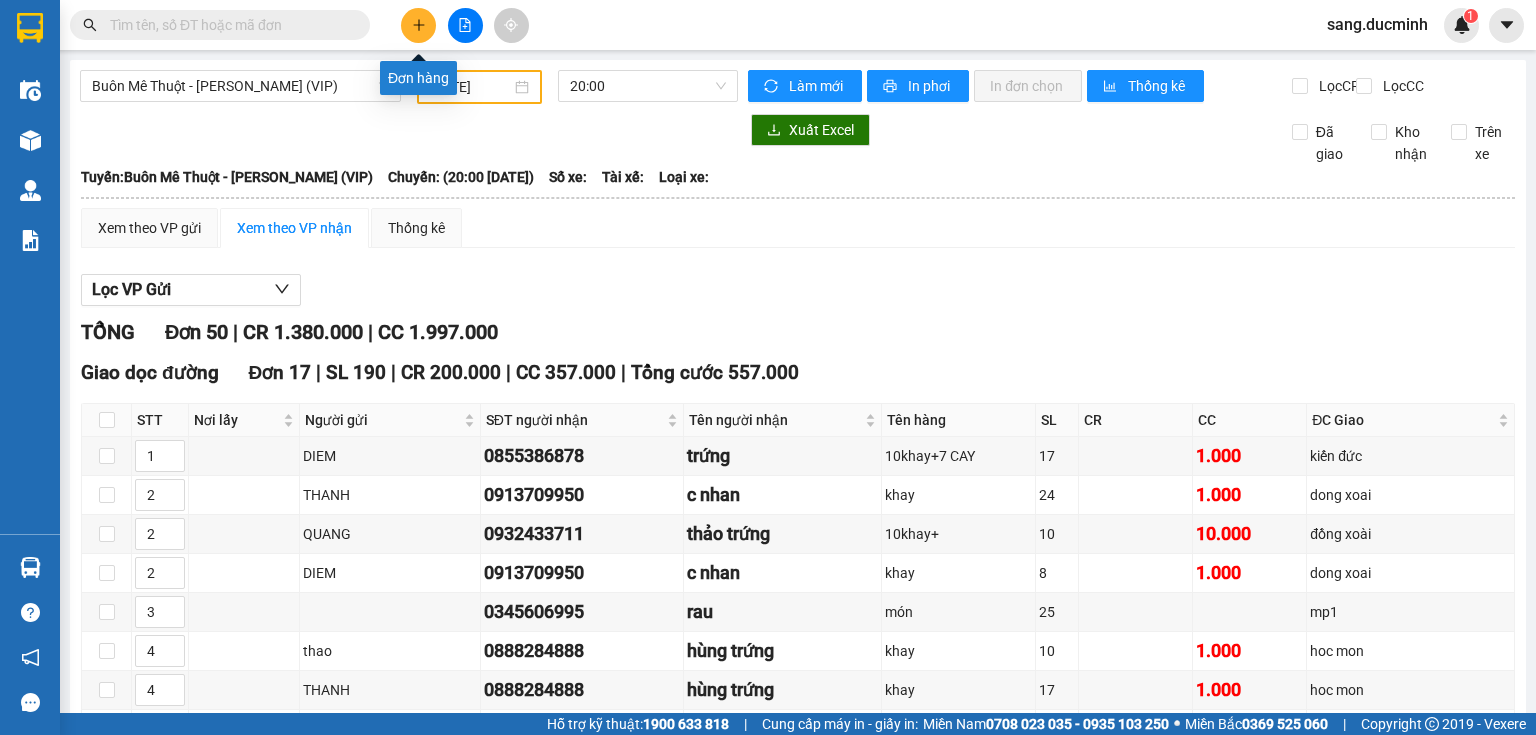 click 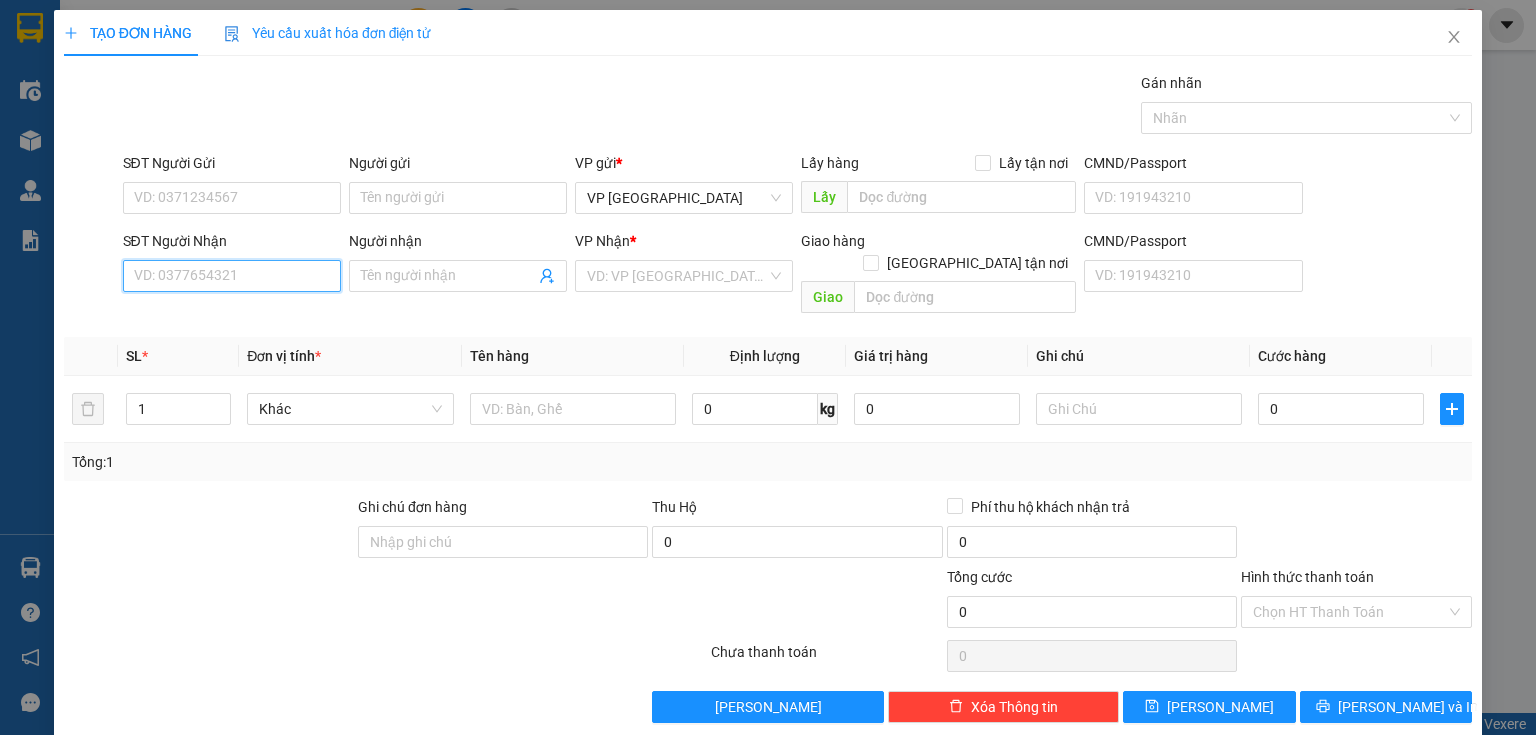 click on "SĐT Người Nhận" at bounding box center [232, 276] 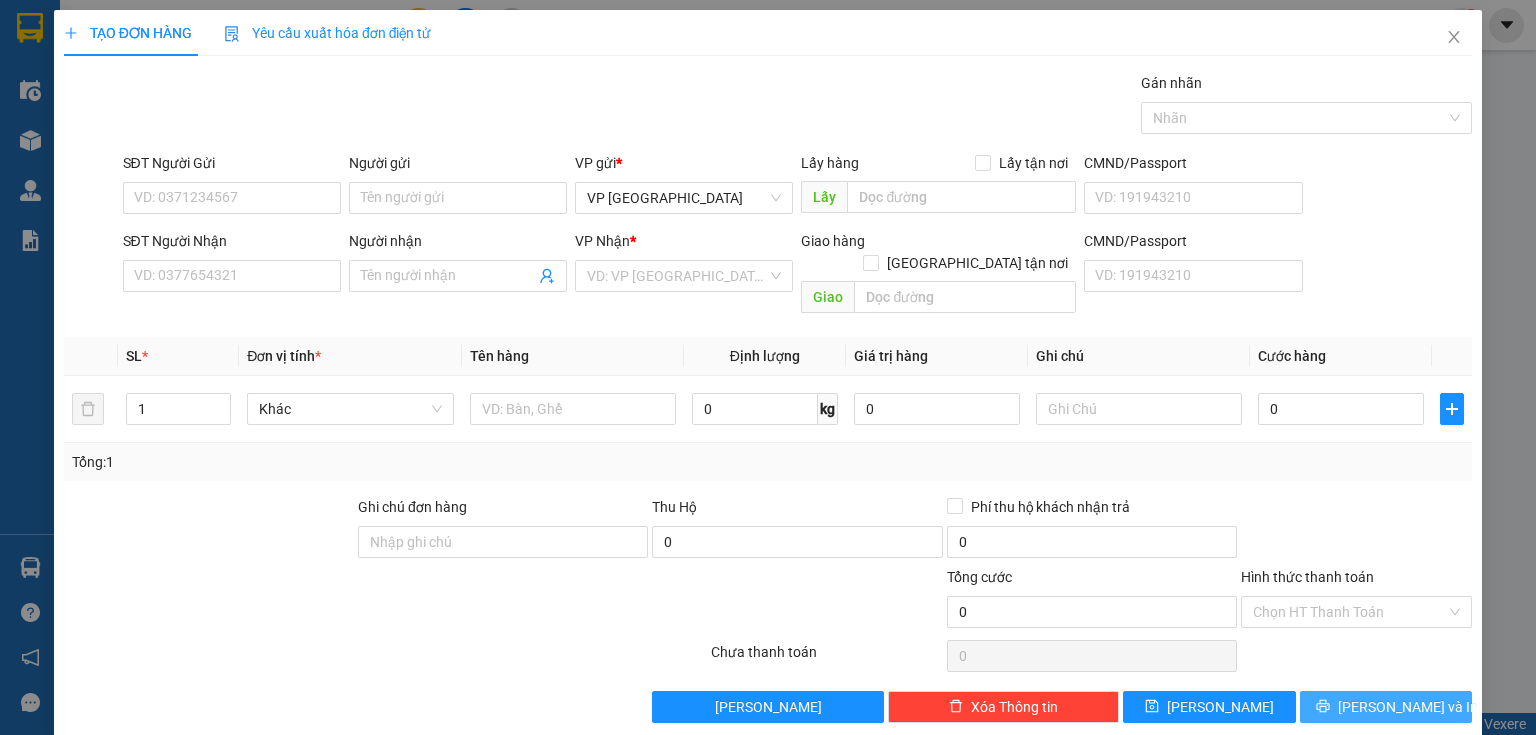 click on "[PERSON_NAME] và In" at bounding box center (1408, 707) 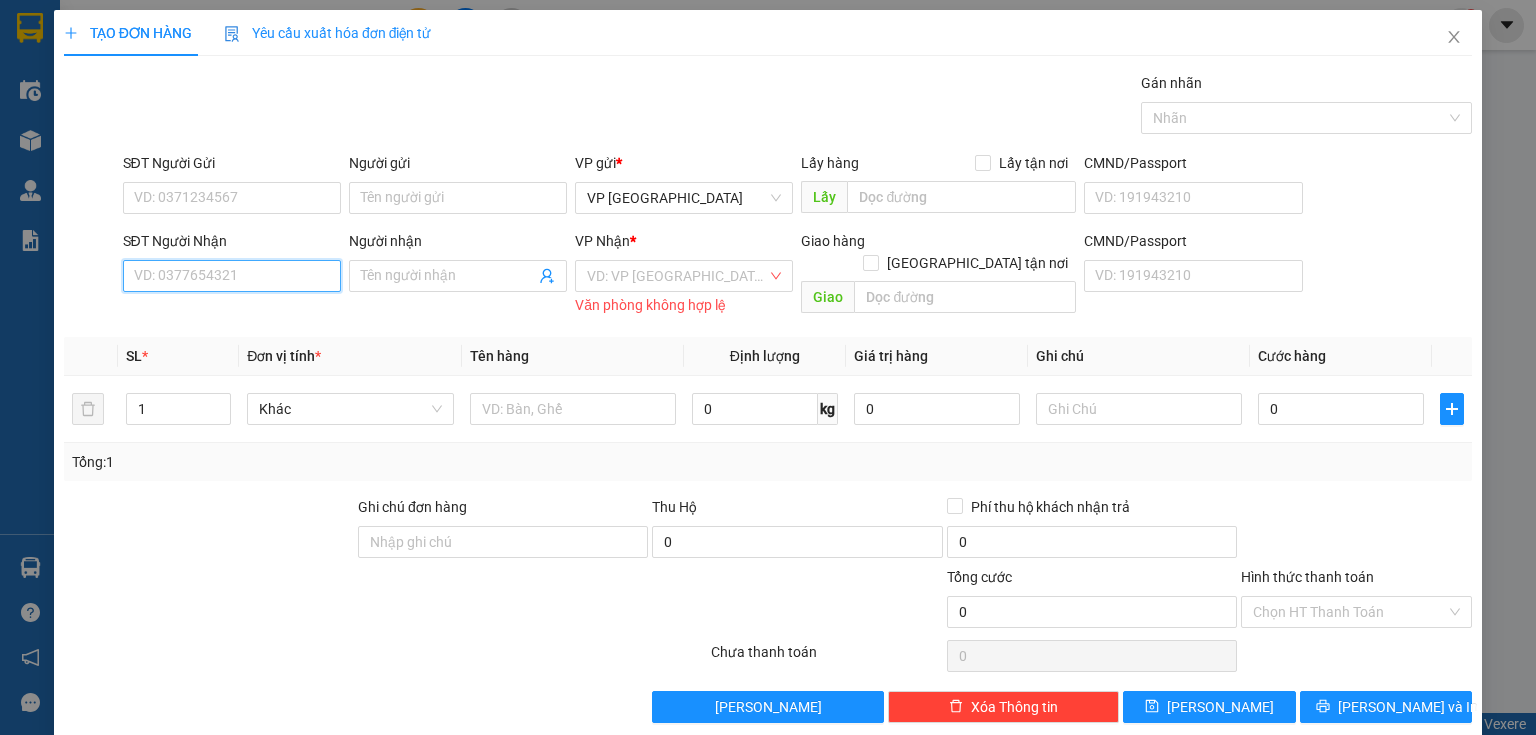 click on "SĐT Người Nhận" at bounding box center [232, 276] 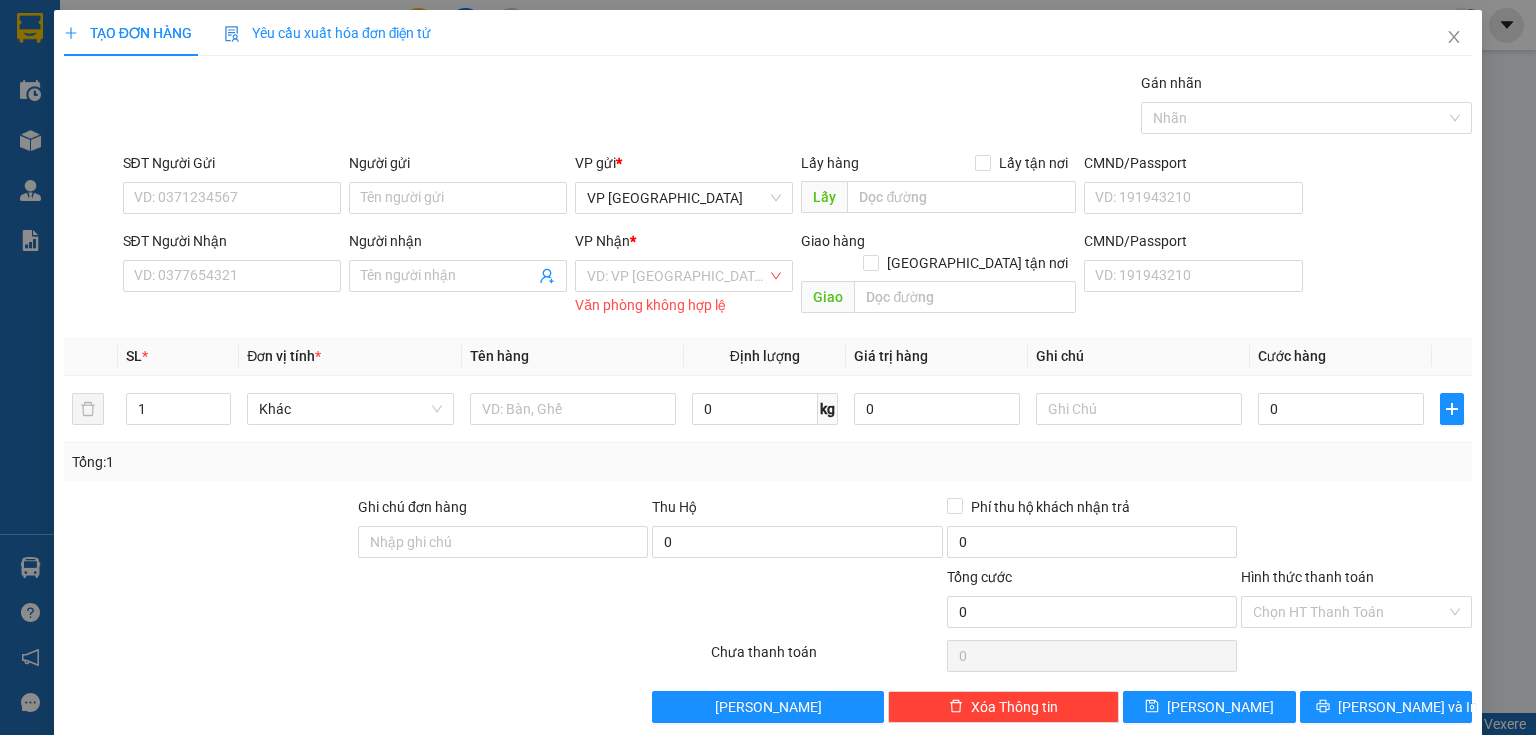 click on "SĐT Người Nhận VD: 0377654321" at bounding box center (232, 265) 